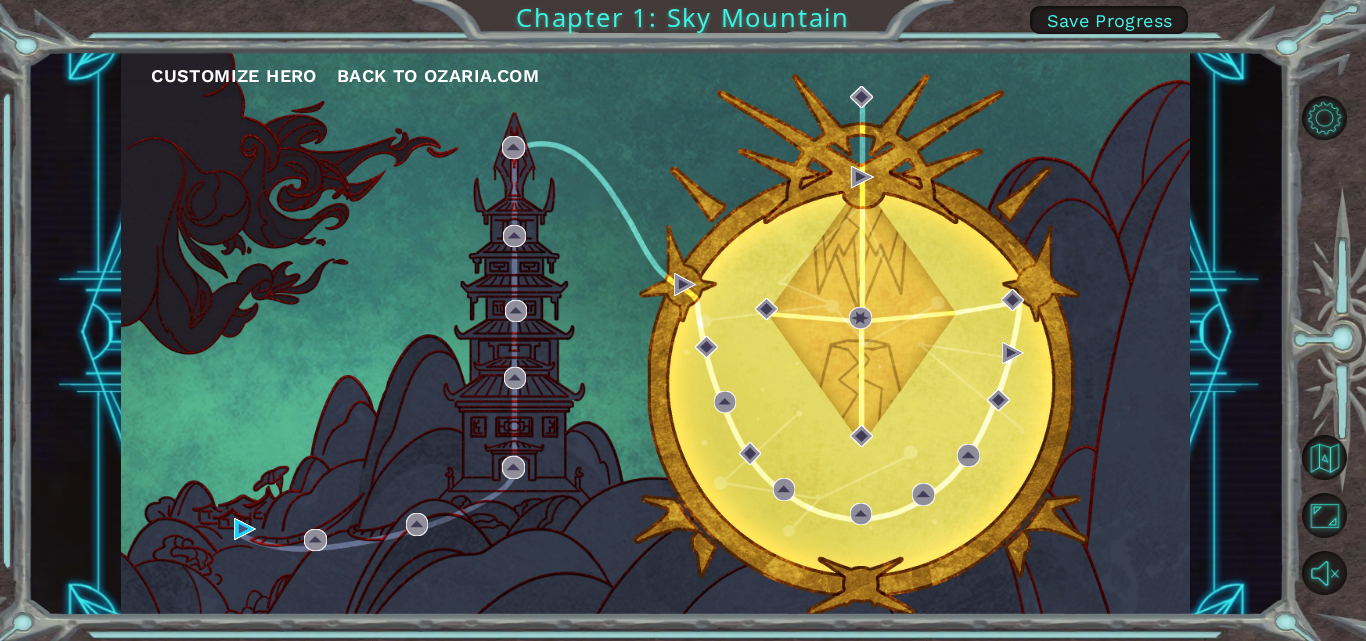 scroll, scrollTop: 0, scrollLeft: 0, axis: both 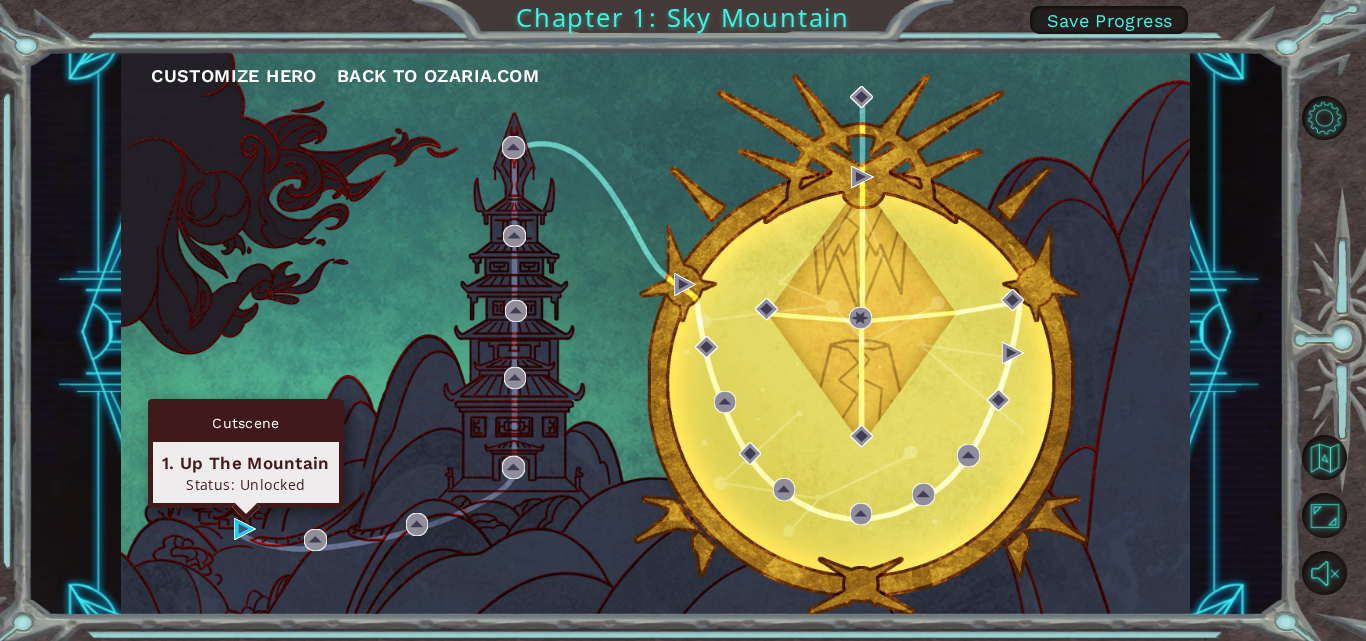 click on "Cutscene
1. Up The Mountain
Status: Unlocked" at bounding box center [246, 453] 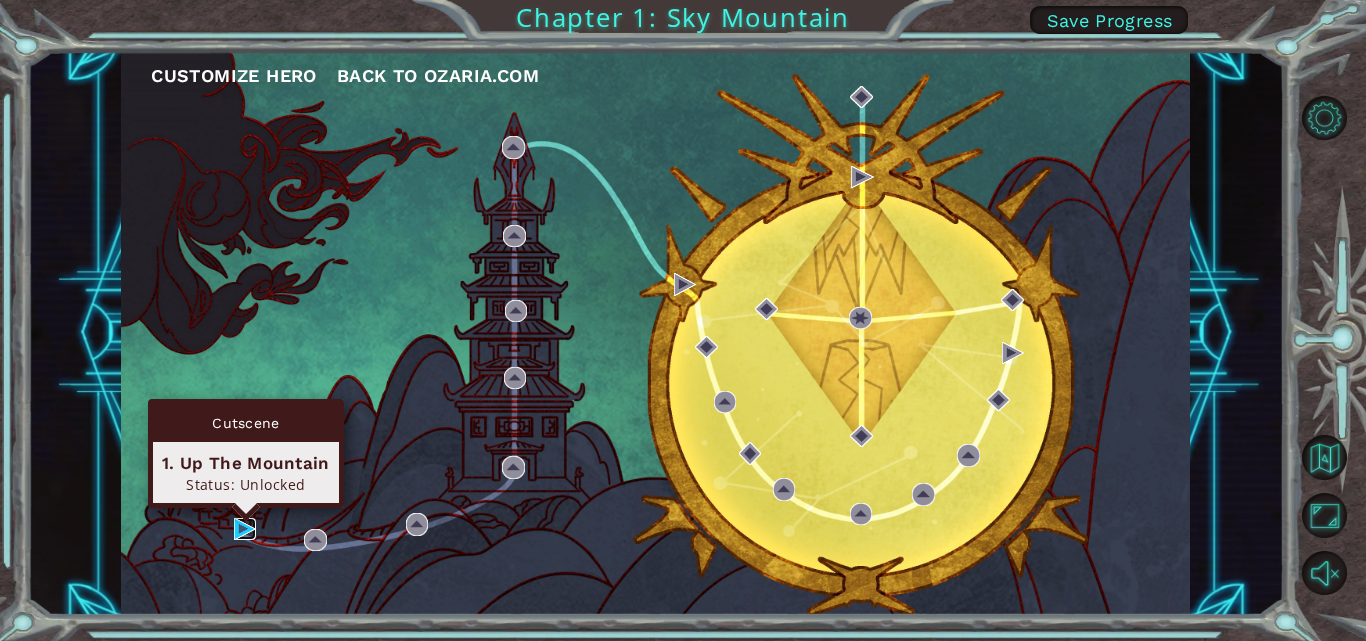 click at bounding box center [245, 529] 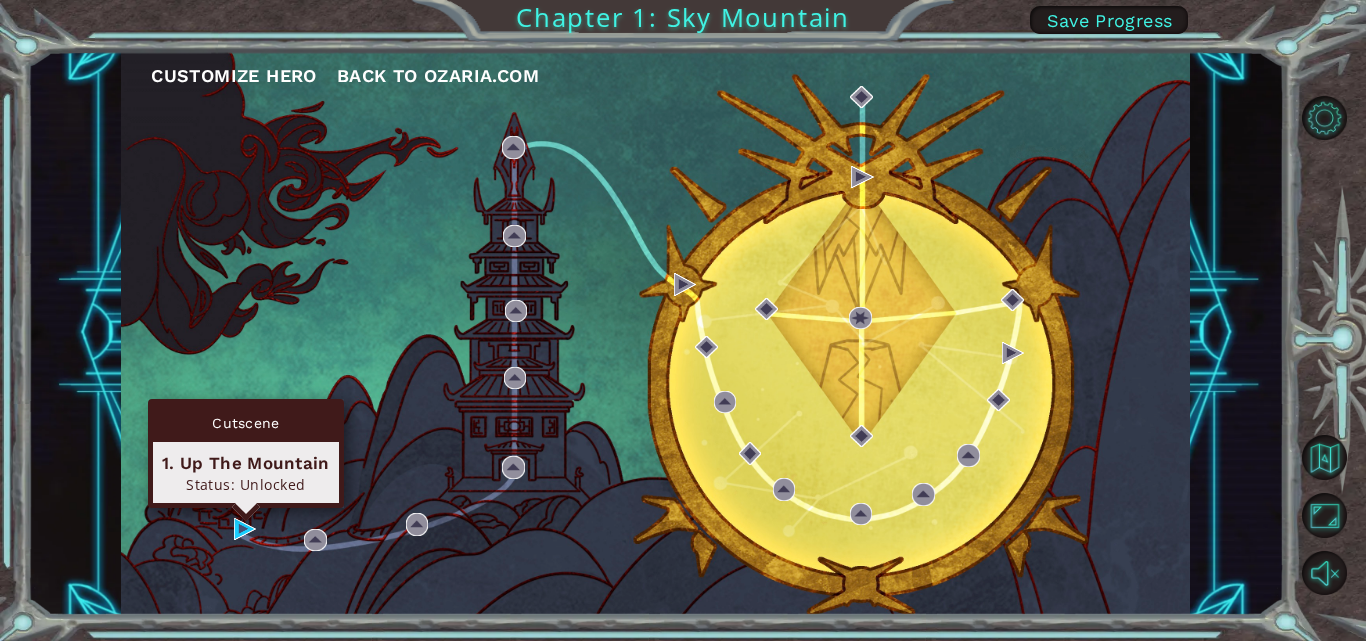 click on "Customize Hero
Back to ozaria.com                              Chapter 1: Sky Mountain    Save Progress
Practice
7. Stairway to Mystery
Status: Locked
Cutscene
9. The Spirit Lands
Status: Locked
Cutscene
1. Up The Mountain
Status: Unlocked" at bounding box center (683, 320) 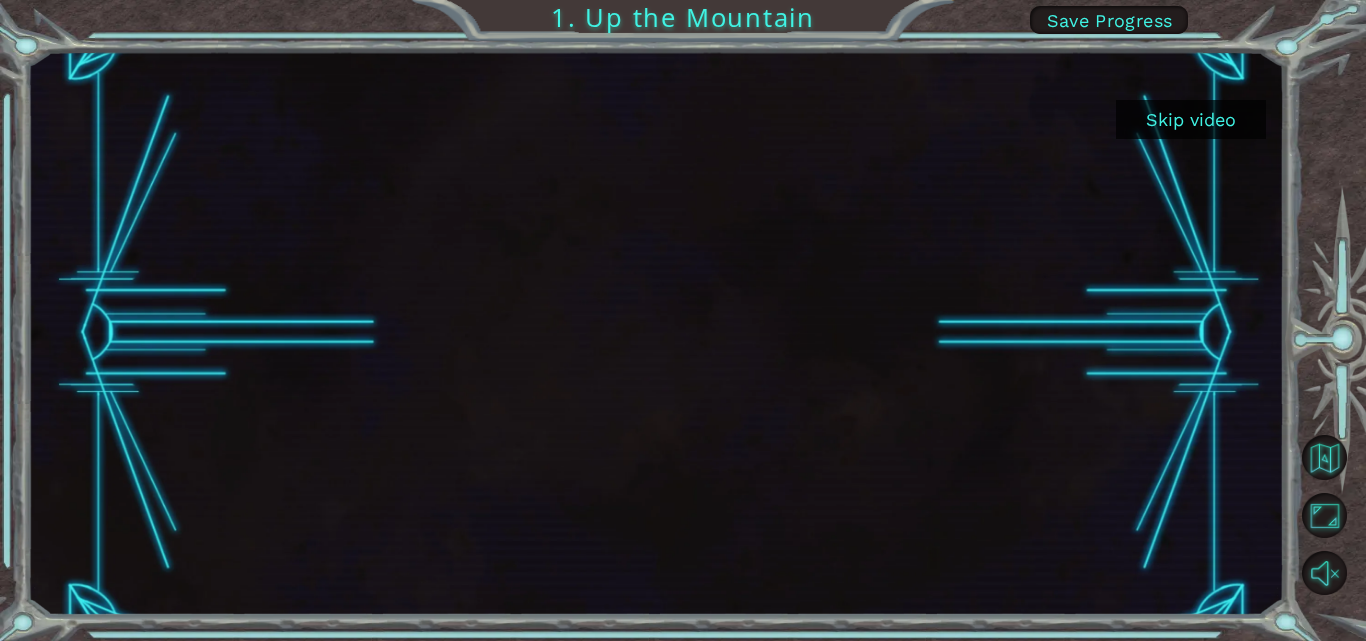 click at bounding box center (1335, 345) 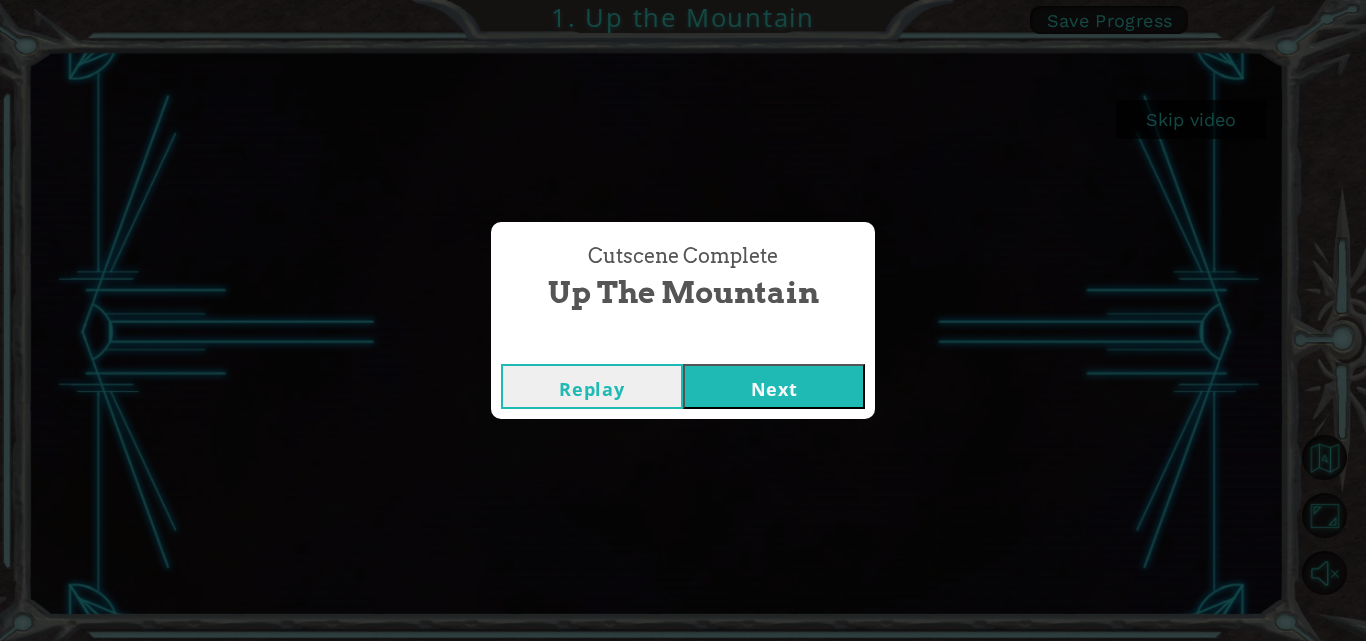 click on "Next" at bounding box center (774, 386) 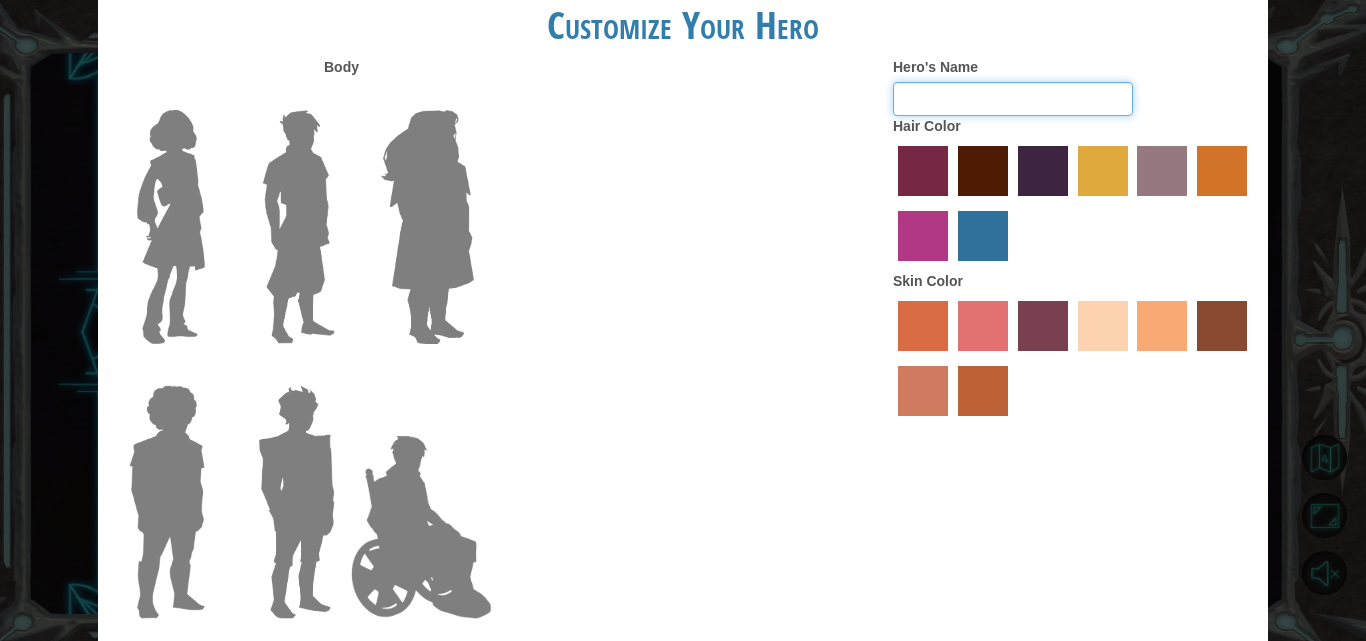 click on "Hero's Name" at bounding box center [1013, 99] 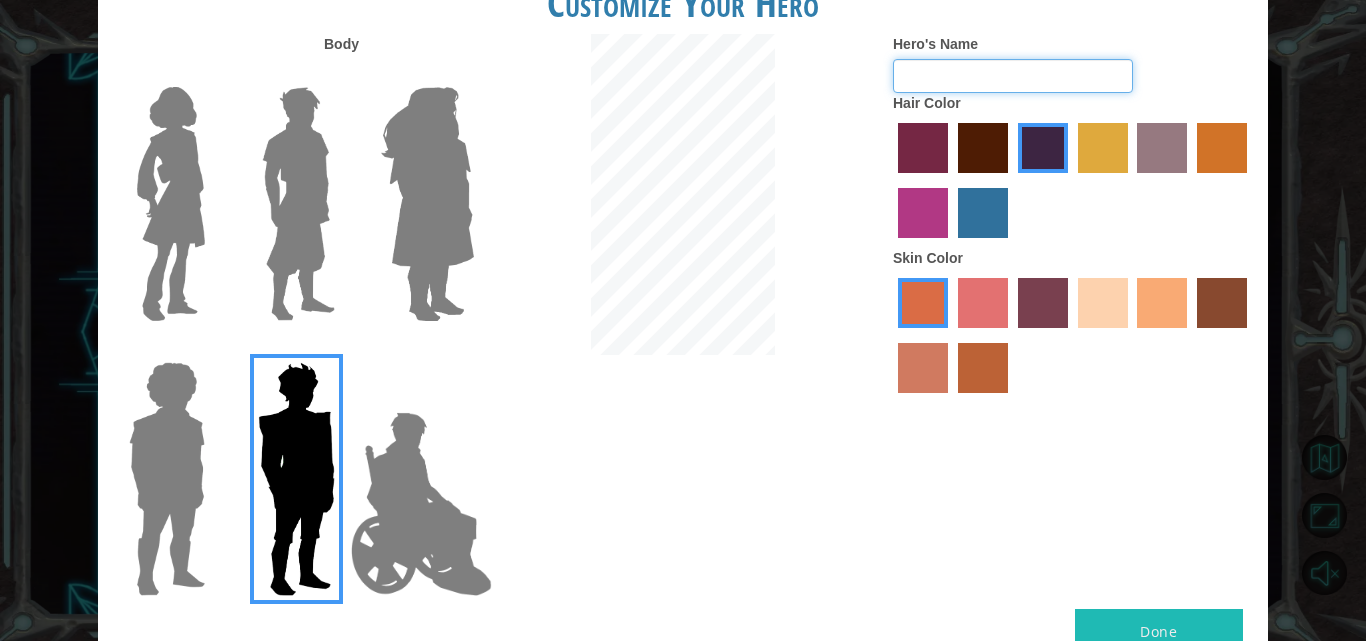 click on "Hero's Name" at bounding box center (1013, 76) 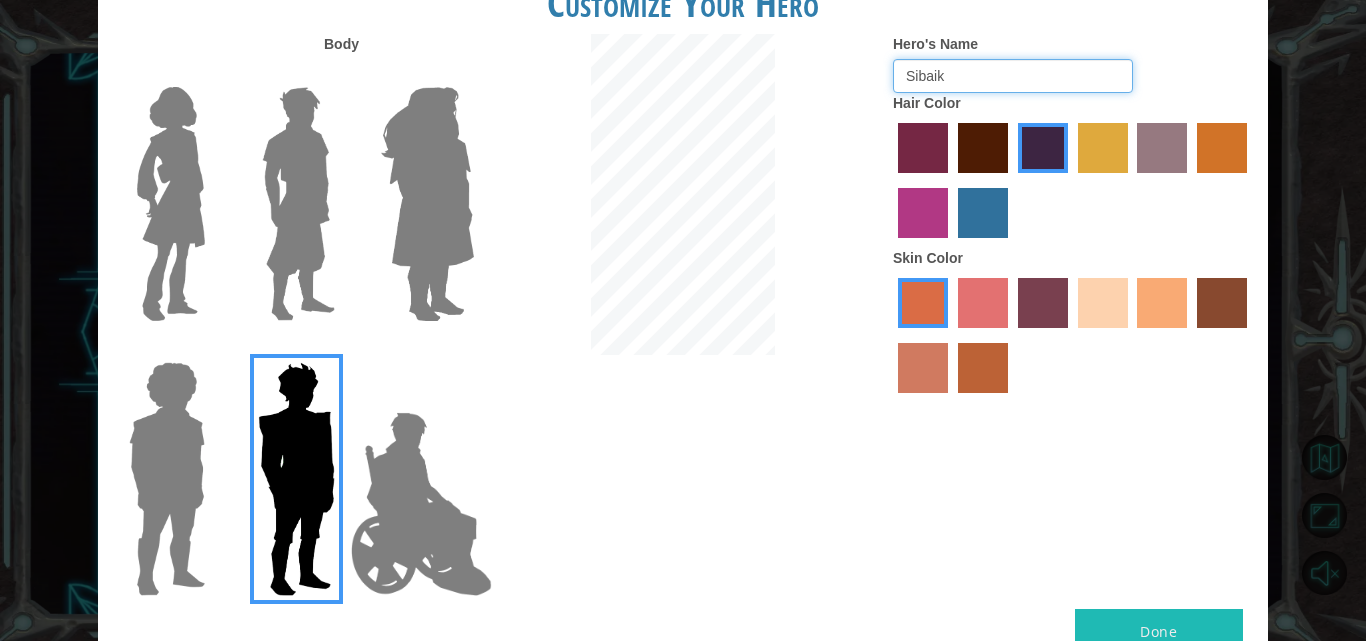 type on "Sibaik" 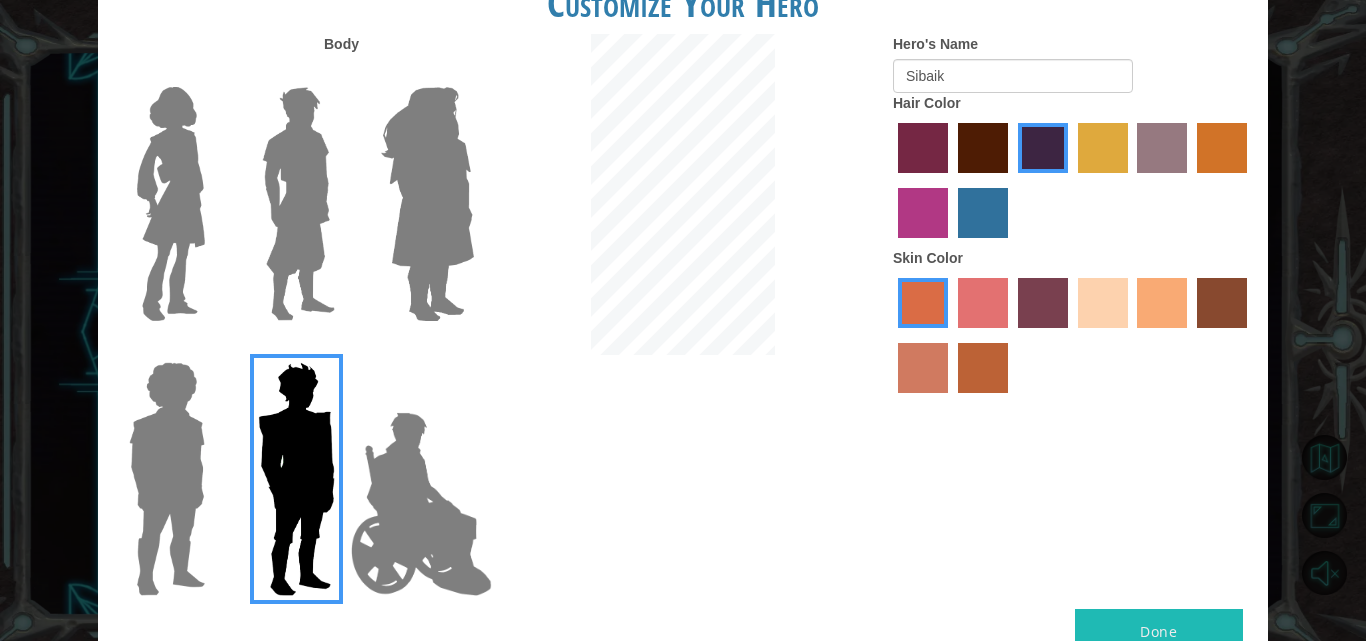 click at bounding box center (1073, 183) 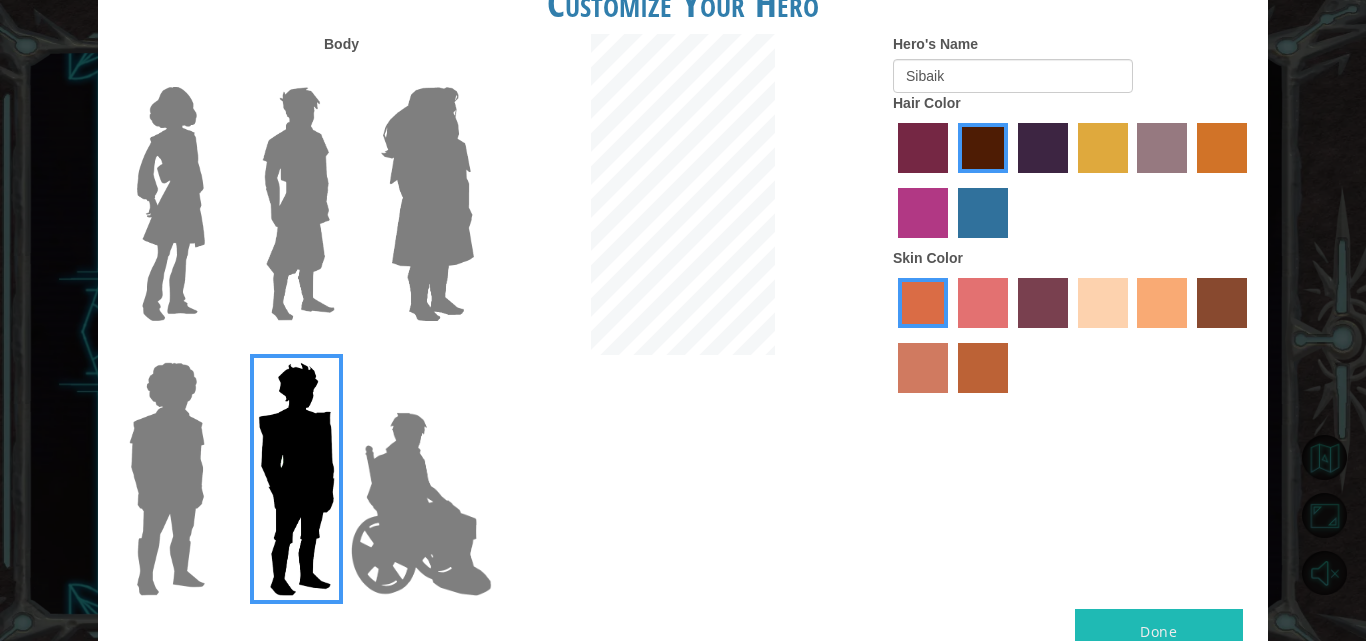 click at bounding box center [923, 148] 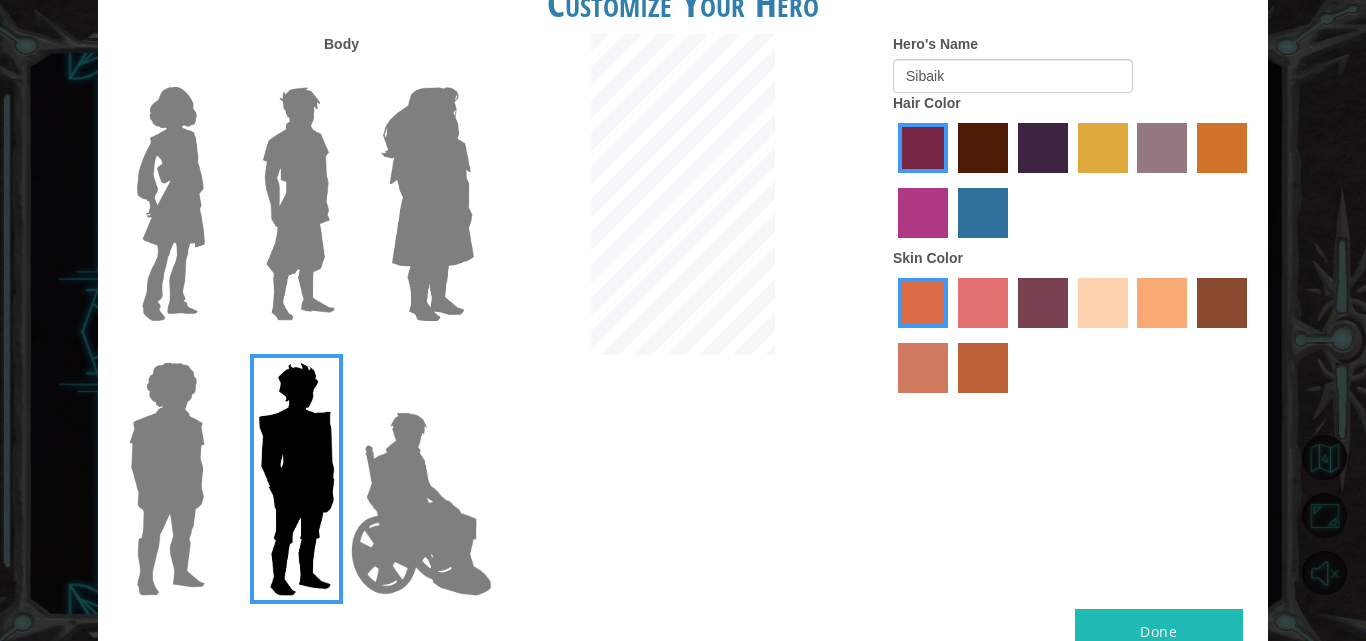 click at bounding box center (983, 148) 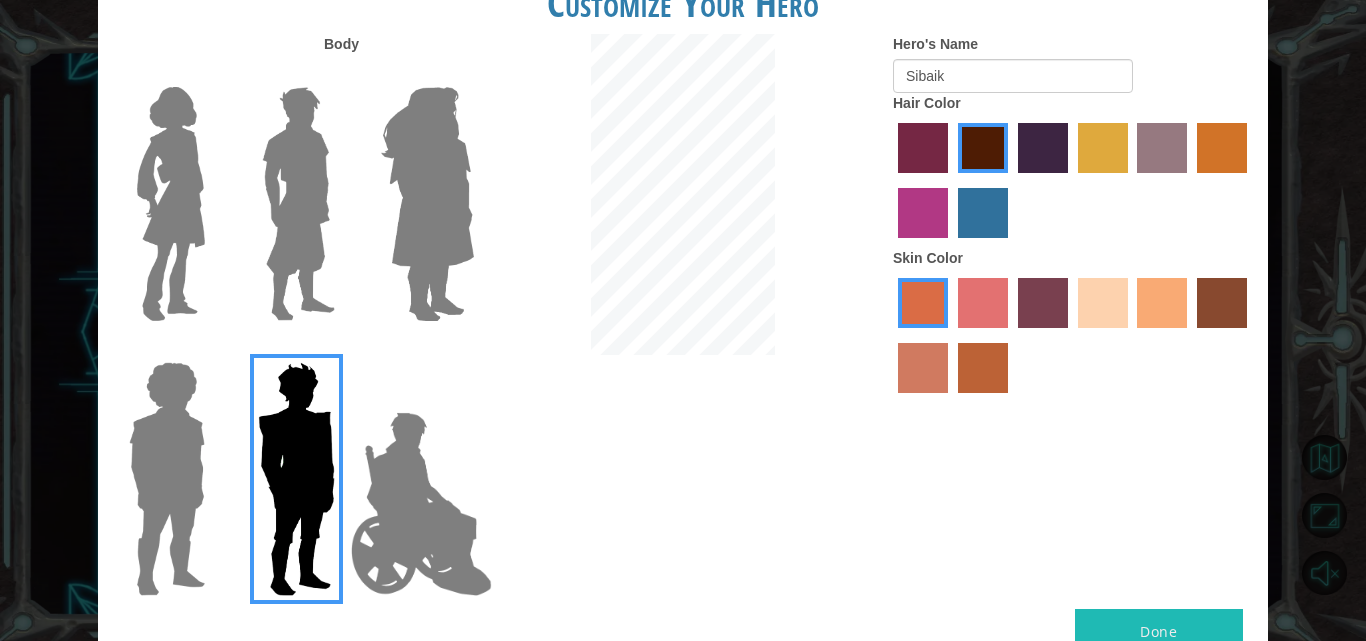 click at bounding box center (983, 213) 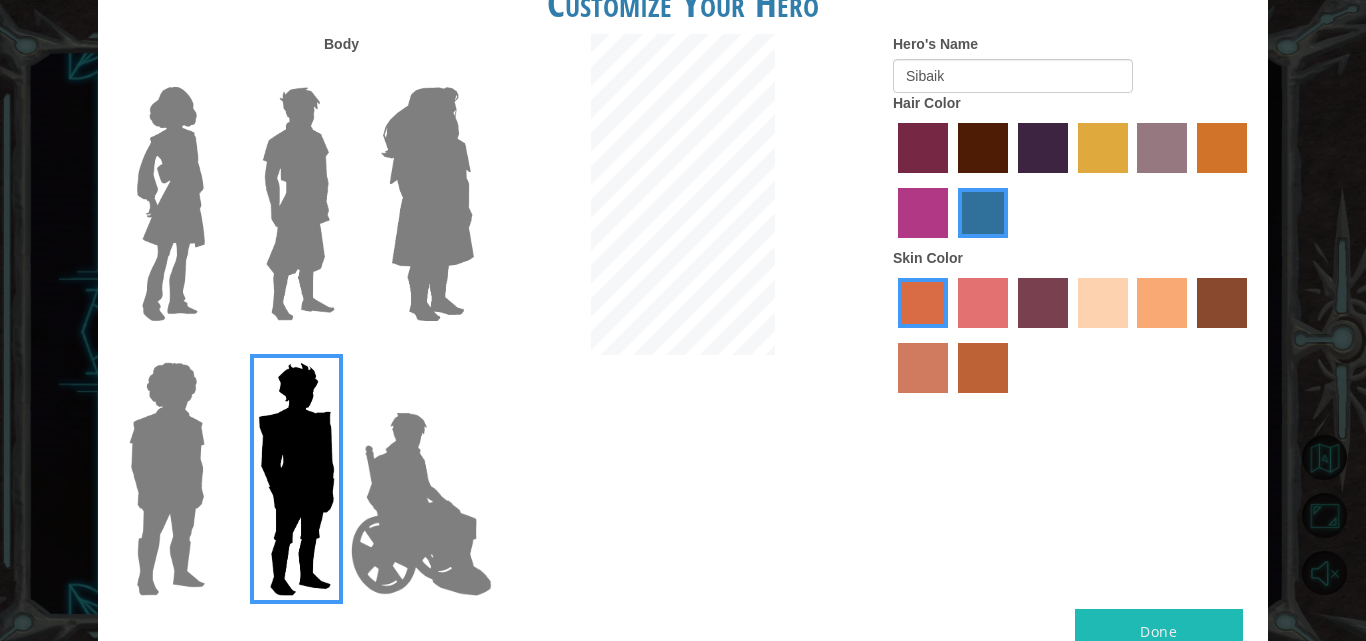 click at bounding box center [1103, 148] 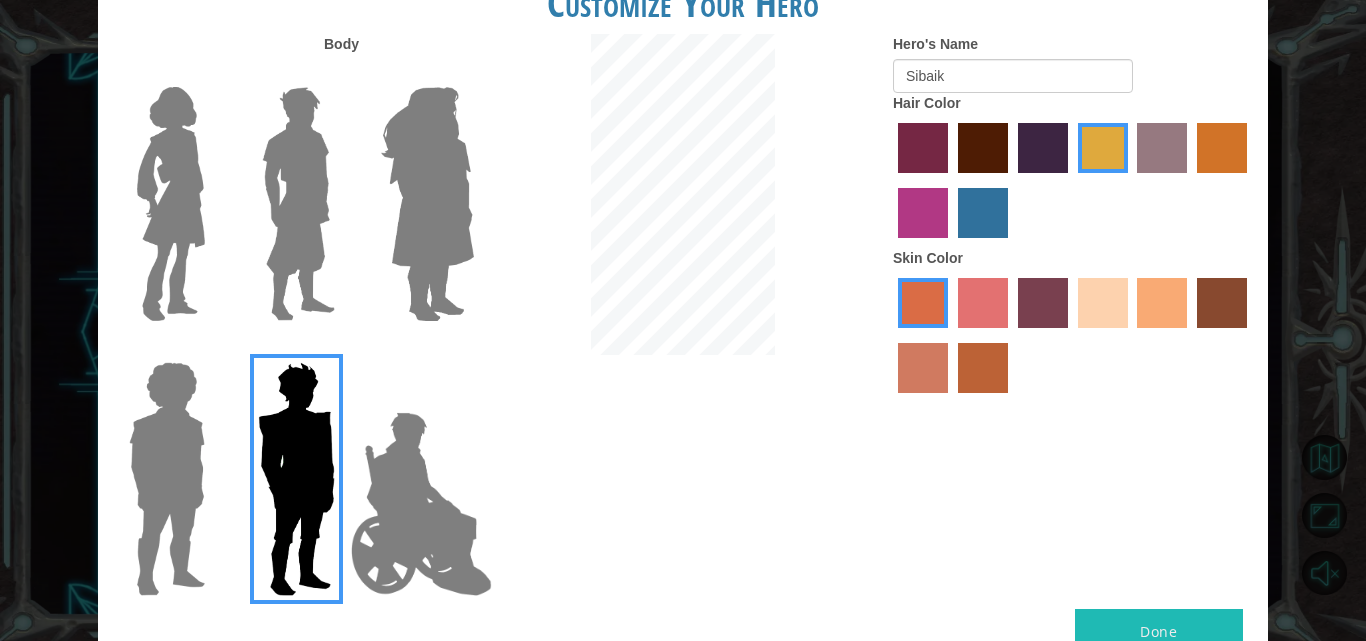click at bounding box center (1043, 148) 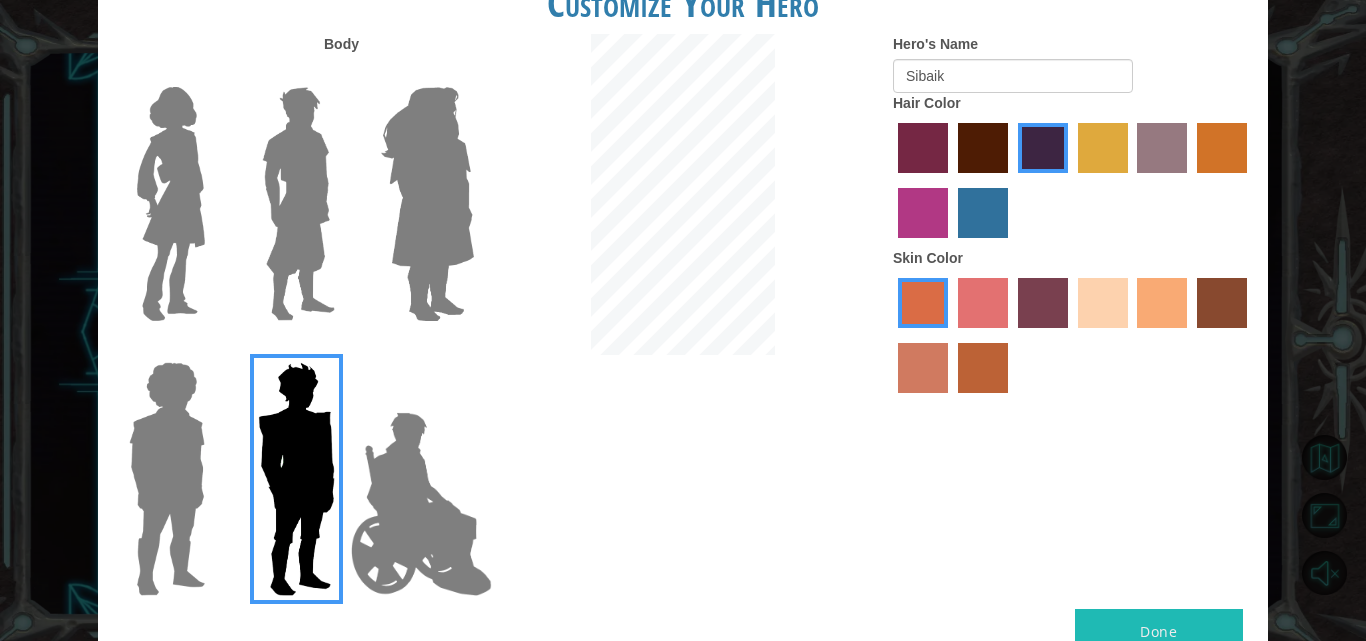 click at bounding box center (983, 148) 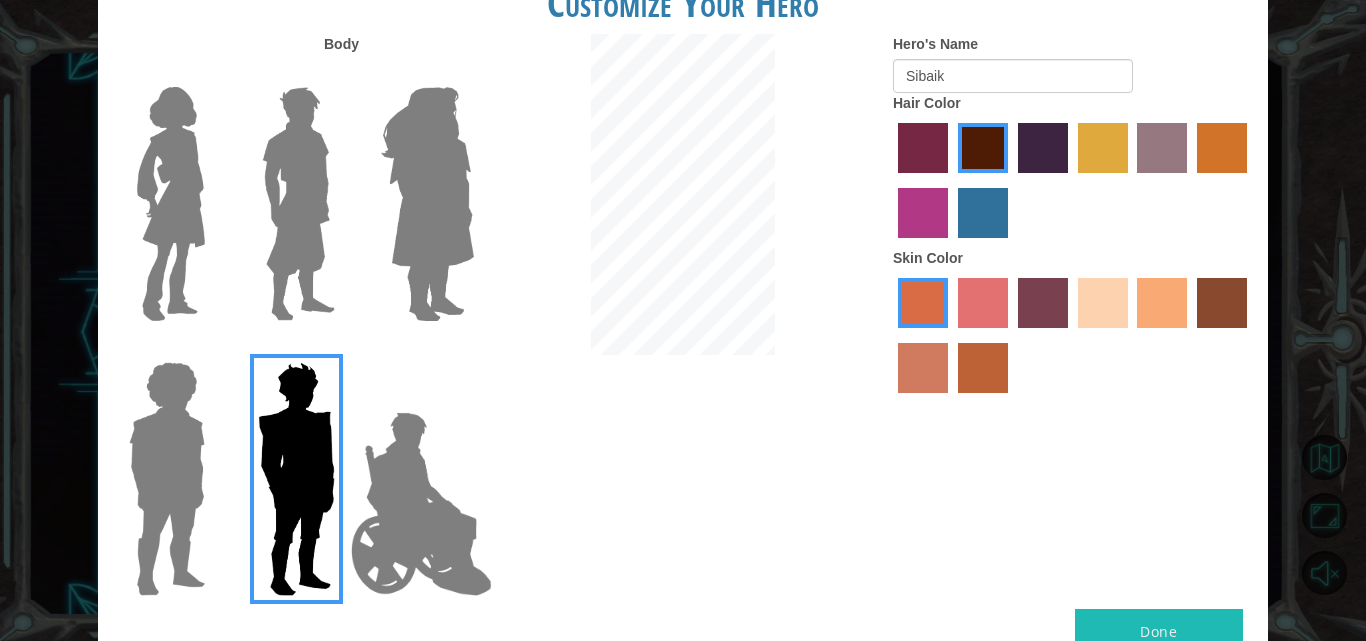 click at bounding box center [1043, 148] 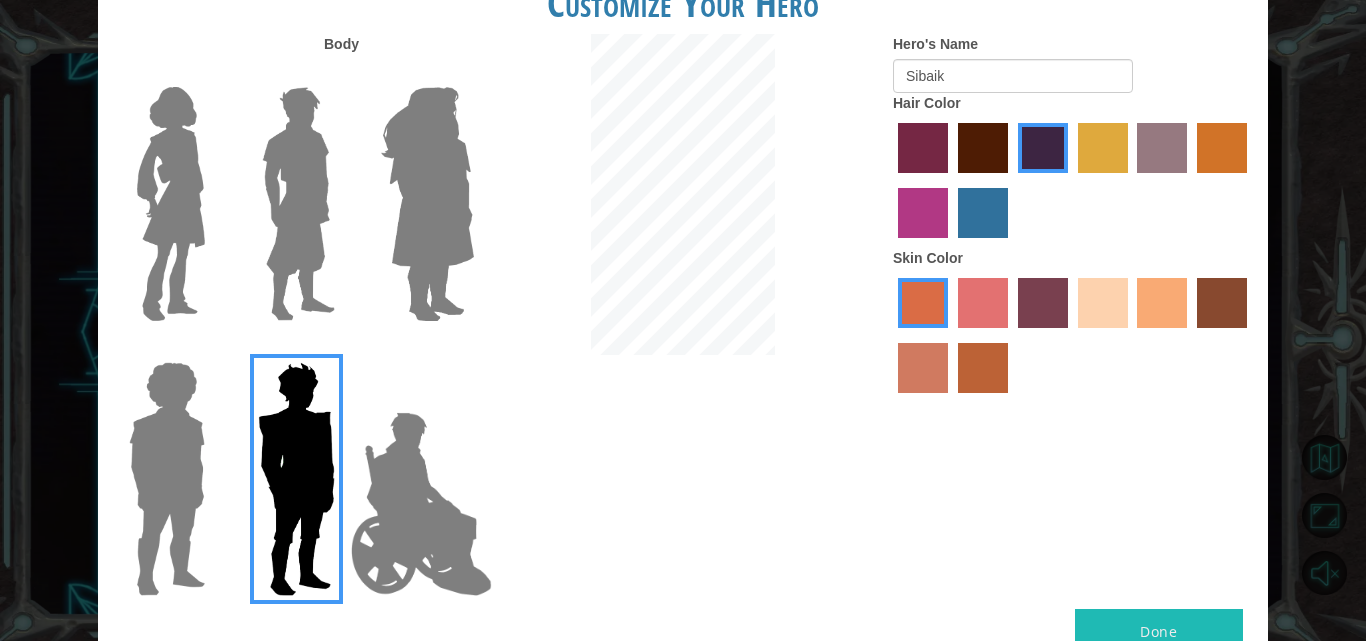 click at bounding box center (923, 368) 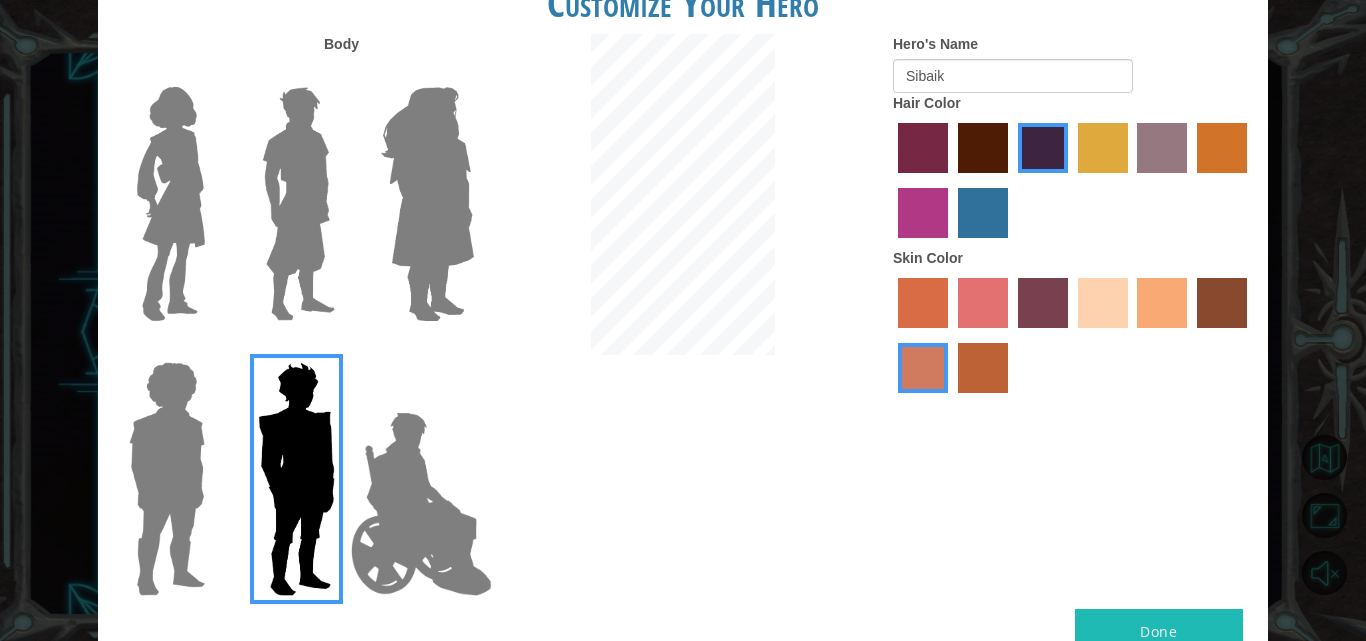 click at bounding box center [983, 368] 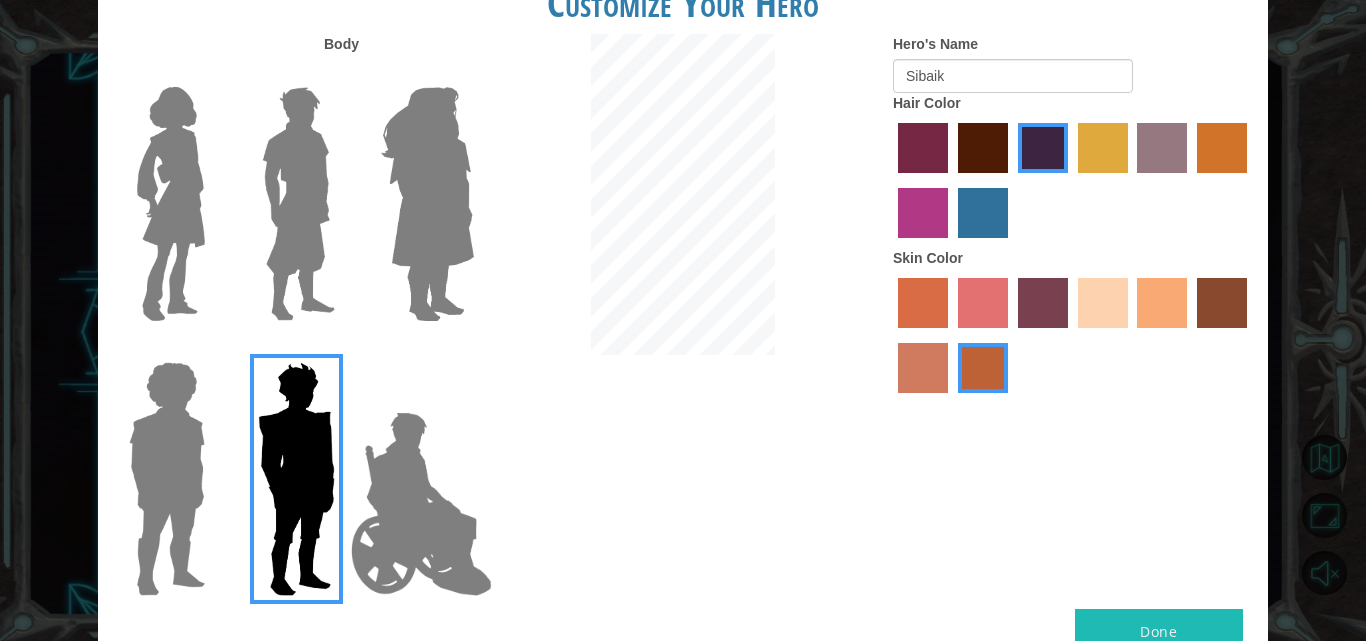click at bounding box center (1222, 303) 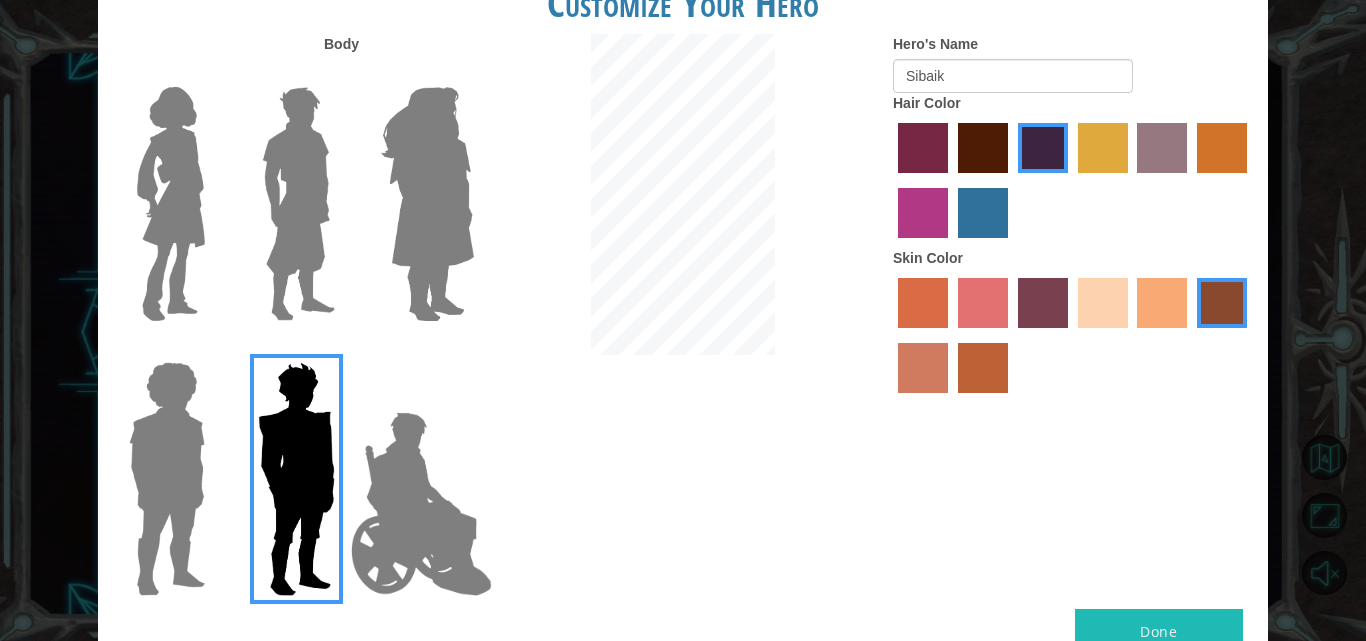 click at bounding box center [1103, 303] 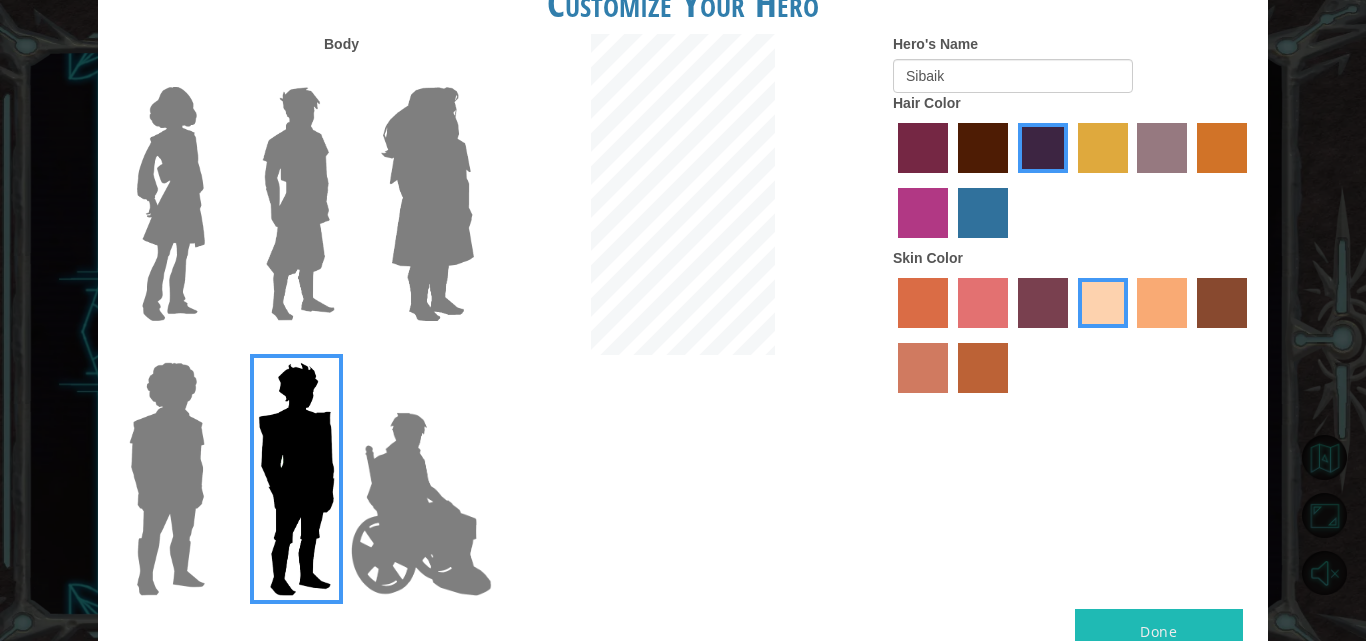click at bounding box center (1073, 338) 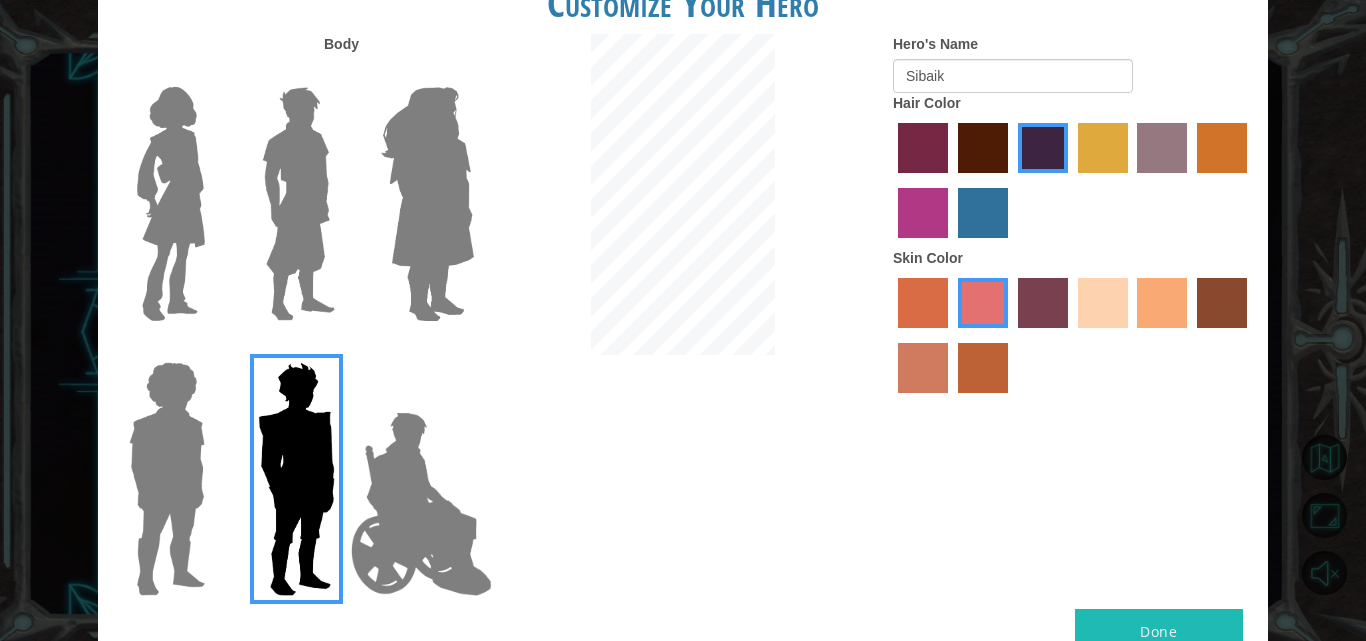 click at bounding box center (1043, 303) 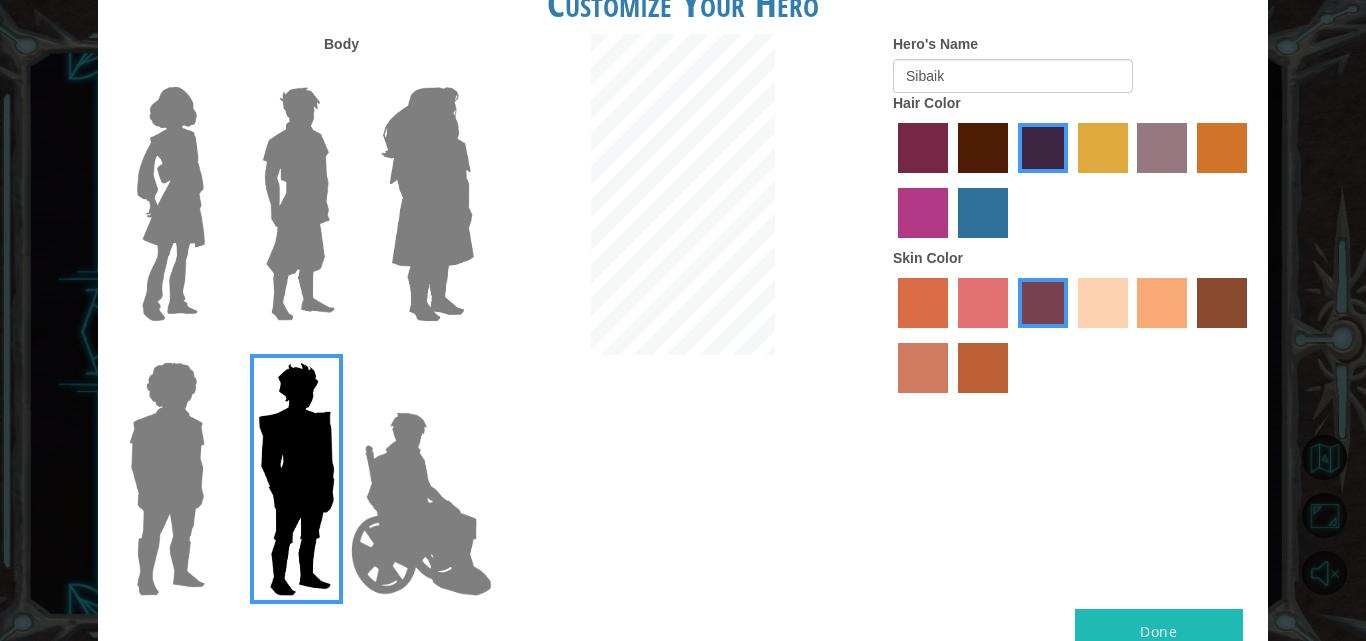 drag, startPoint x: 936, startPoint y: 300, endPoint x: 948, endPoint y: 307, distance: 13.892444 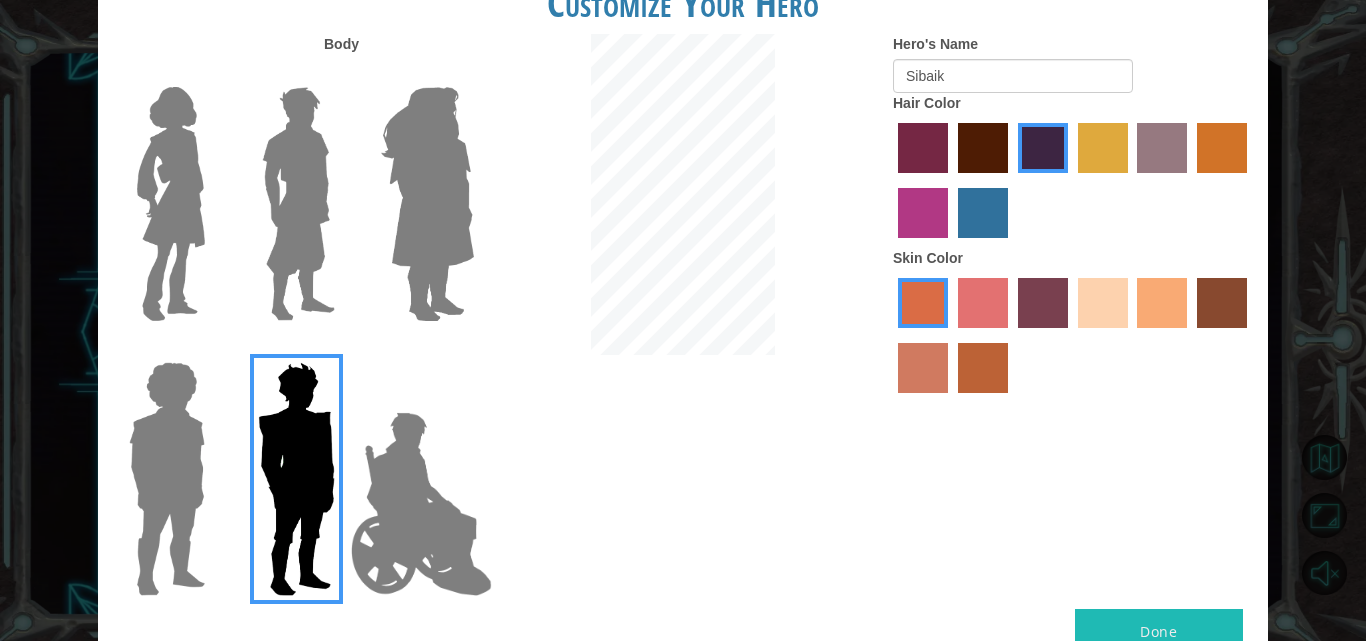 click at bounding box center (923, 368) 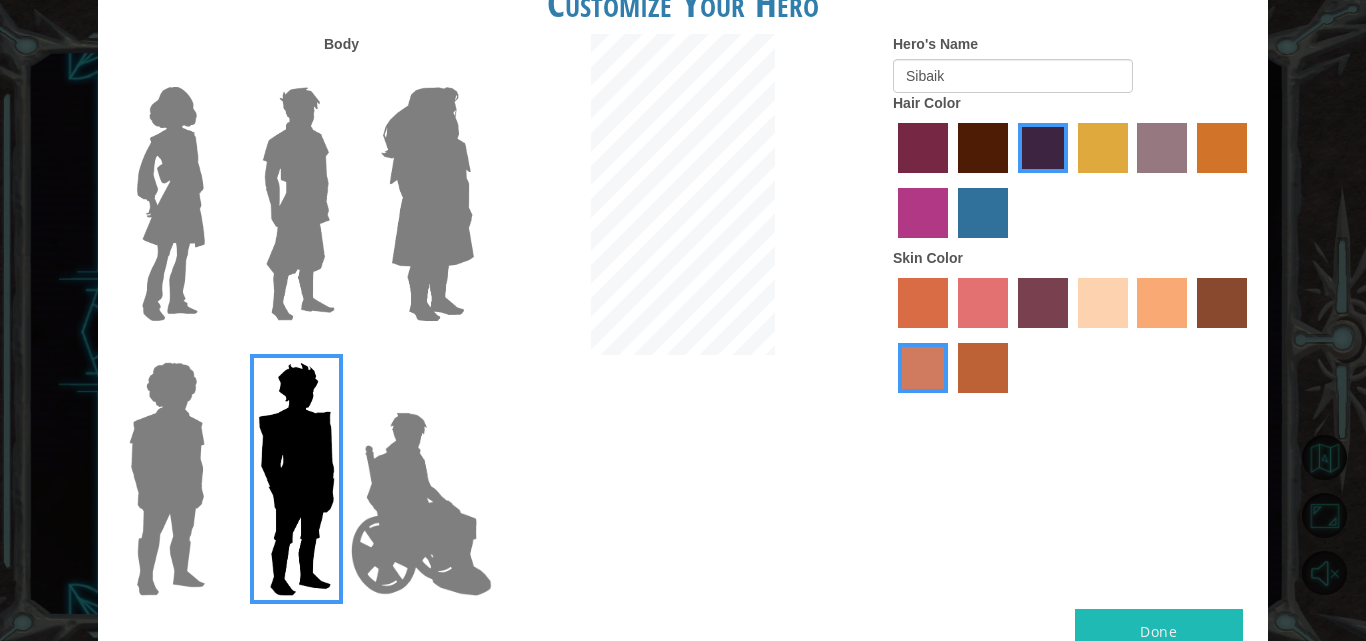 click at bounding box center (1162, 303) 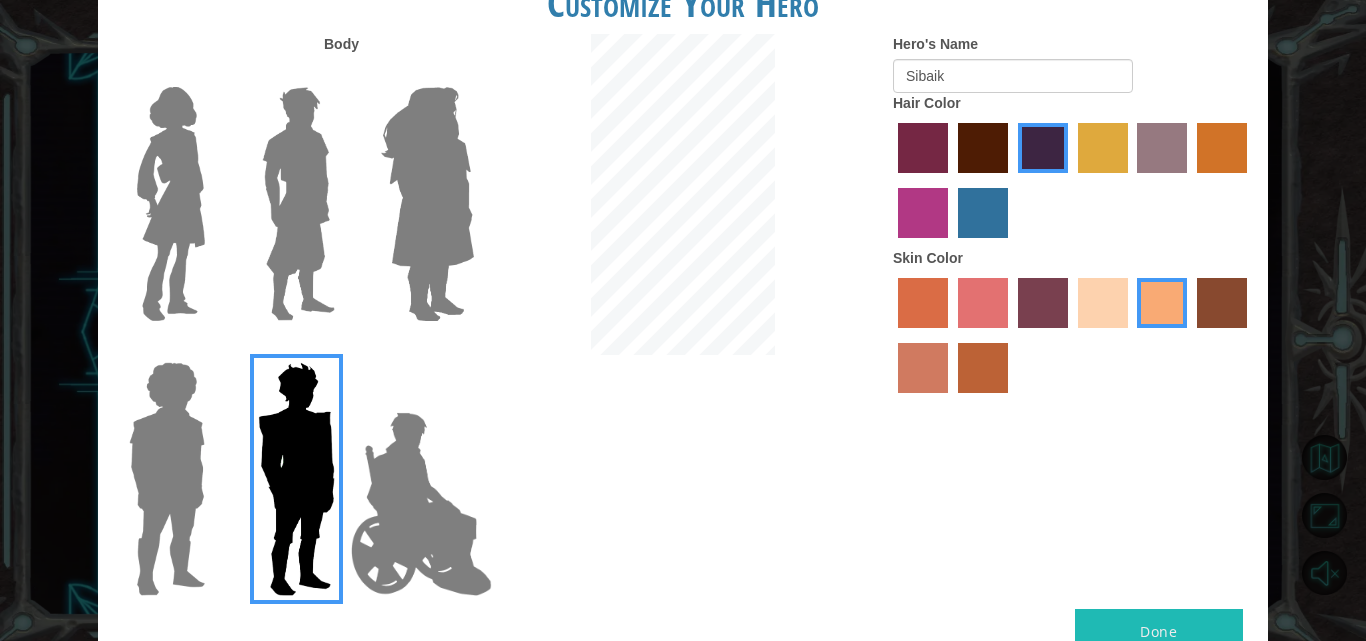 click on "Done" at bounding box center [1159, 631] 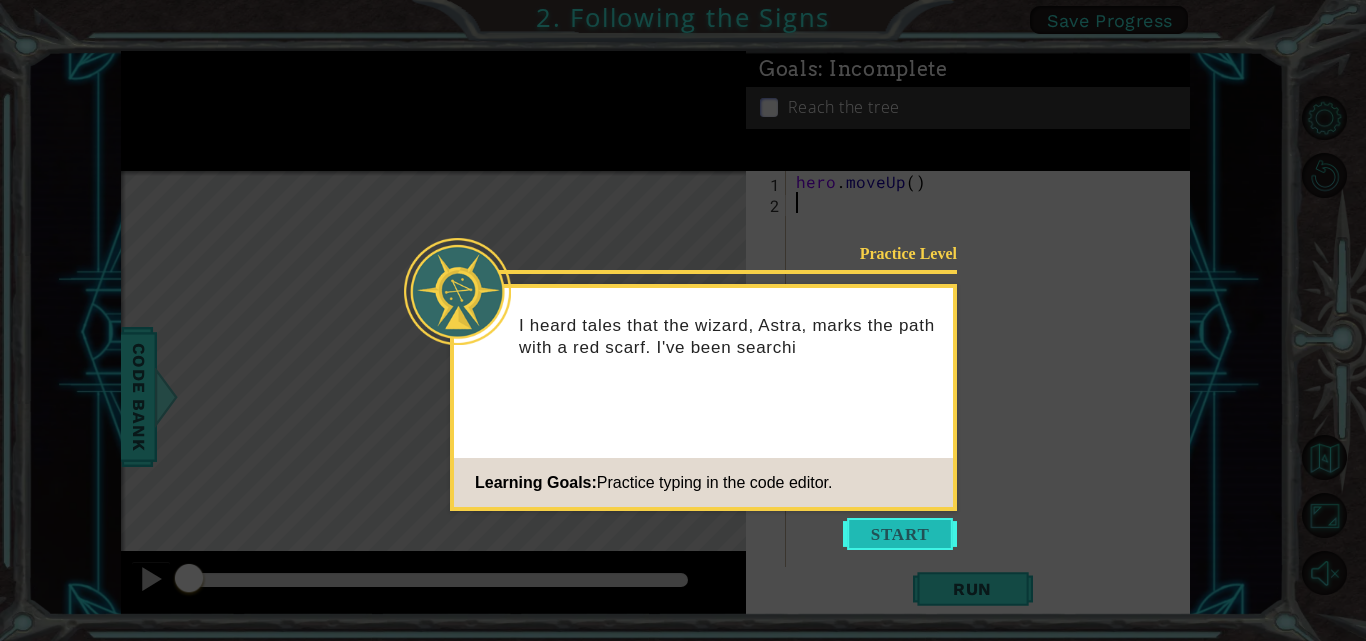 click at bounding box center (900, 534) 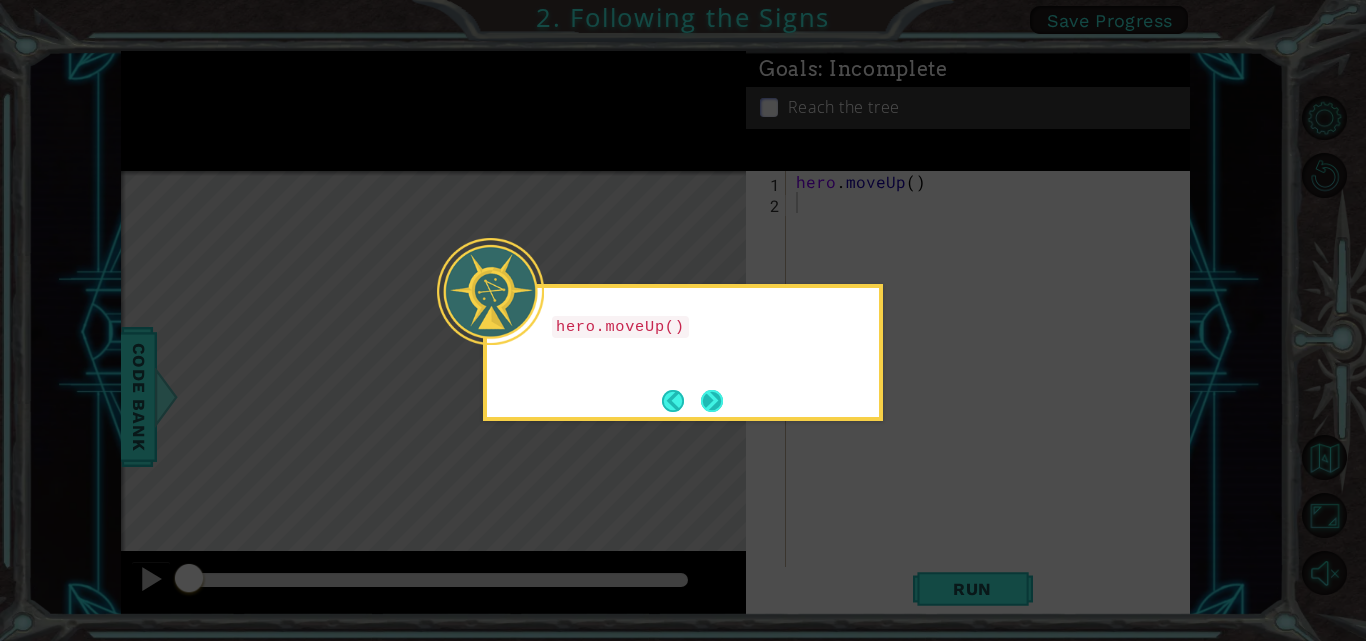 click at bounding box center [711, 400] 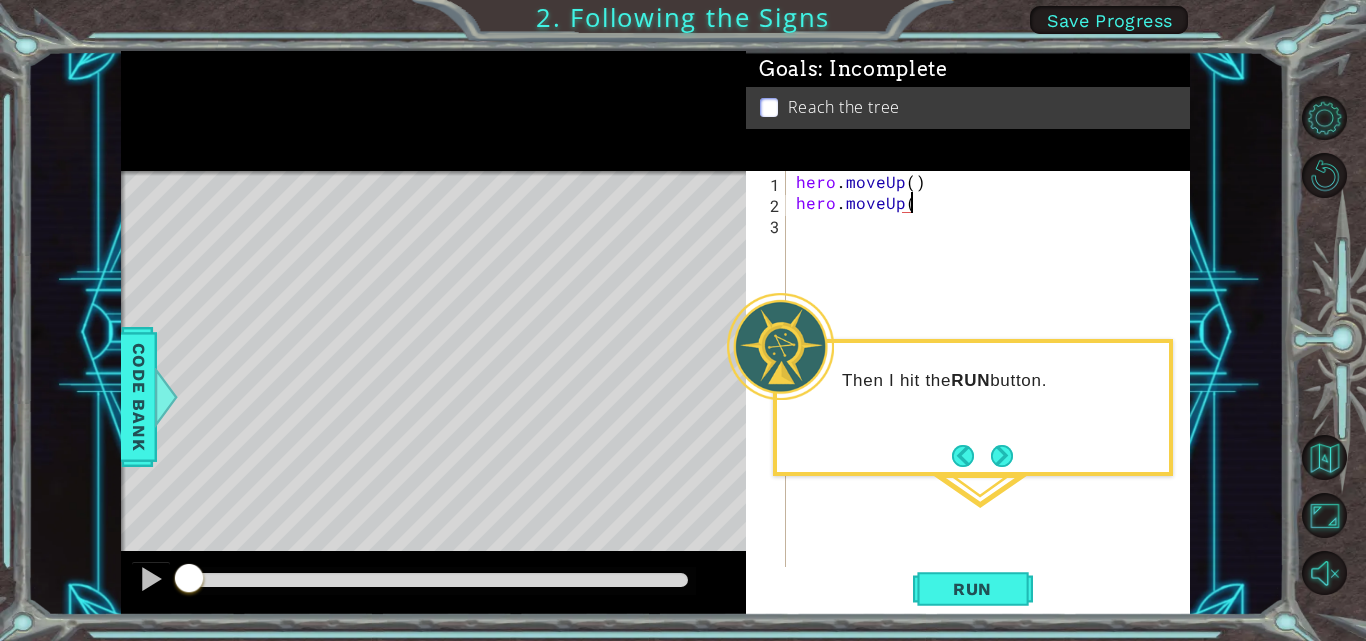 scroll, scrollTop: 0, scrollLeft: 7, axis: horizontal 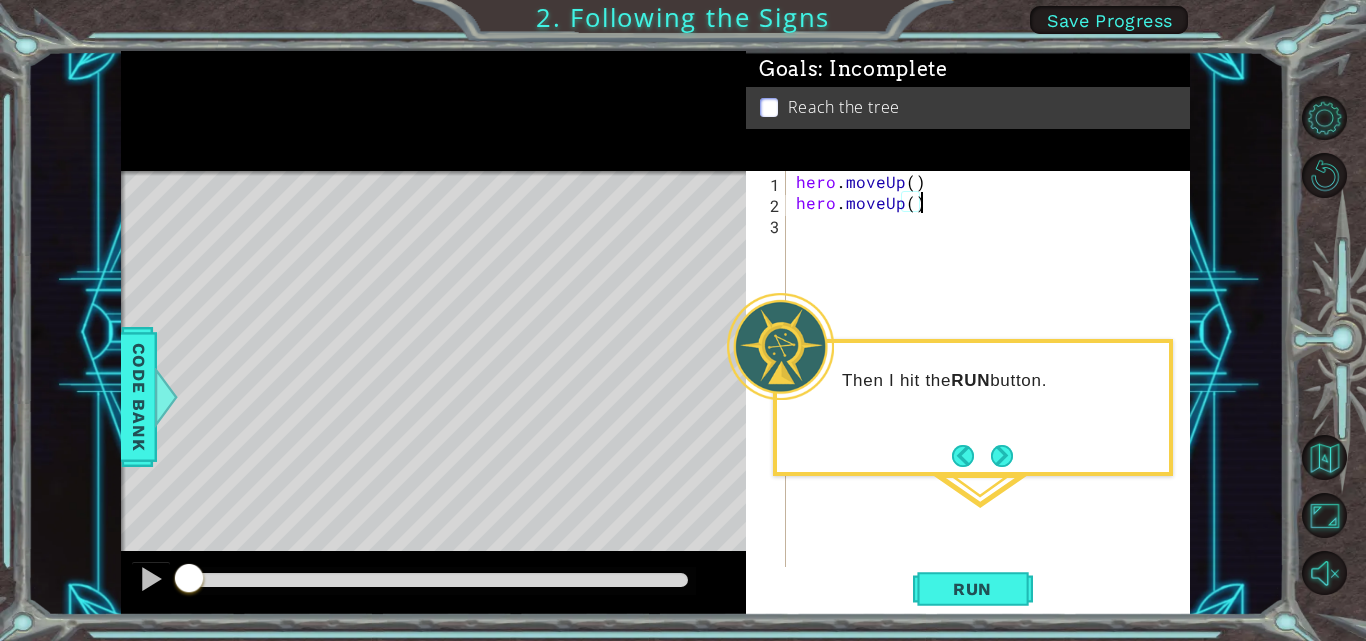 click on "hero . moveUp ( ) hero . moveUp ( )" at bounding box center (994, 391) 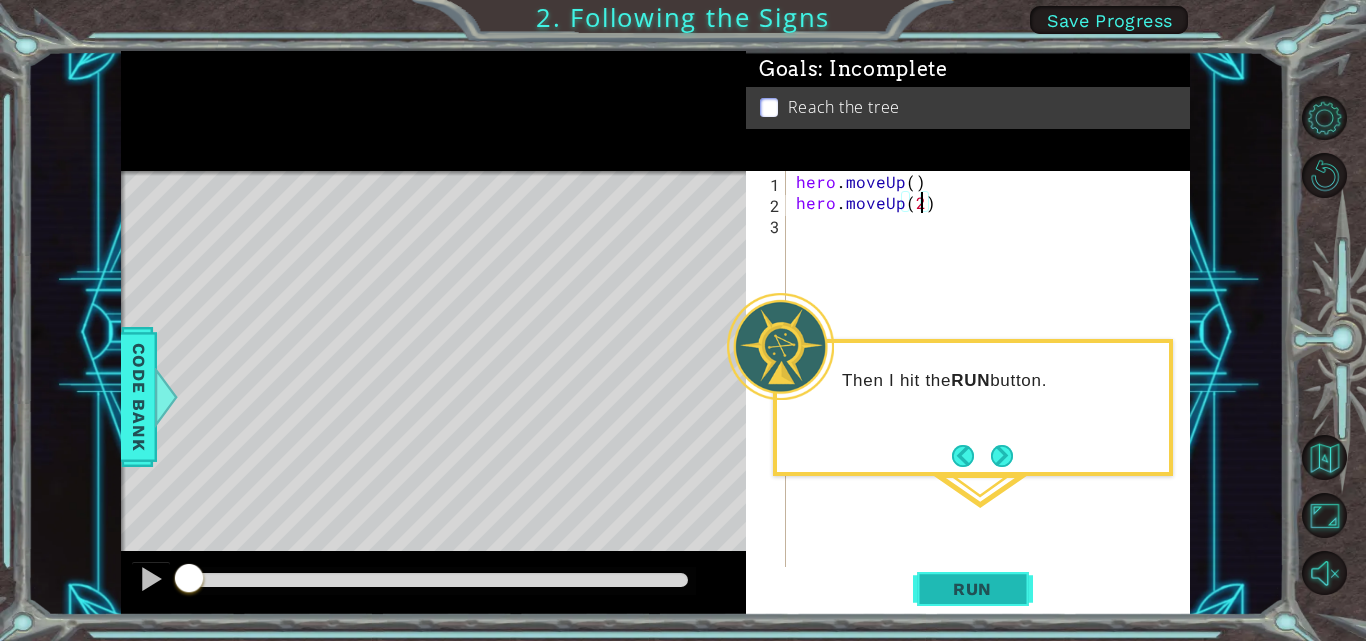 type on "hero.moveUp(2)" 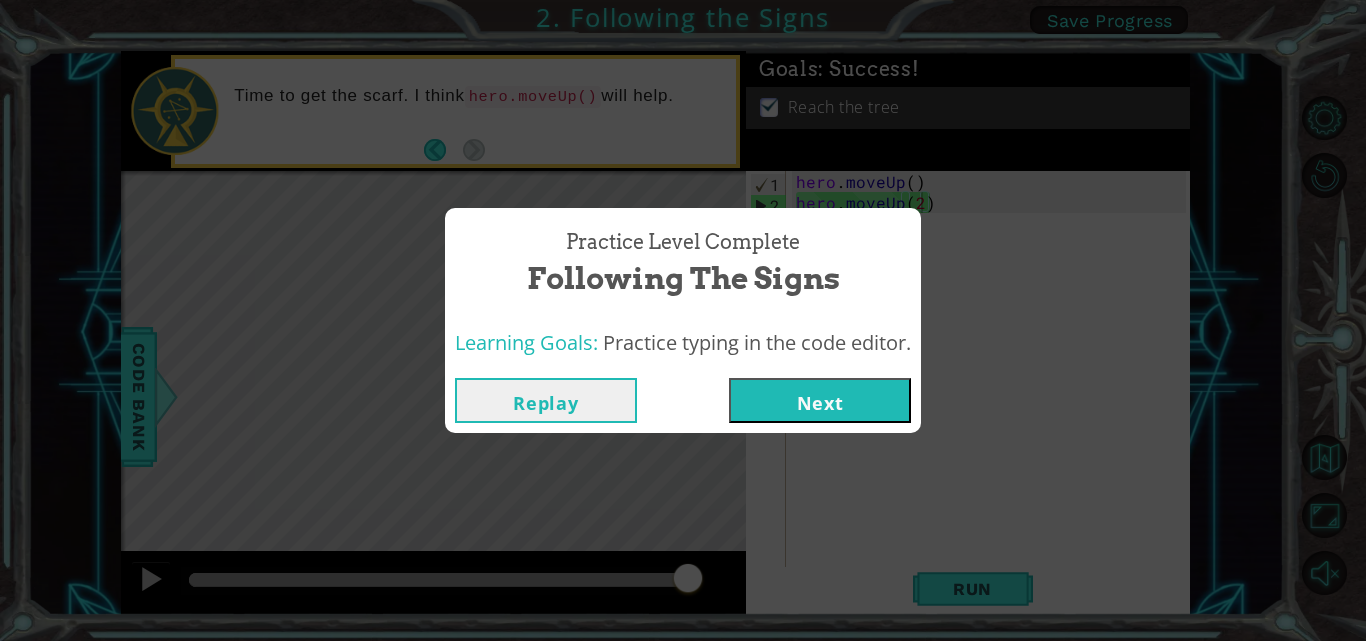 click on "Next" at bounding box center (820, 400) 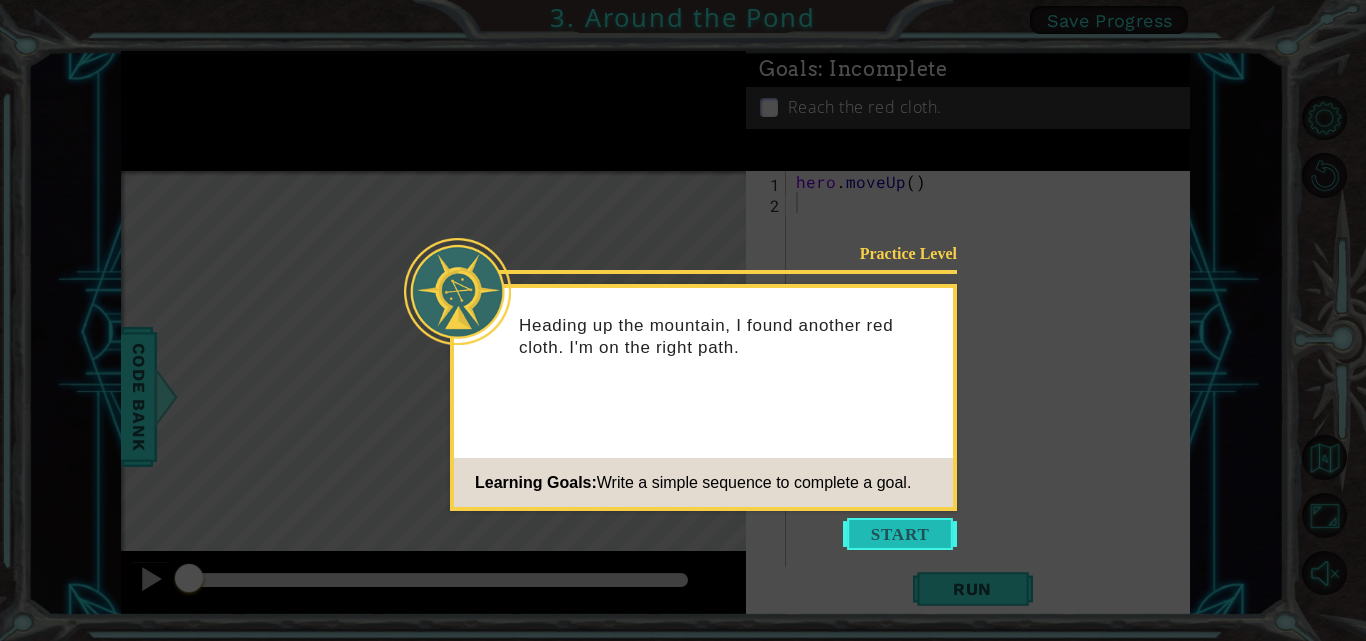 click at bounding box center [900, 534] 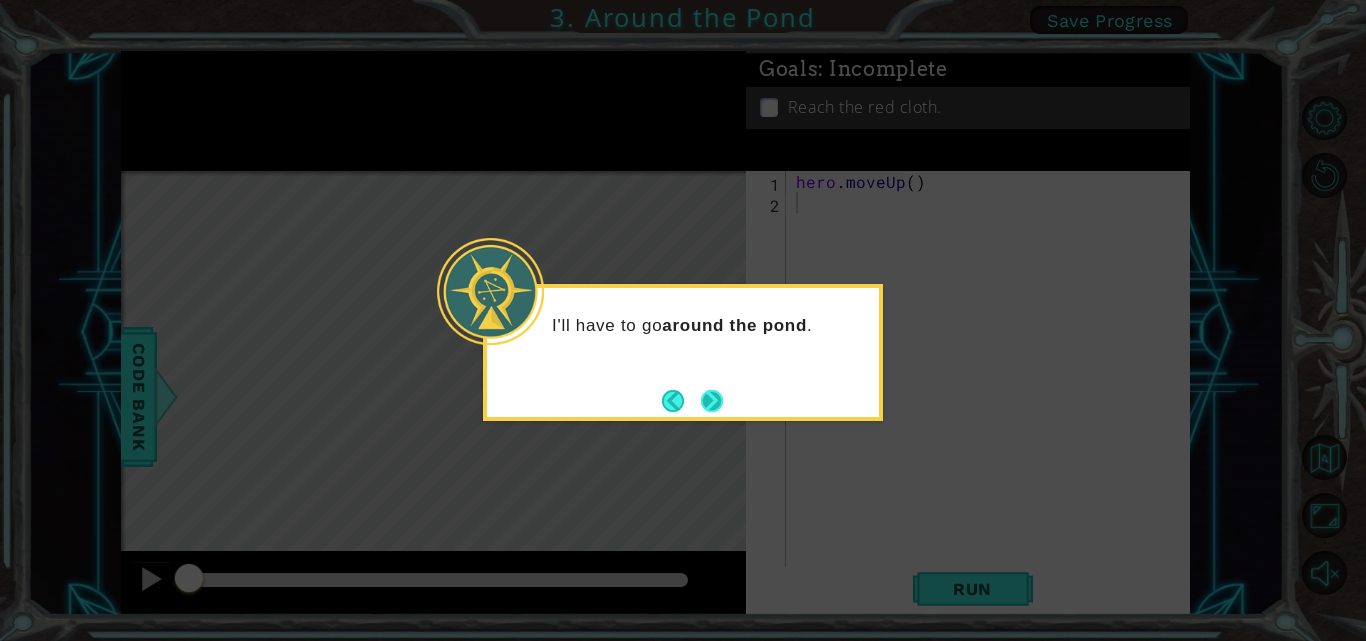 click at bounding box center [712, 401] 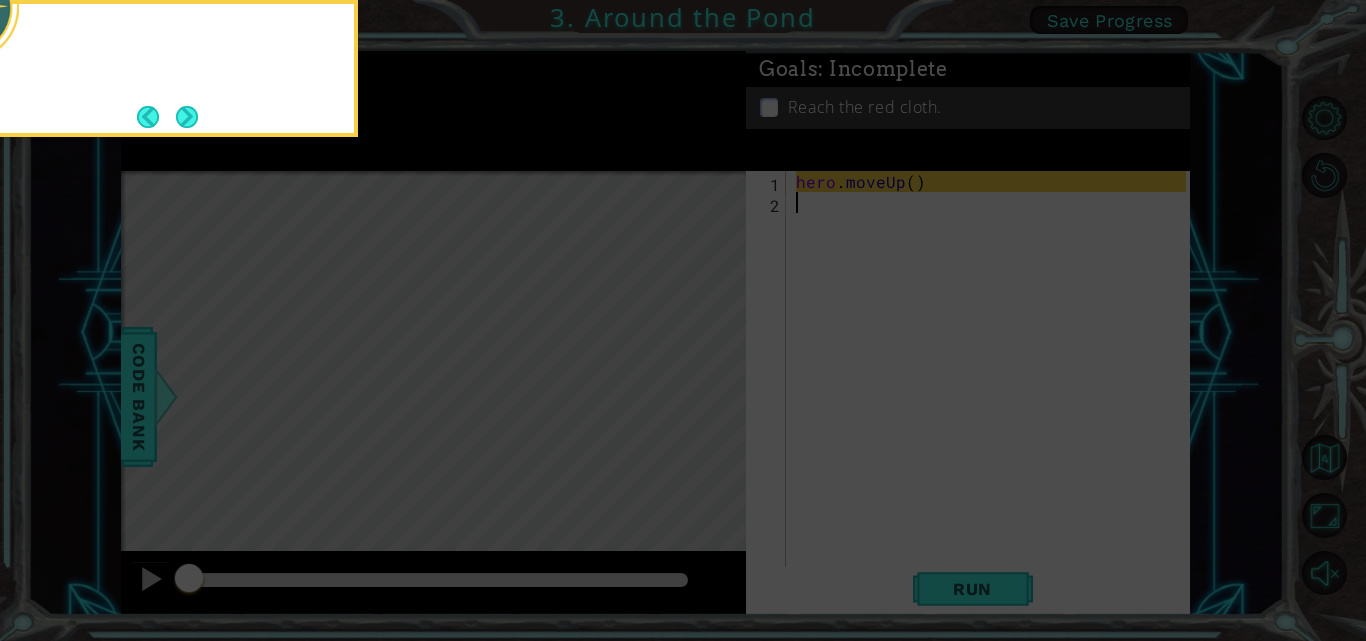 click 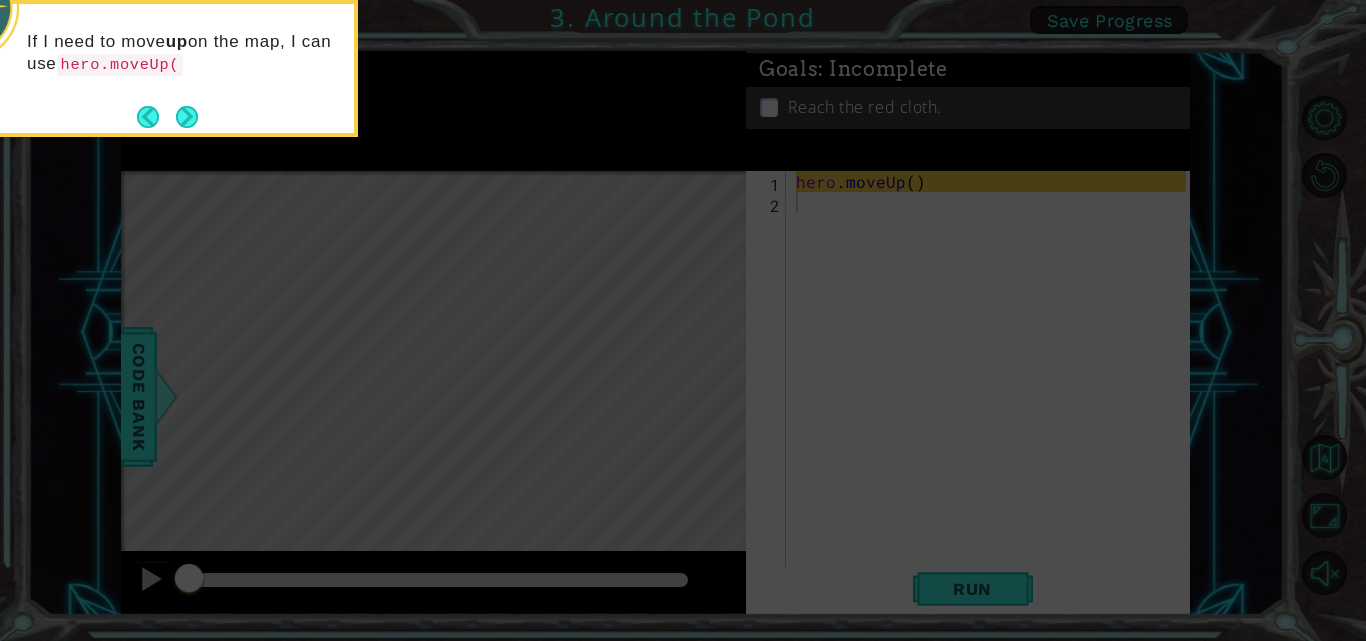 click 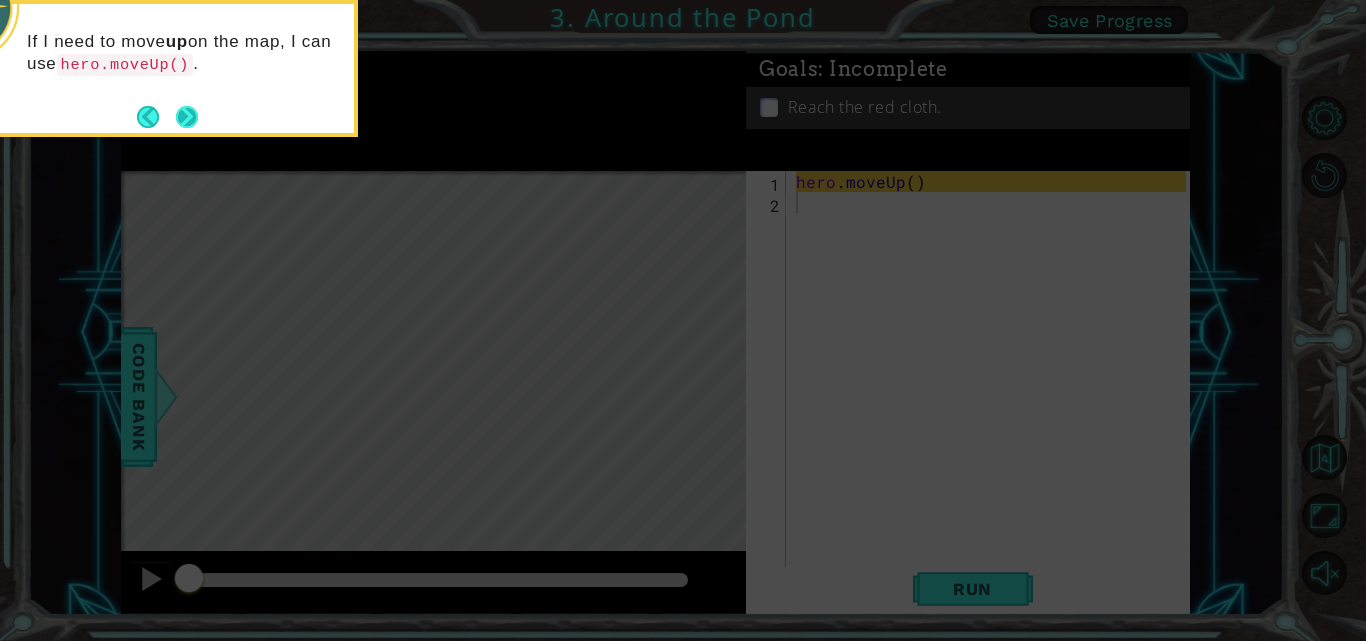 click at bounding box center (186, 116) 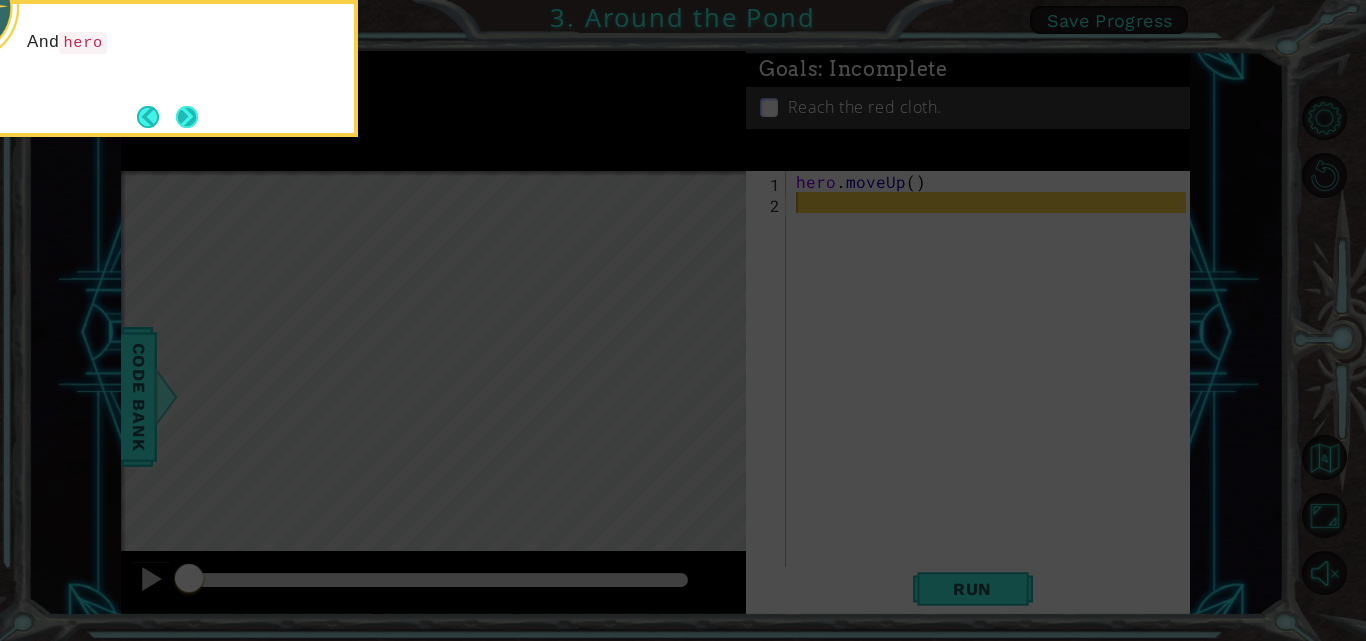 click at bounding box center (187, 117) 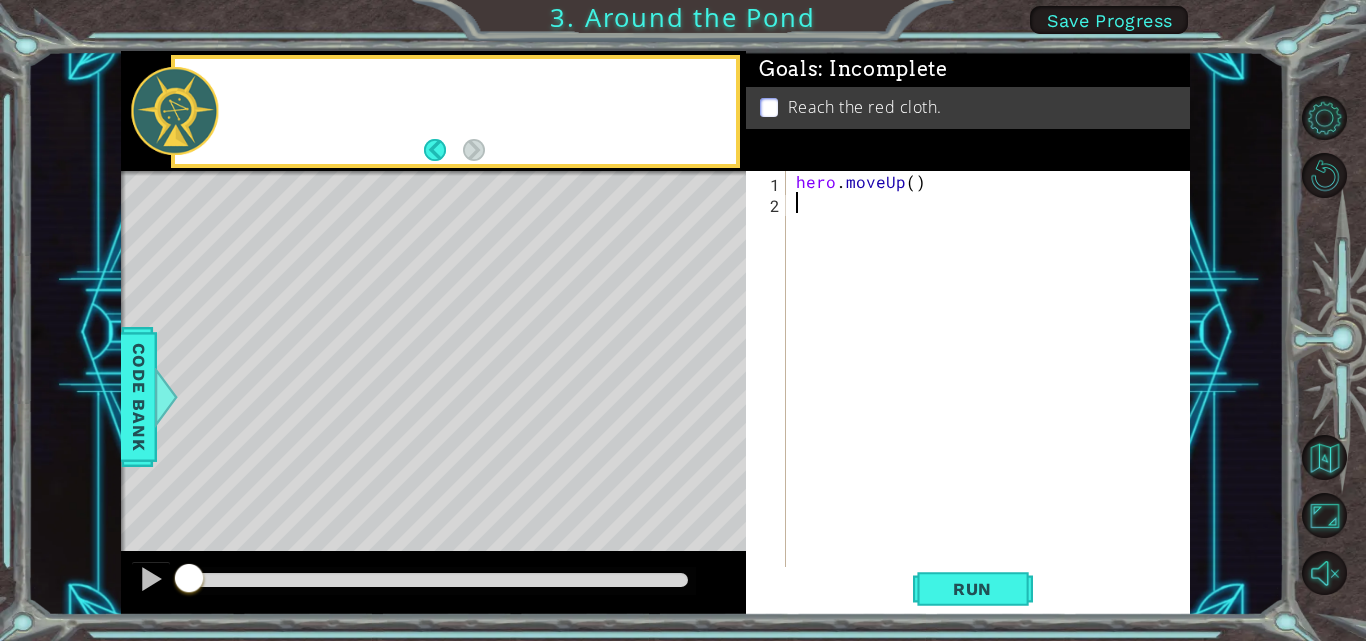 click at bounding box center [174, 111] 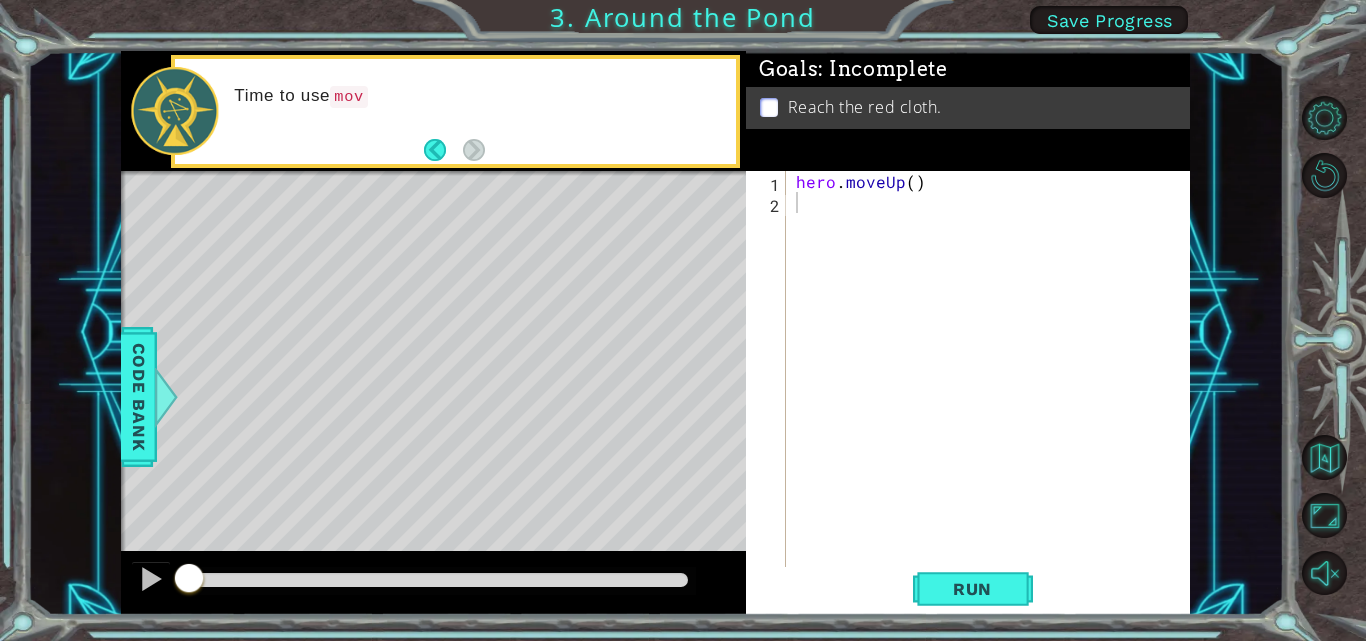 click on "hero . moveUp ( )" at bounding box center [994, 391] 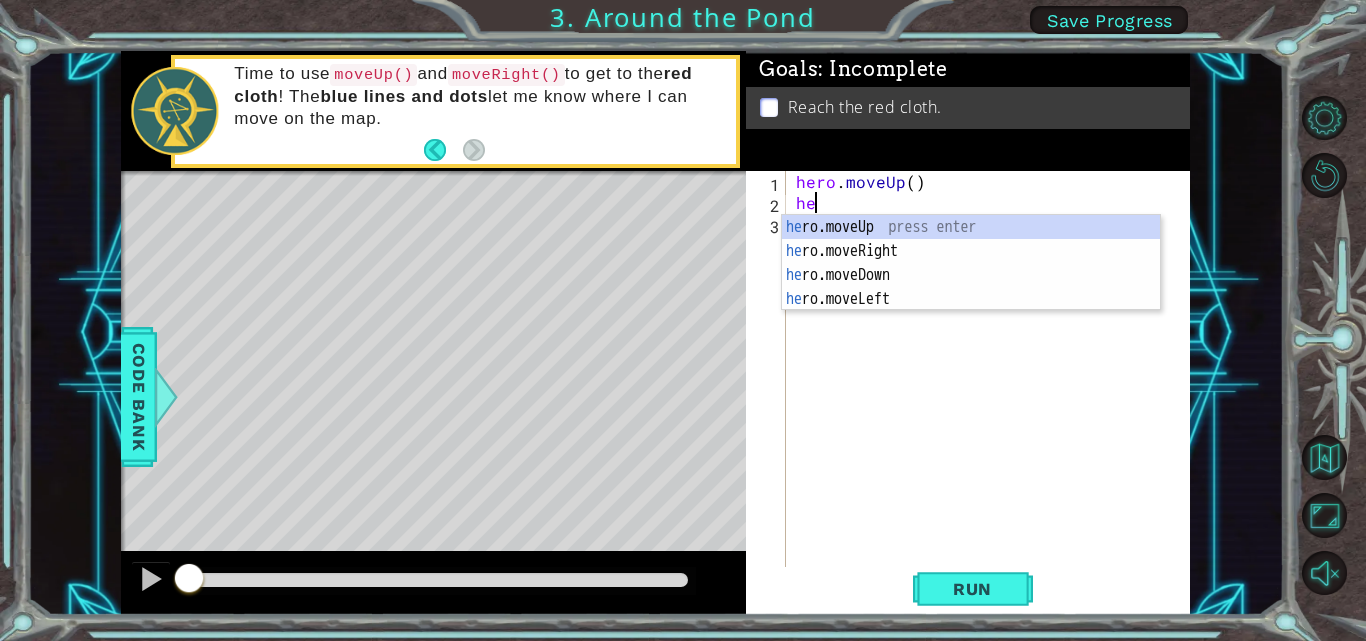 scroll, scrollTop: 0, scrollLeft: 1, axis: horizontal 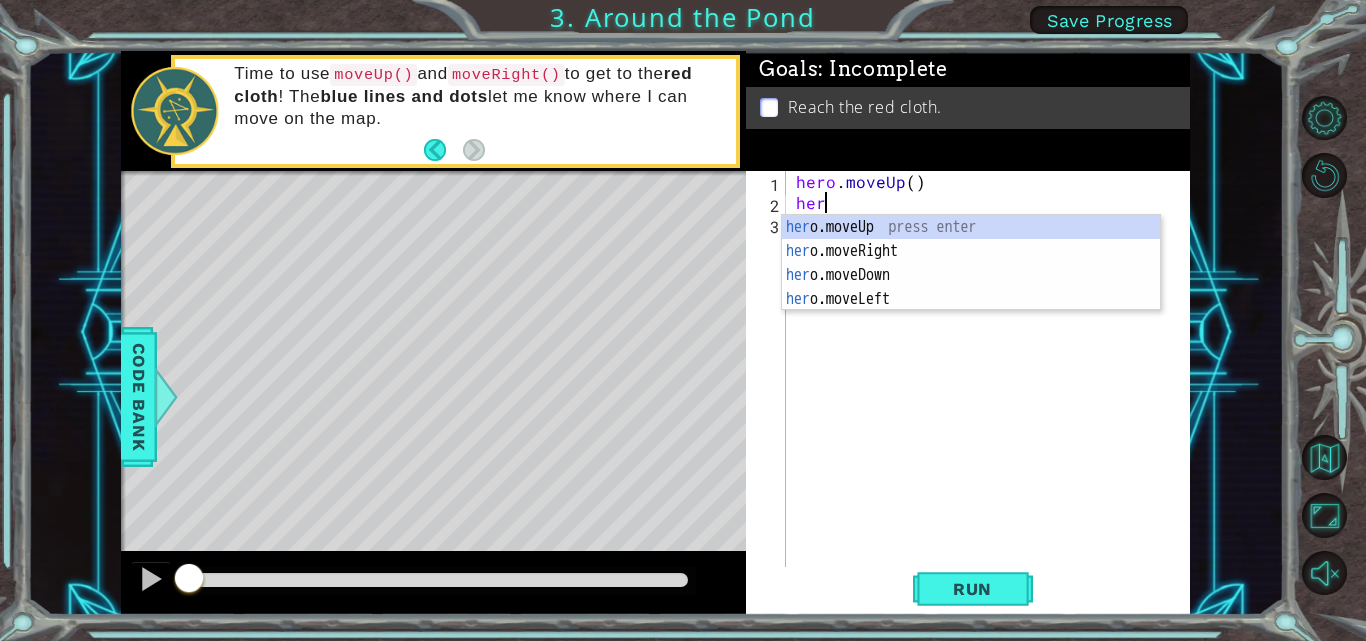 type on "hero" 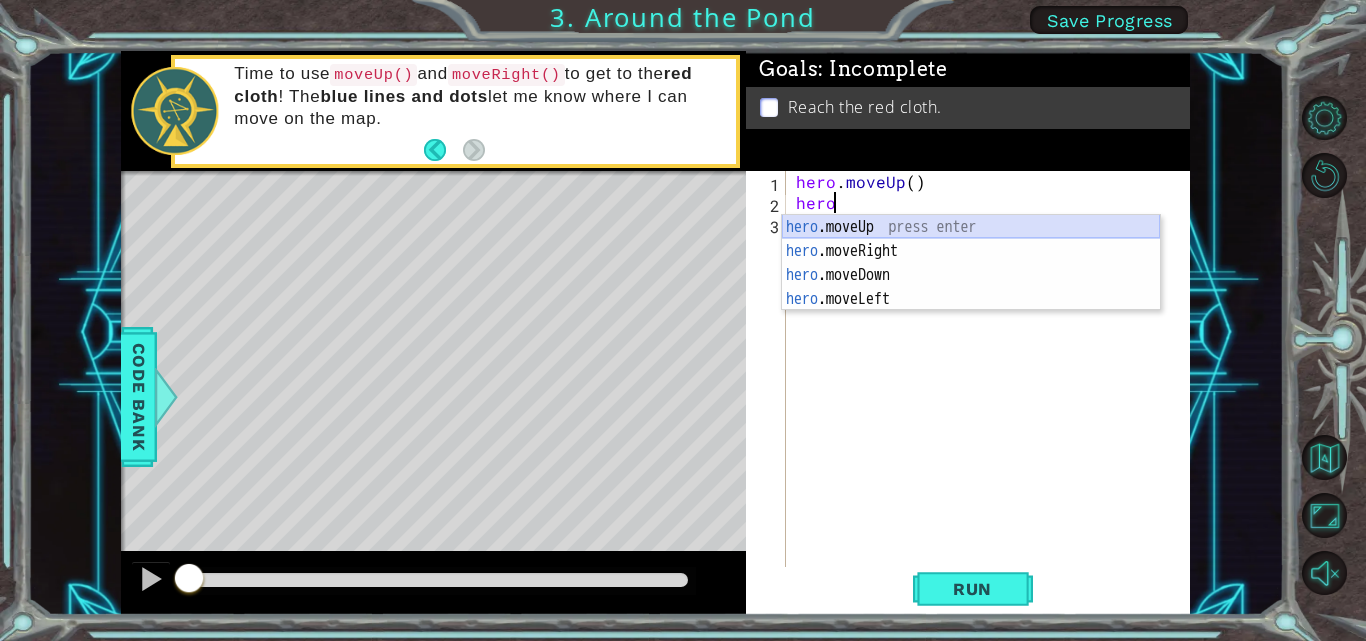 click on "hero .moveUp press enter hero .moveRight press enter hero .moveDown press enter hero .moveLeft press enter" at bounding box center (971, 287) 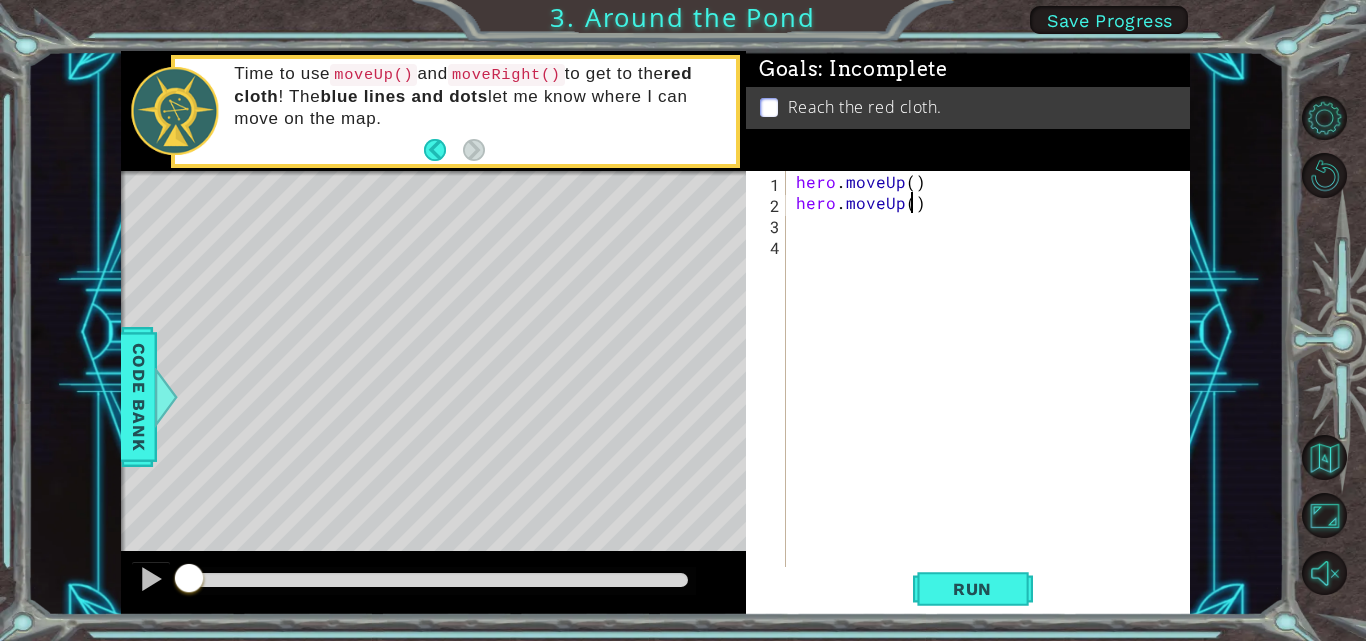 click on "hero . moveUp ( ) hero . moveUp ( )" at bounding box center (994, 391) 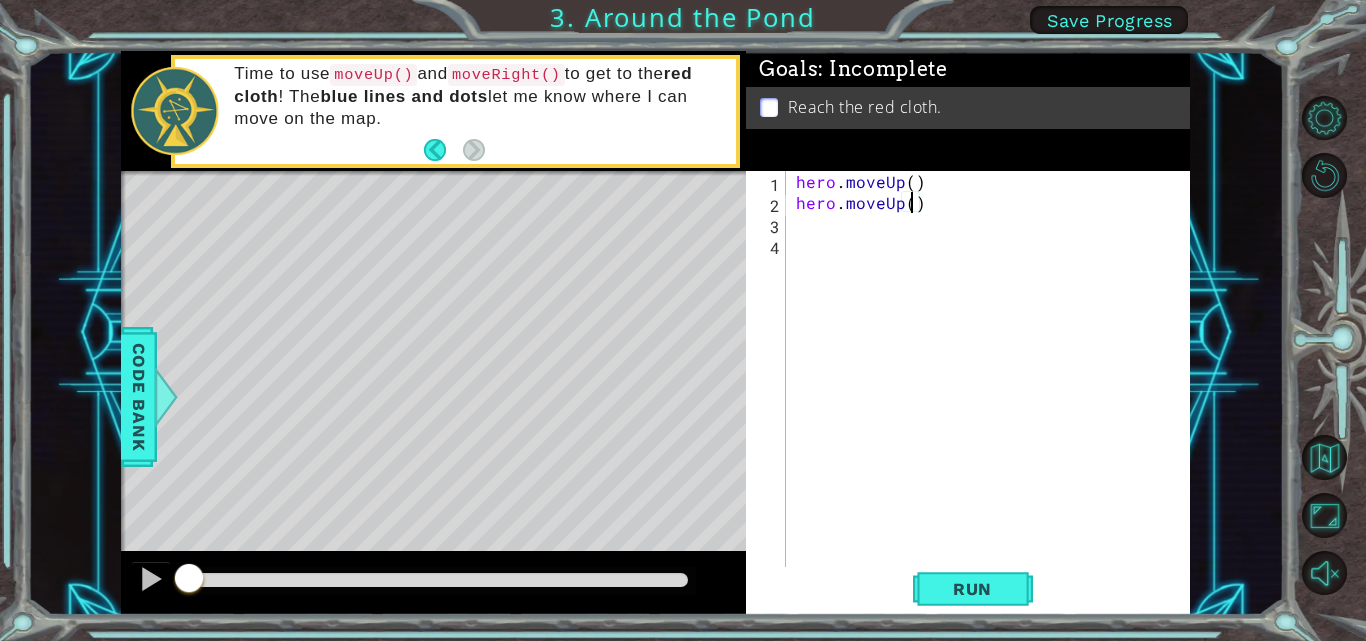 type on "hero.moveUp(2)" 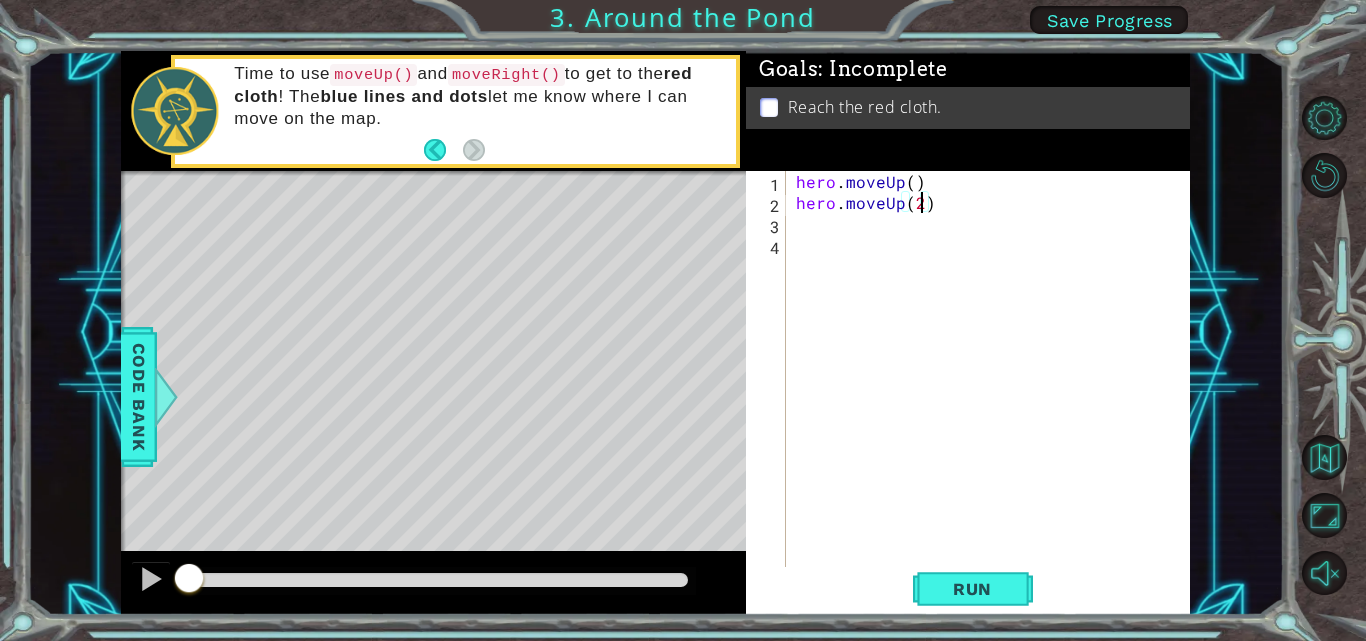 scroll, scrollTop: 0, scrollLeft: 7, axis: horizontal 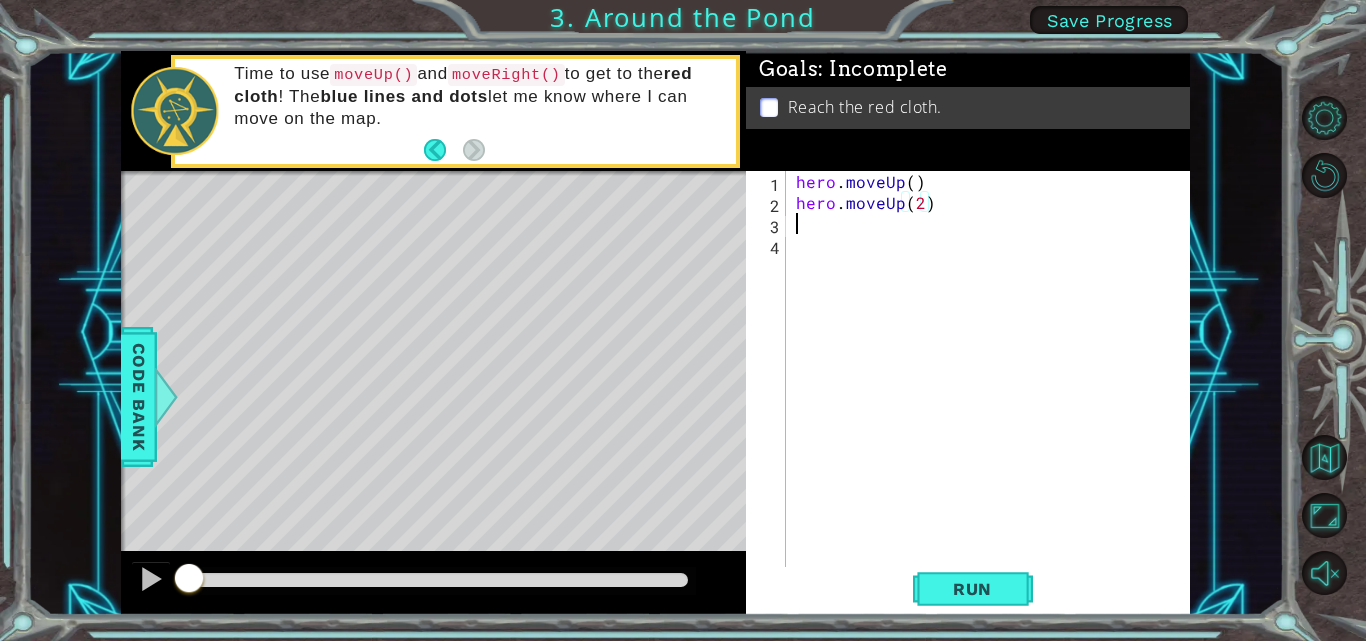 drag, startPoint x: 952, startPoint y: 223, endPoint x: 866, endPoint y: 223, distance: 86 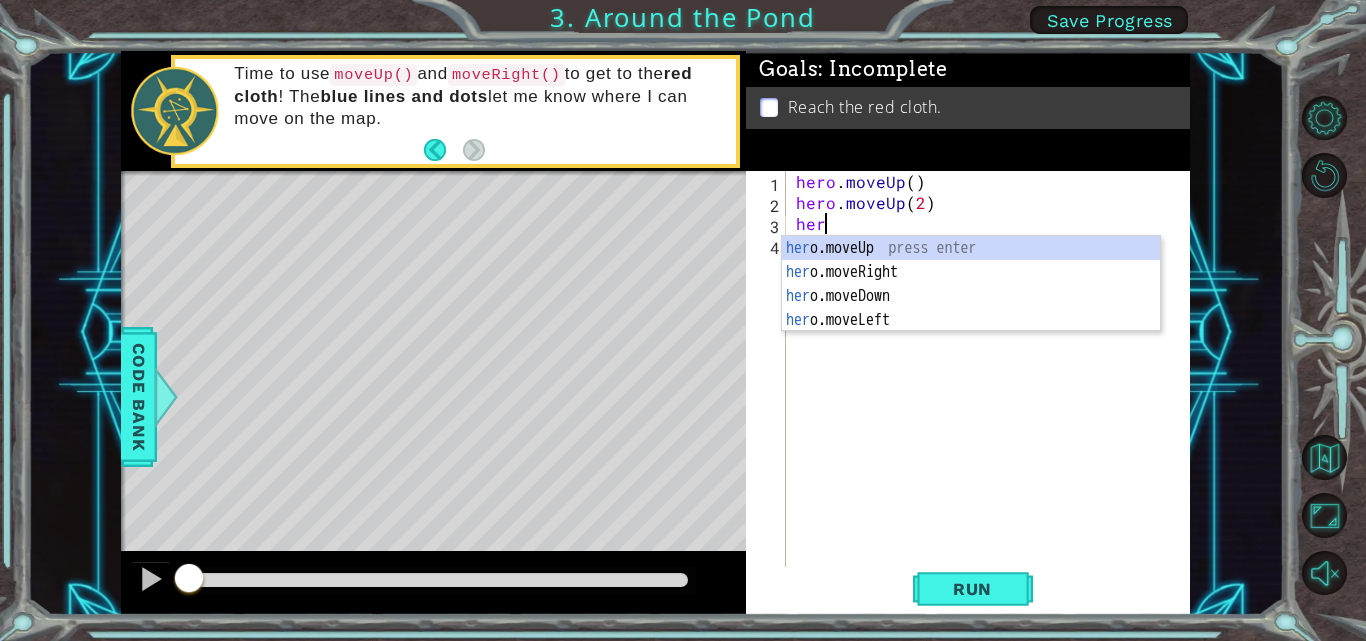 scroll, scrollTop: 0, scrollLeft: 1, axis: horizontal 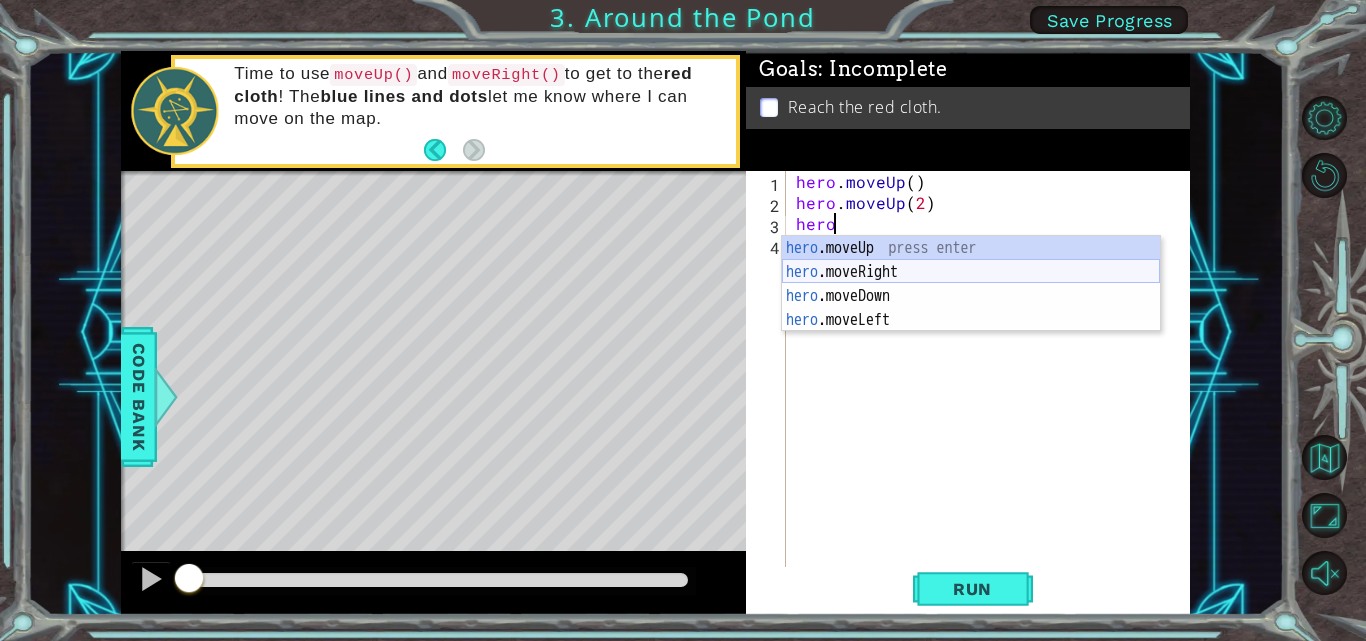 click on "hero .moveUp press enter hero .moveRight press enter hero .moveDown press enter hero .moveLeft press enter" at bounding box center [971, 308] 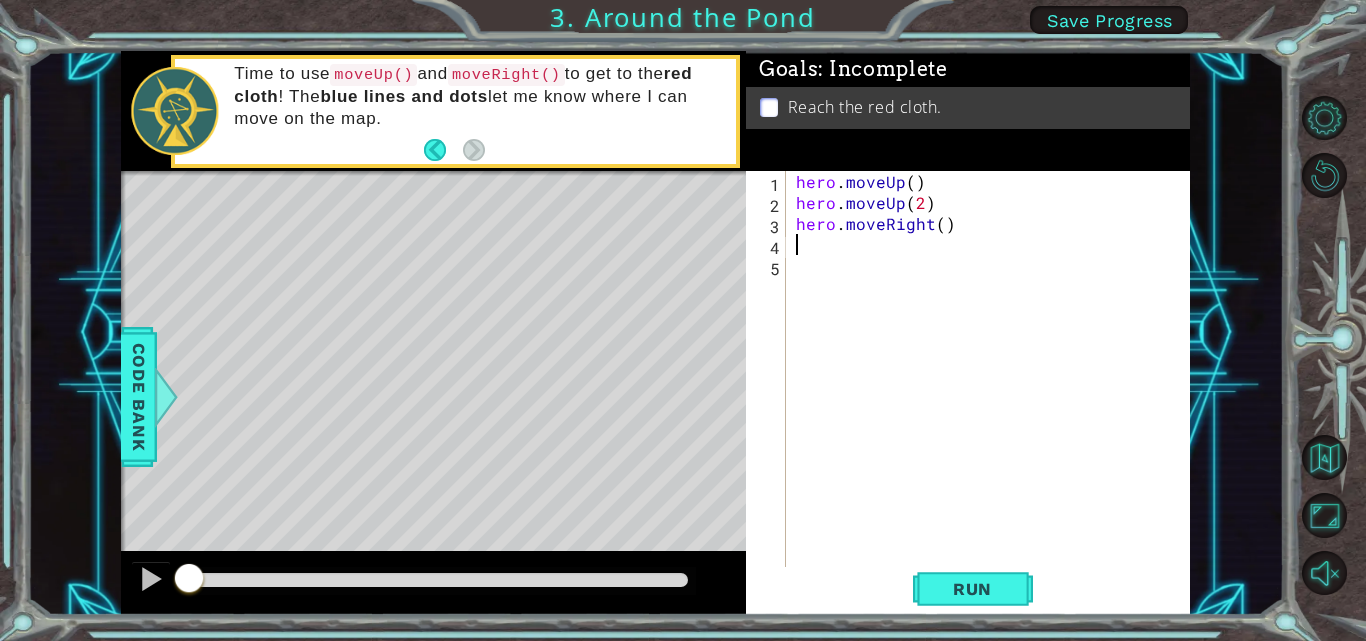 scroll, scrollTop: 0, scrollLeft: 0, axis: both 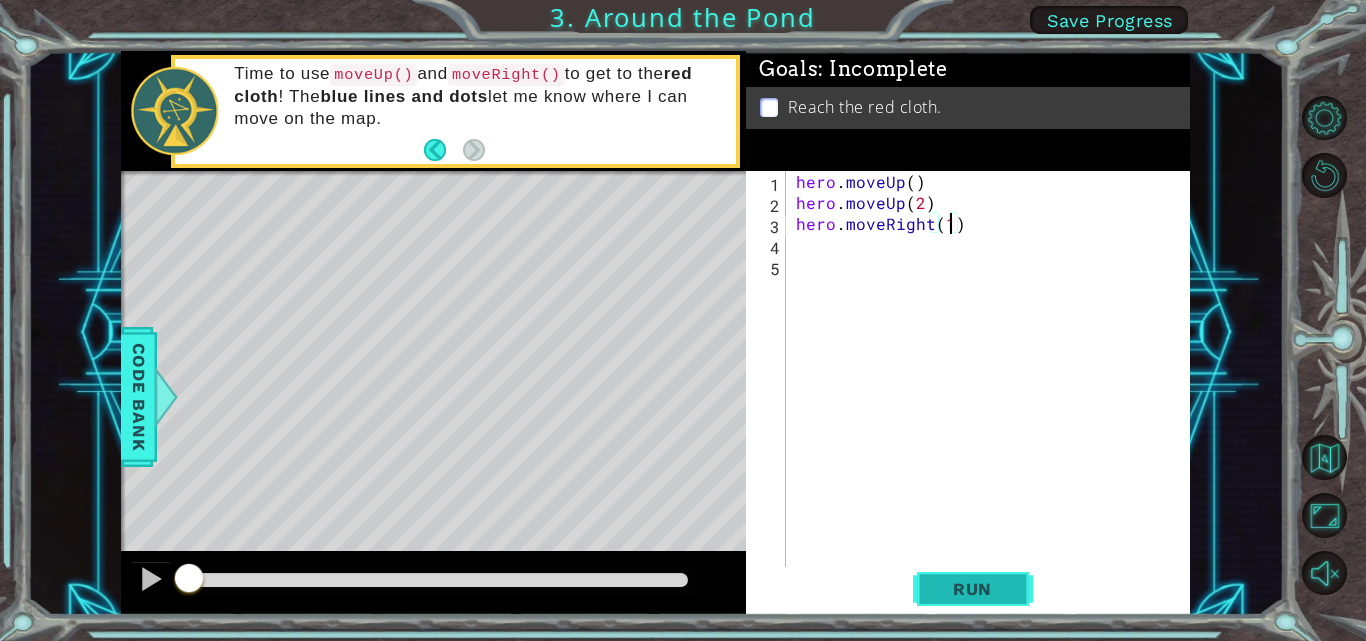 type on "hero.moveRight(1)" 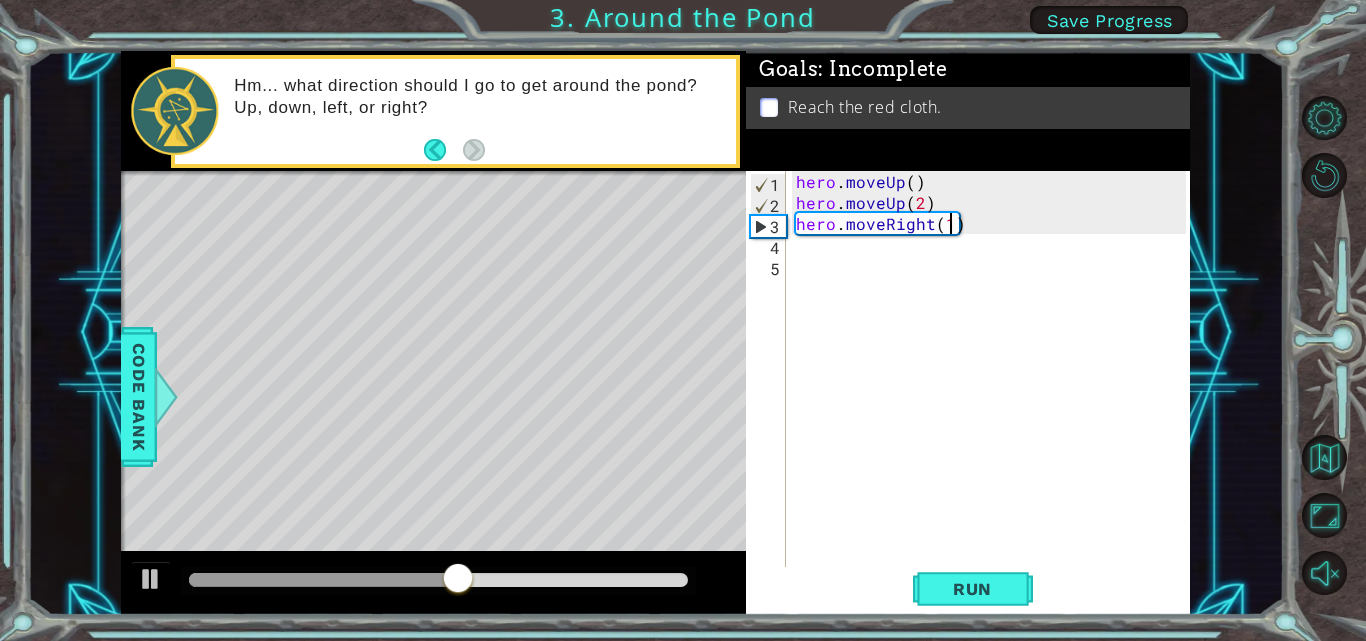 click on "hero . moveUp ( ) hero . moveUp ( 2 ) hero . moveRight ( 1 )" at bounding box center (994, 391) 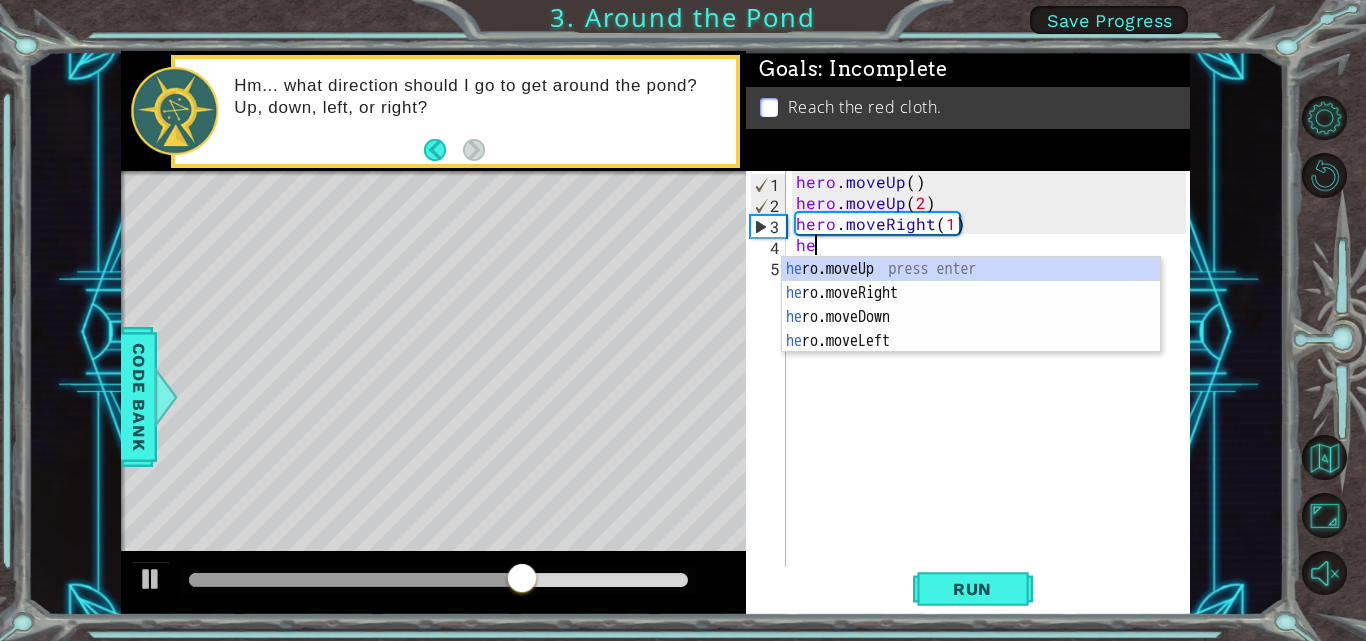type on "hero" 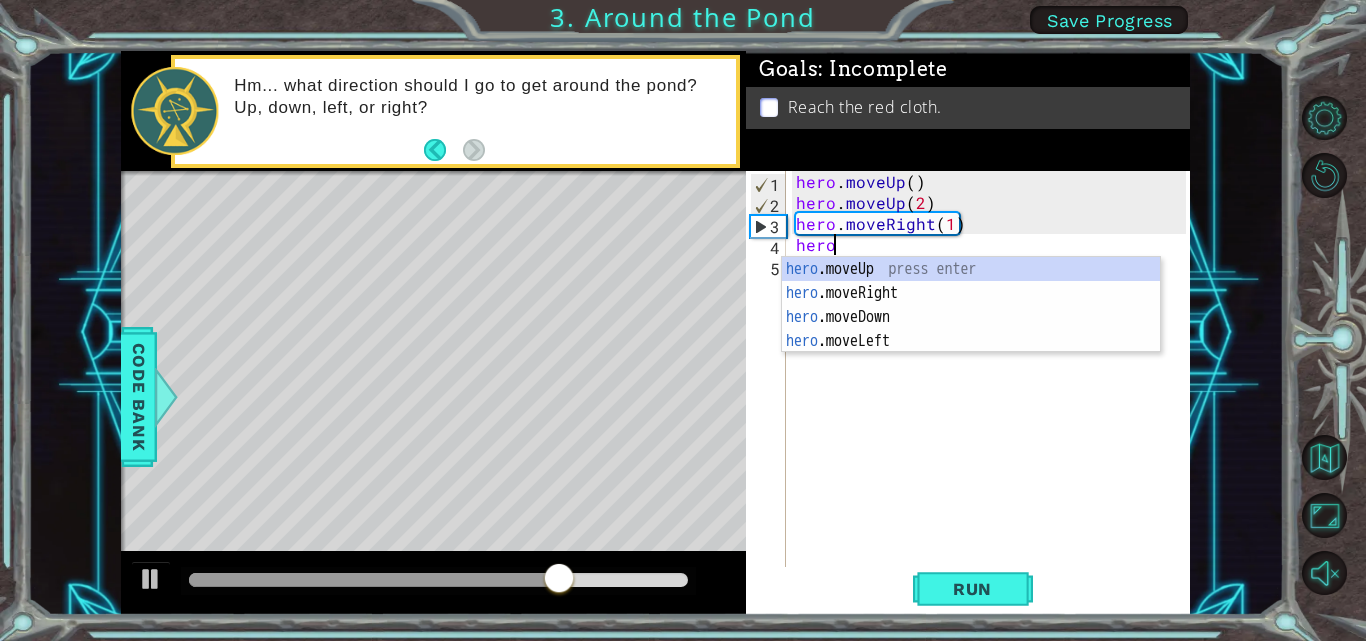 click on "hero .moveUp press enter hero .moveRight press enter hero .moveDown press enter hero .moveLeft press enter" at bounding box center [971, 329] 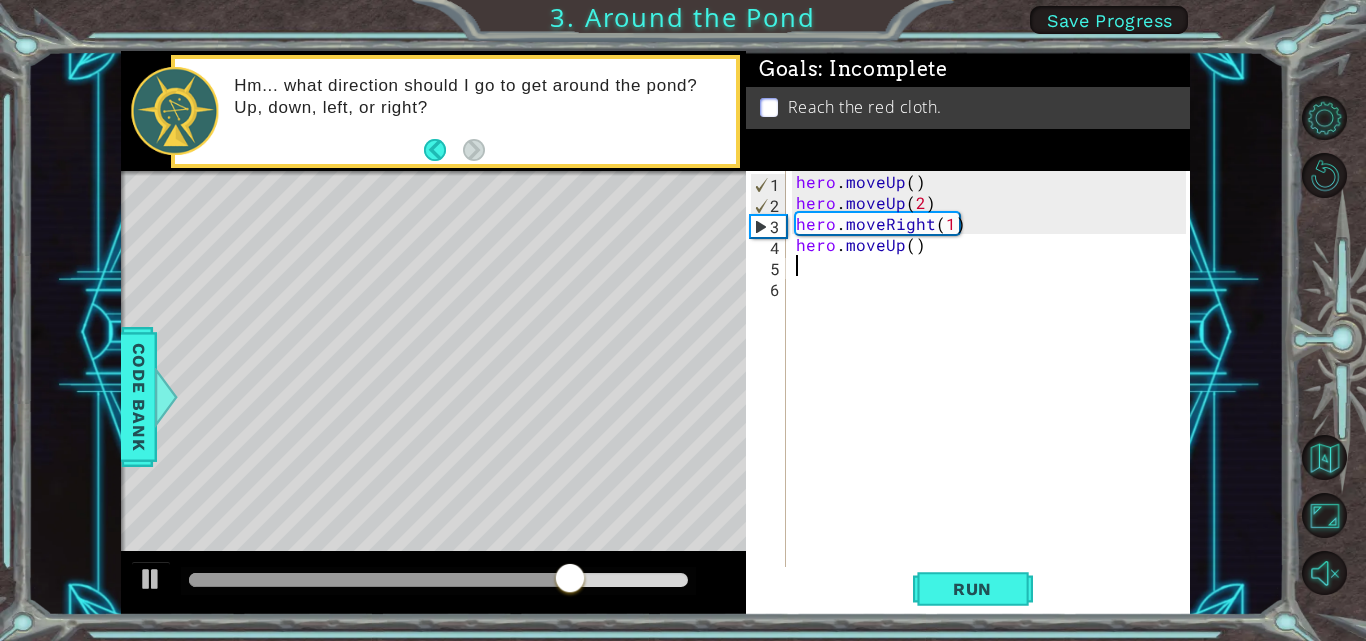 scroll, scrollTop: 0, scrollLeft: 0, axis: both 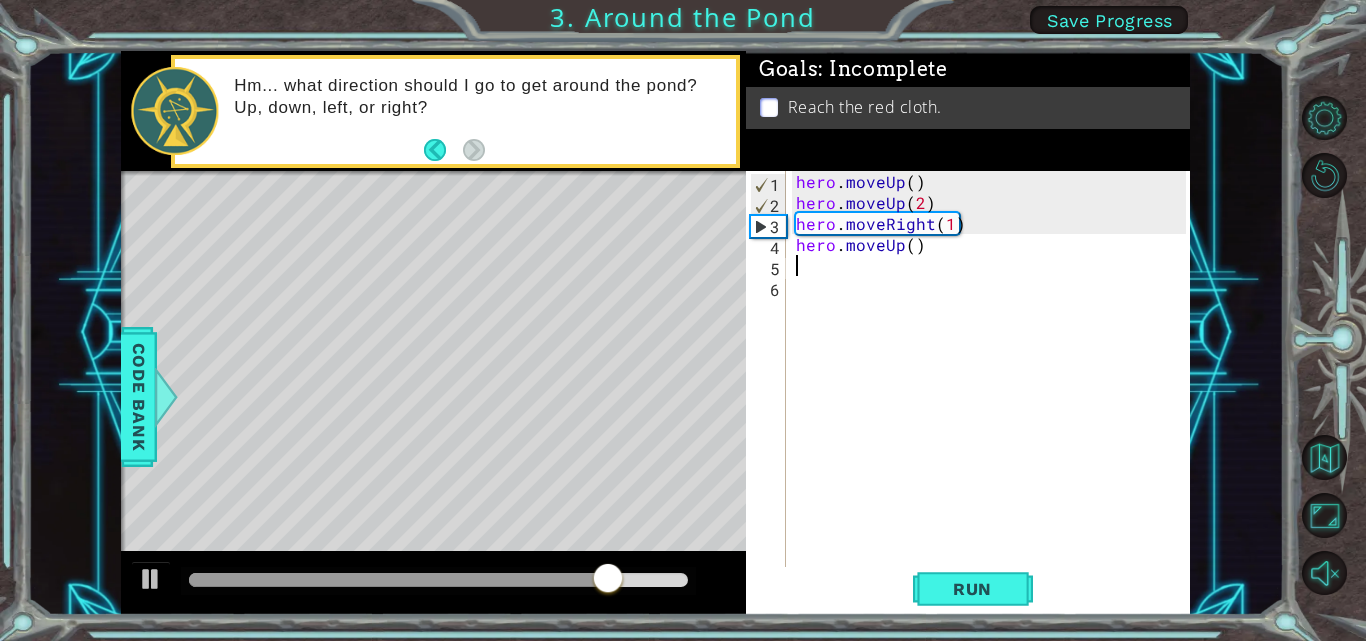 click on "hero . moveUp ( ) hero . moveUp ( 2 ) hero . moveRight ( 1 ) hero . moveUp ( )" at bounding box center [994, 391] 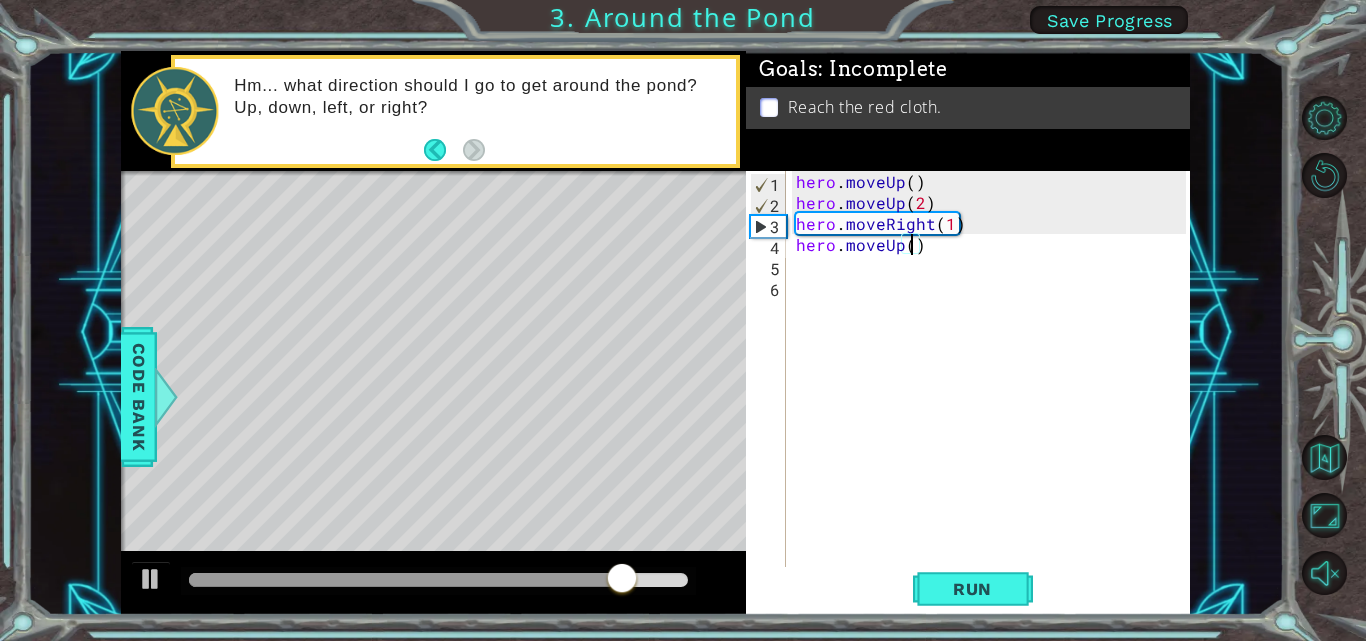 type on "hero.moveUp(1)" 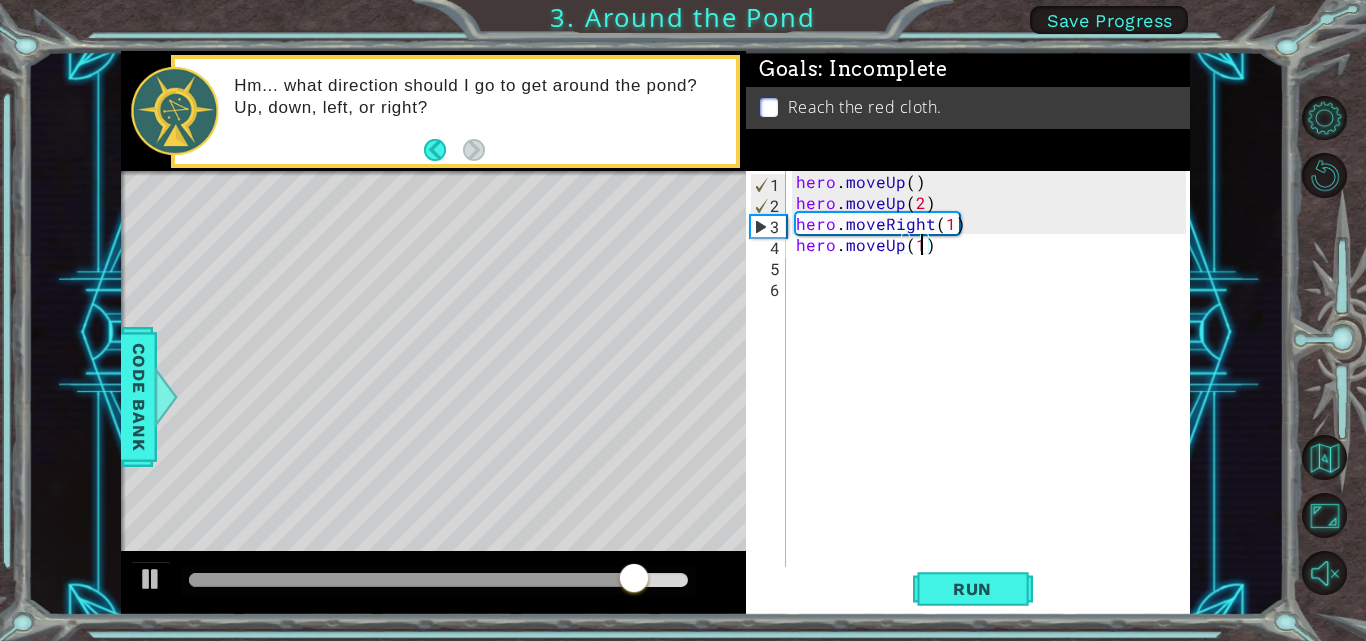 scroll, scrollTop: 0, scrollLeft: 7, axis: horizontal 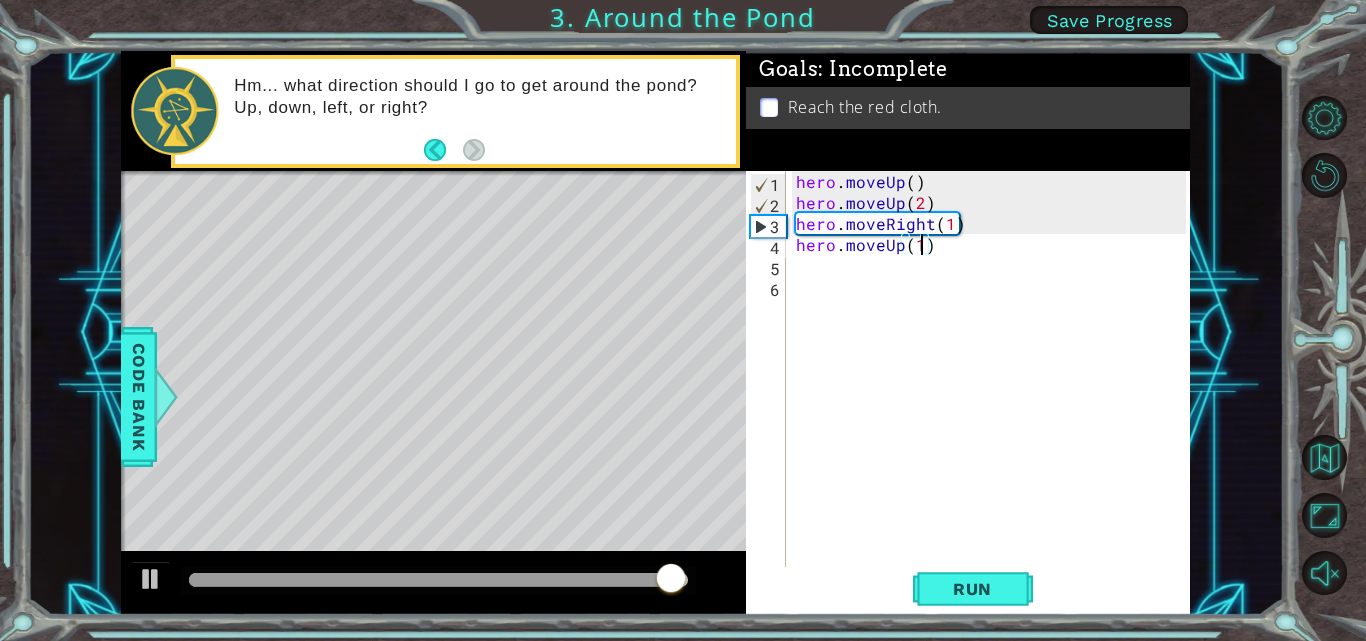 type 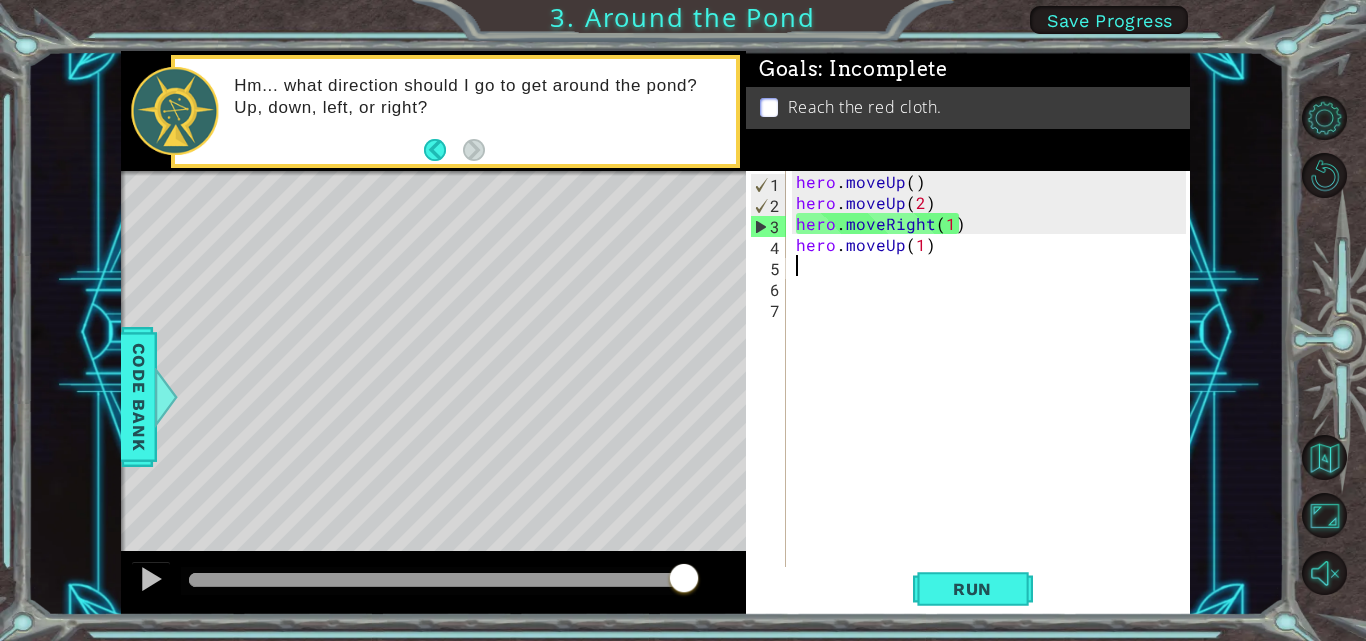 scroll, scrollTop: 0, scrollLeft: 0, axis: both 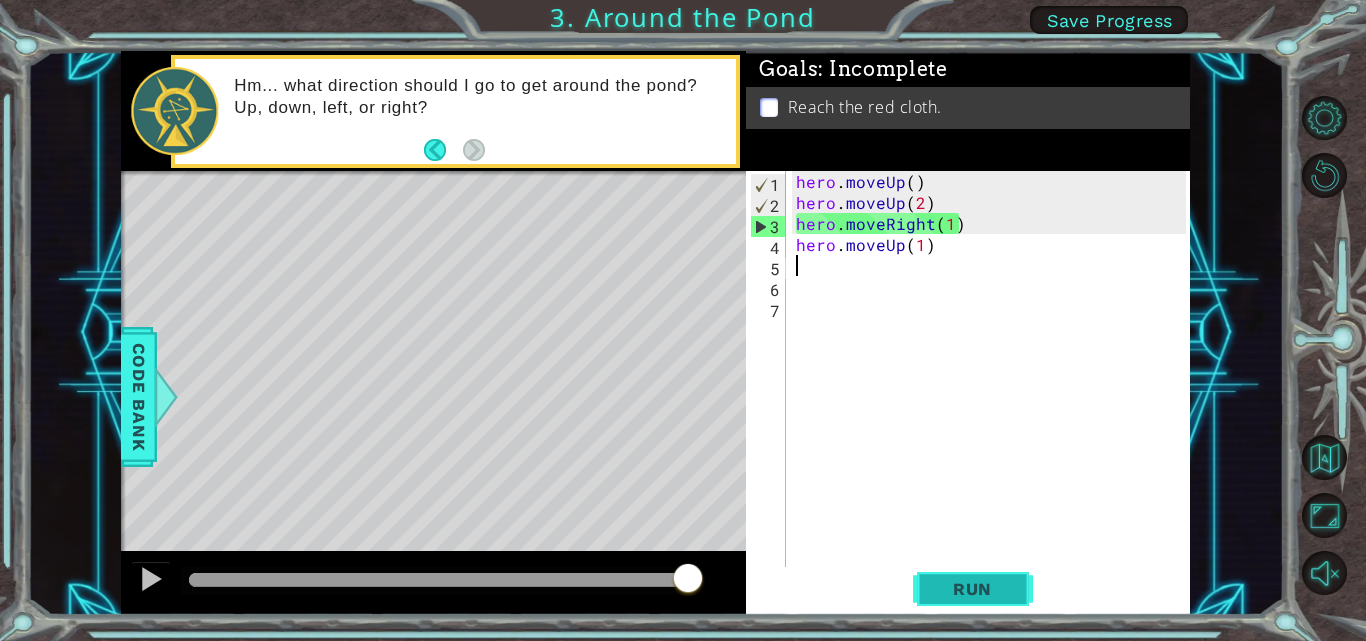 click on "Run" at bounding box center [972, 589] 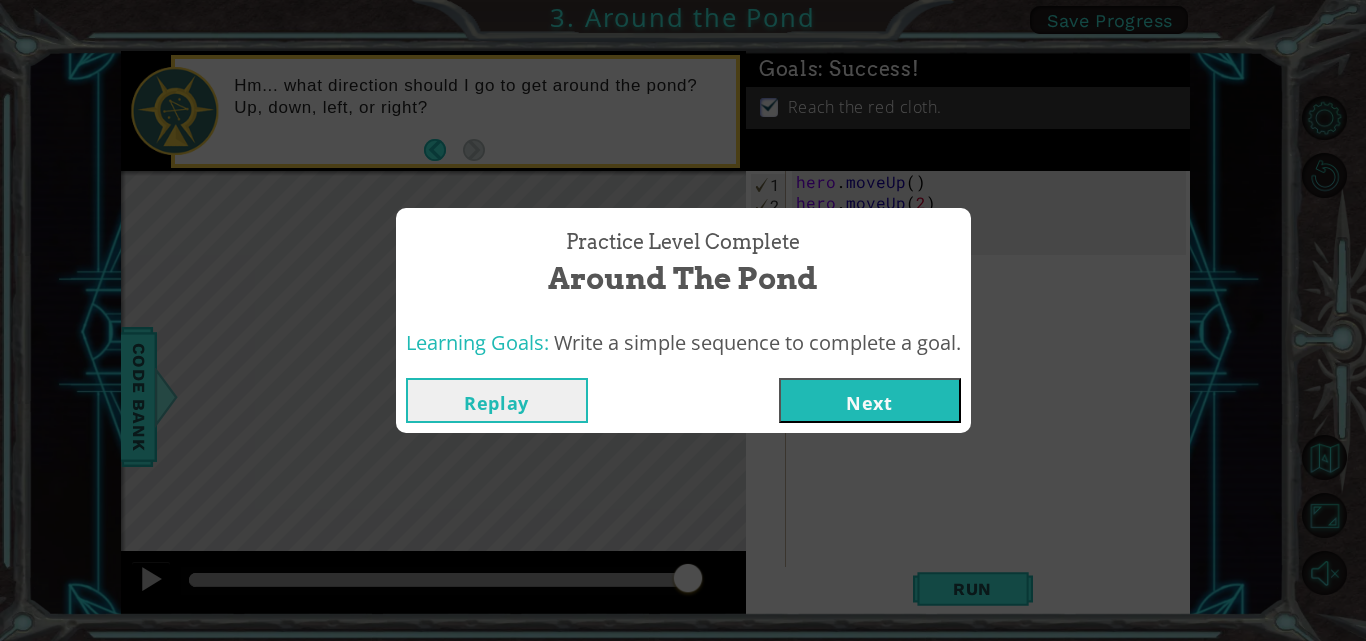 click on "Next" at bounding box center (870, 400) 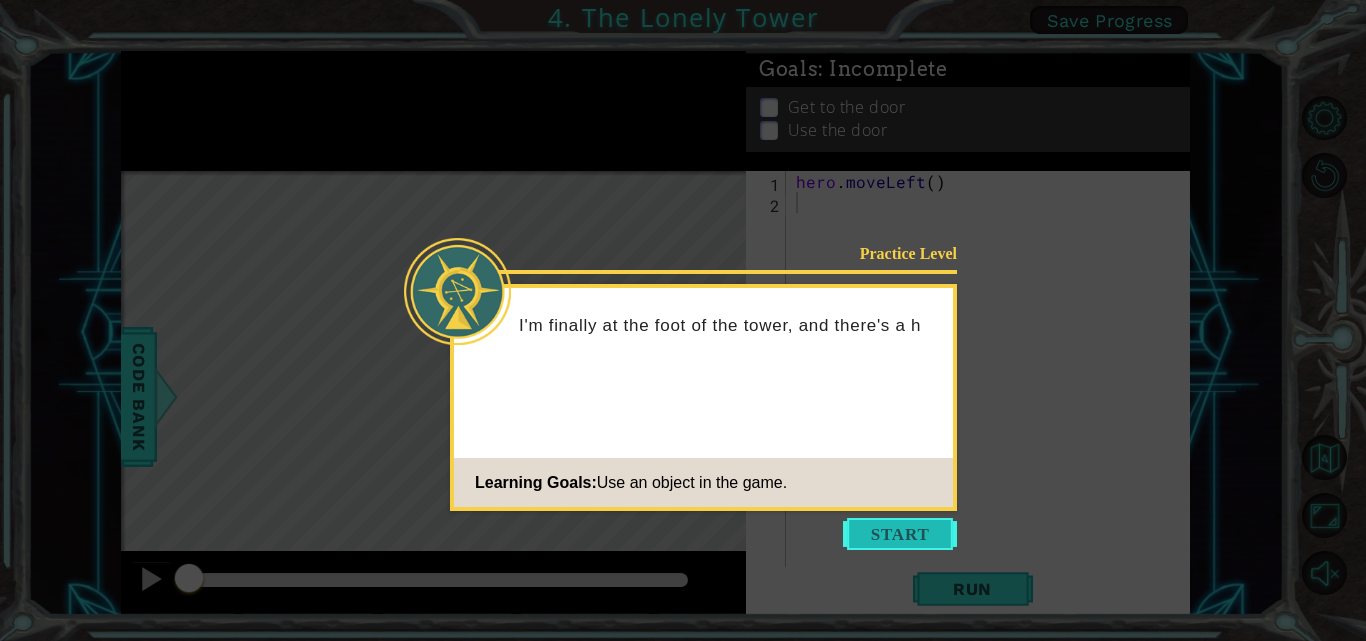 click at bounding box center (900, 534) 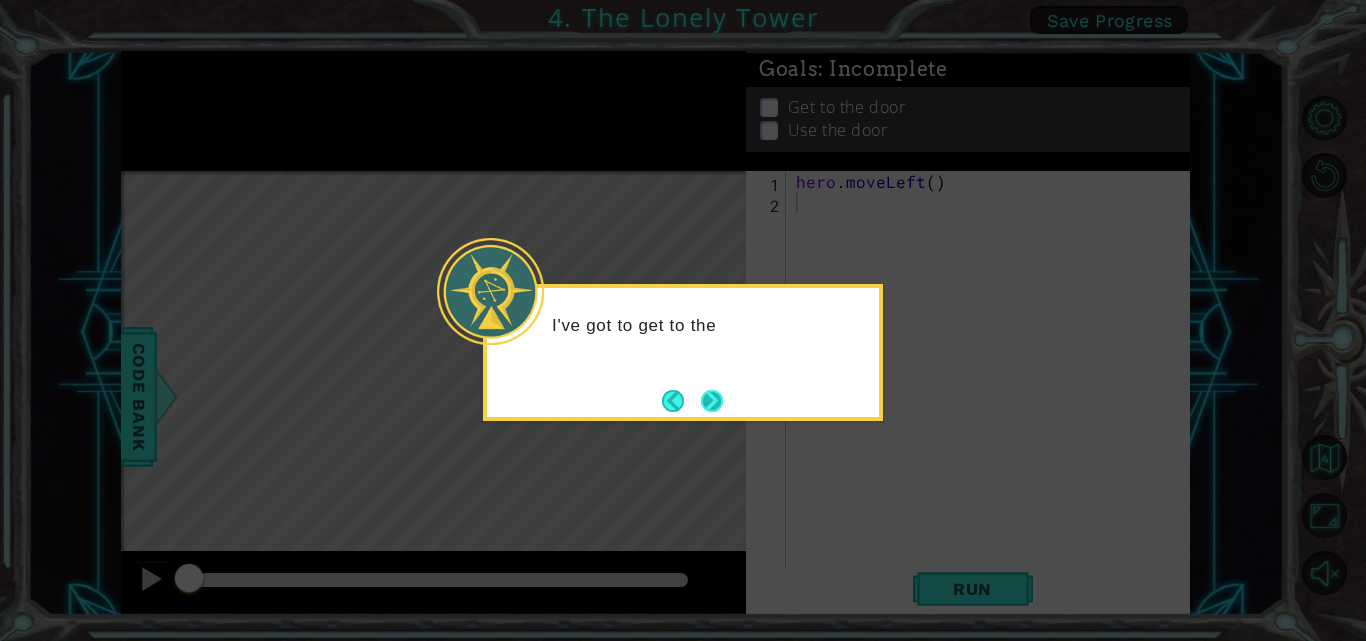 click at bounding box center (712, 401) 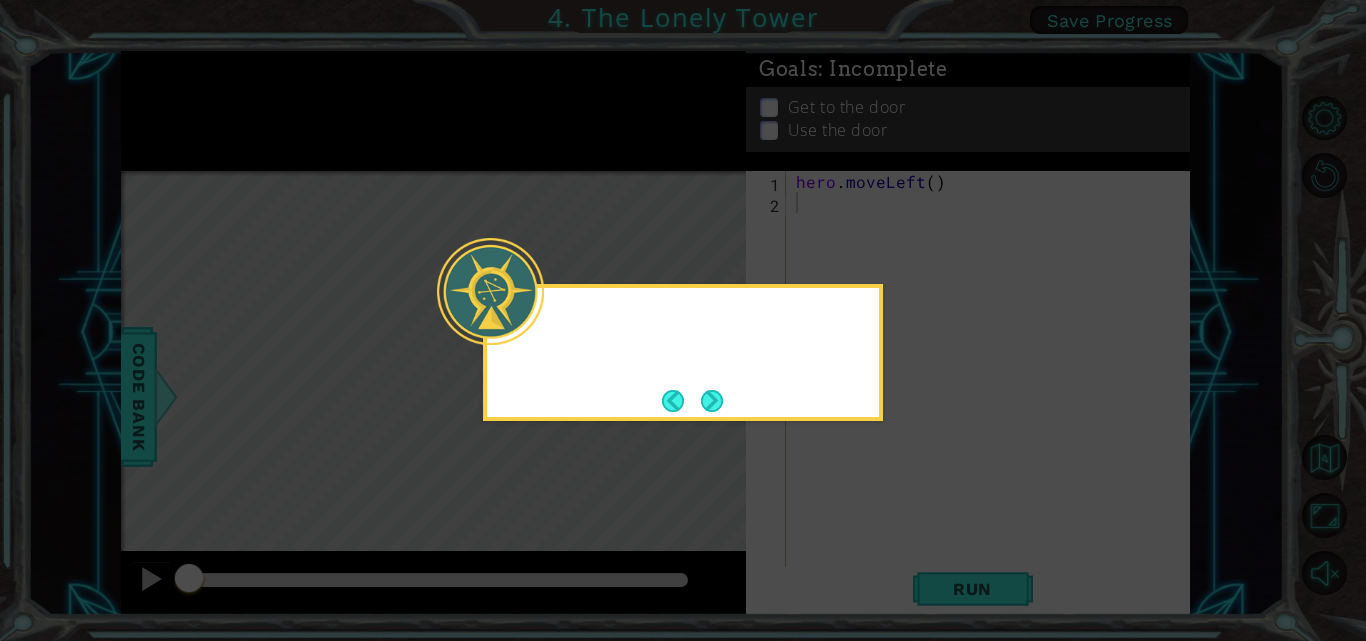 click at bounding box center [712, 401] 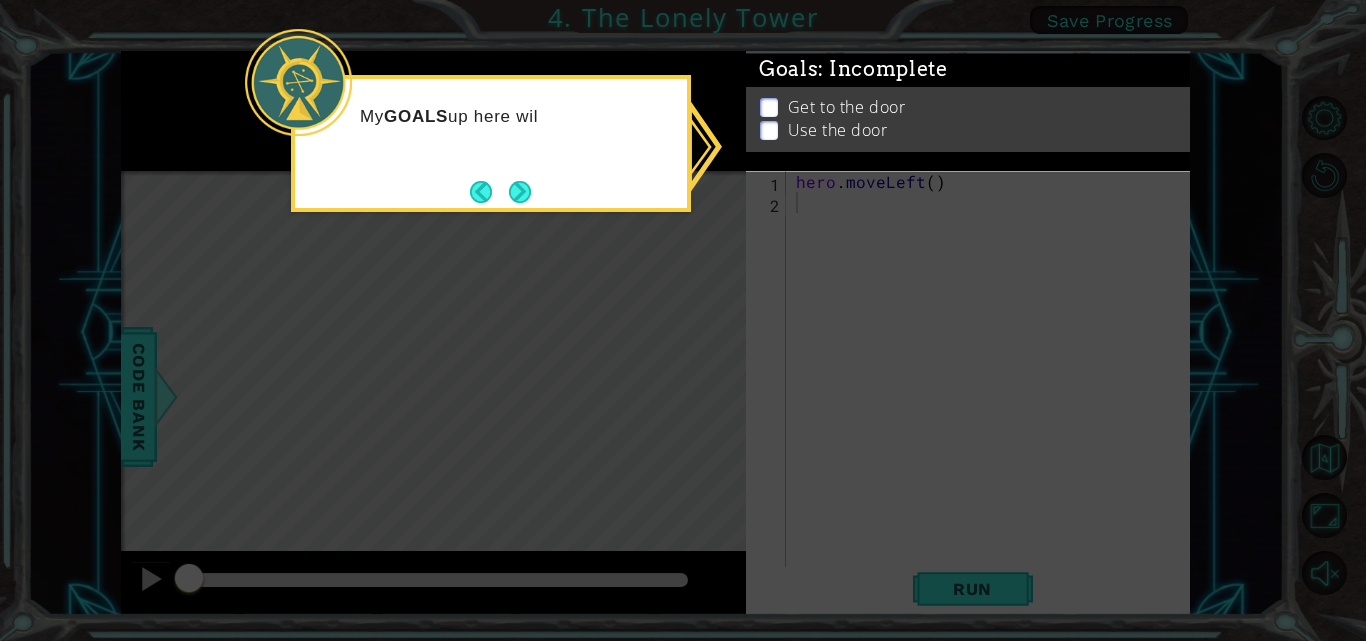 click 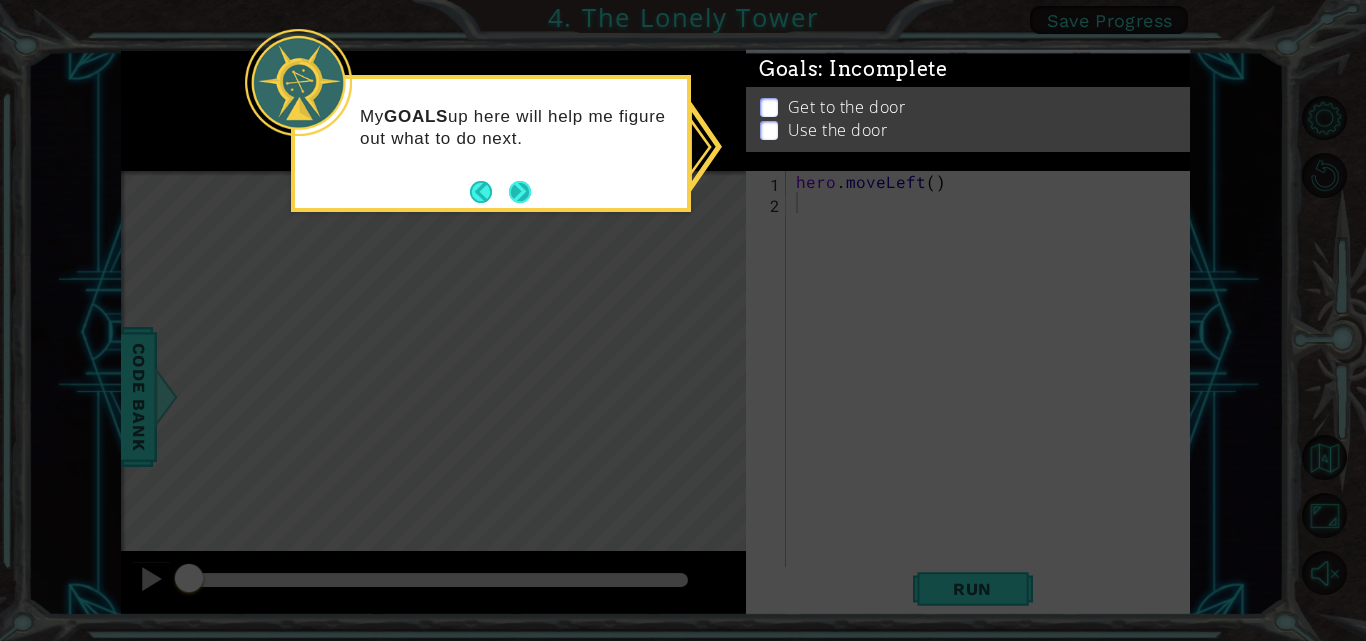 click at bounding box center [520, 191] 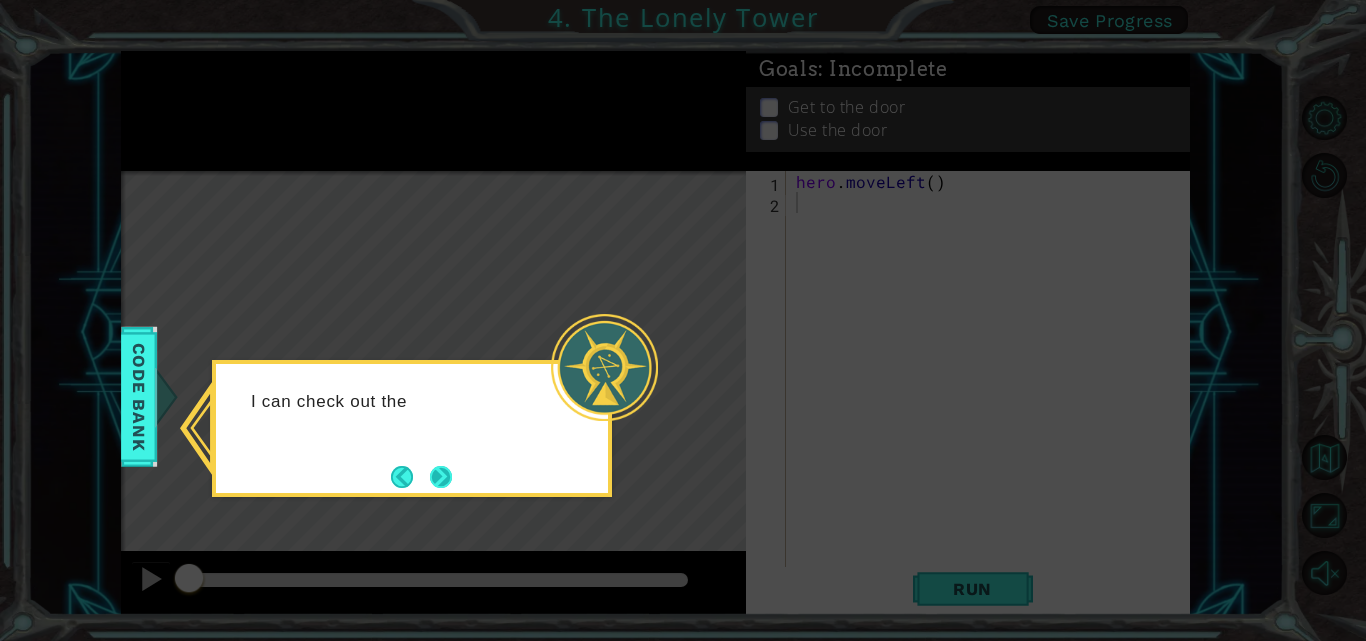 click at bounding box center [441, 477] 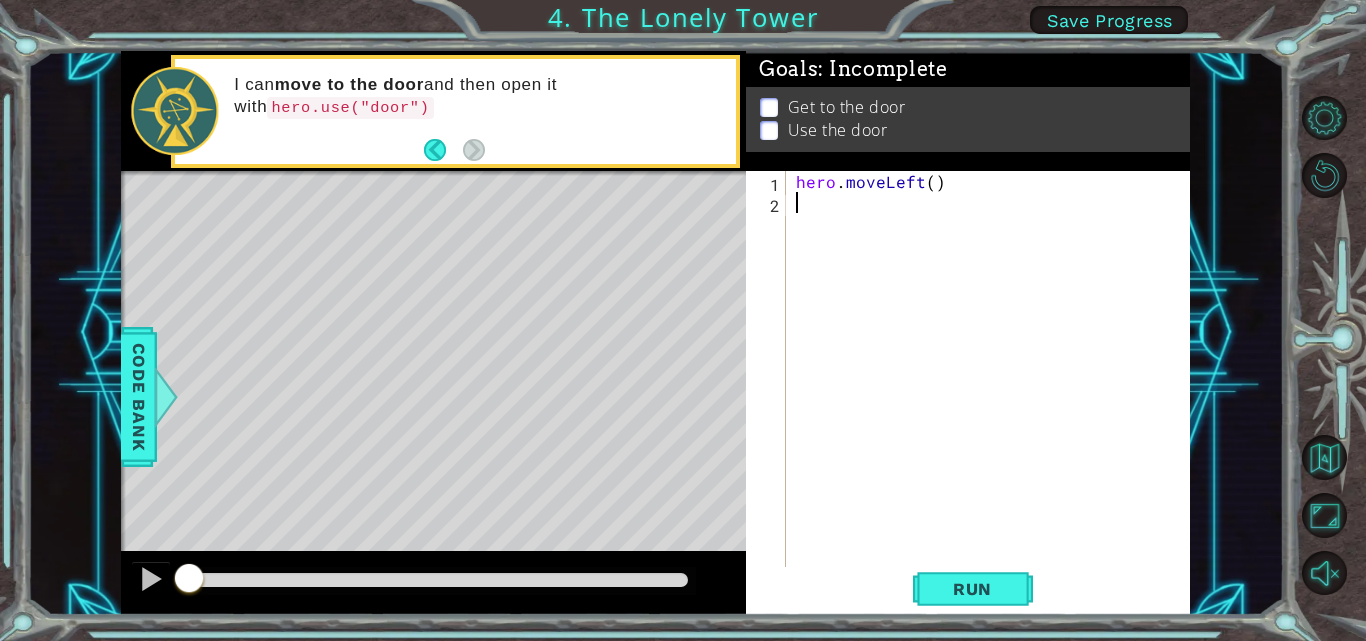 click on "hero . moveLeft ( )" at bounding box center [994, 391] 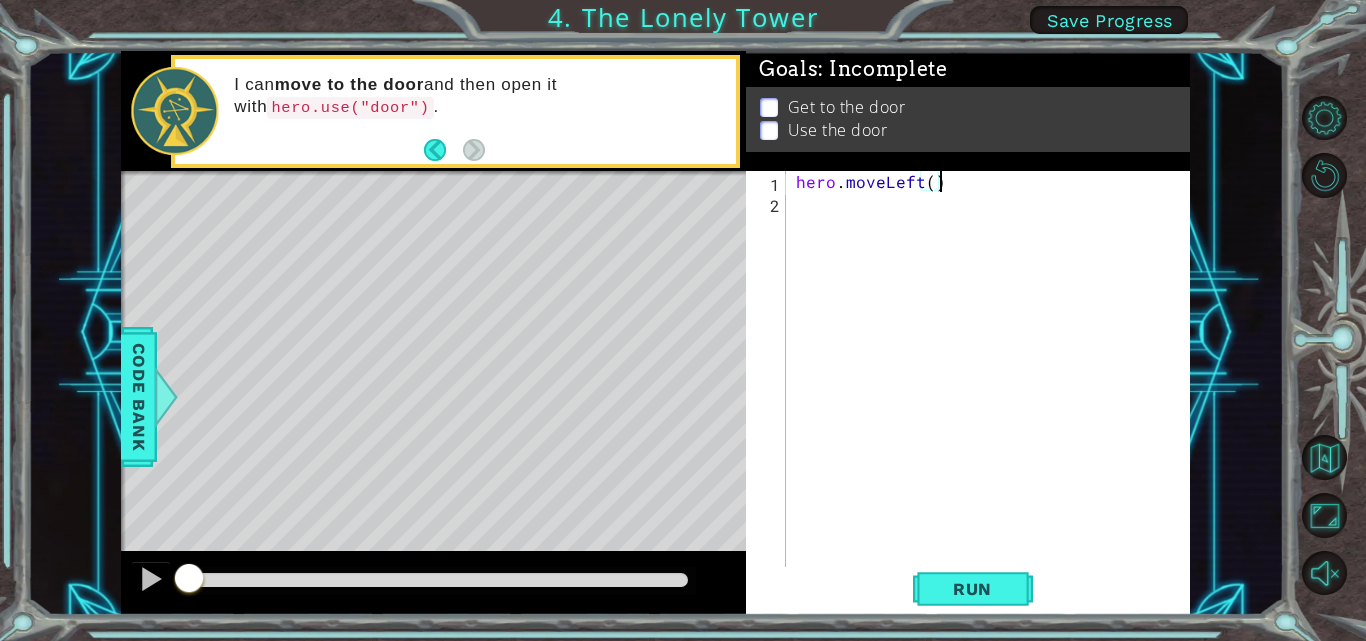 click on "hero . moveLeft ( )" at bounding box center [994, 391] 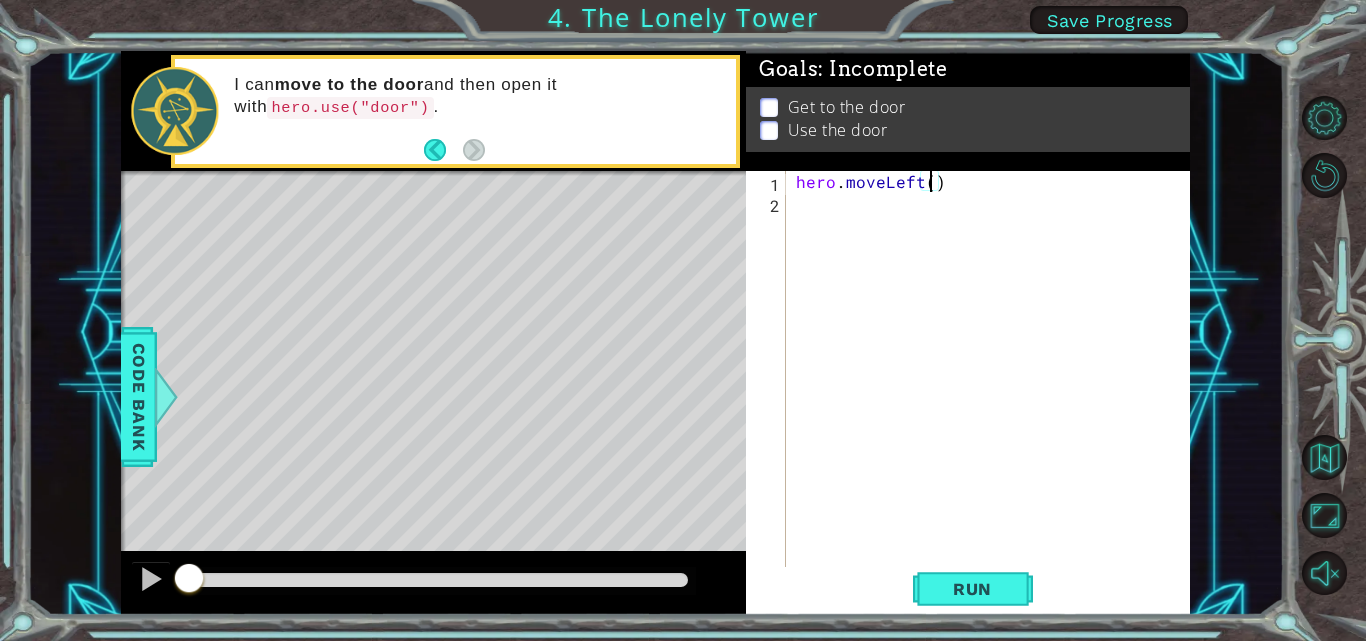 type on "hero.moveLeft(2)" 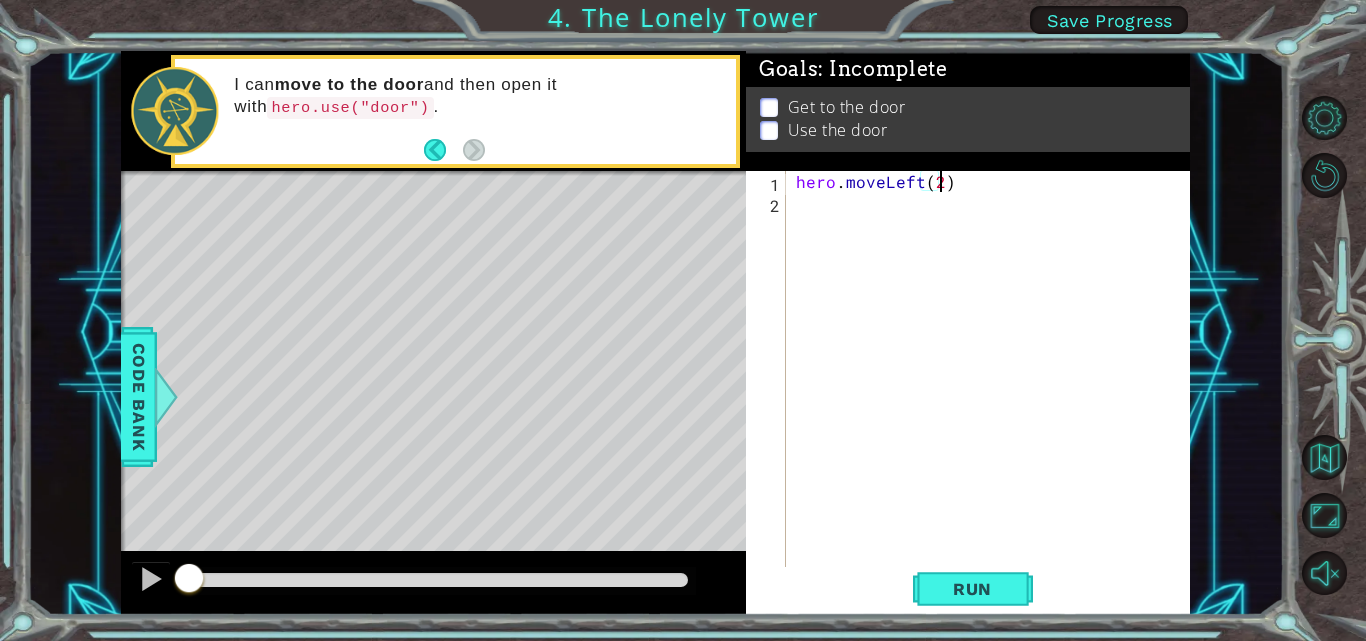 scroll, scrollTop: 0, scrollLeft: 9, axis: horizontal 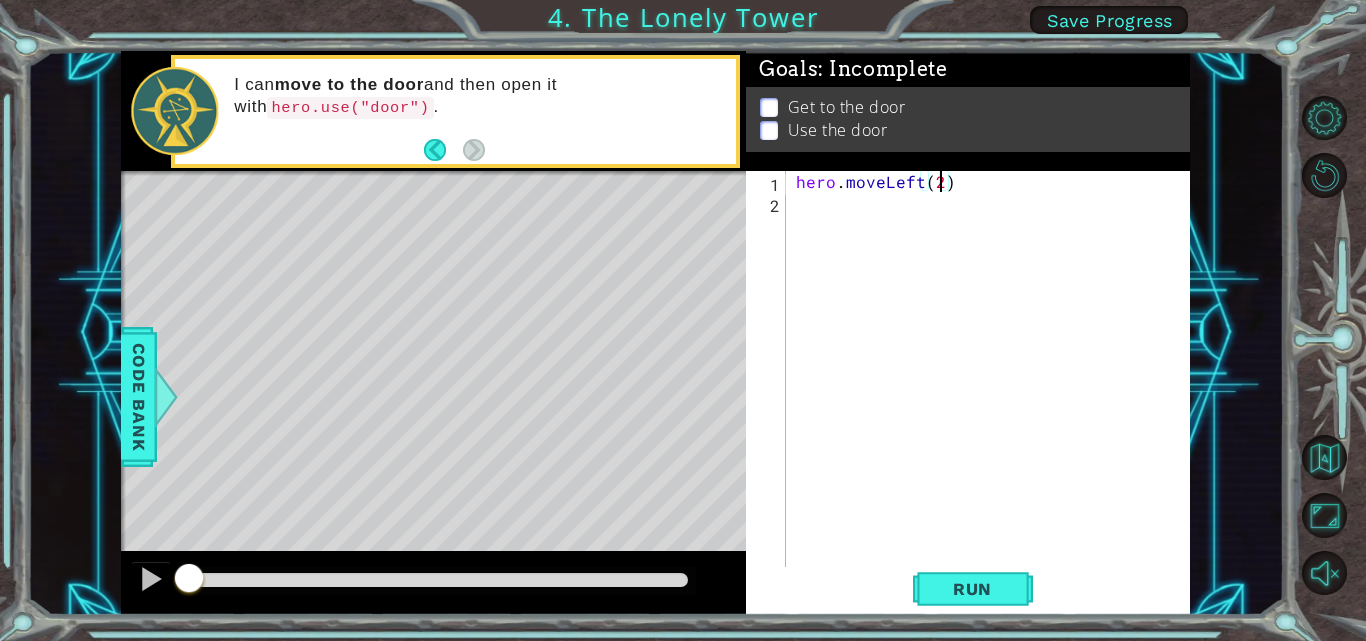 click on "hero . moveLeft ( 2 )" at bounding box center (994, 391) 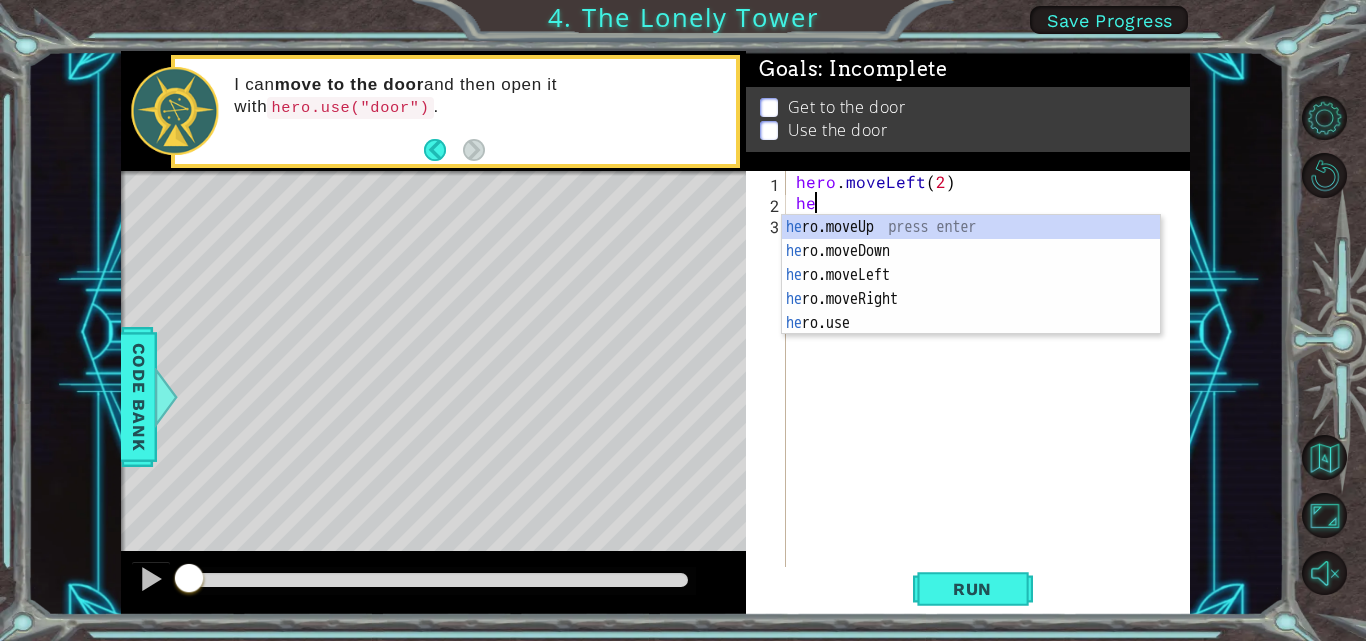 type on "her" 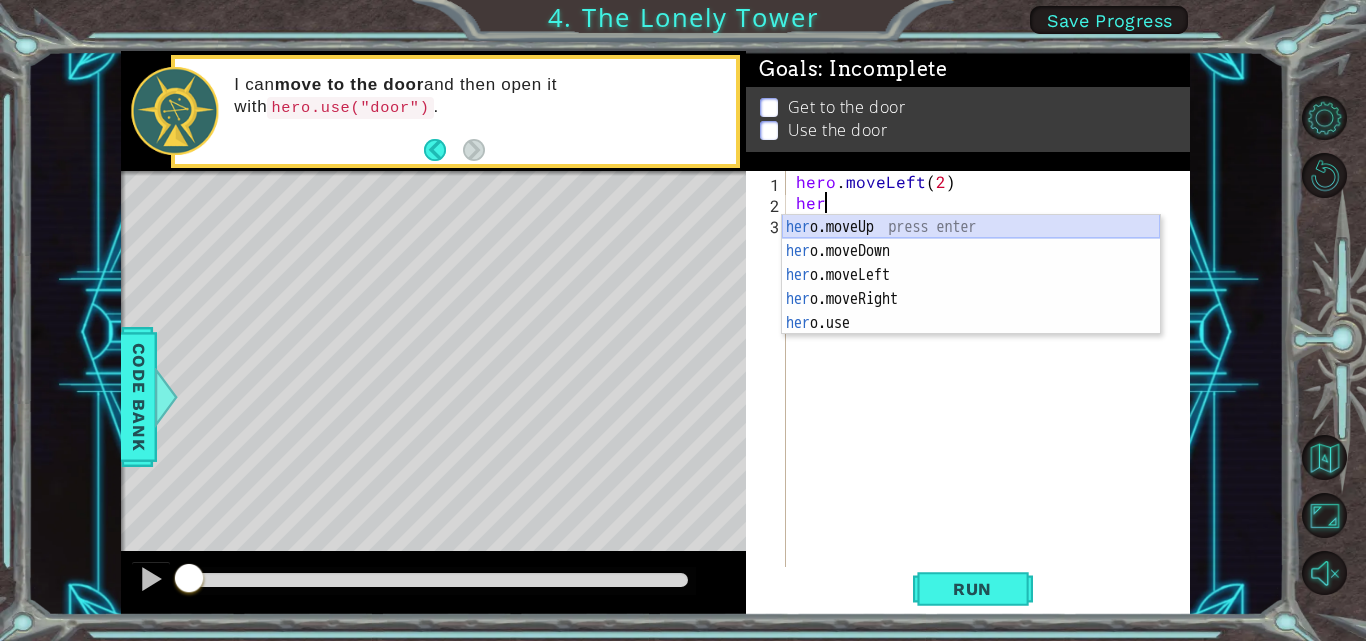 click on "her o.moveUp press enter her o.moveDown press enter her o.moveLeft press enter her o.moveRight press enter her o.use press enter" at bounding box center [971, 299] 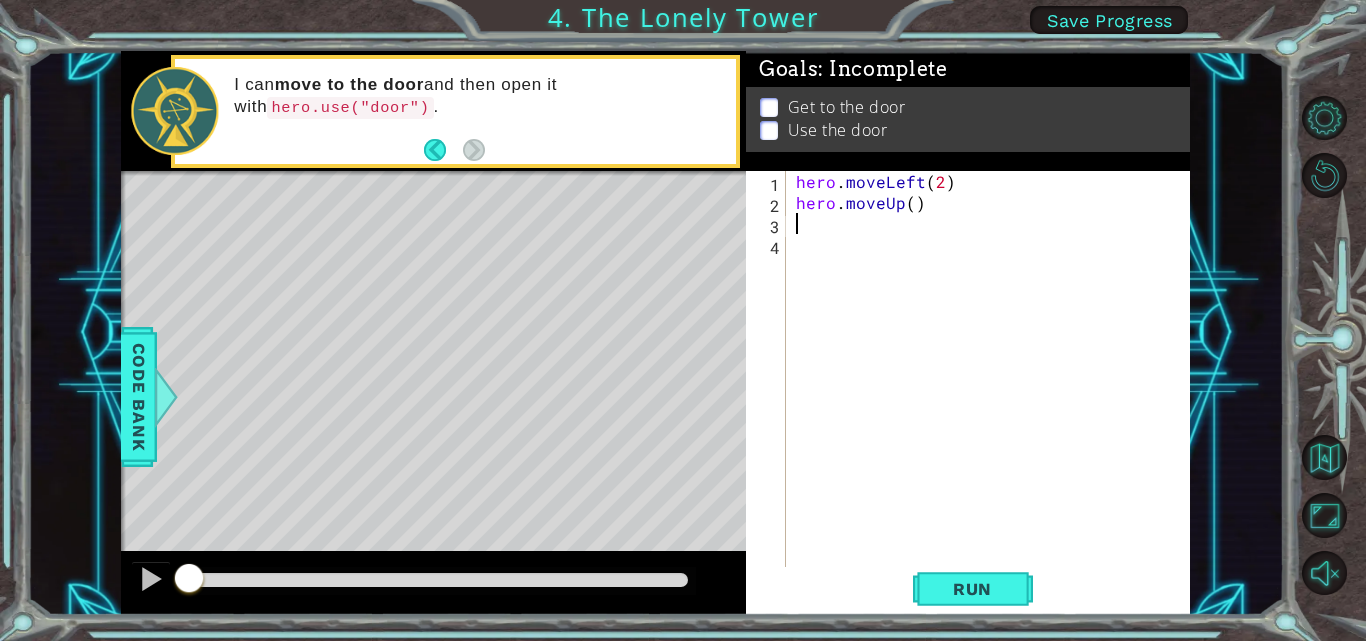 scroll, scrollTop: 0, scrollLeft: 0, axis: both 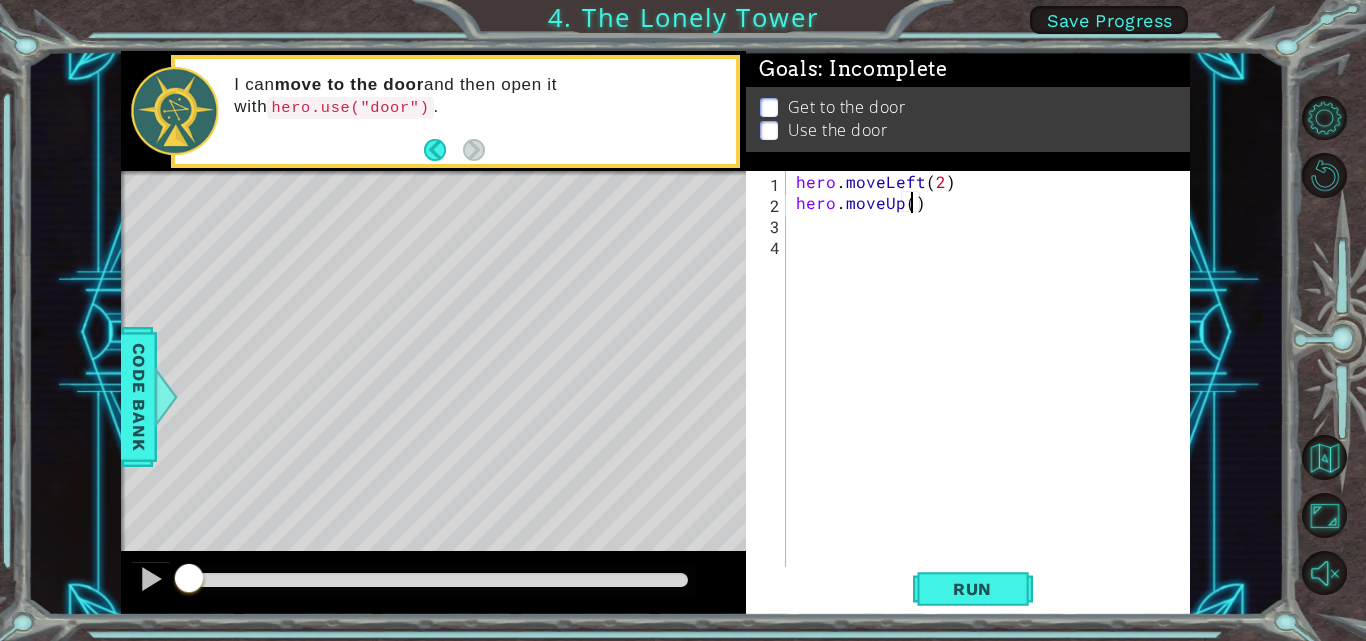 click on "hero . moveLeft ( 2 ) hero . moveUp ( )" at bounding box center [994, 391] 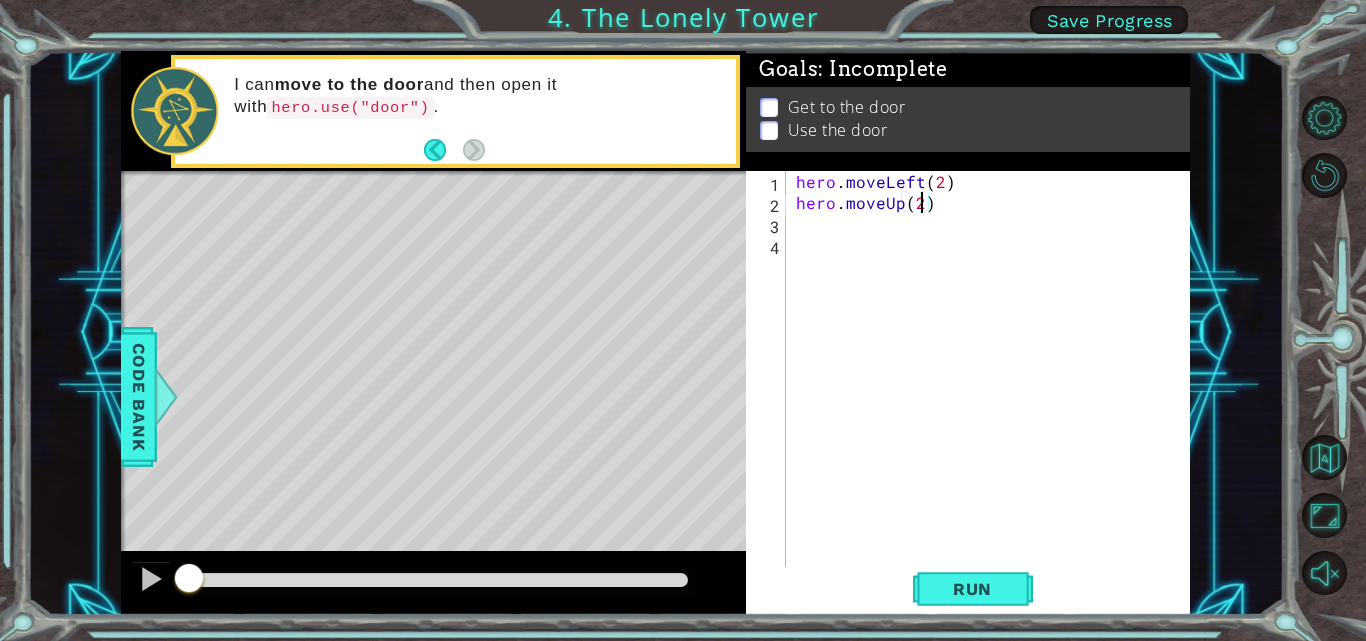 click on "hero . moveLeft ( 2 ) hero . moveUp ( 2 )" at bounding box center (994, 391) 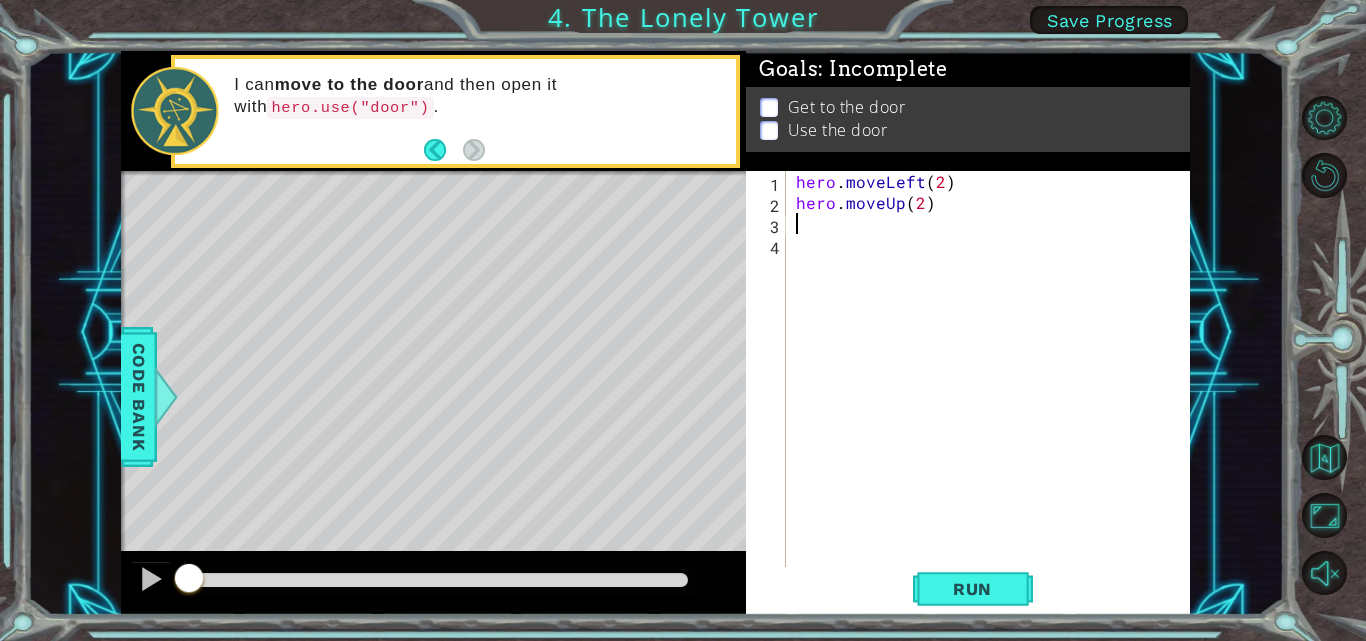 scroll, scrollTop: 0, scrollLeft: 0, axis: both 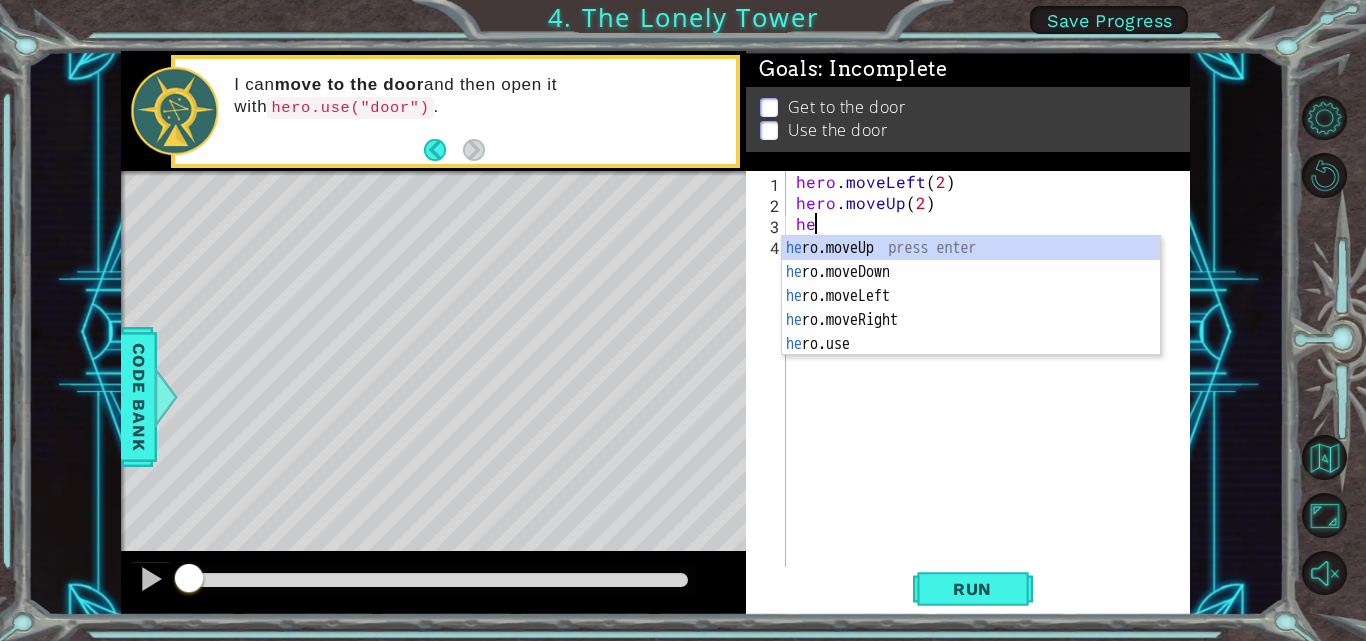 type on "hero" 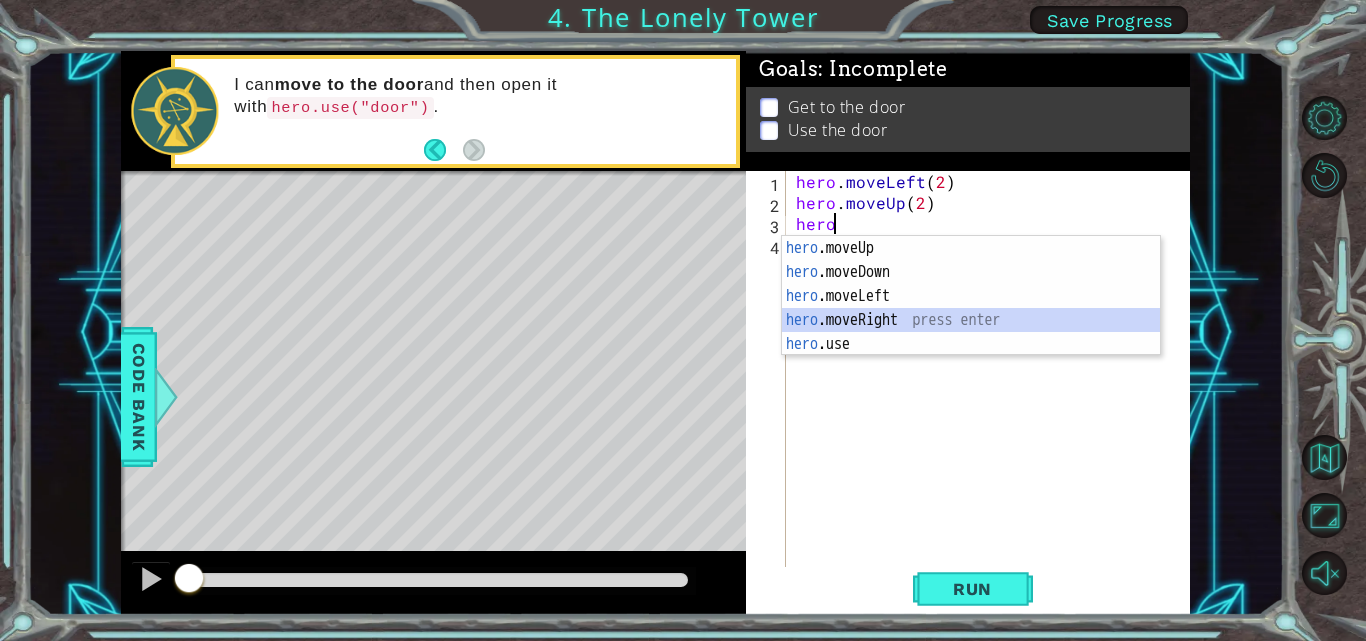 click on "hero .moveUp press enter hero .moveDown press enter hero .moveLeft press enter hero .moveRight press enter hero .use press enter" at bounding box center (971, 320) 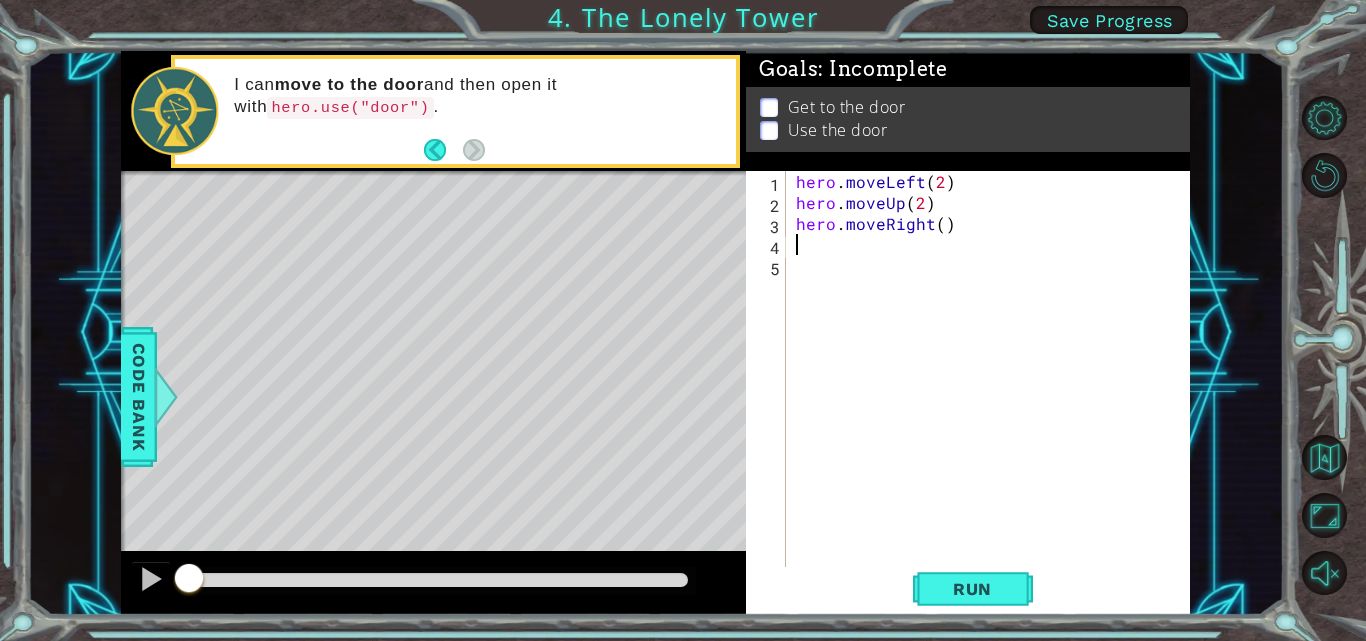 click on "hero . moveLeft ( 2 ) hero . moveUp ( 2 ) hero . moveRight ( )" at bounding box center (994, 391) 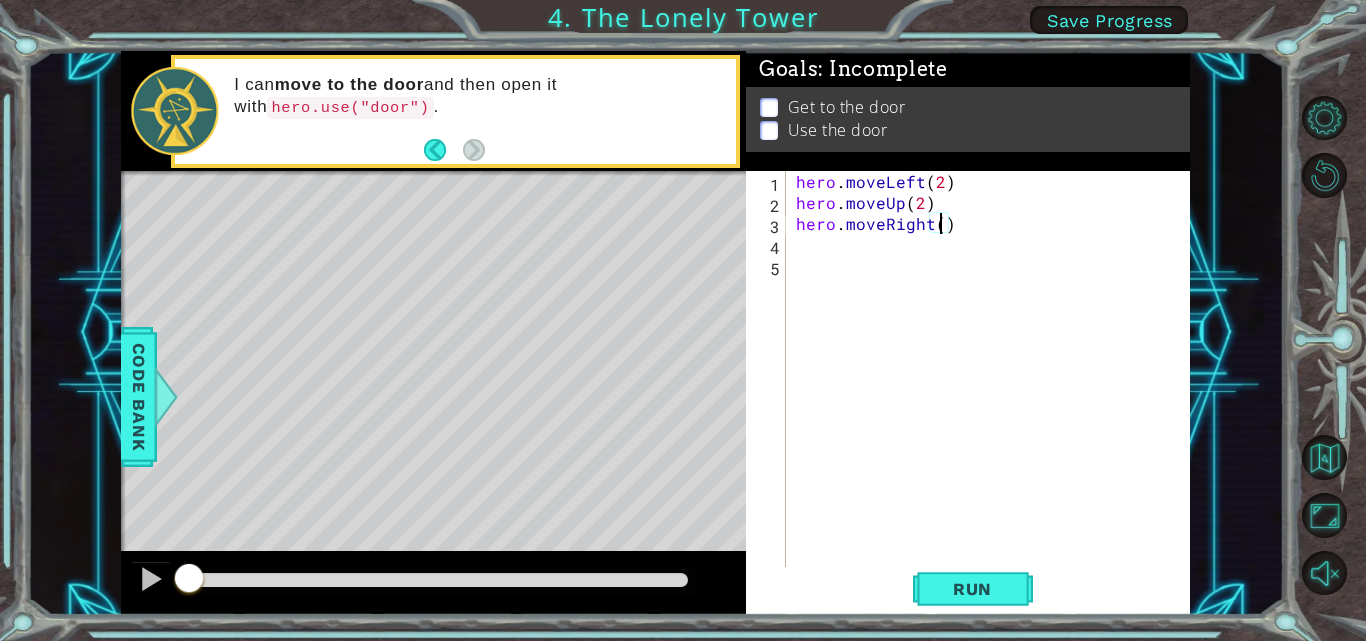 scroll, scrollTop: 0, scrollLeft: 9, axis: horizontal 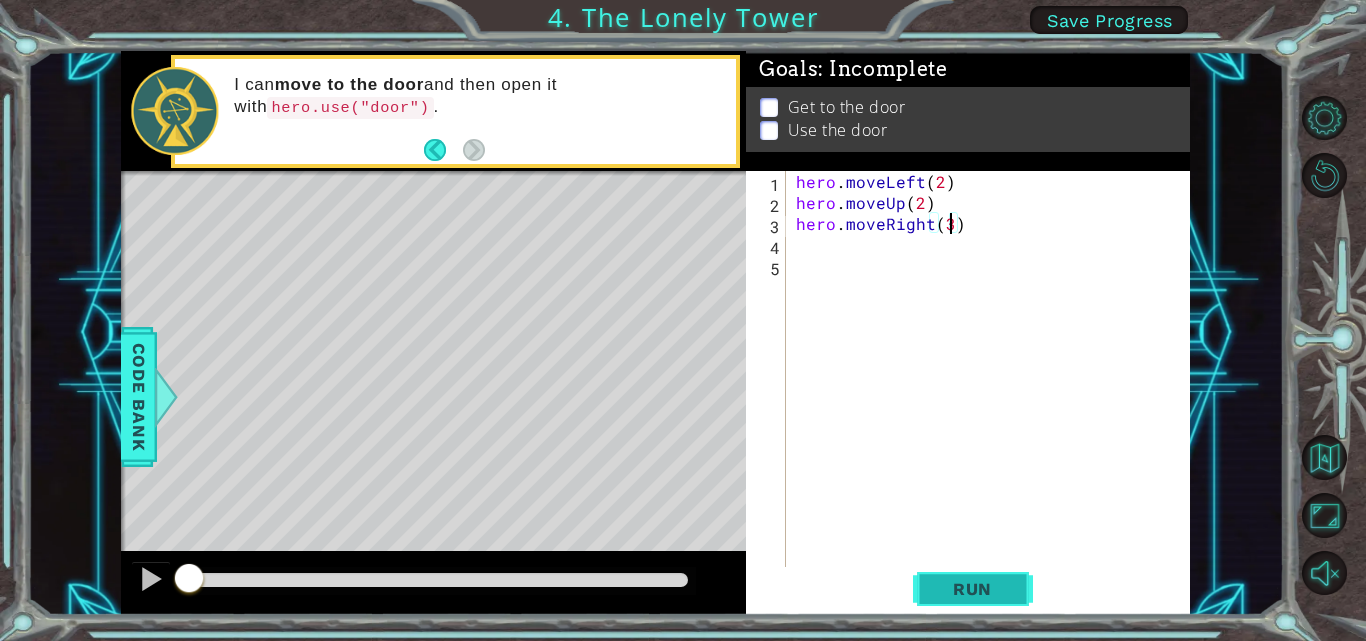 type on "hero.moveRight(3)" 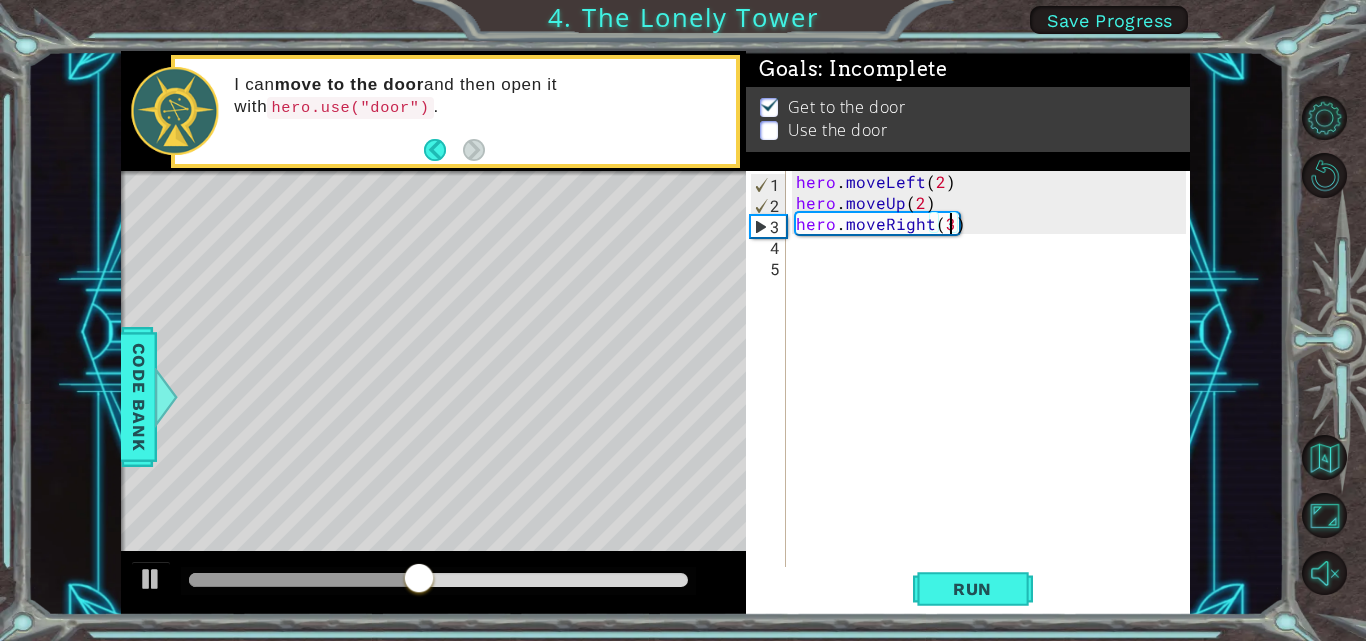 click on "hero . moveLeft ( 2 ) hero . moveUp ( 2 ) hero . moveRight ( 3 )" at bounding box center (994, 391) 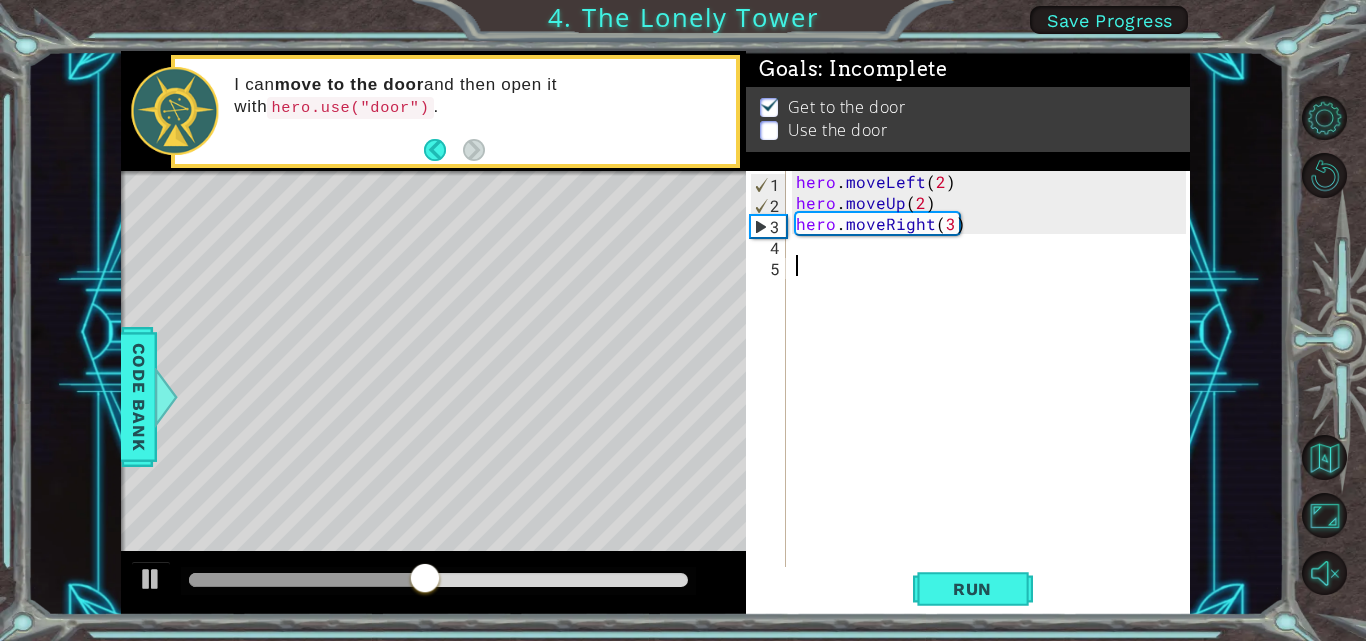 scroll, scrollTop: 0, scrollLeft: 0, axis: both 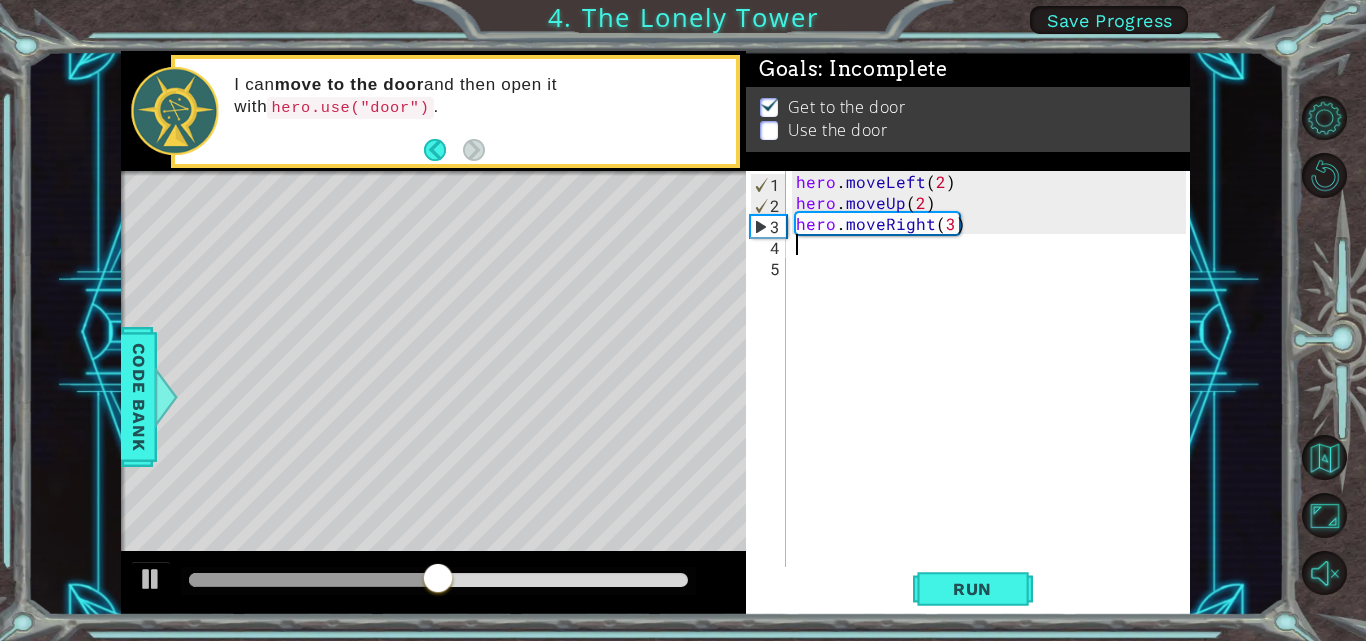 click on "hero . moveLeft ( 2 ) hero . moveUp ( 2 ) hero . moveRight ( 3 )" at bounding box center (994, 391) 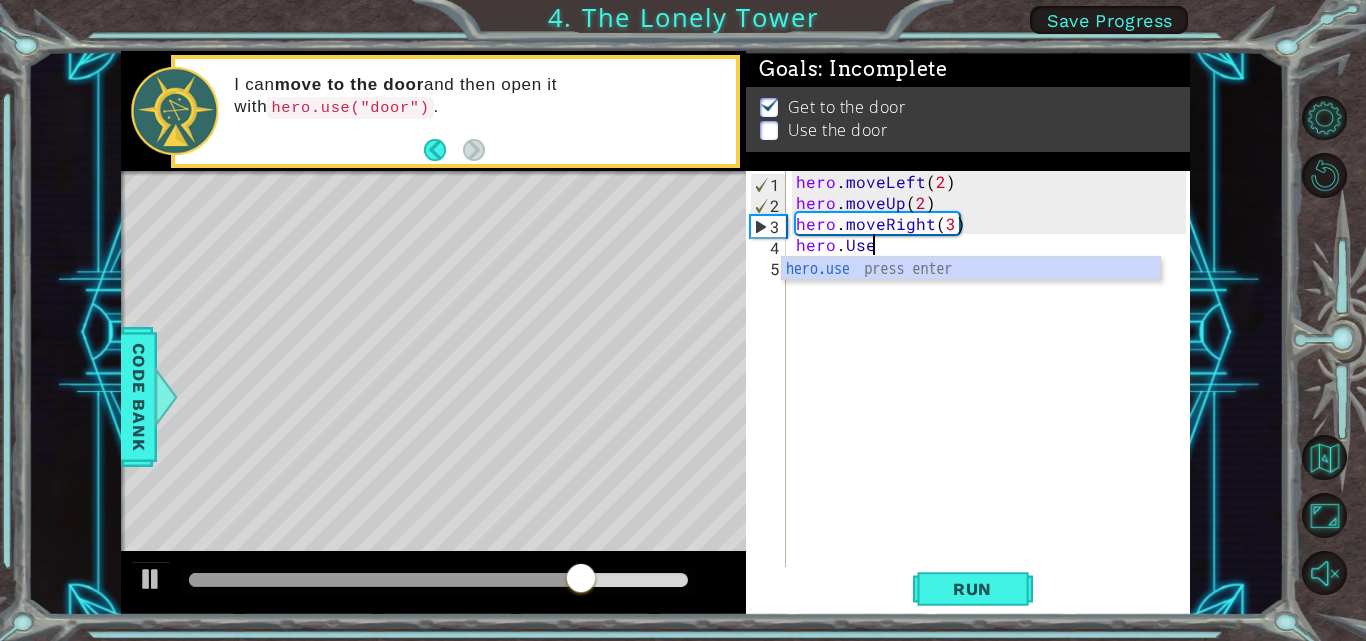 scroll, scrollTop: 0, scrollLeft: 4, axis: horizontal 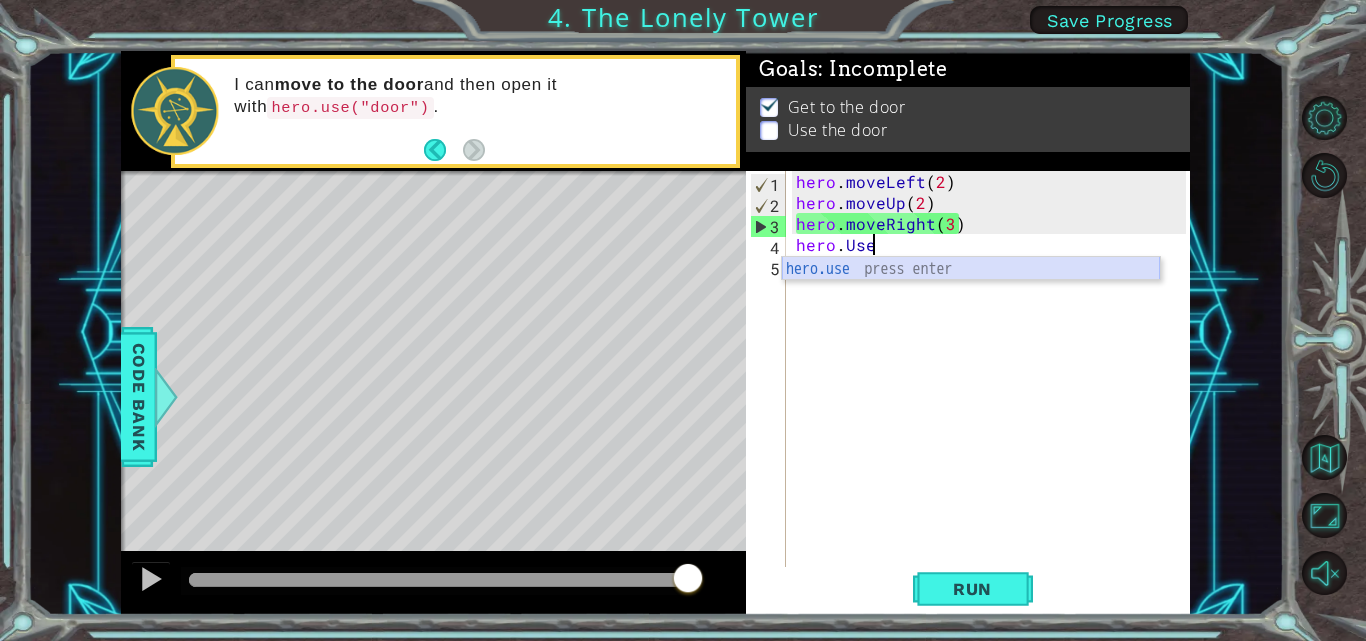 click on "hero.use press enter" at bounding box center (971, 293) 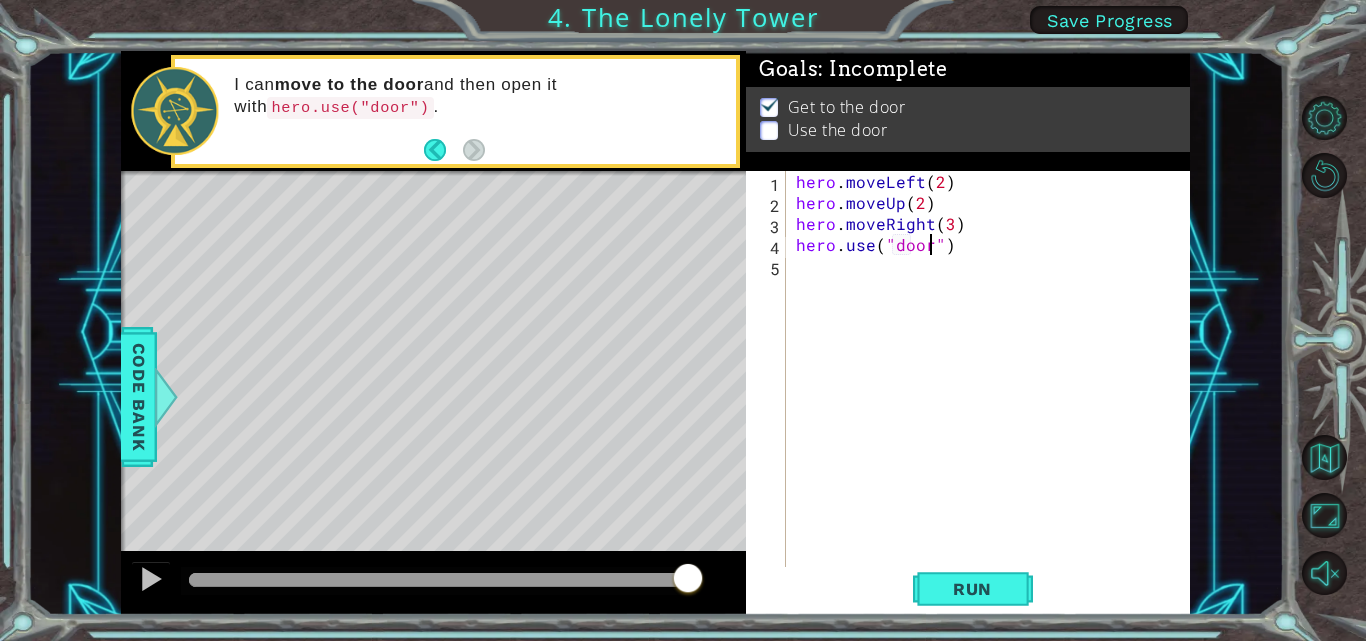 scroll, scrollTop: 0, scrollLeft: 9, axis: horizontal 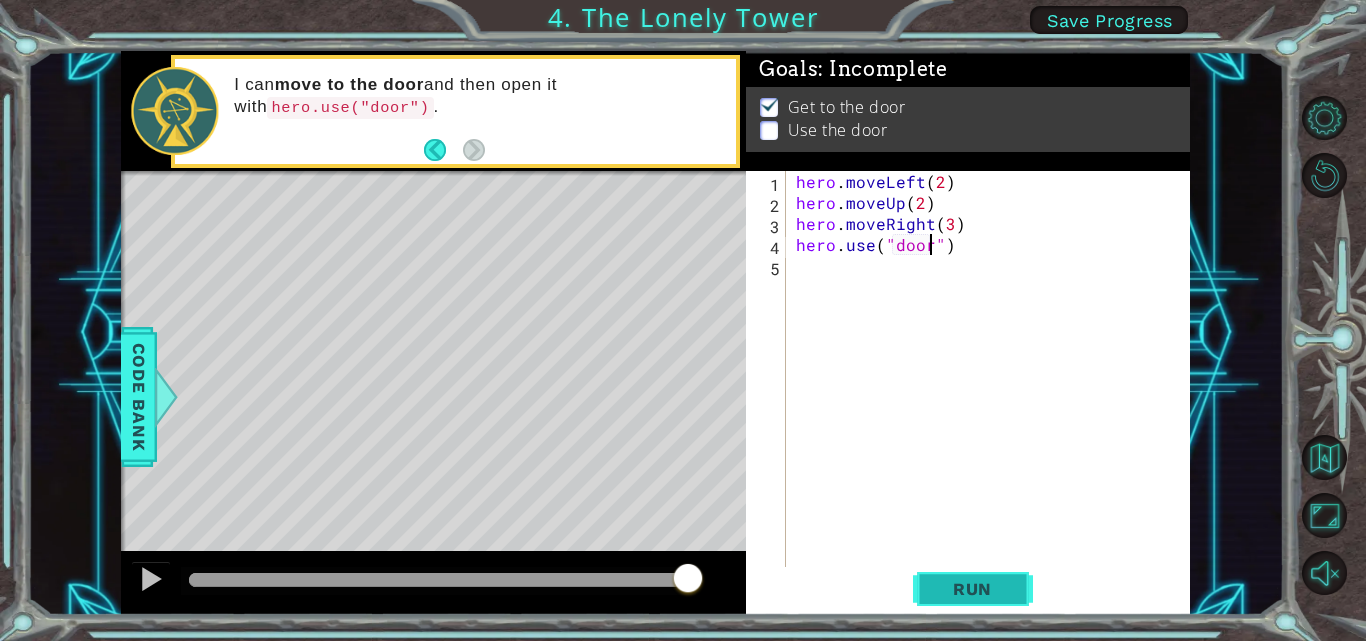 type on "hero.use("door")" 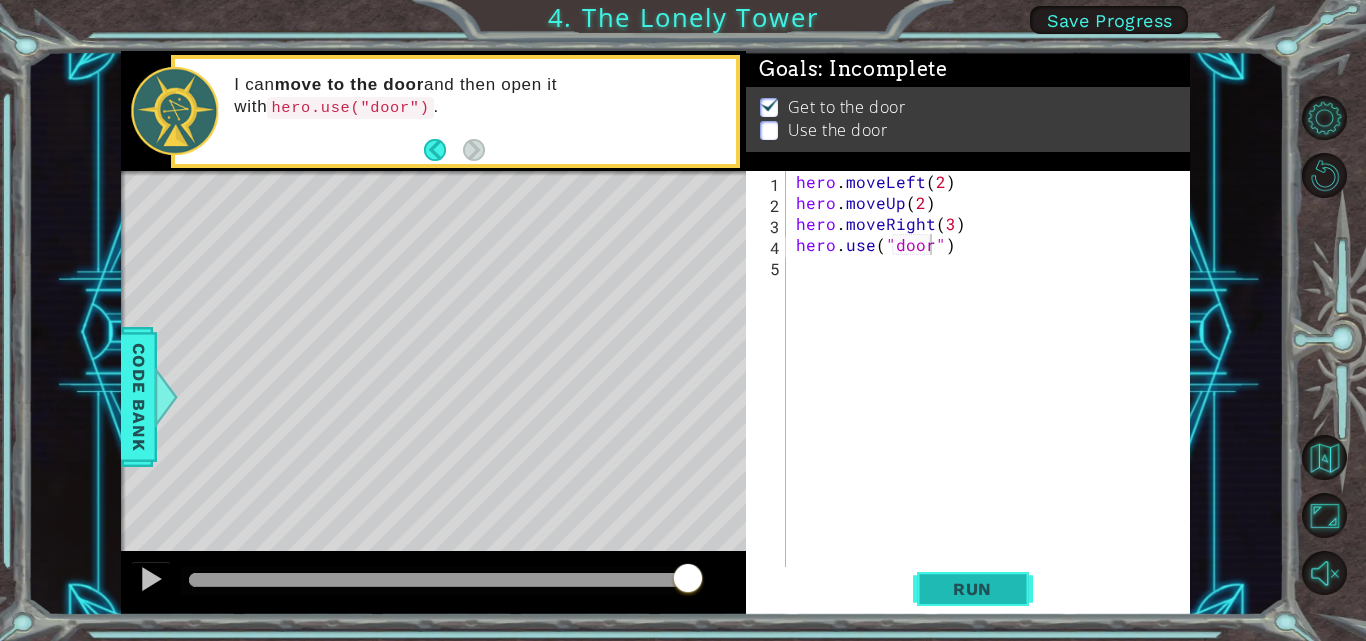 click on "Run" at bounding box center (972, 589) 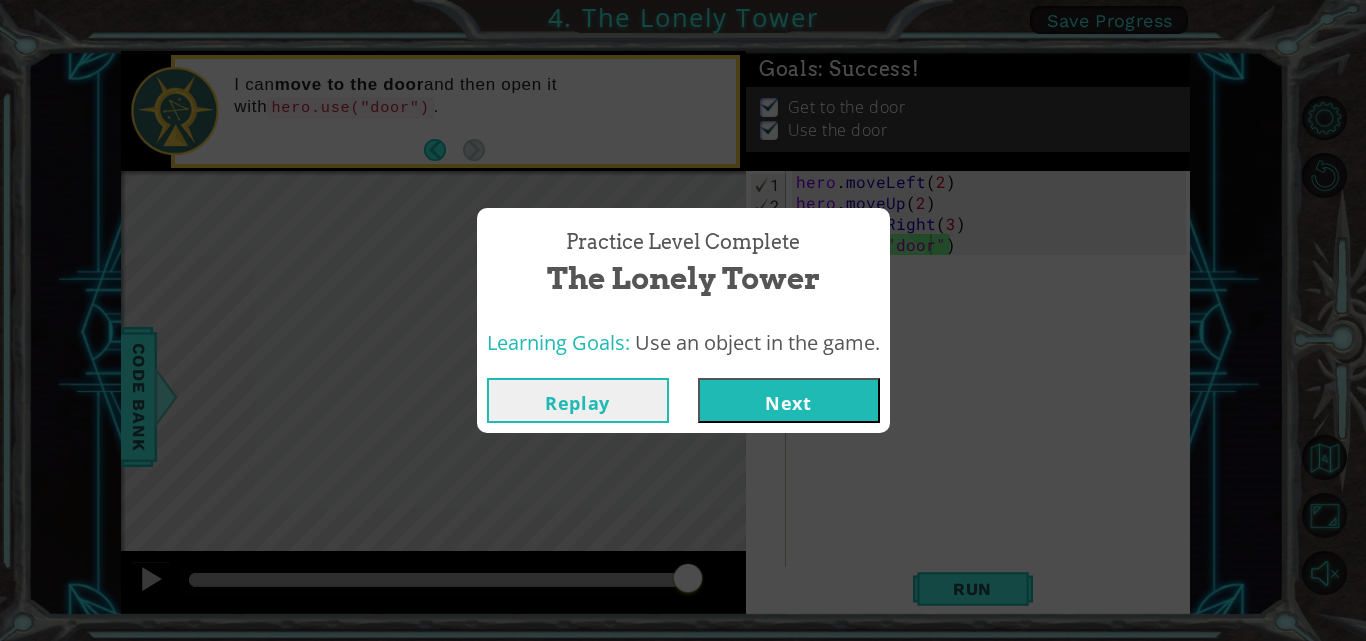 click on "Next" at bounding box center [789, 400] 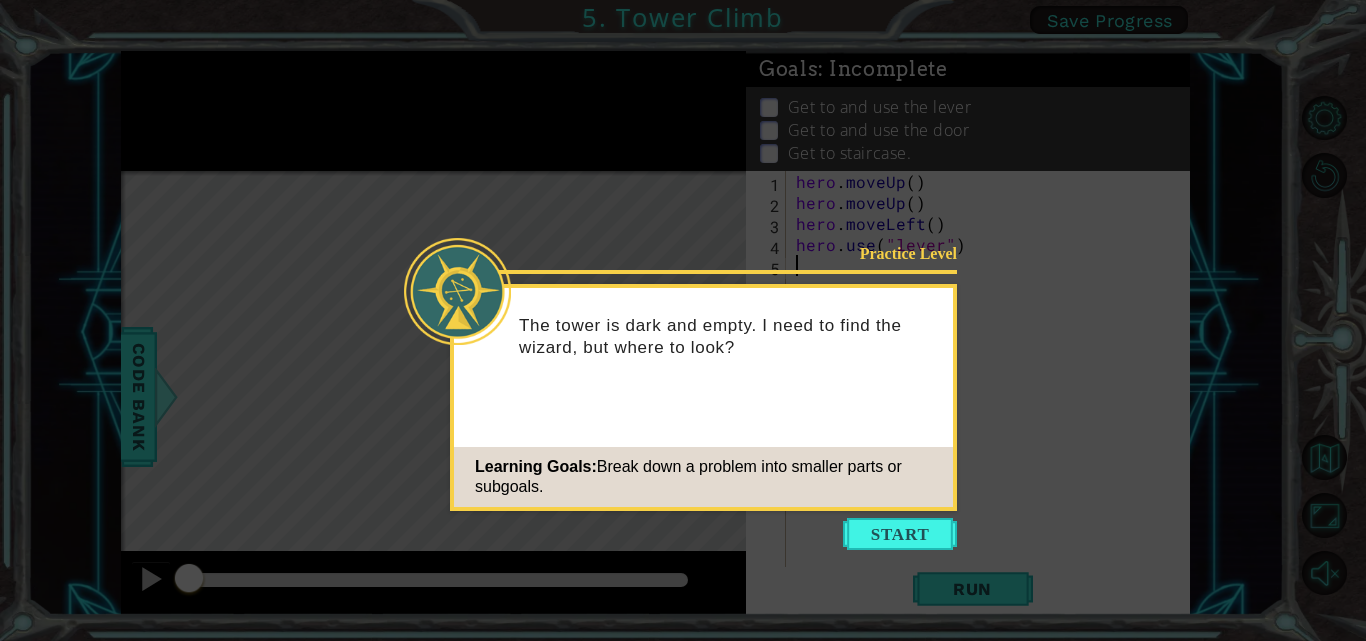 click at bounding box center (900, 534) 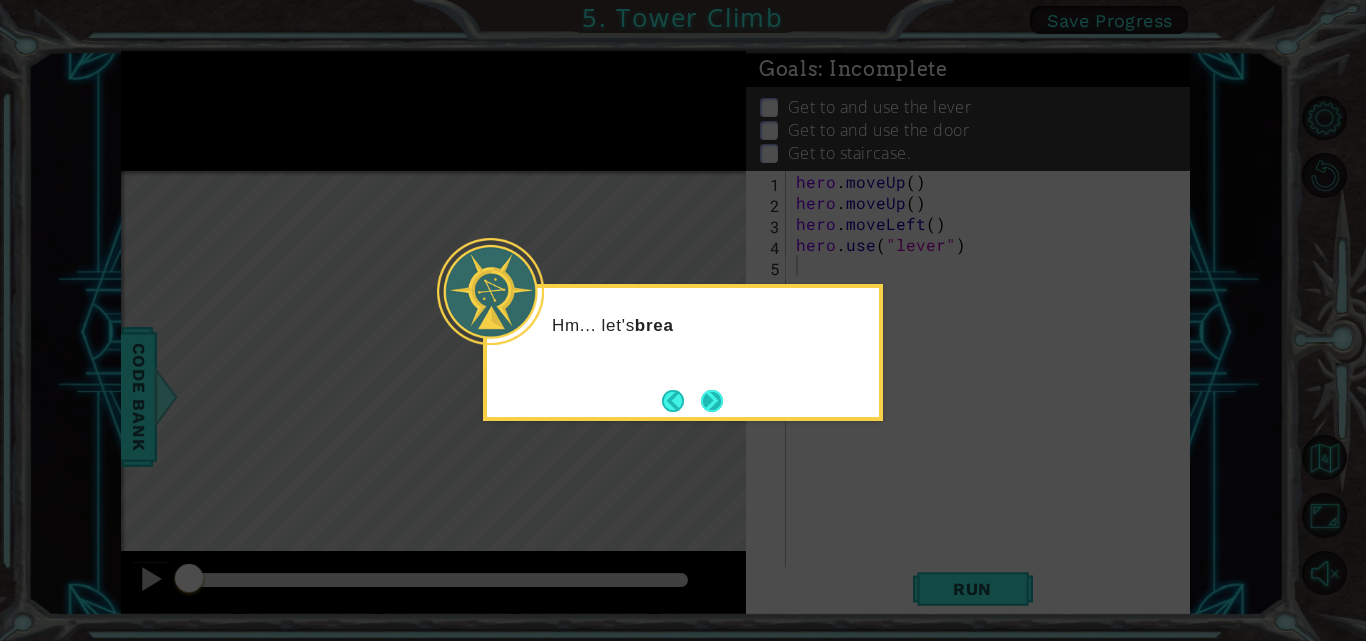 click at bounding box center [712, 401] 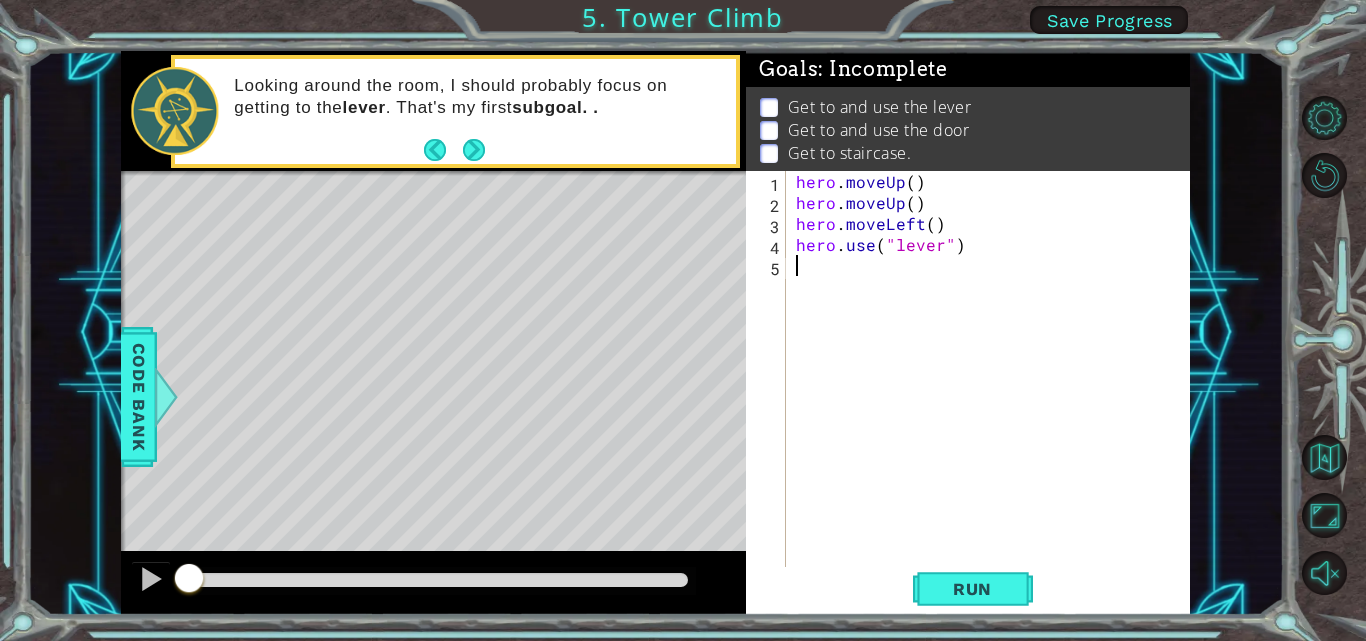 click on "hero . moveUp ( ) hero . moveUp ( ) hero . moveLeft ( ) hero . use ( "lever" )" at bounding box center [994, 391] 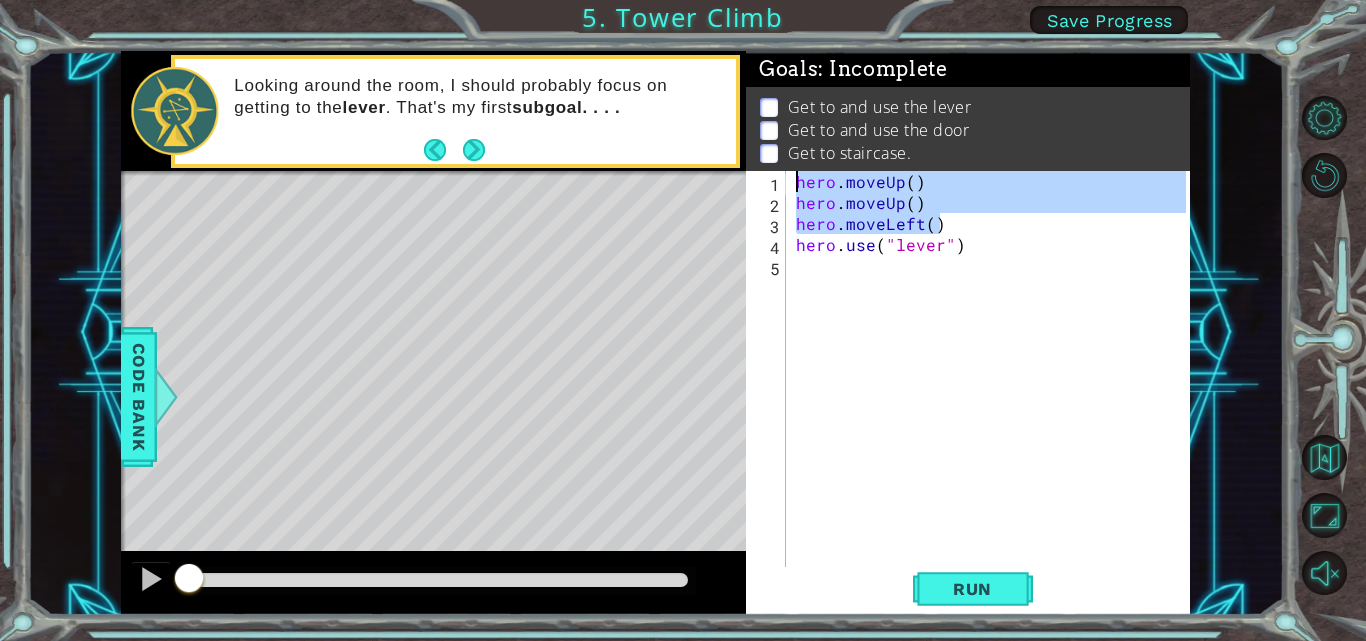 drag, startPoint x: 951, startPoint y: 223, endPoint x: 797, endPoint y: 190, distance: 157.49603 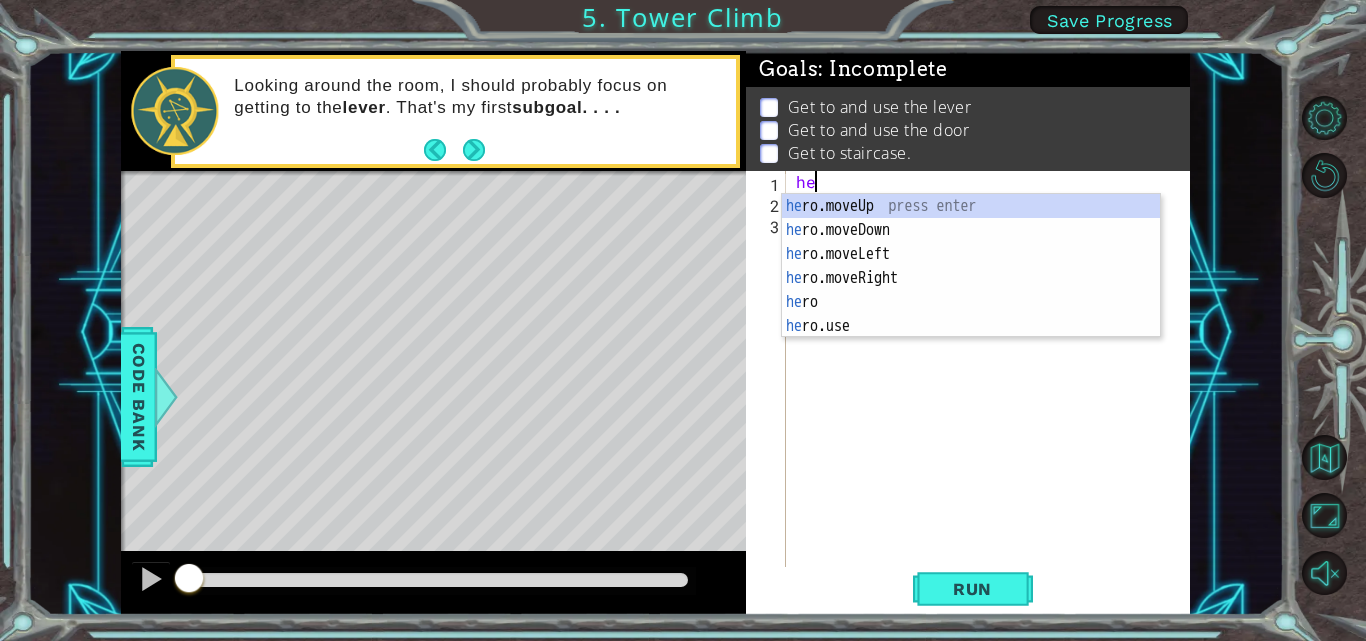 type on "her" 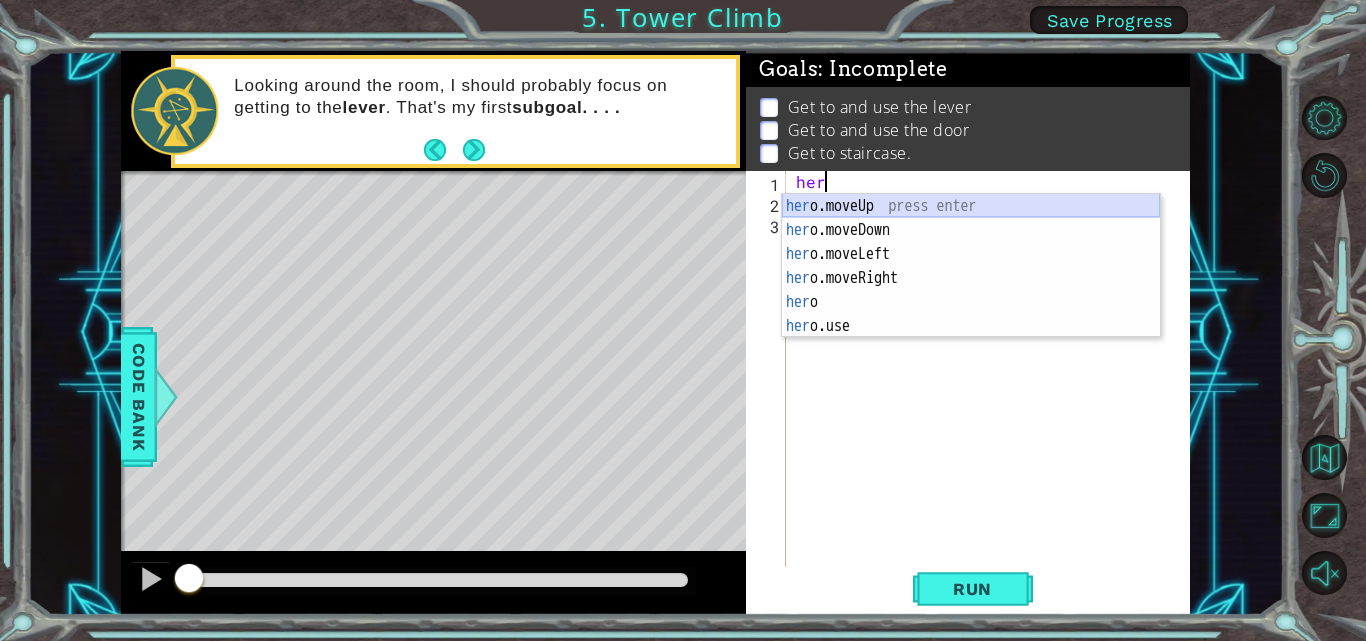 click on "her o.moveUp press enter her o.moveDown press enter her o.moveLeft press enter her o.moveRight press enter her o press enter her o.use press enter" at bounding box center [971, 290] 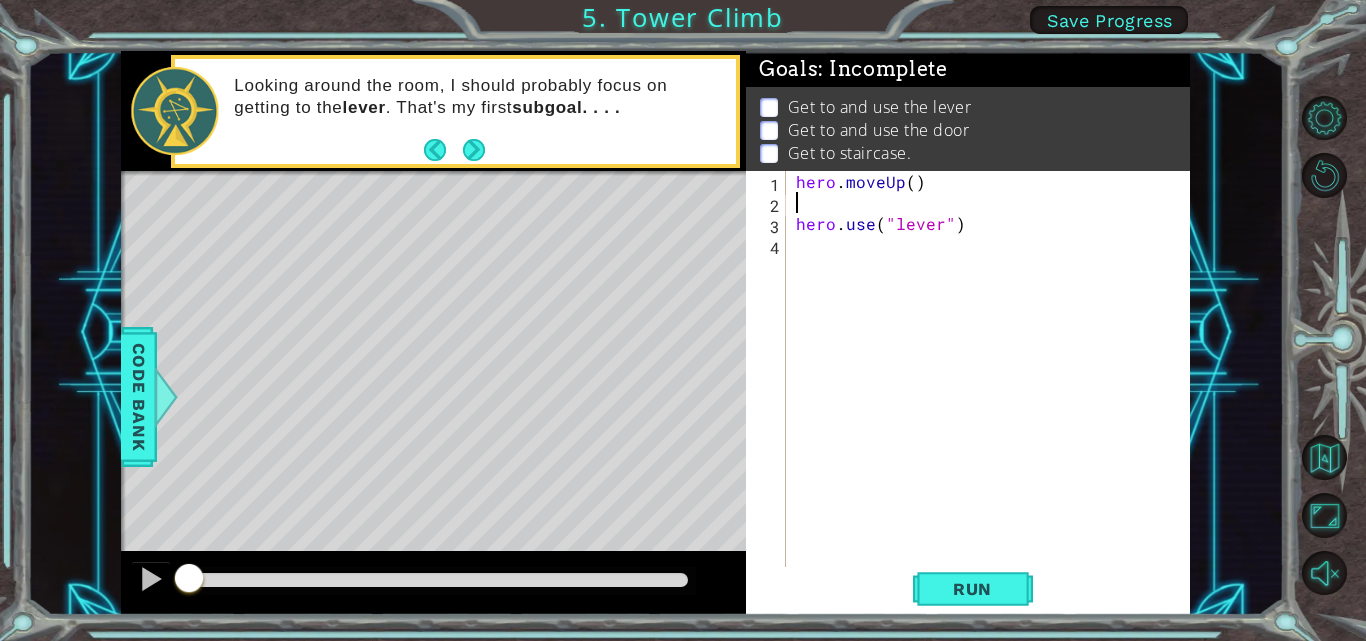 scroll, scrollTop: 0, scrollLeft: 0, axis: both 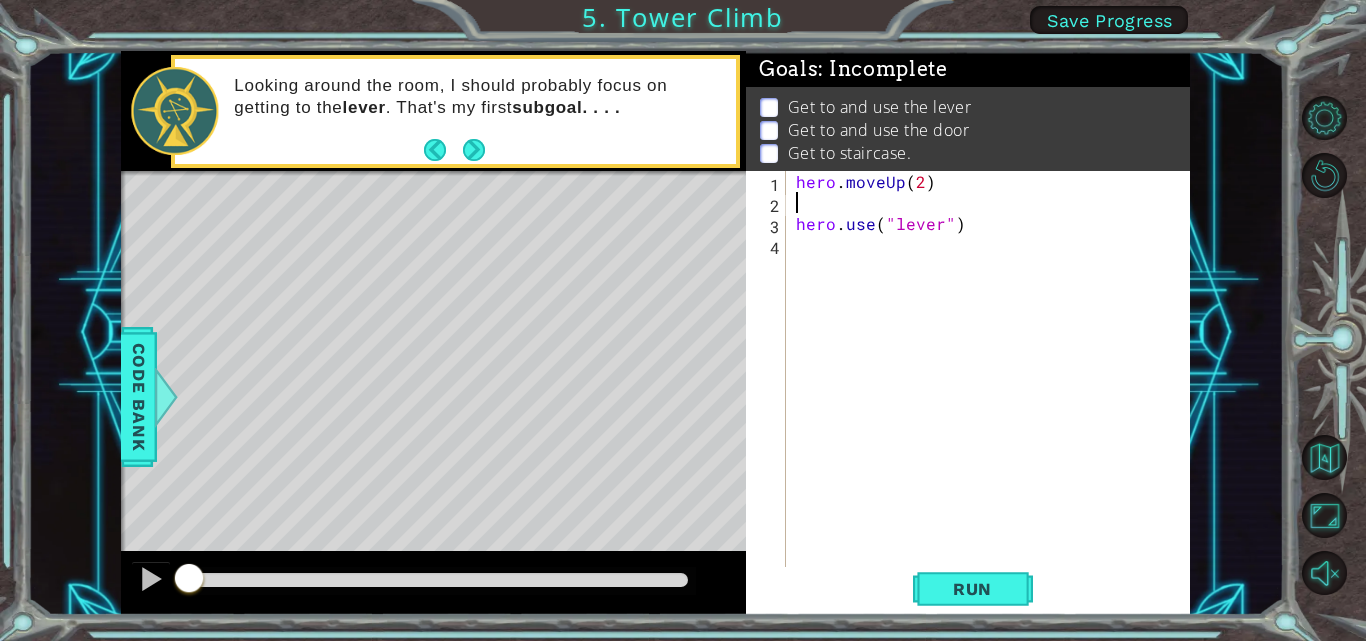 click on "hero . moveUp ( 2 ) hero . use ( "lever" )" at bounding box center [994, 391] 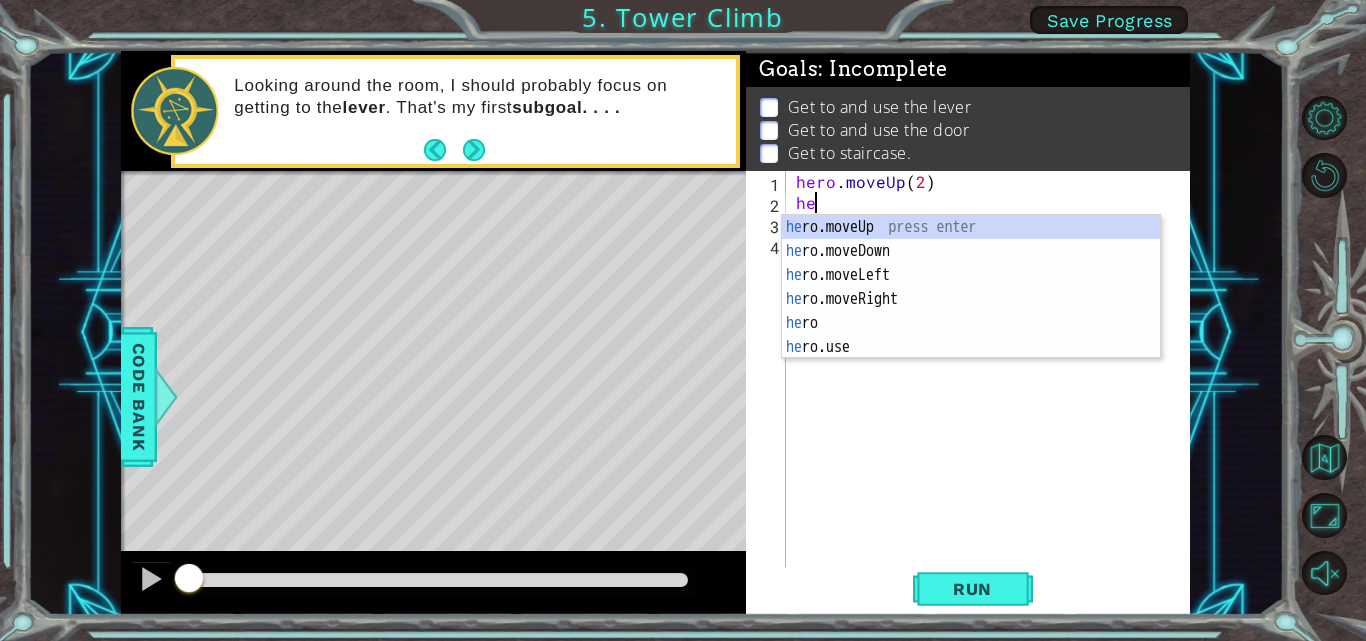 scroll, scrollTop: 0, scrollLeft: 1, axis: horizontal 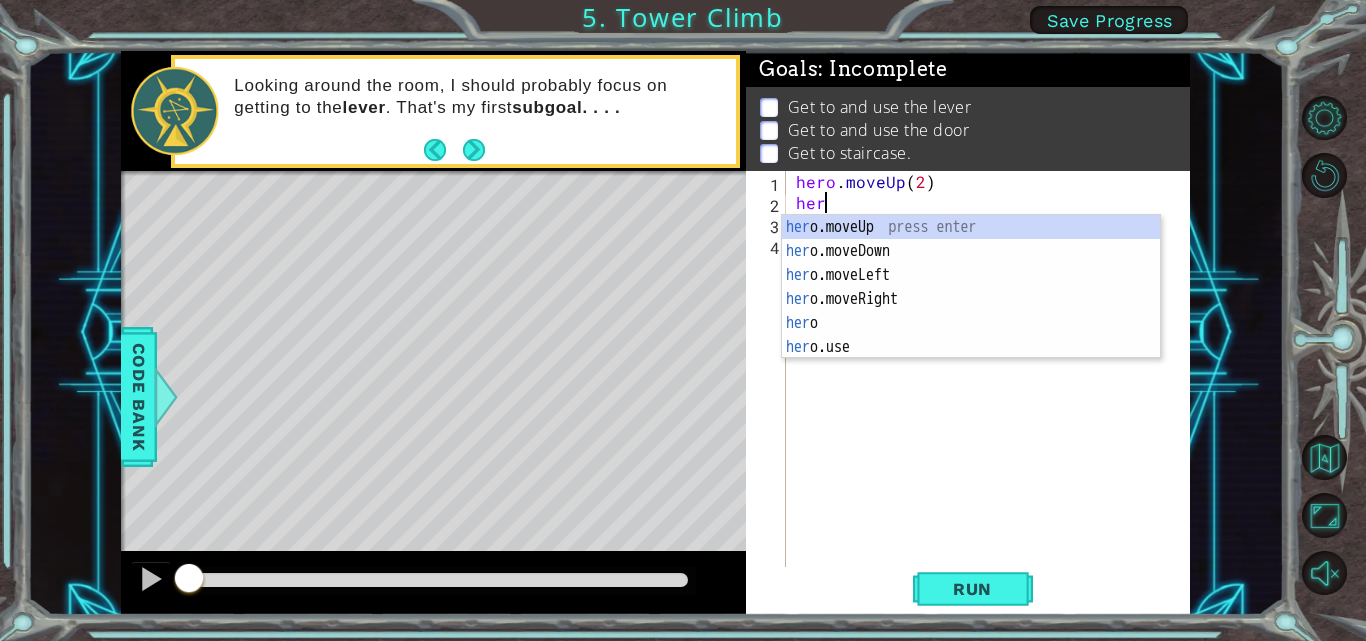 type on "hero" 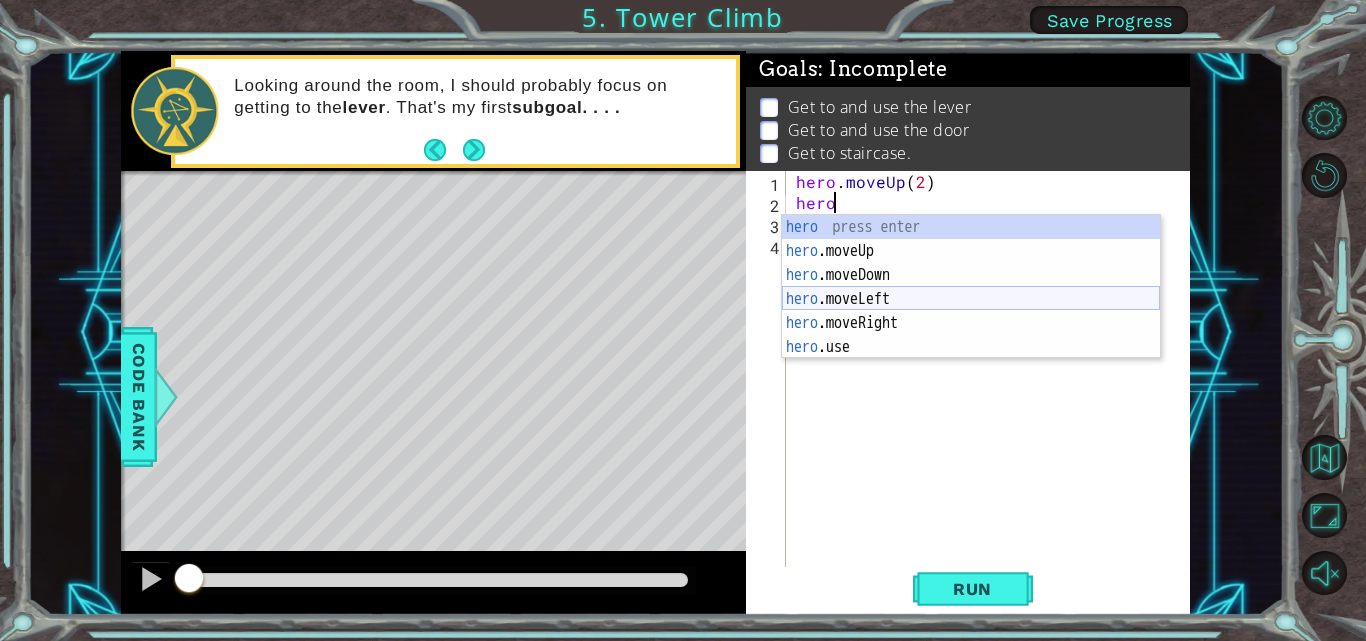 click on "hero press enter hero .moveUp press enter hero .moveDown press enter hero .moveLeft press enter hero .moveRight press enter hero .use press enter" at bounding box center (971, 311) 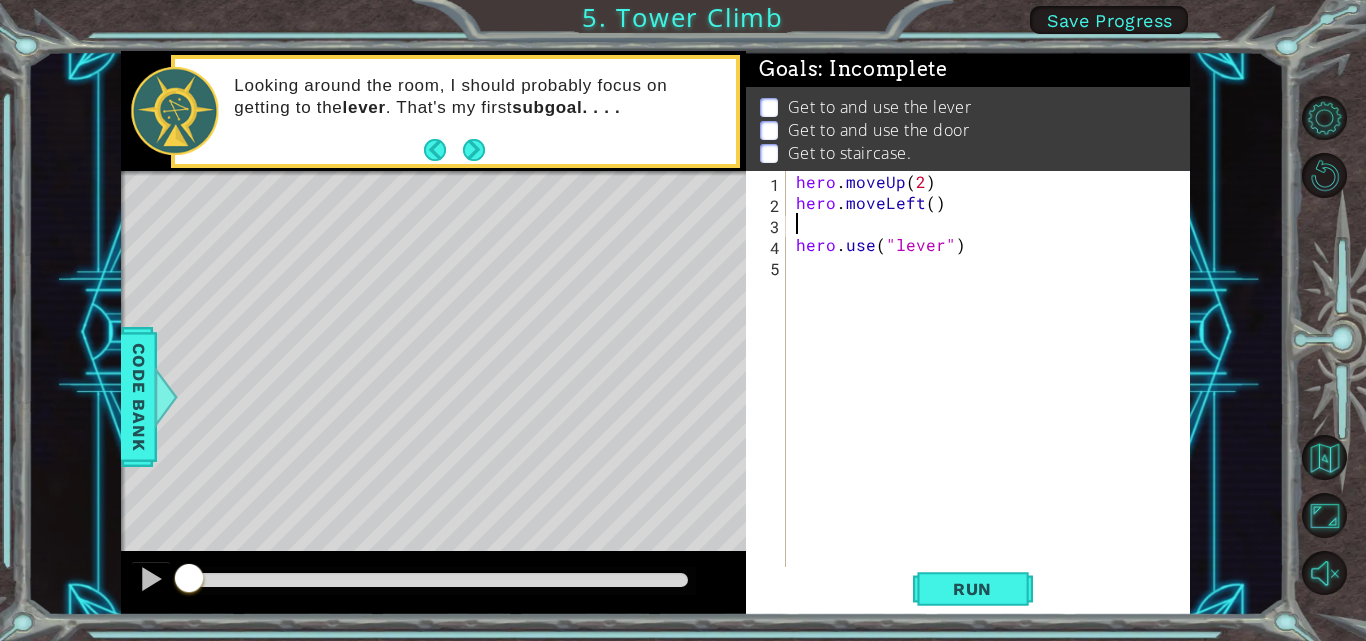 click on "hero . moveUp ( 2 ) hero . moveLeft ( ) hero . use ( "lever" )" at bounding box center [994, 391] 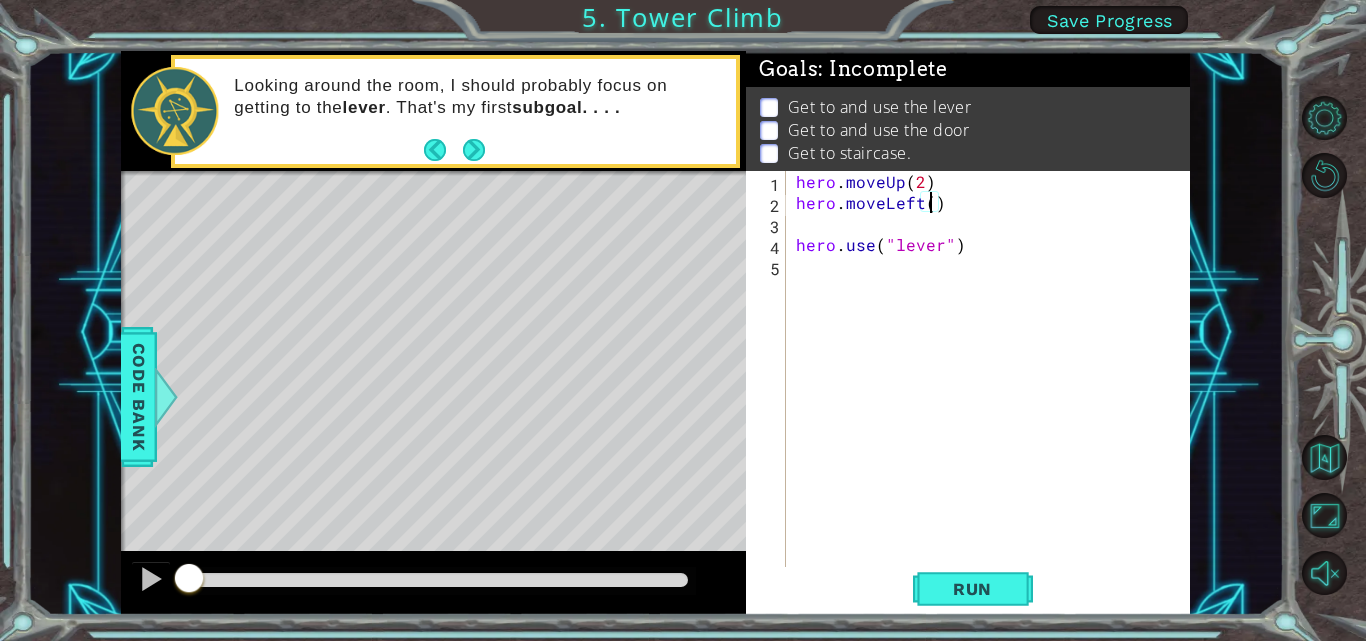 type on "hero.moveLeft(1)" 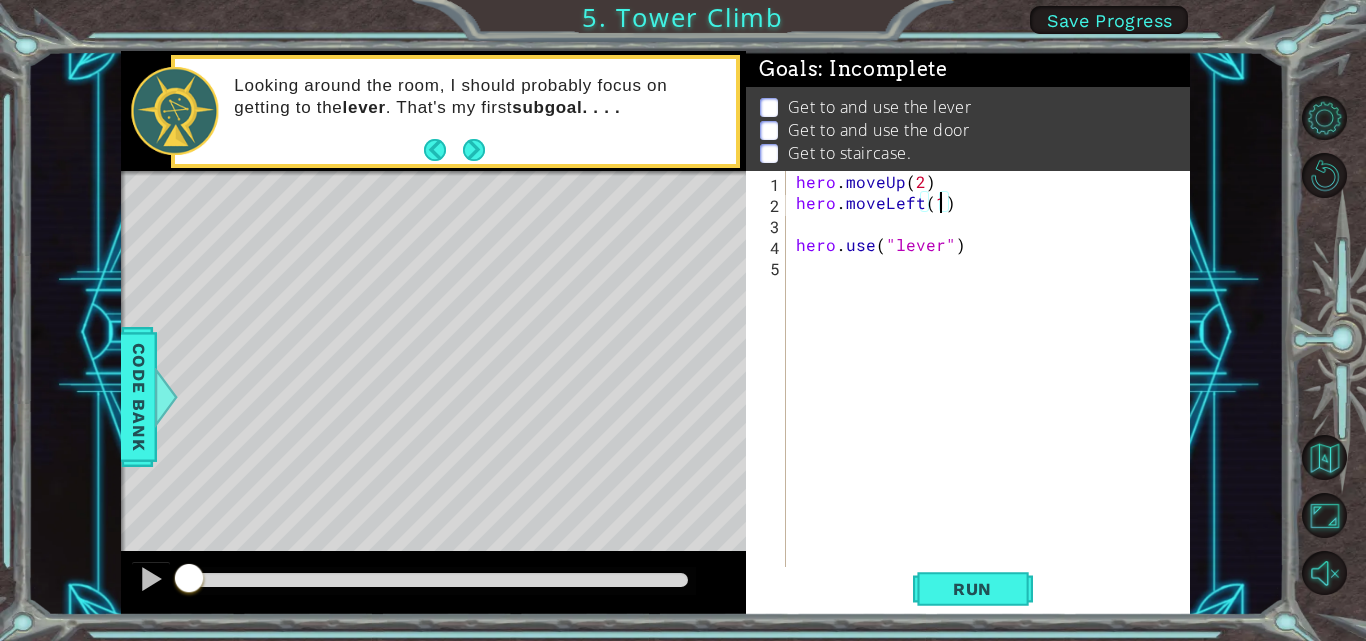 click on "hero . moveUp ( 2 ) hero . moveLeft ( 1 ) hero . use ( "lever" )" at bounding box center [994, 391] 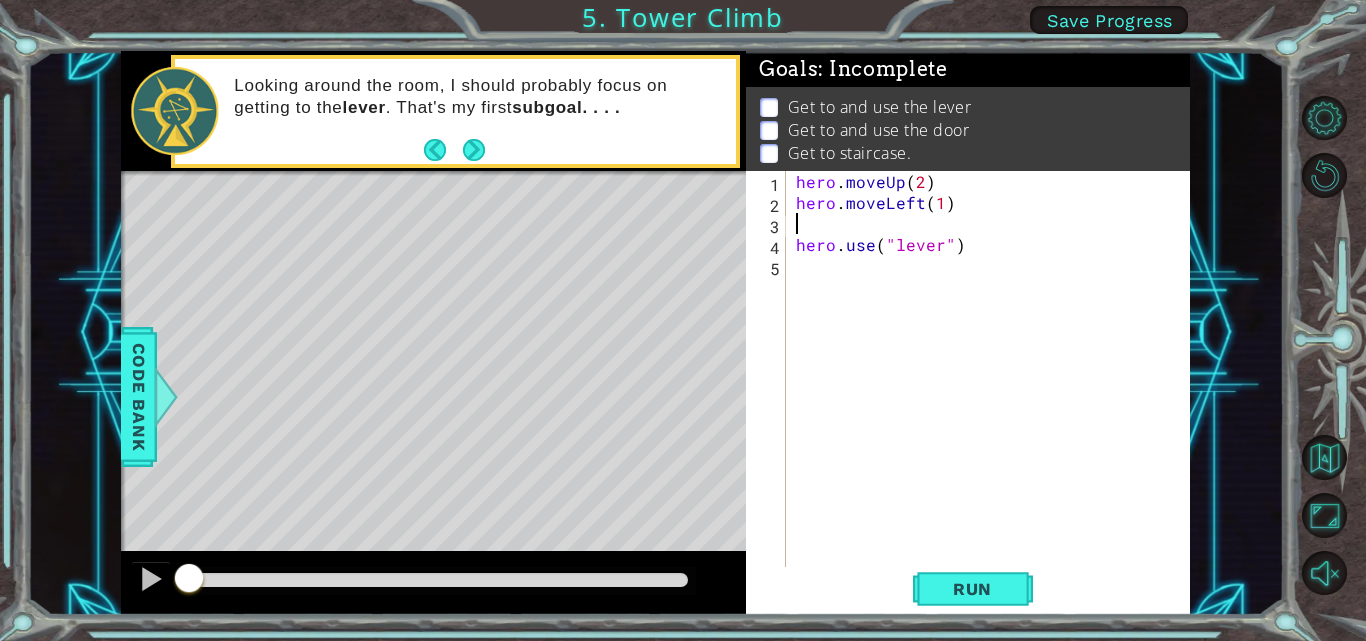 scroll, scrollTop: 0, scrollLeft: 0, axis: both 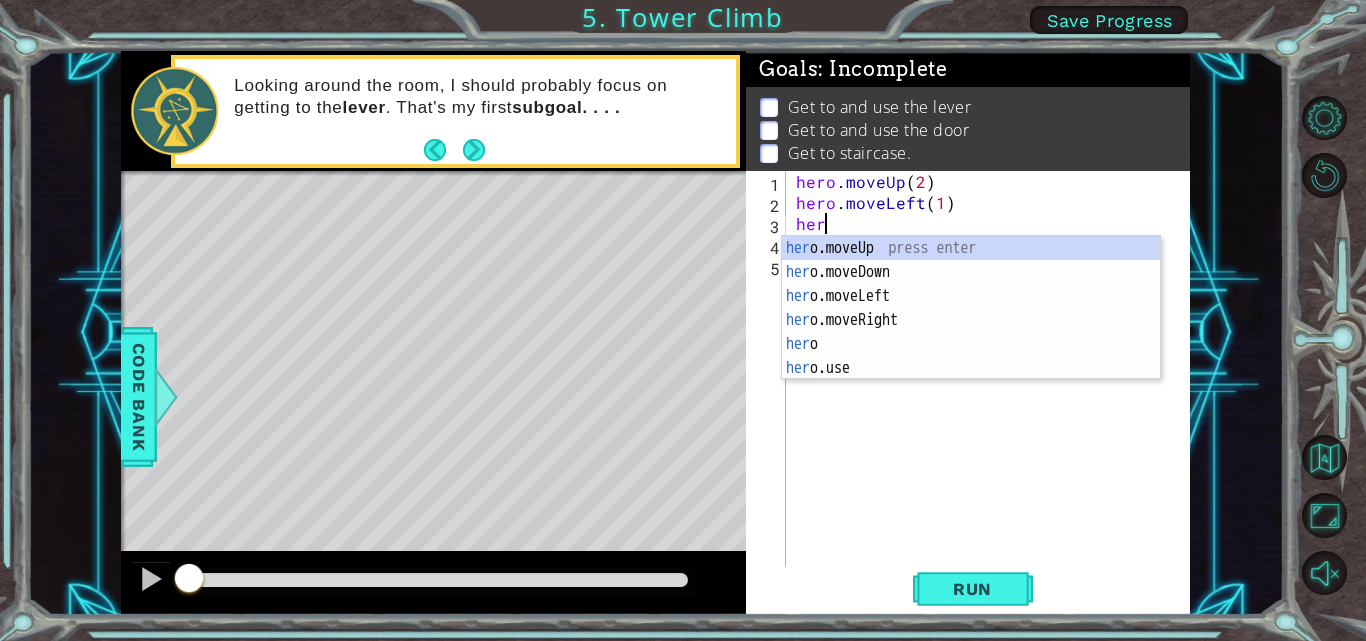 type on "hero" 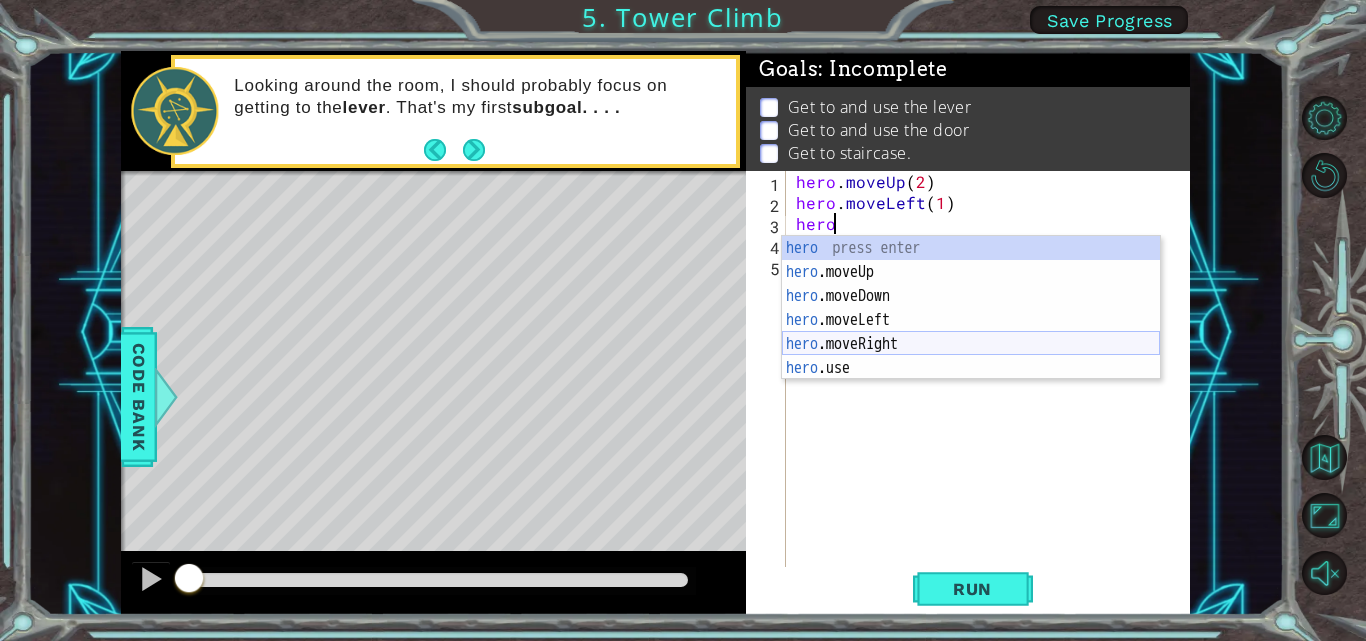 click on "hero press enter hero .moveUp press enter hero .moveDown press enter hero .moveLeft press enter hero .moveRight press enter hero .use press enter" at bounding box center (971, 332) 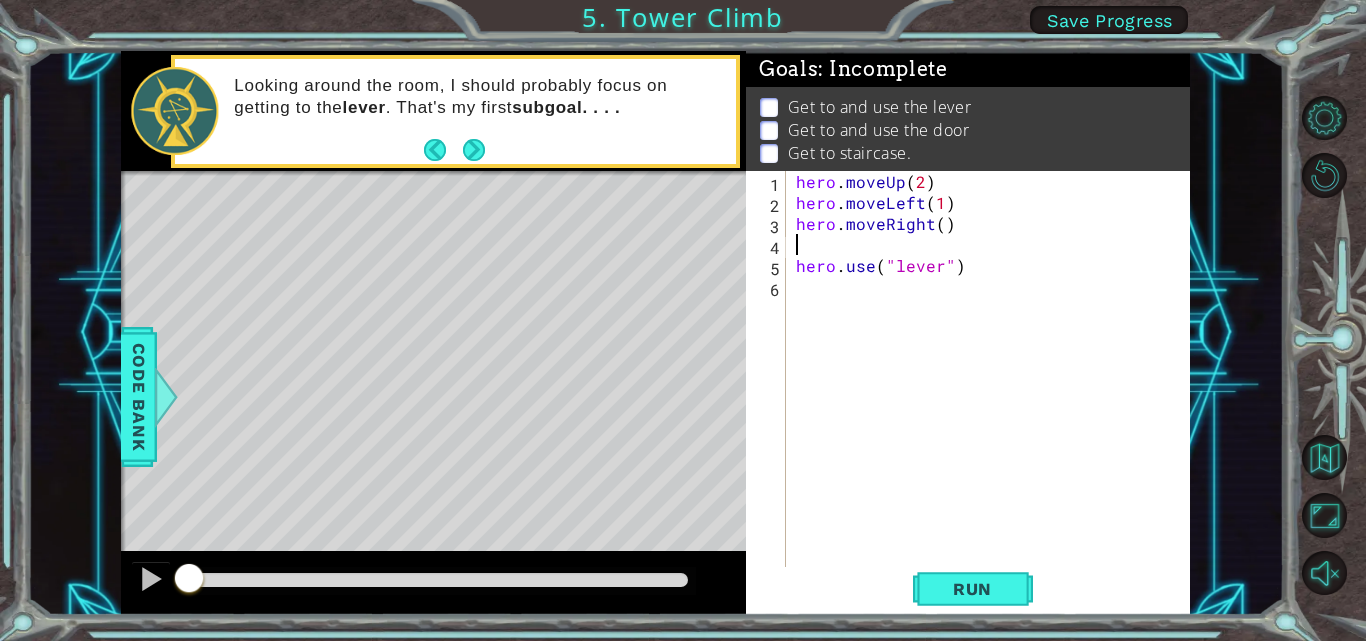 click on "hero . moveUp ( 2 ) hero . moveLeft ( 1 ) hero . moveRight ( ) hero . use ( "lever" )" at bounding box center (994, 391) 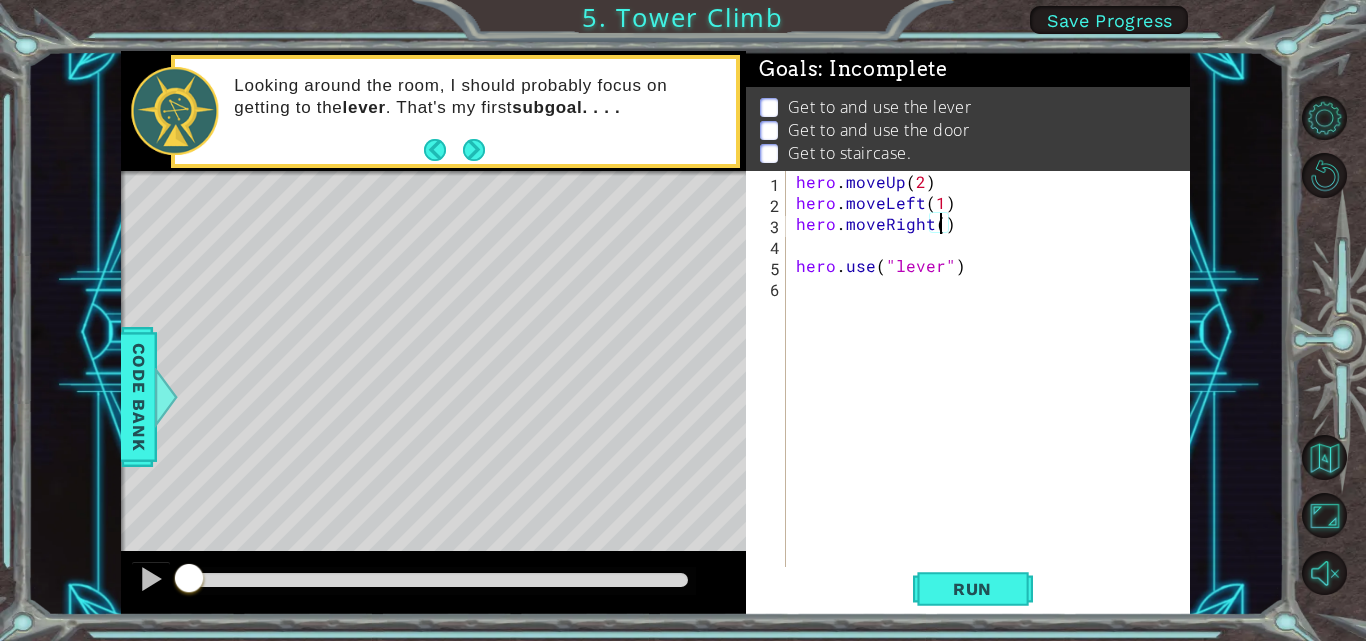 type on "hero.moveRight(4)" 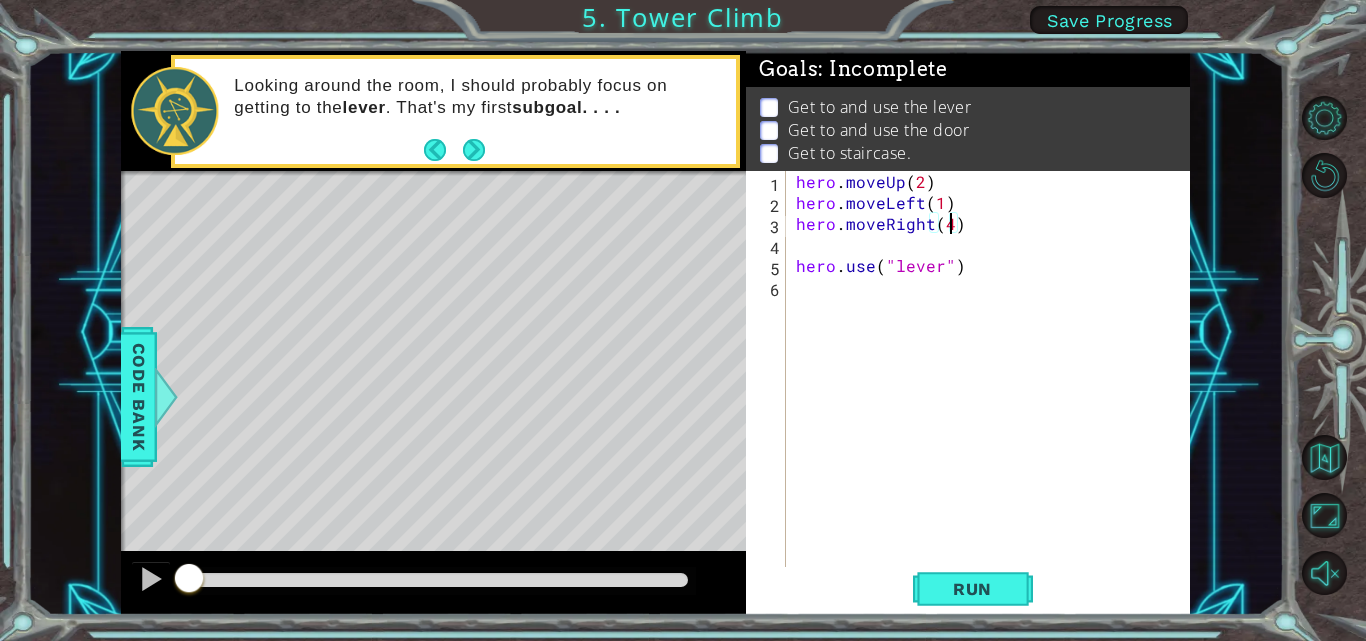 click on "hero . moveUp ( 2 ) hero . moveLeft ( 1 ) hero . moveRight ( 4 ) hero . use ( "lever" )" at bounding box center [994, 391] 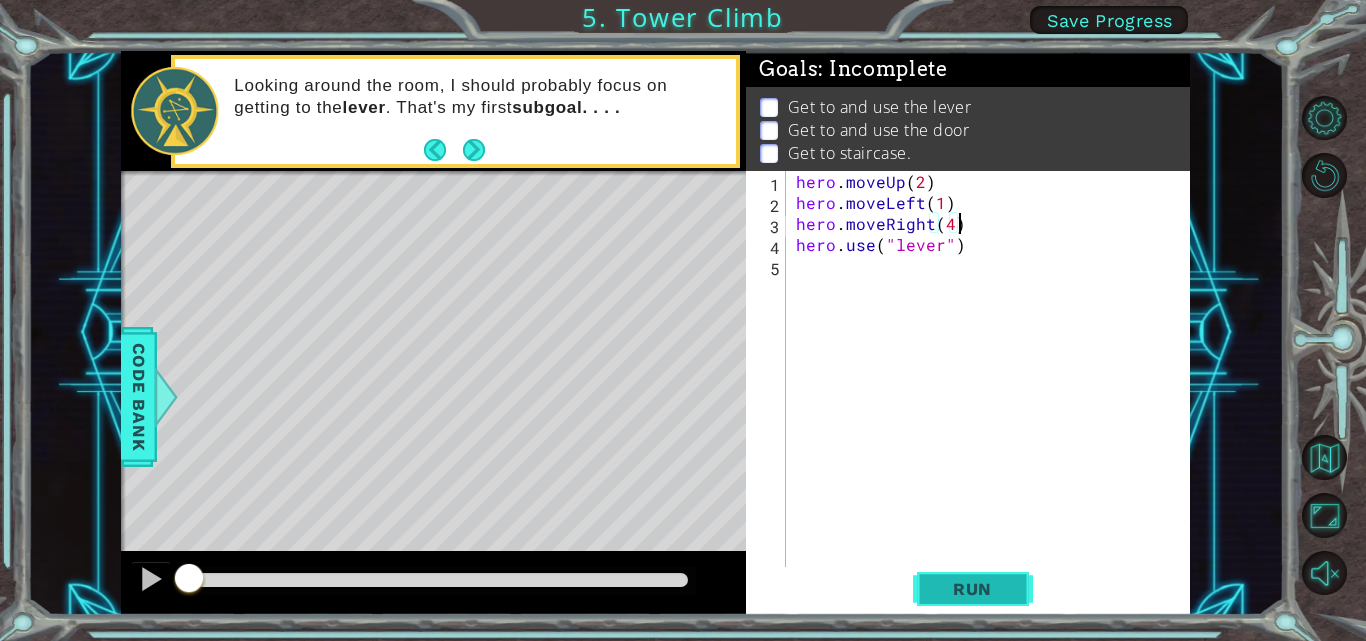 click on "Run" at bounding box center (972, 589) 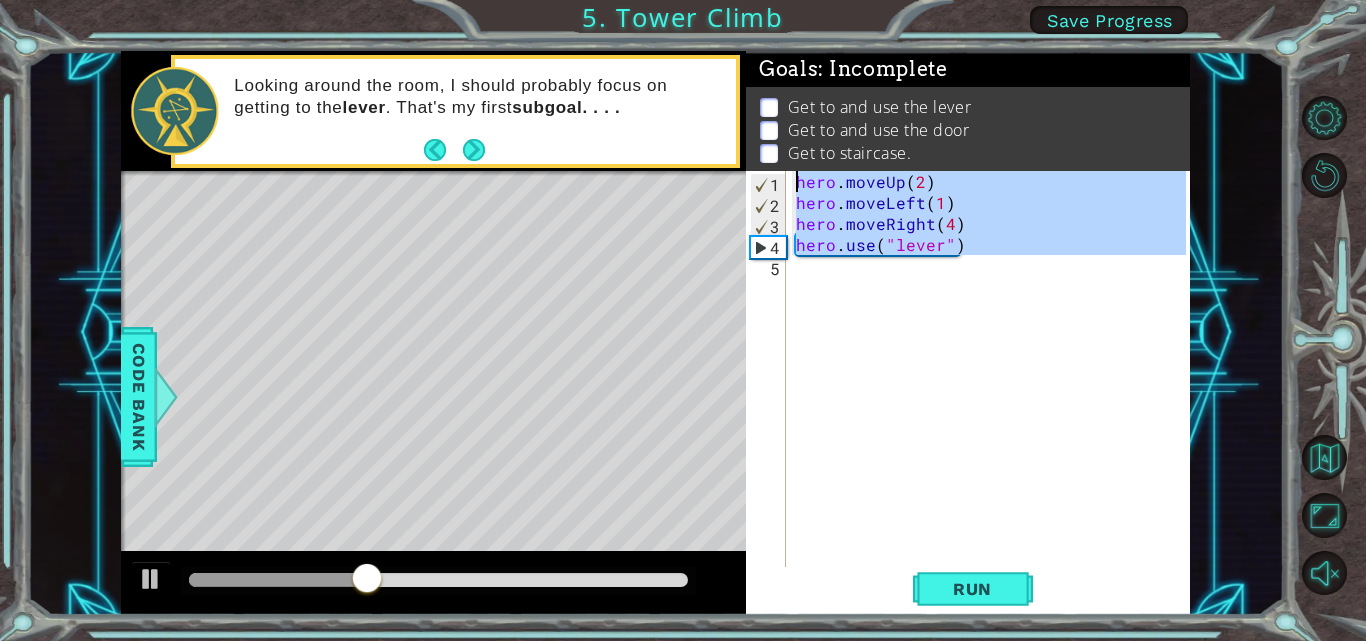 drag, startPoint x: 1002, startPoint y: 277, endPoint x: 775, endPoint y: 168, distance: 251.81342 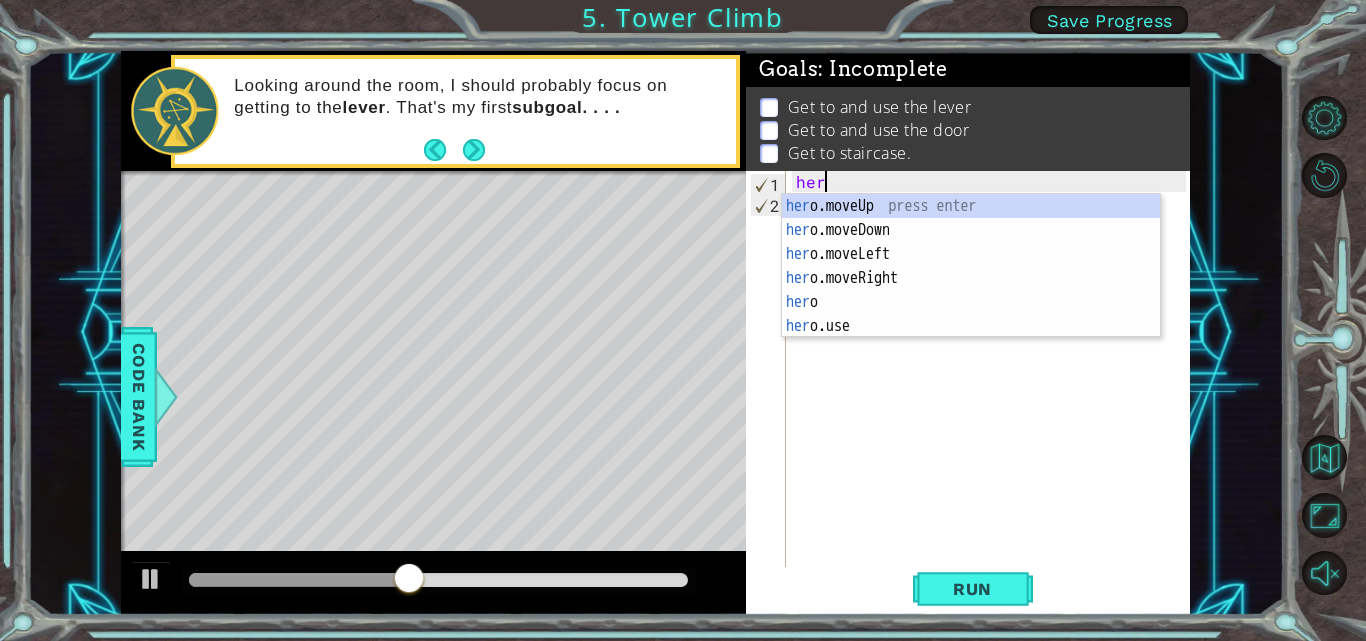 type on "hero" 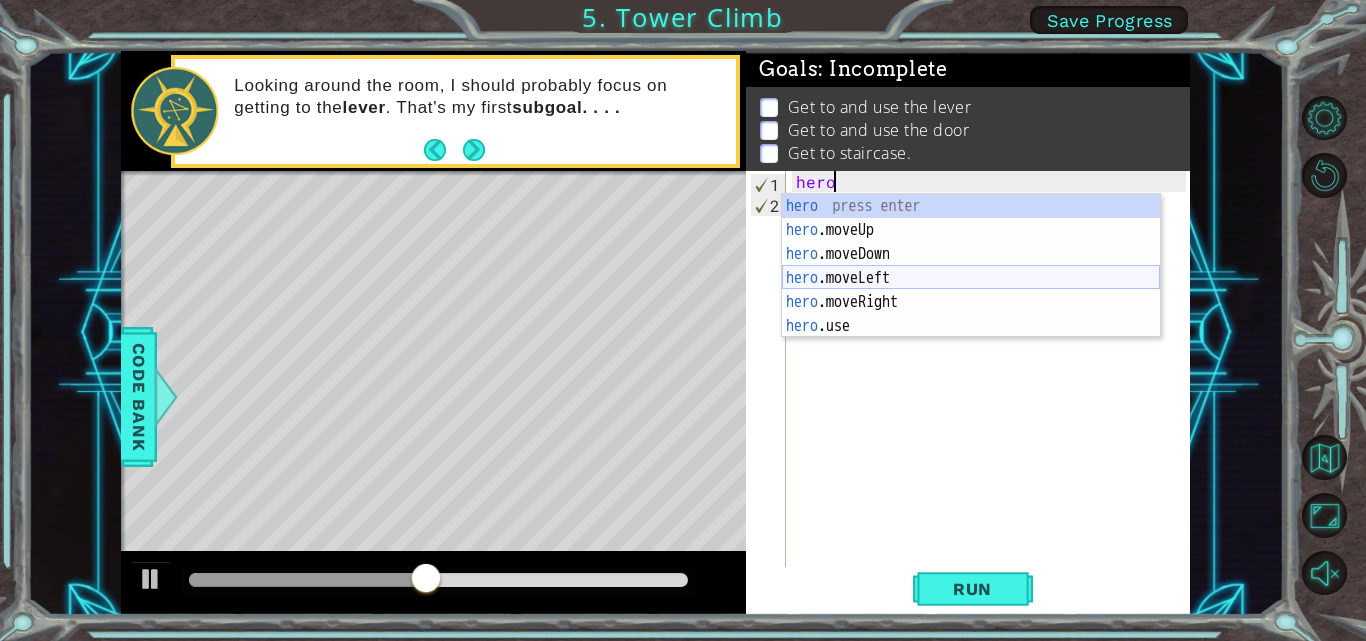 click on "hero press enter hero .moveUp press enter hero .moveDown press enter hero .moveLeft press enter hero .moveRight press enter hero .use press enter" at bounding box center (971, 290) 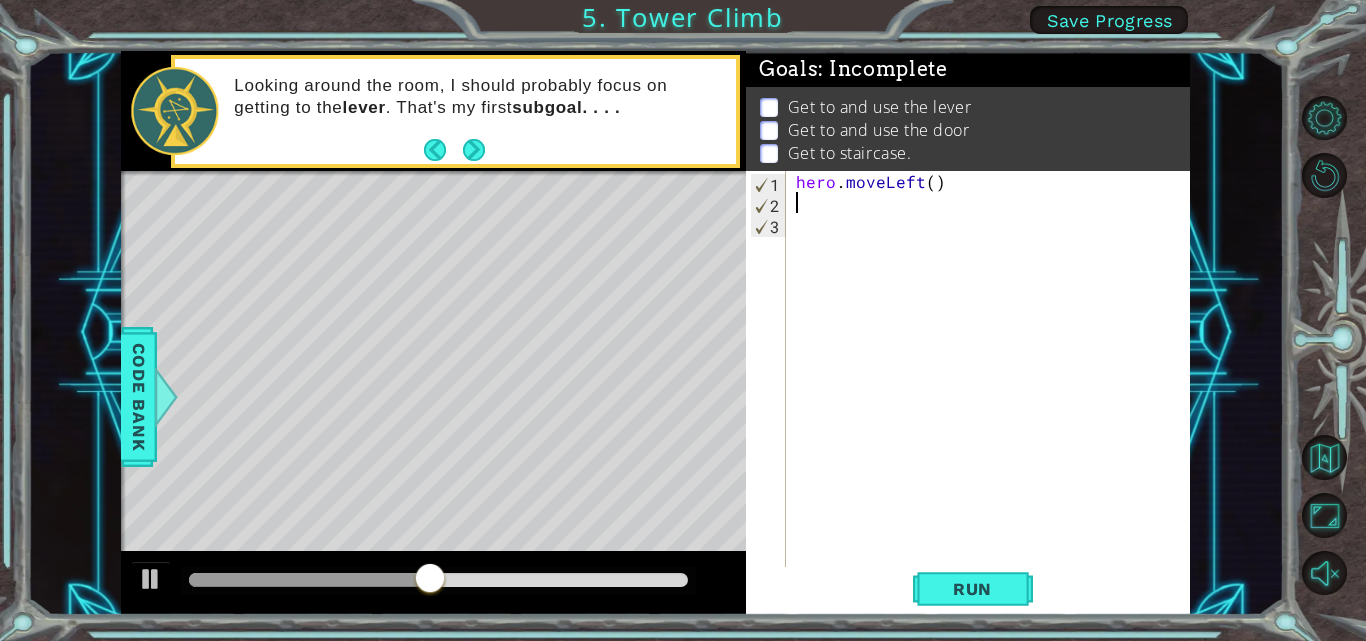 scroll, scrollTop: 0, scrollLeft: 0, axis: both 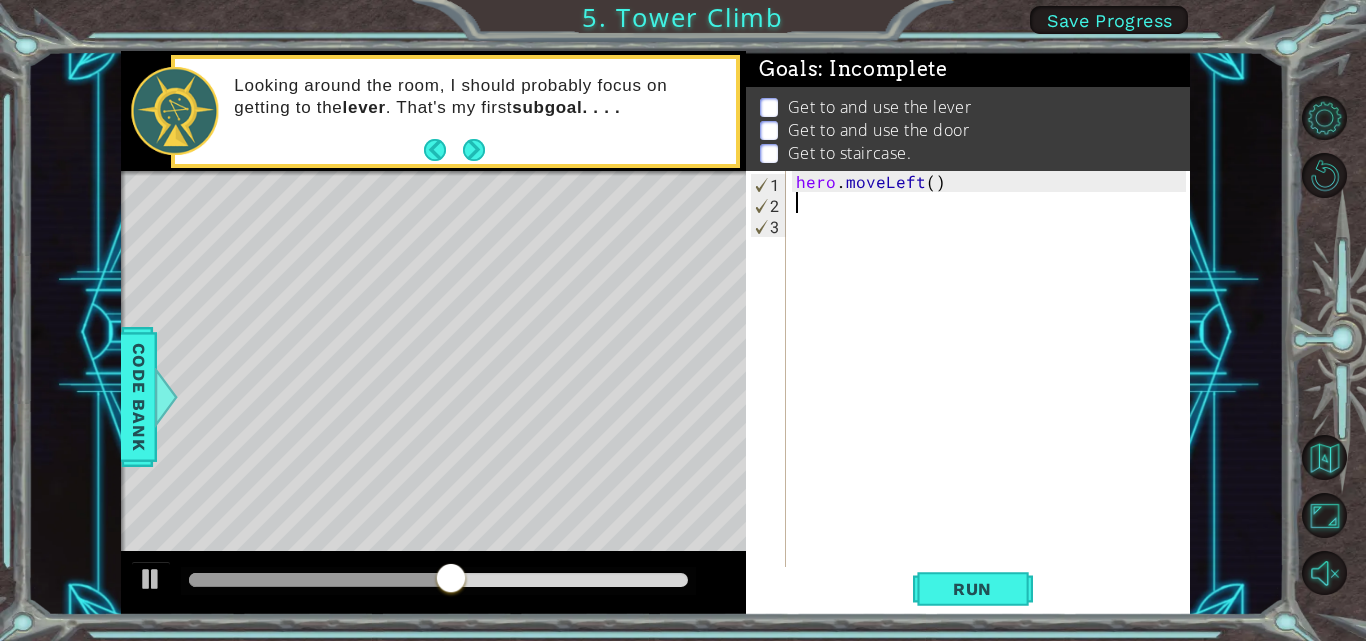 click on "hero . moveLeft ( )" at bounding box center (994, 391) 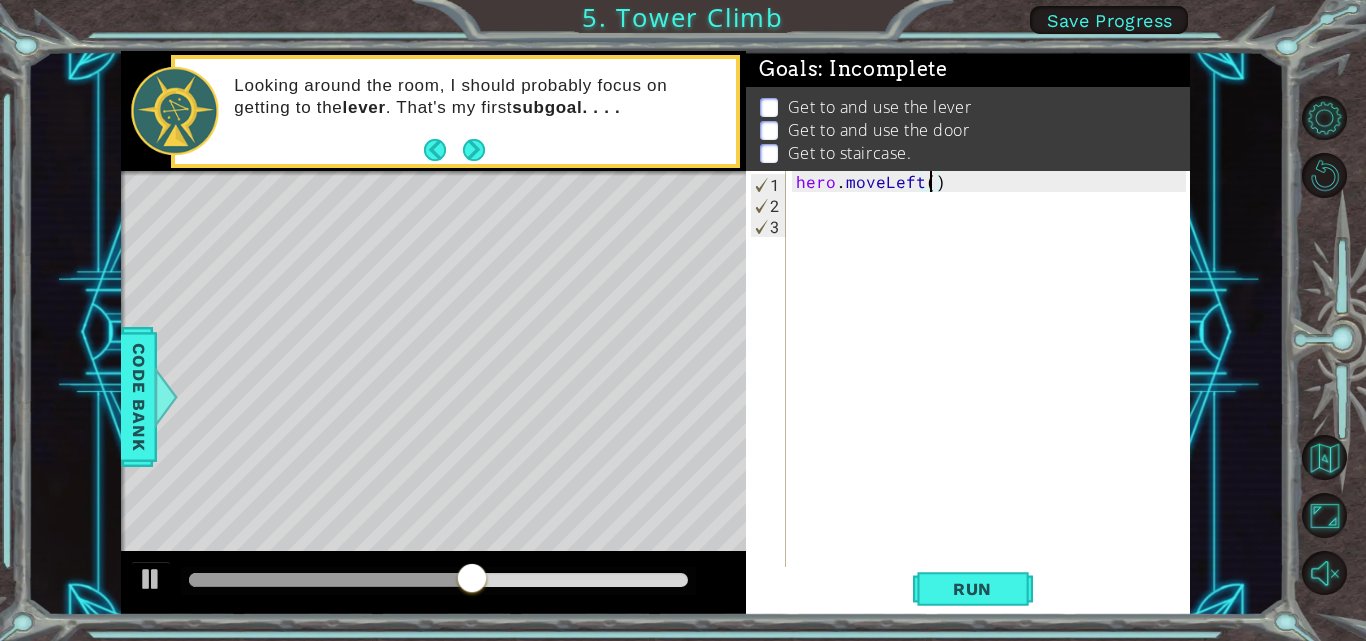 type on "hero.moveLeft(4)" 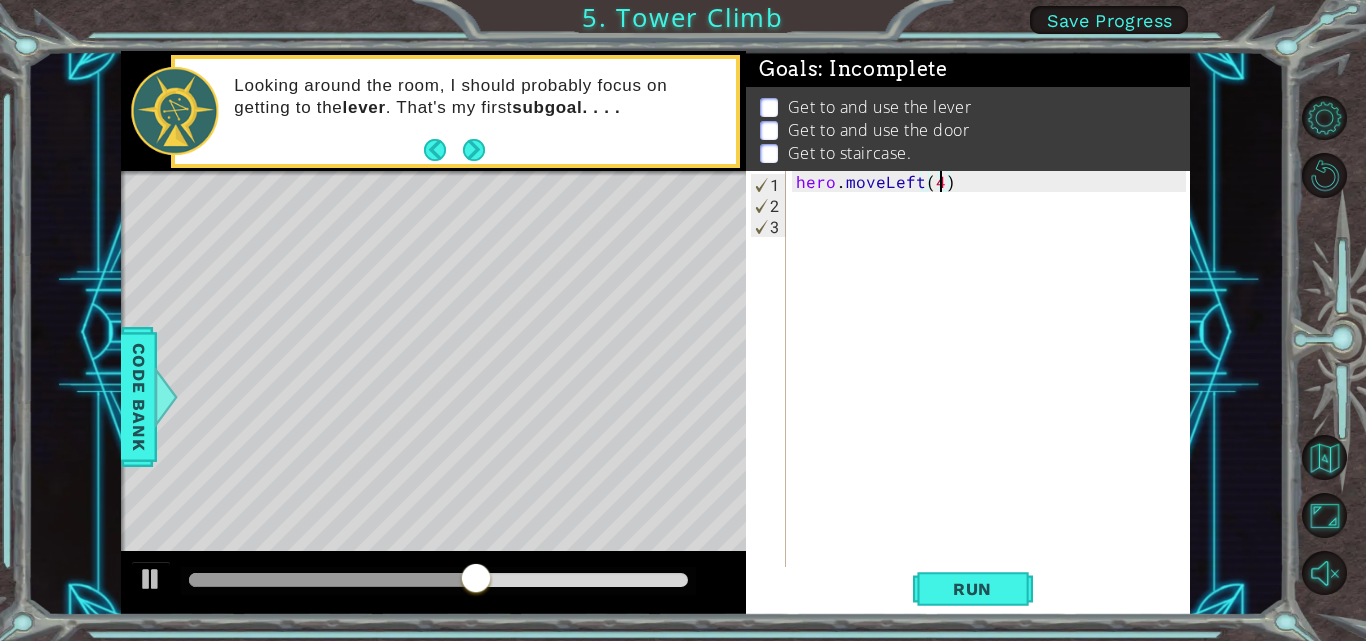 scroll, scrollTop: 0, scrollLeft: 9, axis: horizontal 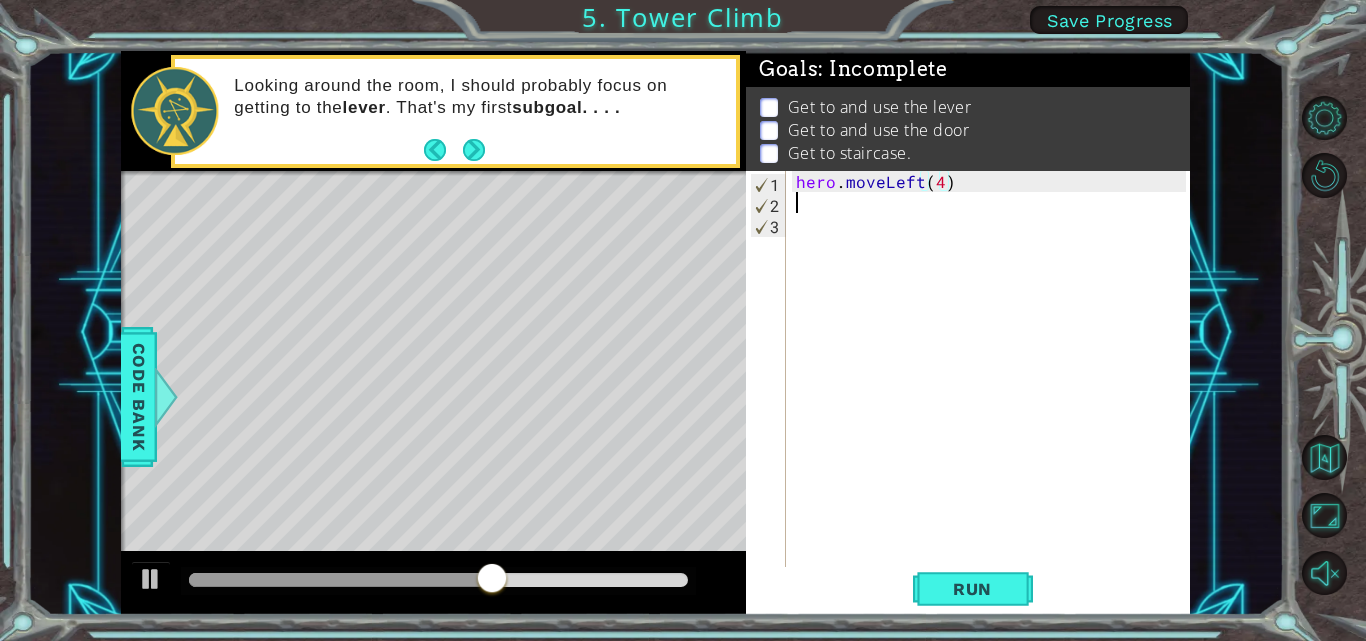 click on "hero . moveLeft ( 4 )" at bounding box center (994, 391) 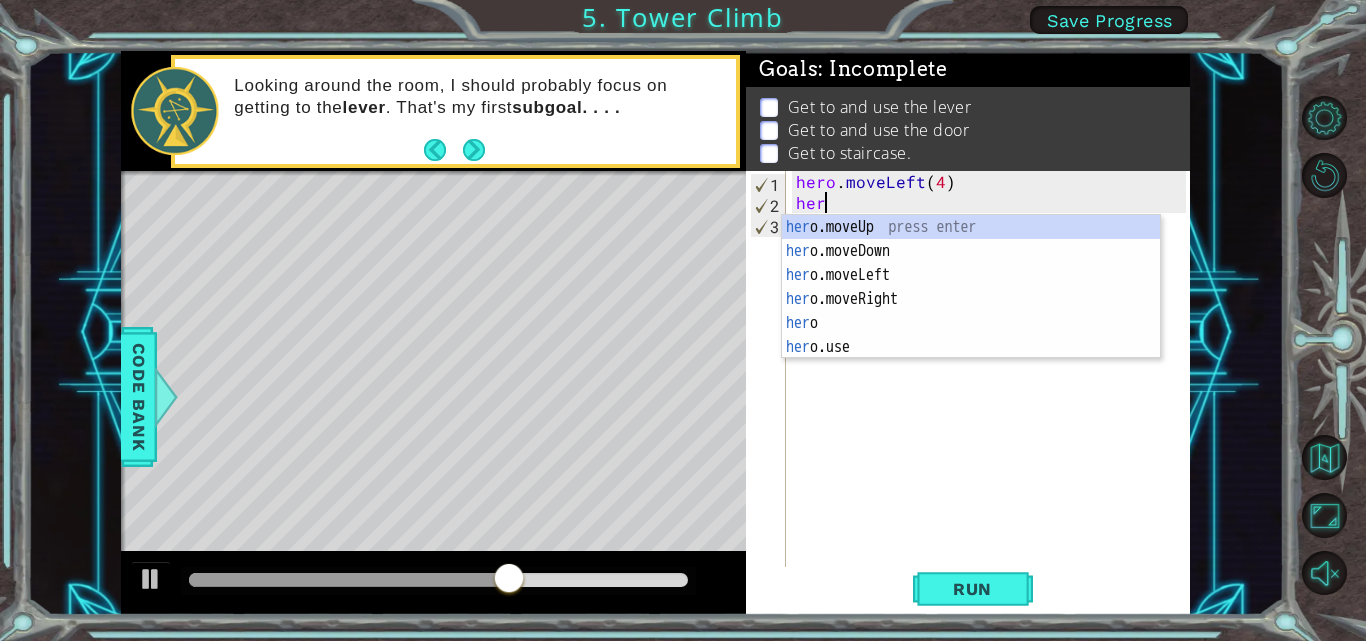 scroll, scrollTop: 0, scrollLeft: 1, axis: horizontal 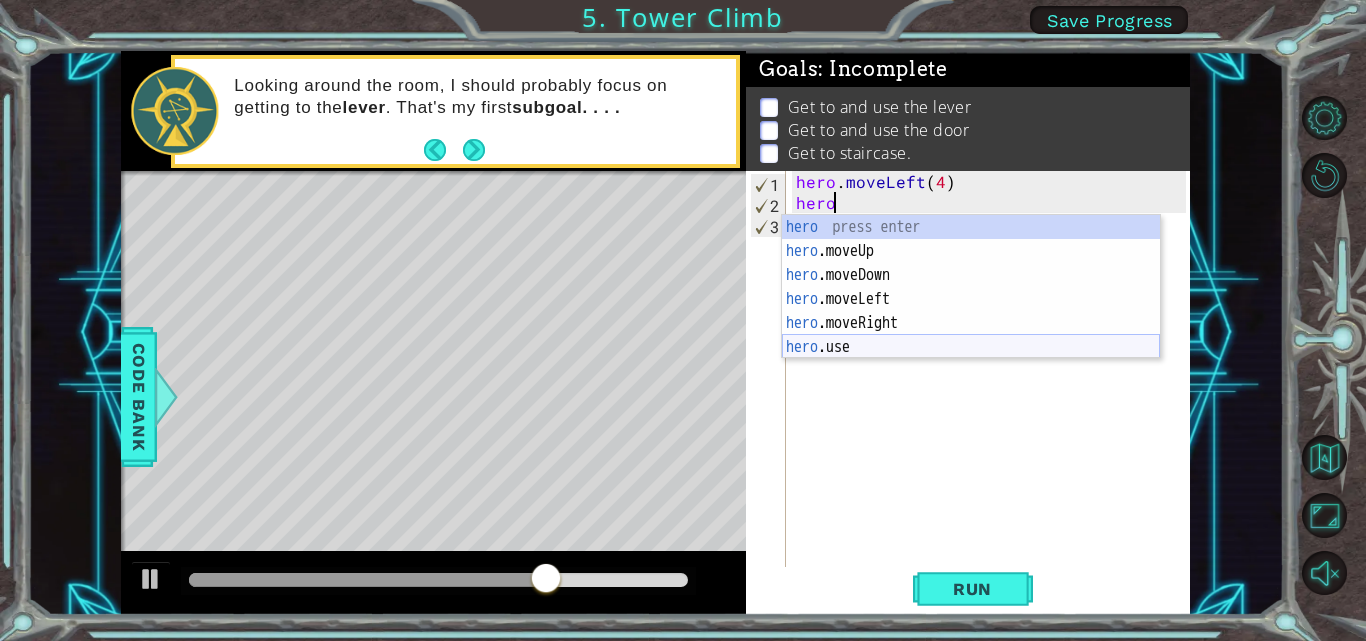 click on "hero press enter hero .moveUp press enter hero .moveDown press enter hero .moveLeft press enter hero .moveRight press enter hero .use press enter" at bounding box center (971, 311) 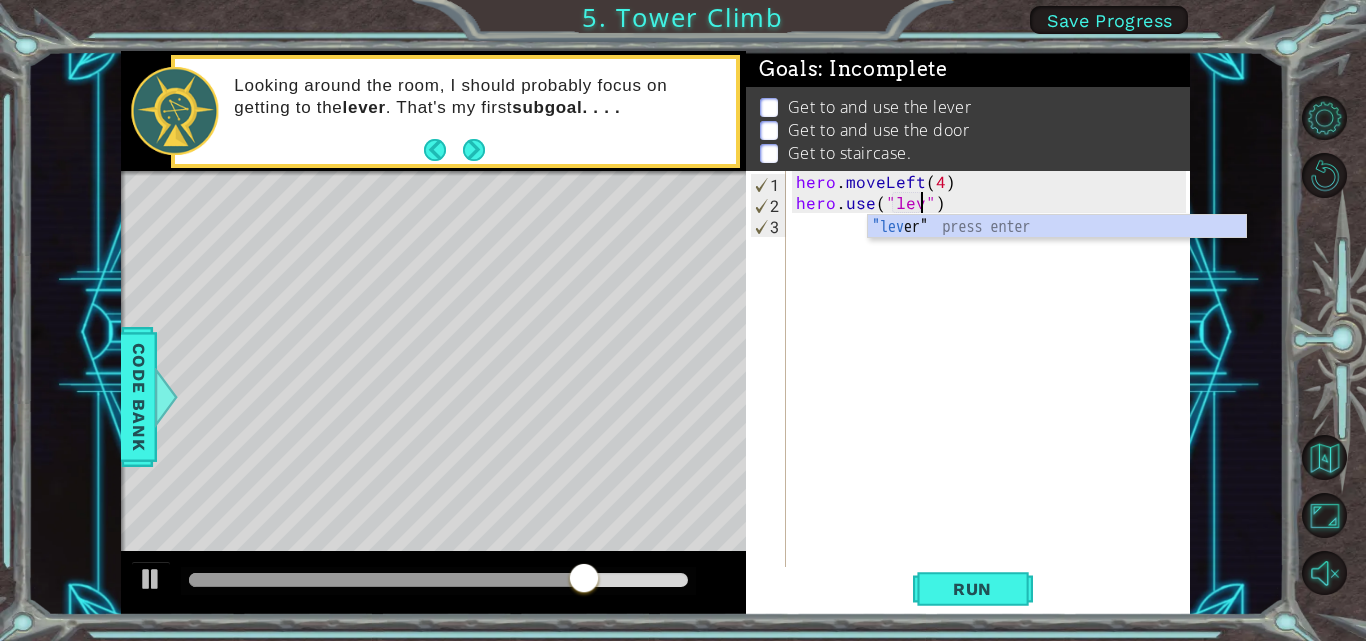 scroll, scrollTop: 0, scrollLeft: 9, axis: horizontal 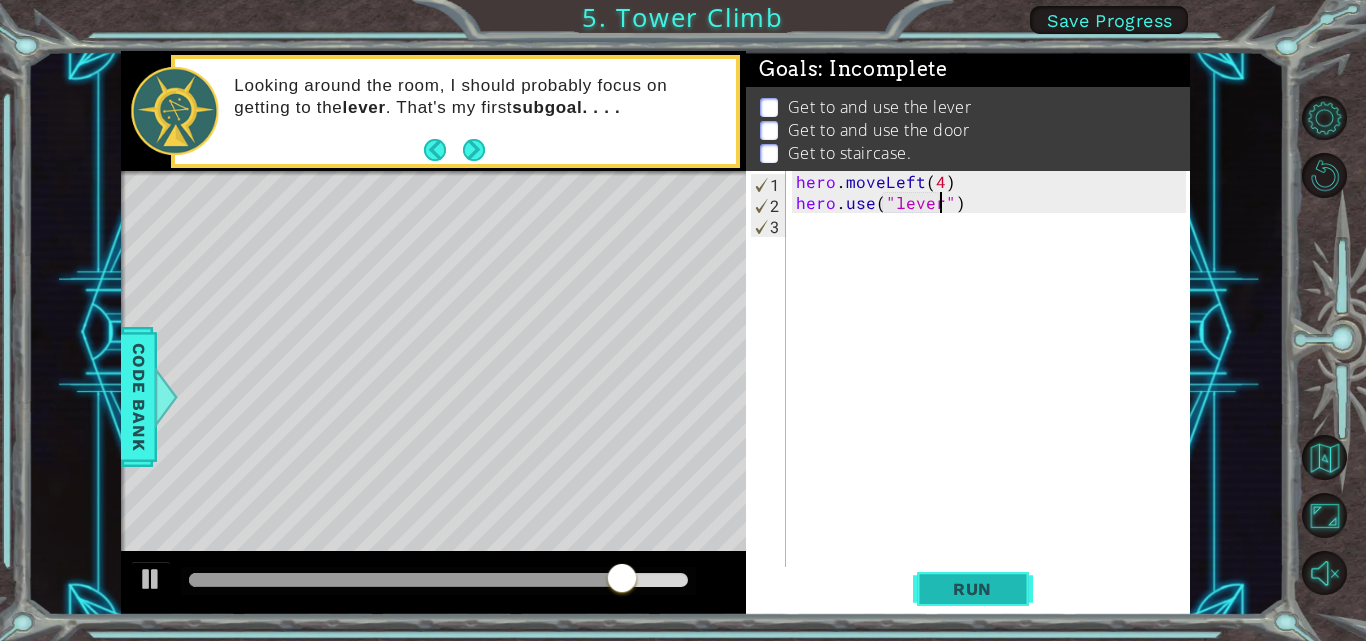 click on "Run" at bounding box center (972, 589) 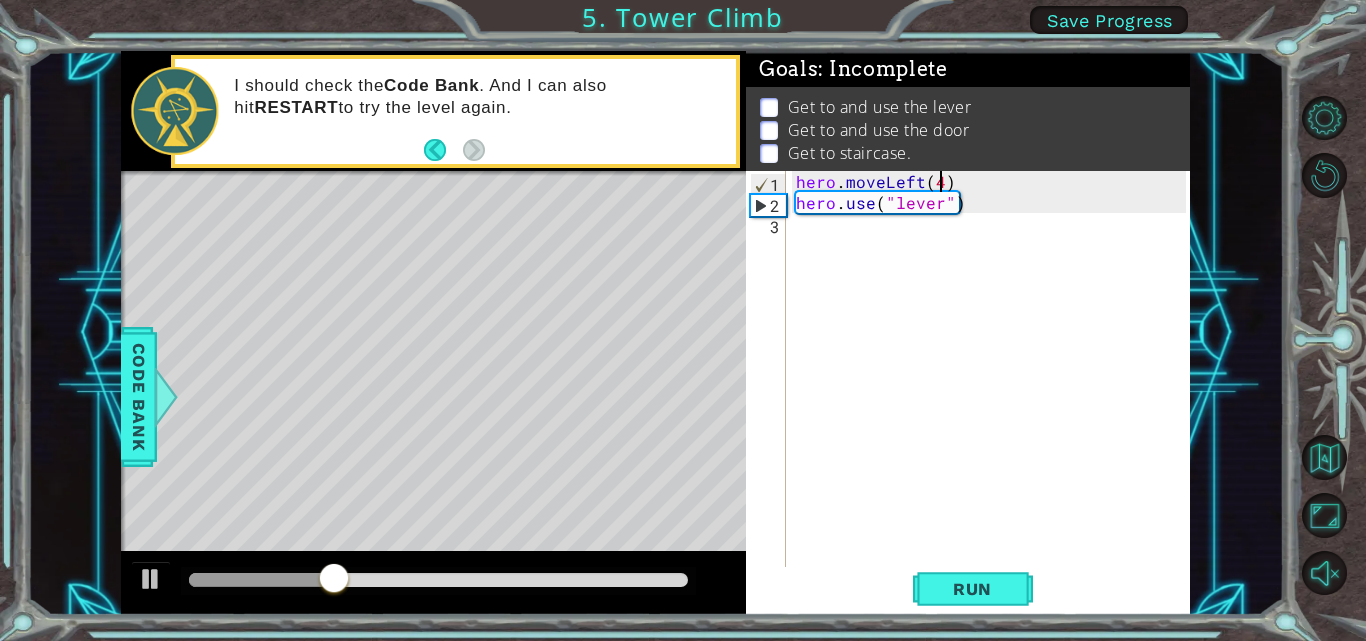 click on "hero . moveLeft ( 4 ) hero . use ( "lever" )" at bounding box center [994, 391] 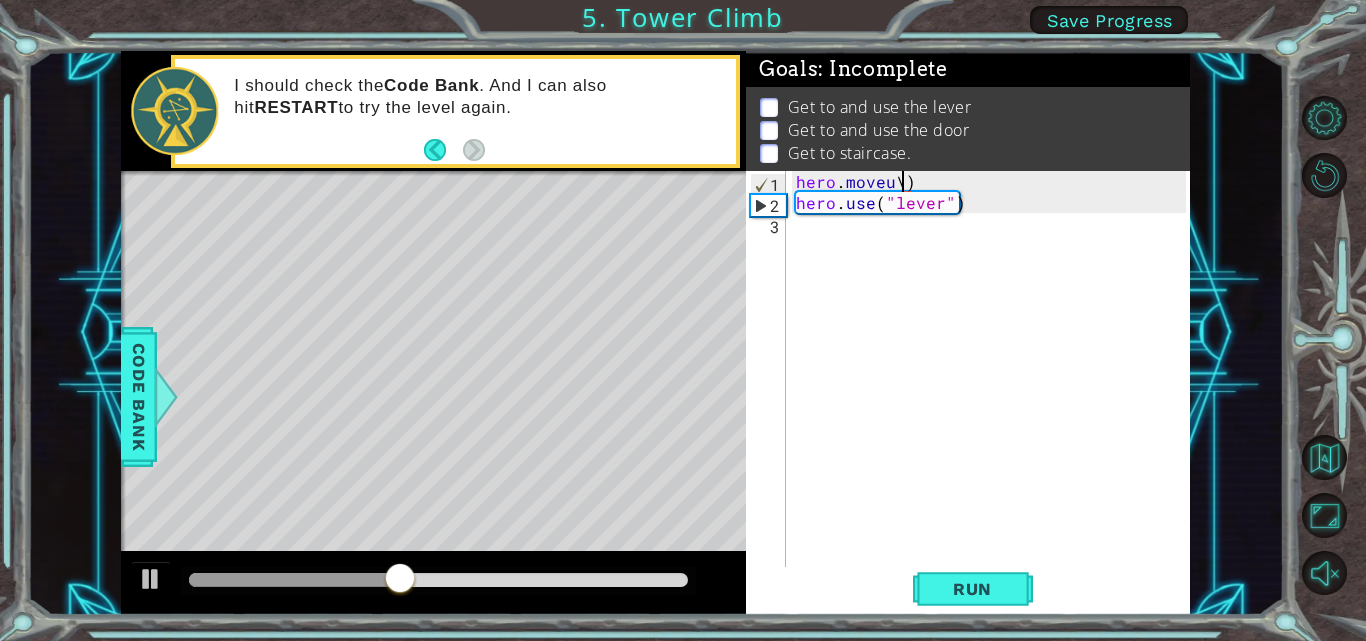 scroll, scrollTop: 0, scrollLeft: 6, axis: horizontal 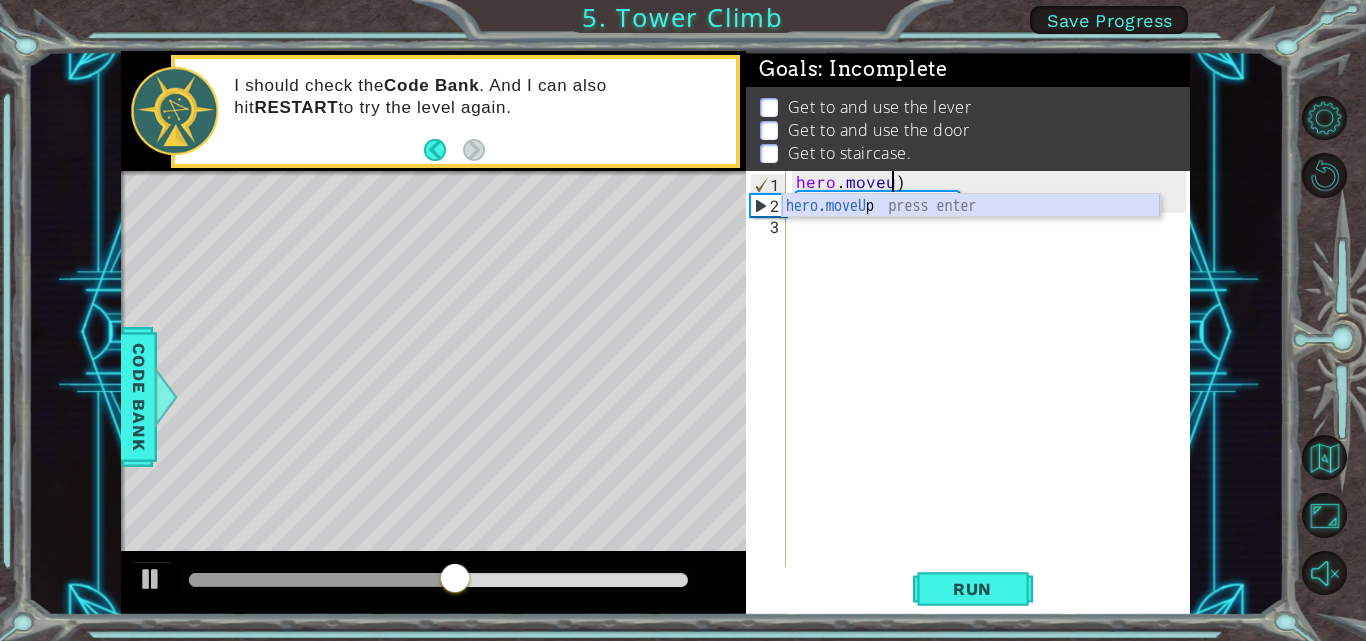 click on "hero.moveU p press enter" at bounding box center [971, 230] 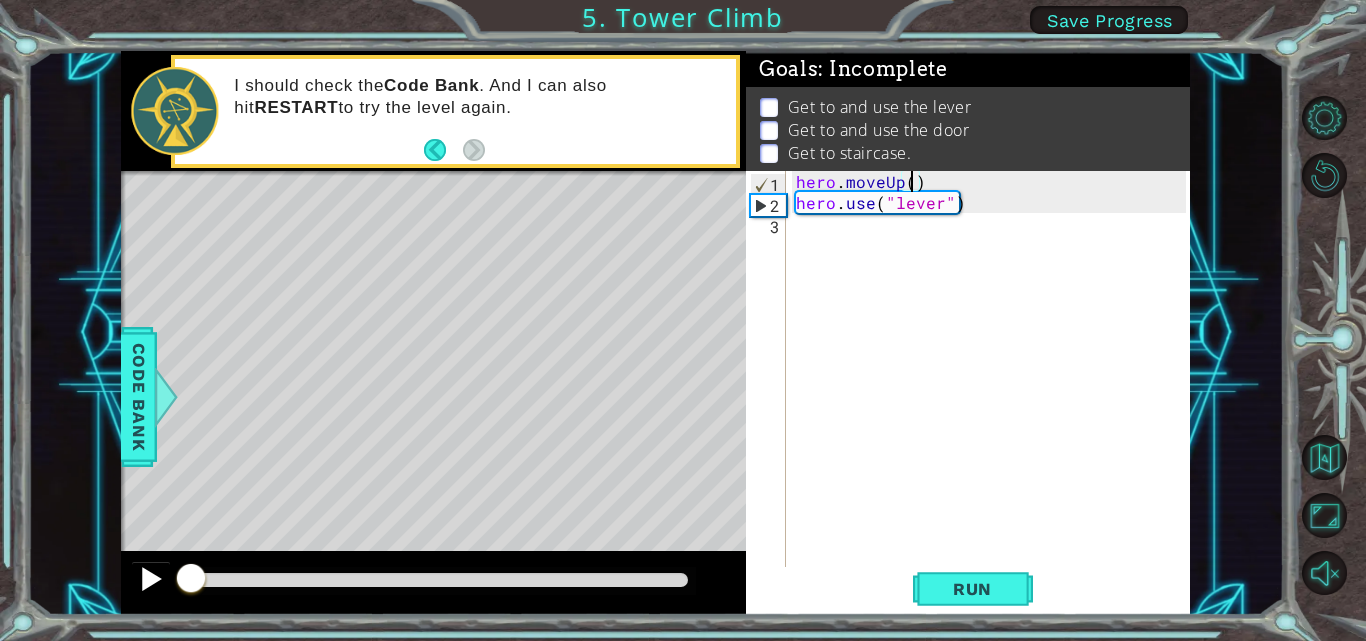 drag, startPoint x: 473, startPoint y: 573, endPoint x: 140, endPoint y: 563, distance: 333.15012 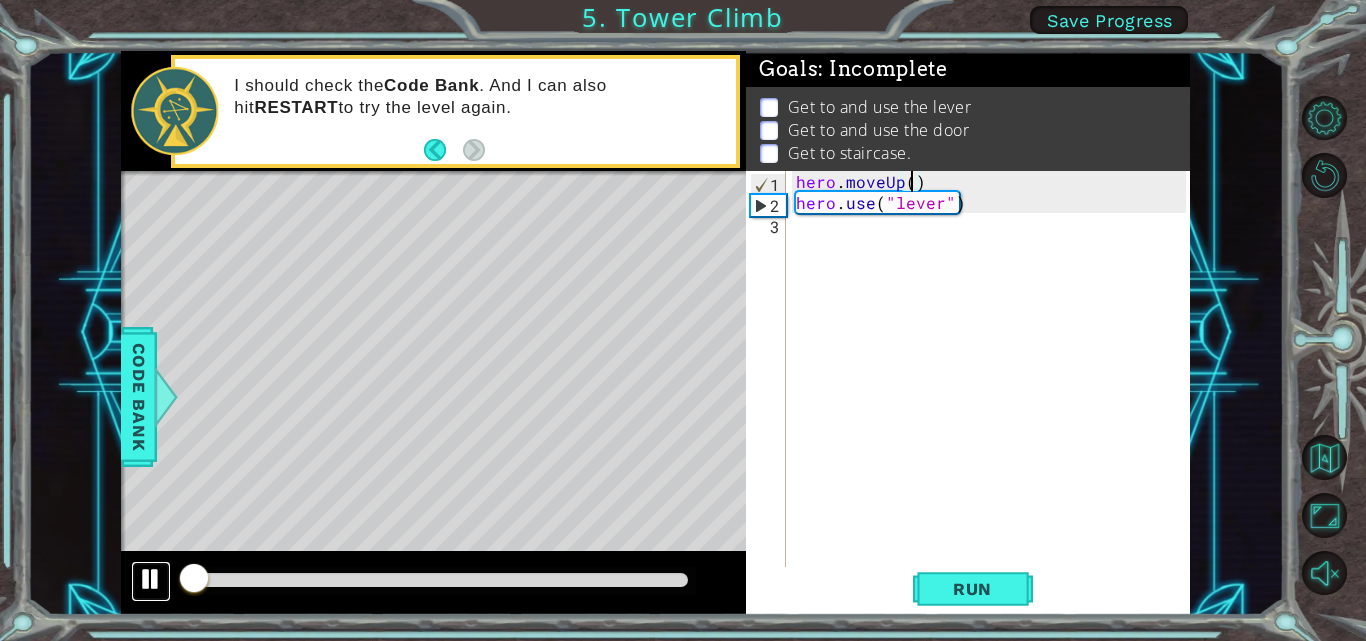 click at bounding box center [151, 579] 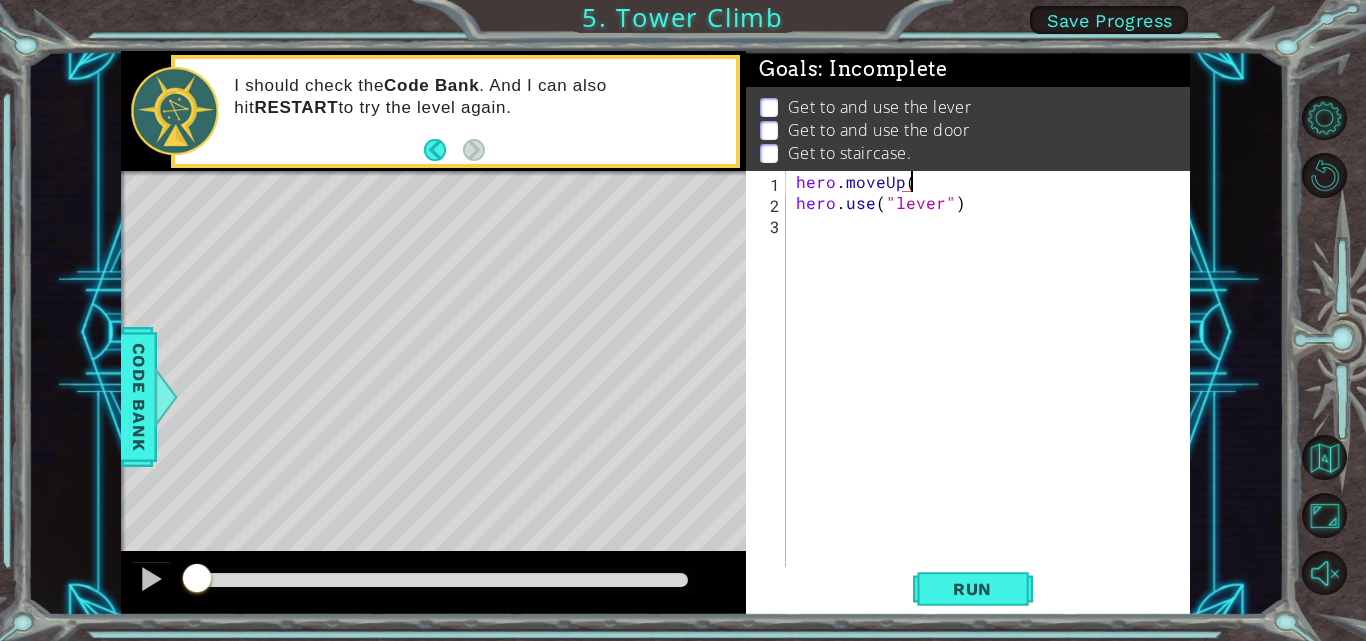 scroll, scrollTop: 0, scrollLeft: 7, axis: horizontal 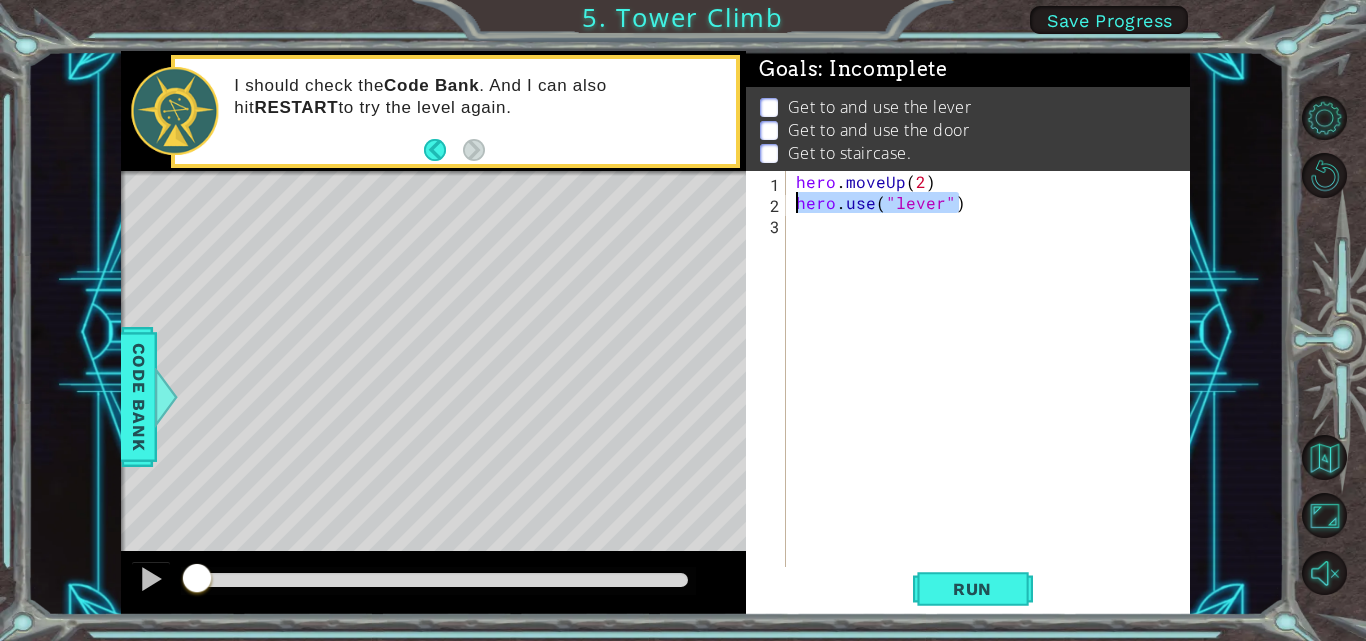drag, startPoint x: 849, startPoint y: 203, endPoint x: 798, endPoint y: 208, distance: 51.24451 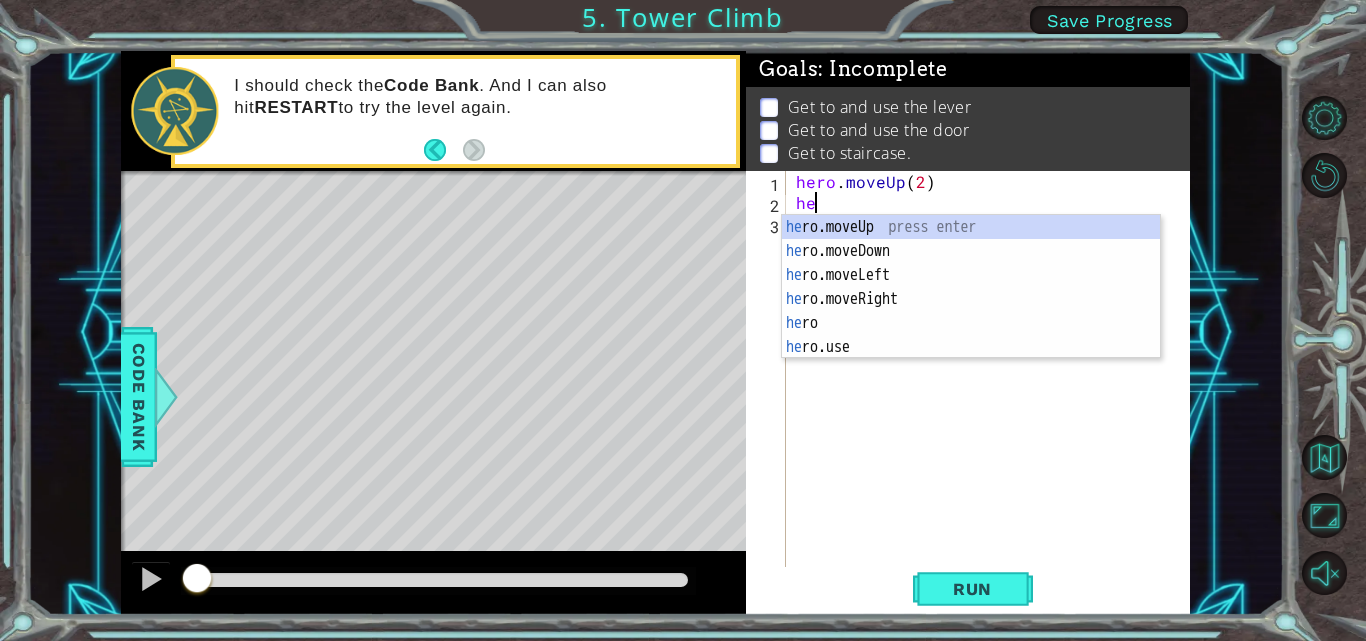 scroll, scrollTop: 0, scrollLeft: 1, axis: horizontal 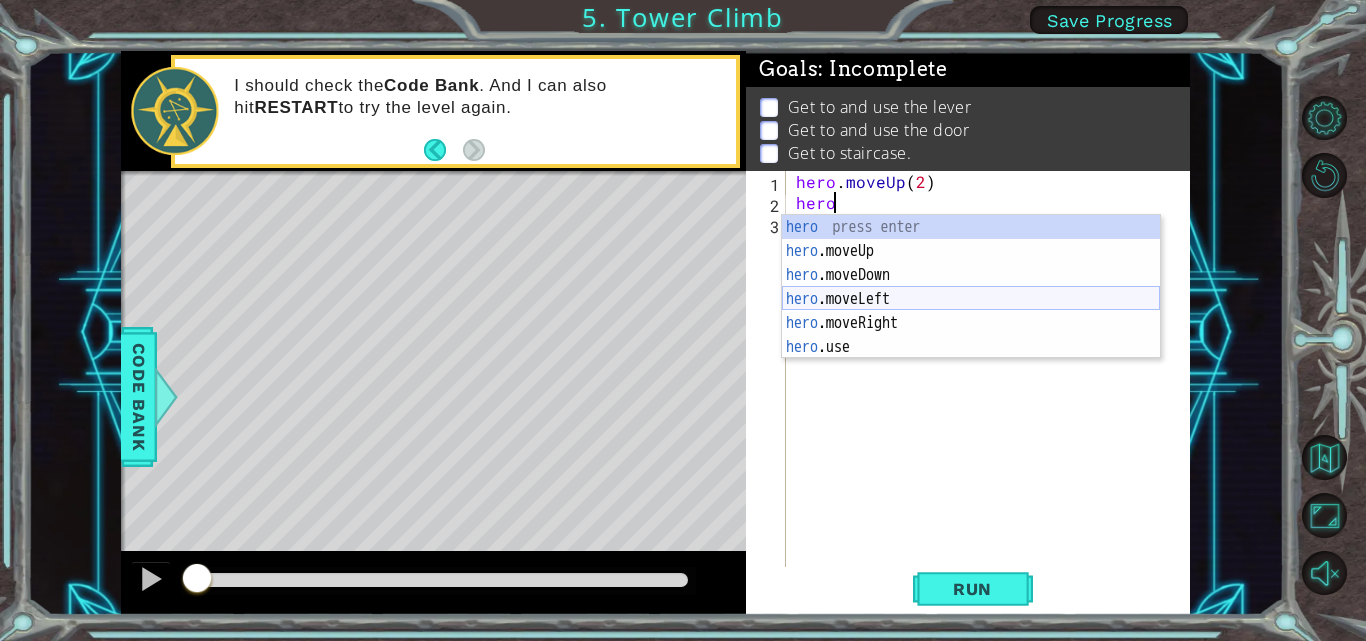 click on "hero press enter hero .moveUp press enter hero .moveDown press enter hero .moveLeft press enter hero .moveRight press enter hero .use press enter" at bounding box center (971, 311) 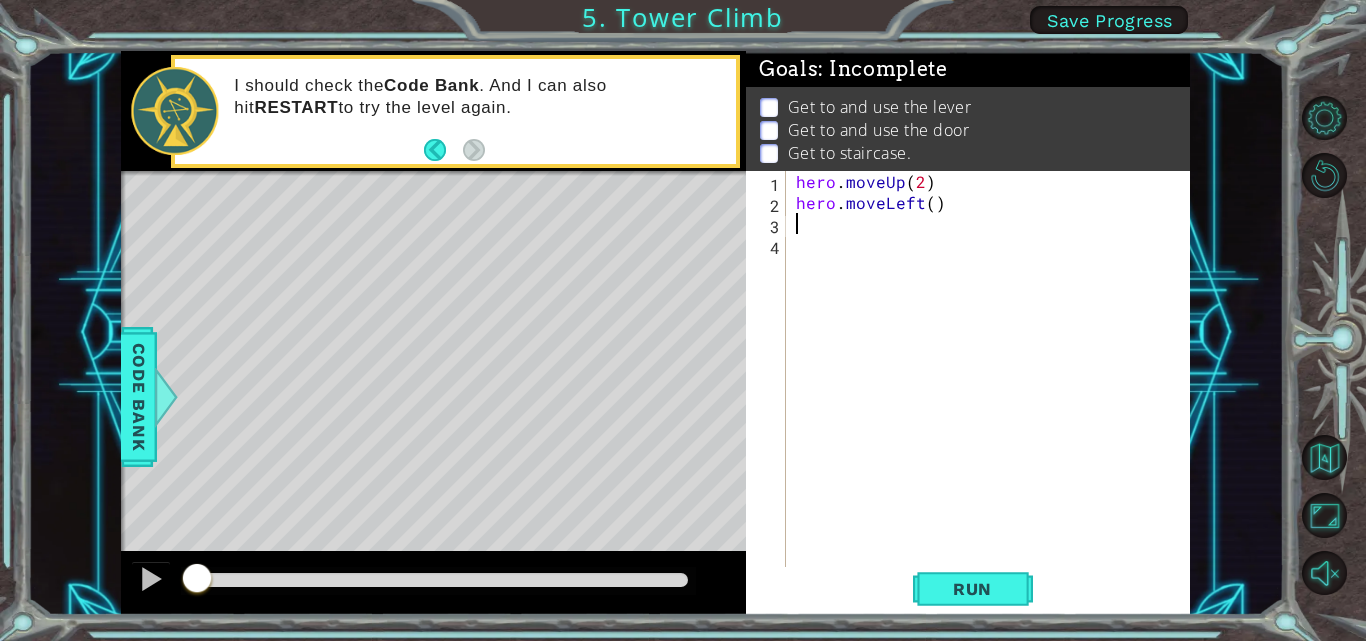 click on "hero . moveUp ( 2 ) hero . moveLeft ( )" at bounding box center (994, 391) 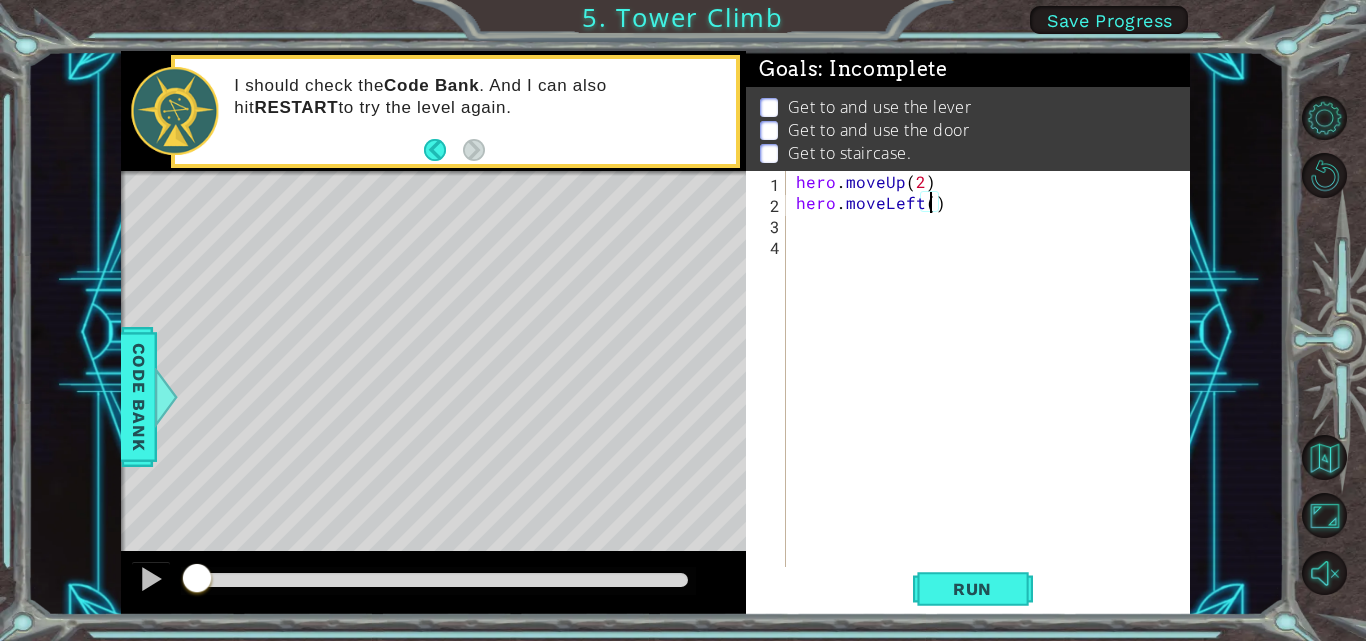 type on "hero.moveLeft(1)" 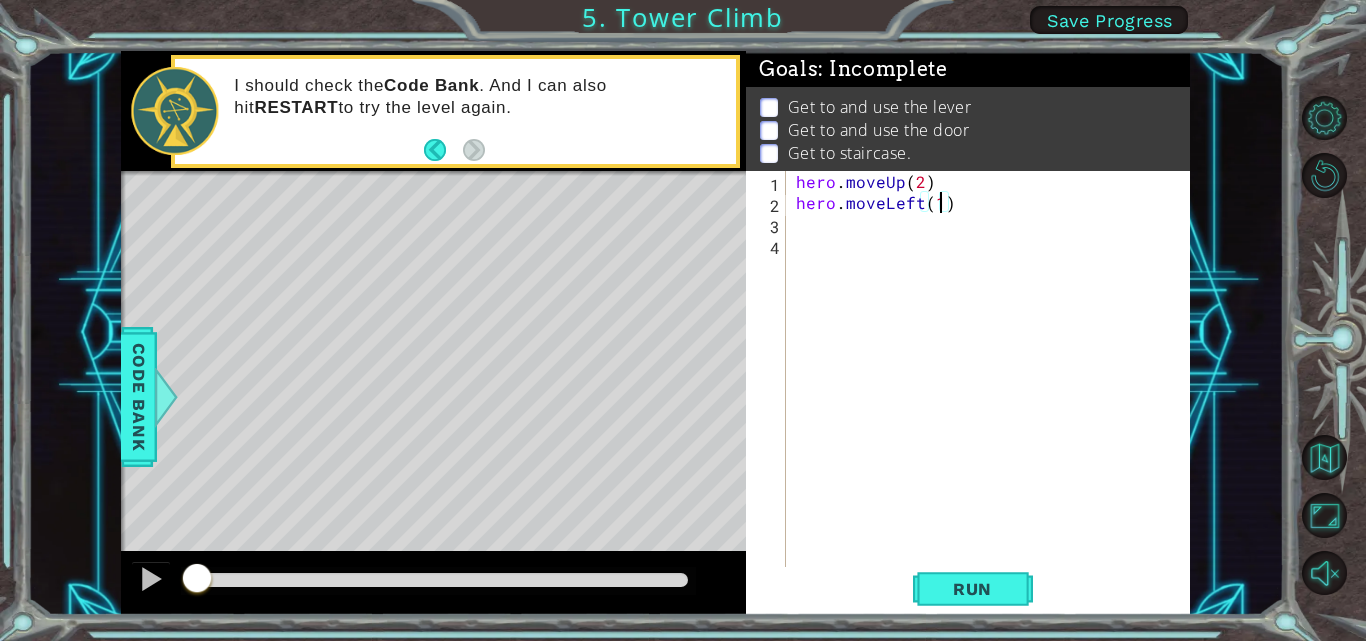 click on "hero . moveUp ( 2 ) hero . moveLeft ( 1 )" at bounding box center [994, 391] 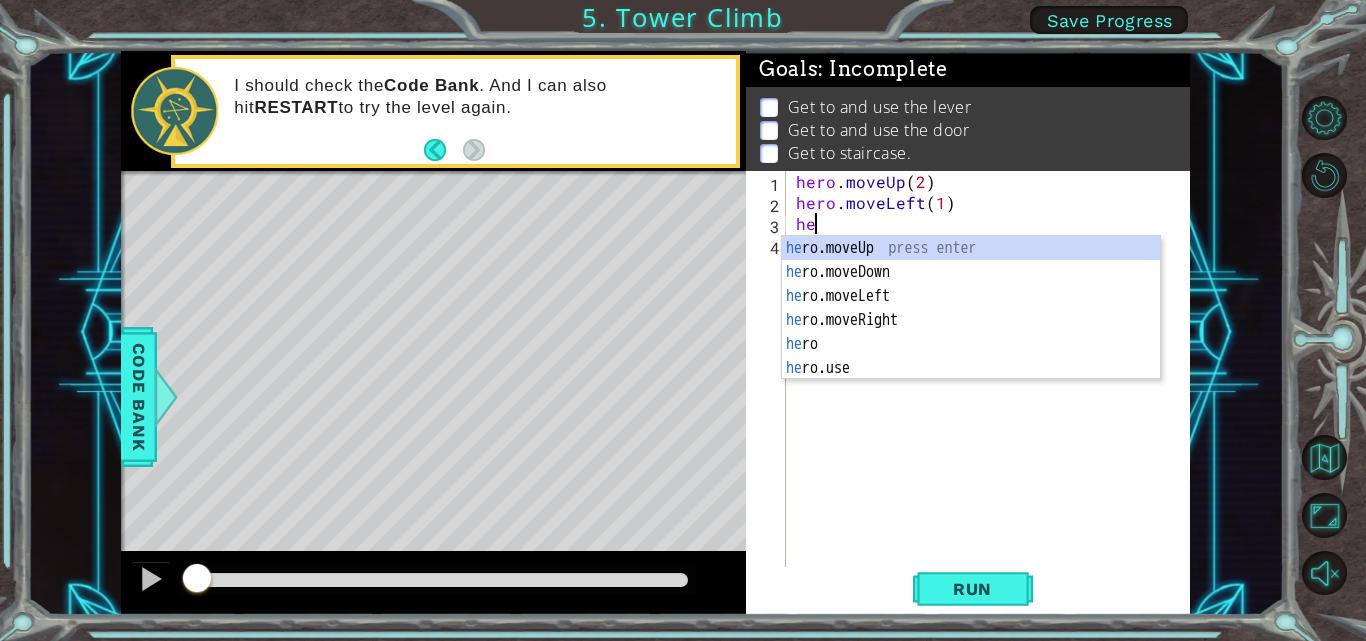 scroll, scrollTop: 0, scrollLeft: 1, axis: horizontal 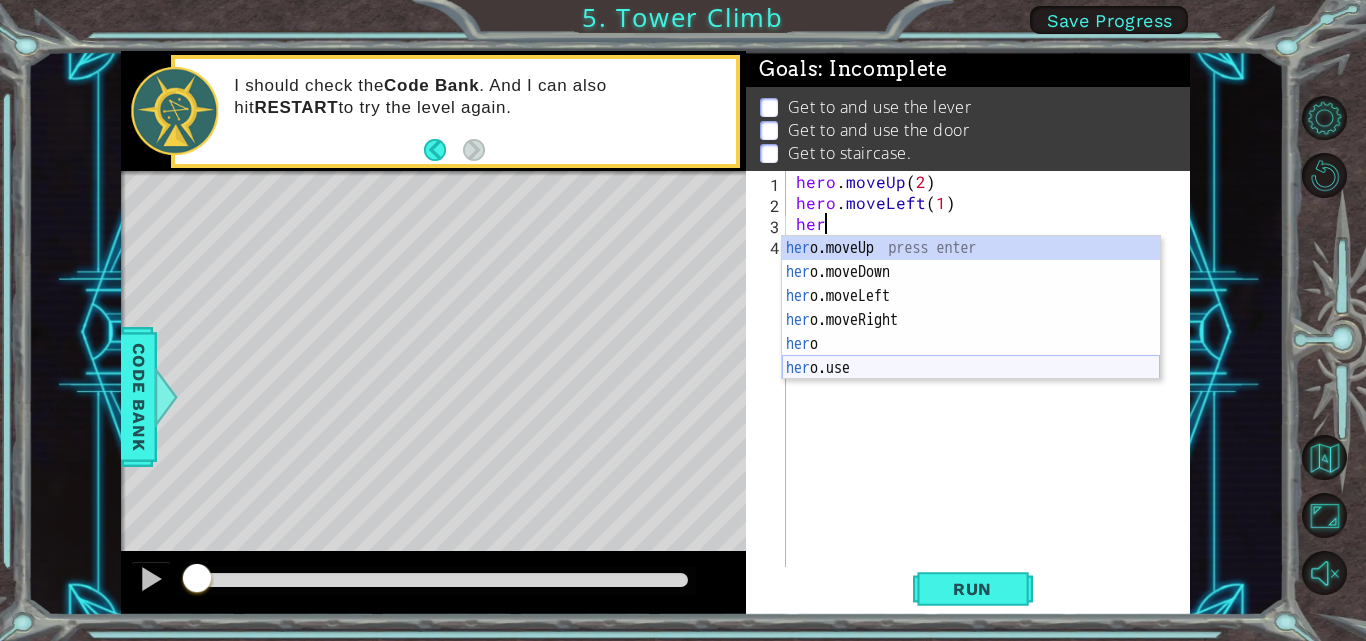 click on "her o.moveUp press enter her o.moveDown press enter her o.moveLeft press enter her o.moveRight press enter her o press enter her o.use press enter" at bounding box center (971, 332) 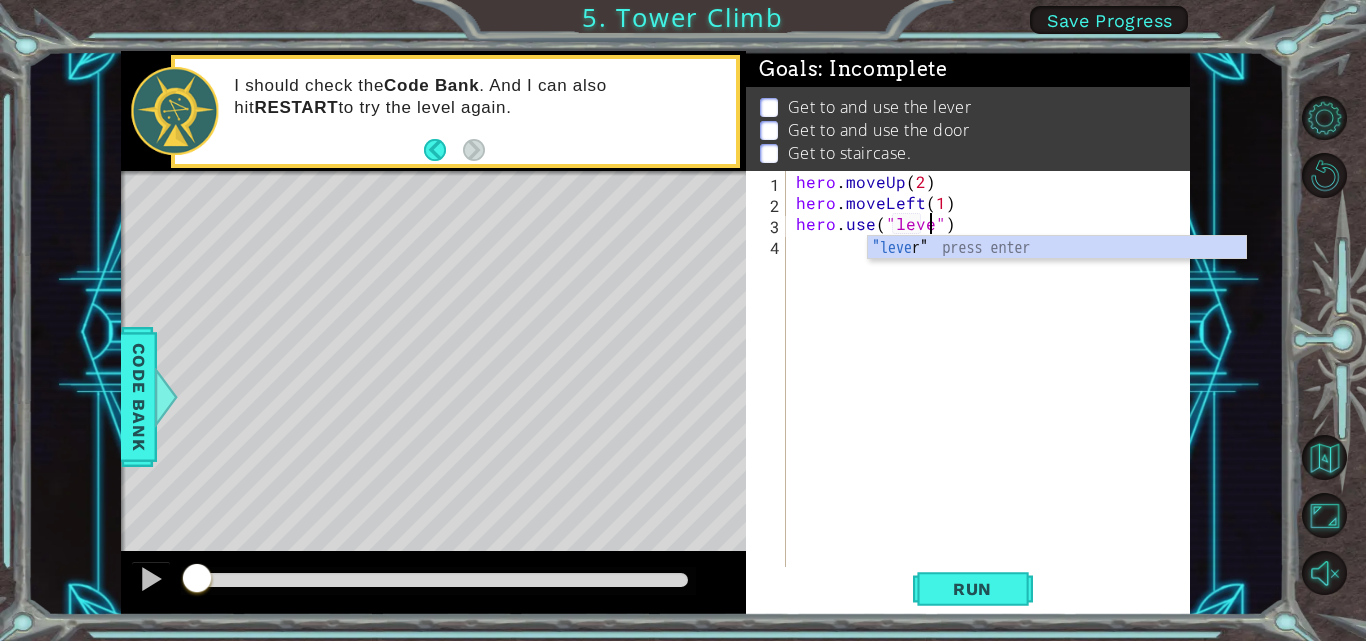 scroll, scrollTop: 0, scrollLeft: 9, axis: horizontal 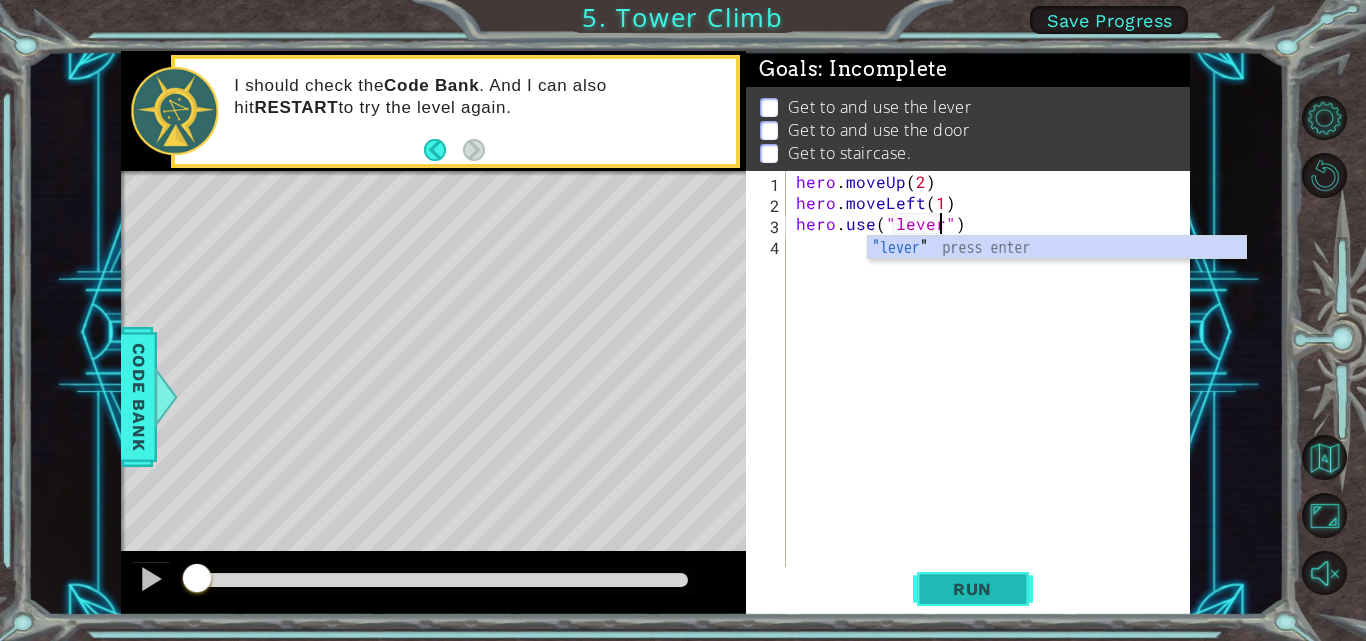 type on "hero.use("lever")" 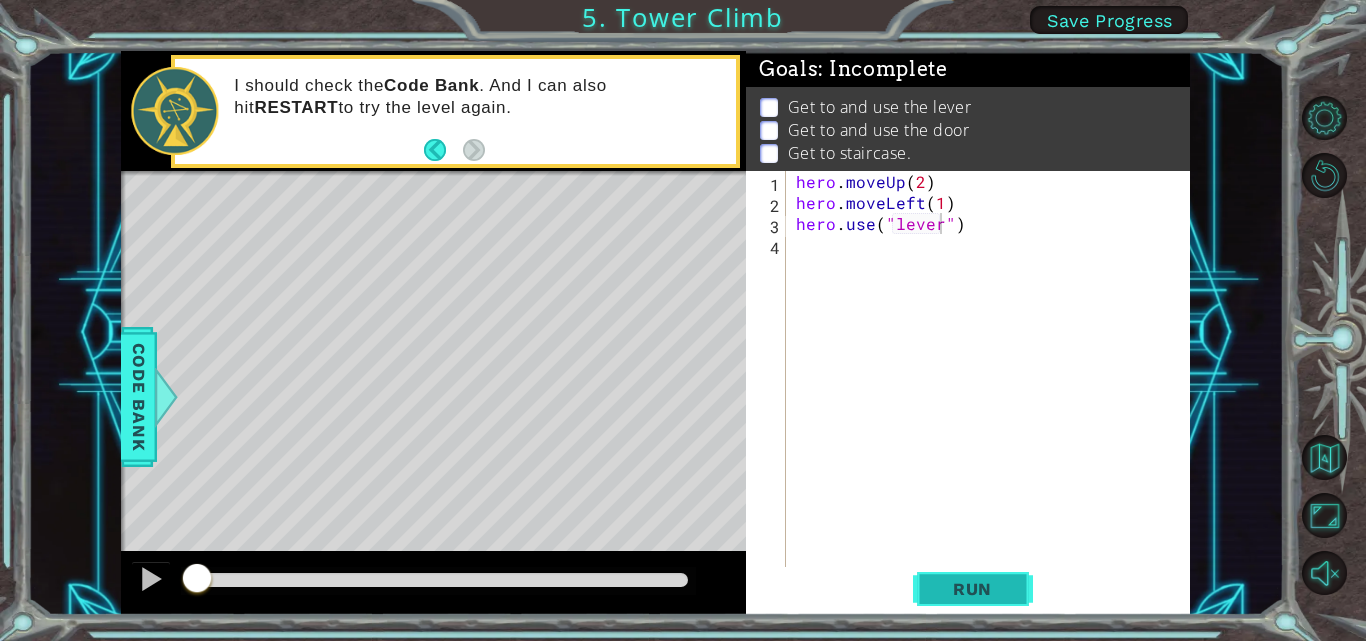 click on "Run" at bounding box center [972, 589] 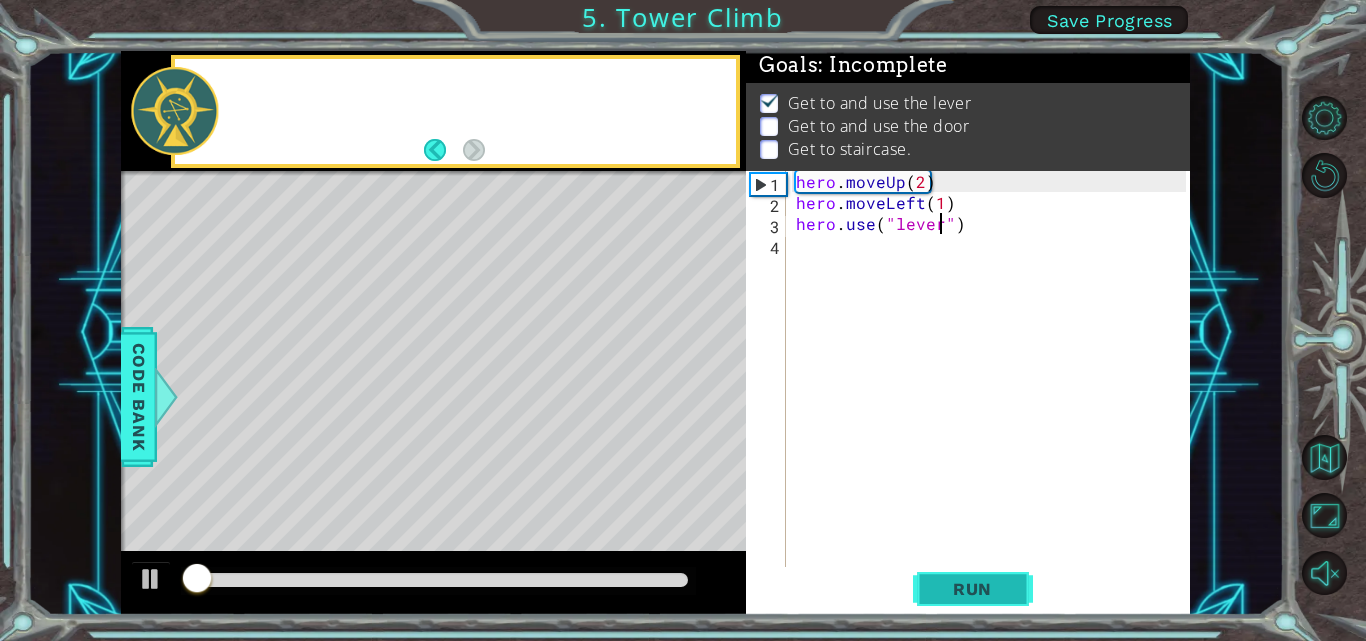 scroll, scrollTop: 15, scrollLeft: 0, axis: vertical 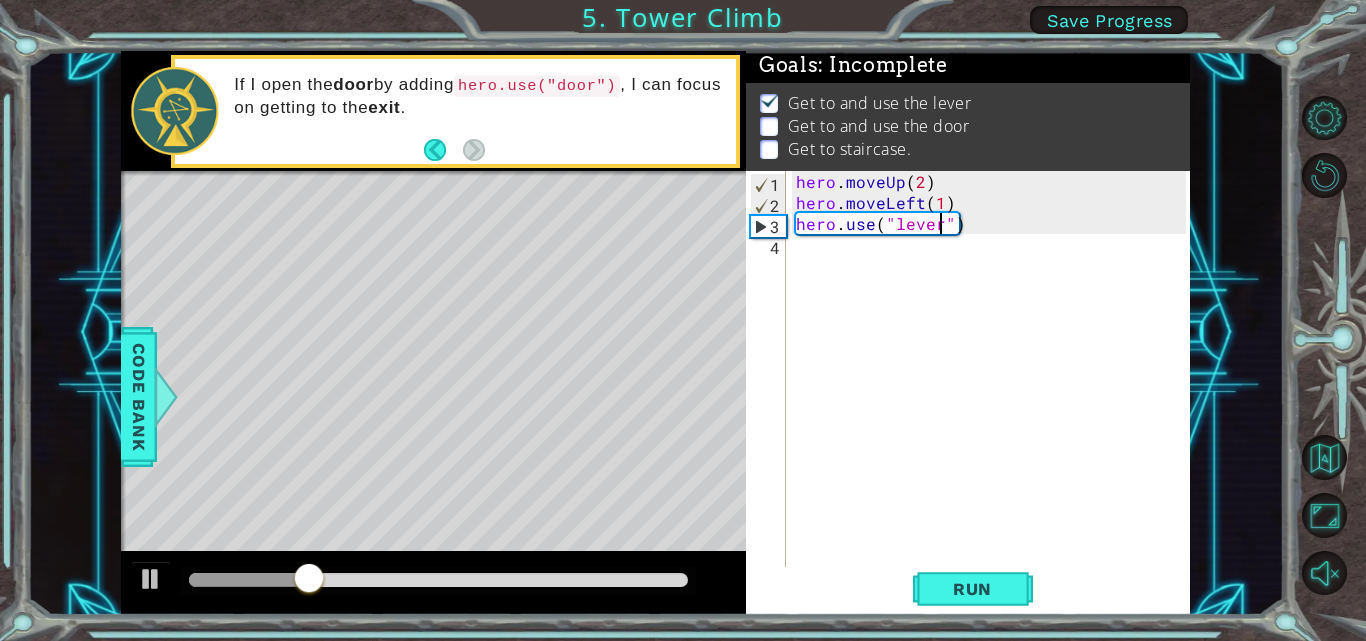 click on "hero . moveUp ( 2 ) hero . moveLeft ( 1 ) hero . use ( "lever" )" at bounding box center [994, 391] 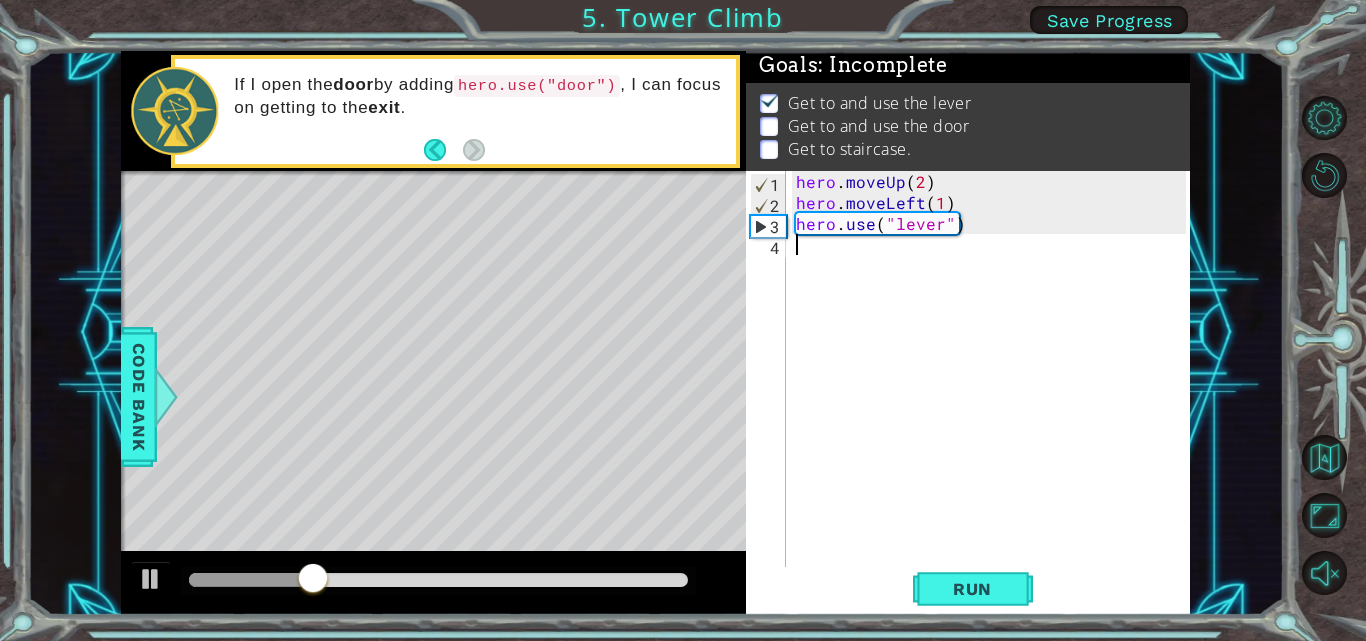 scroll, scrollTop: 0, scrollLeft: 0, axis: both 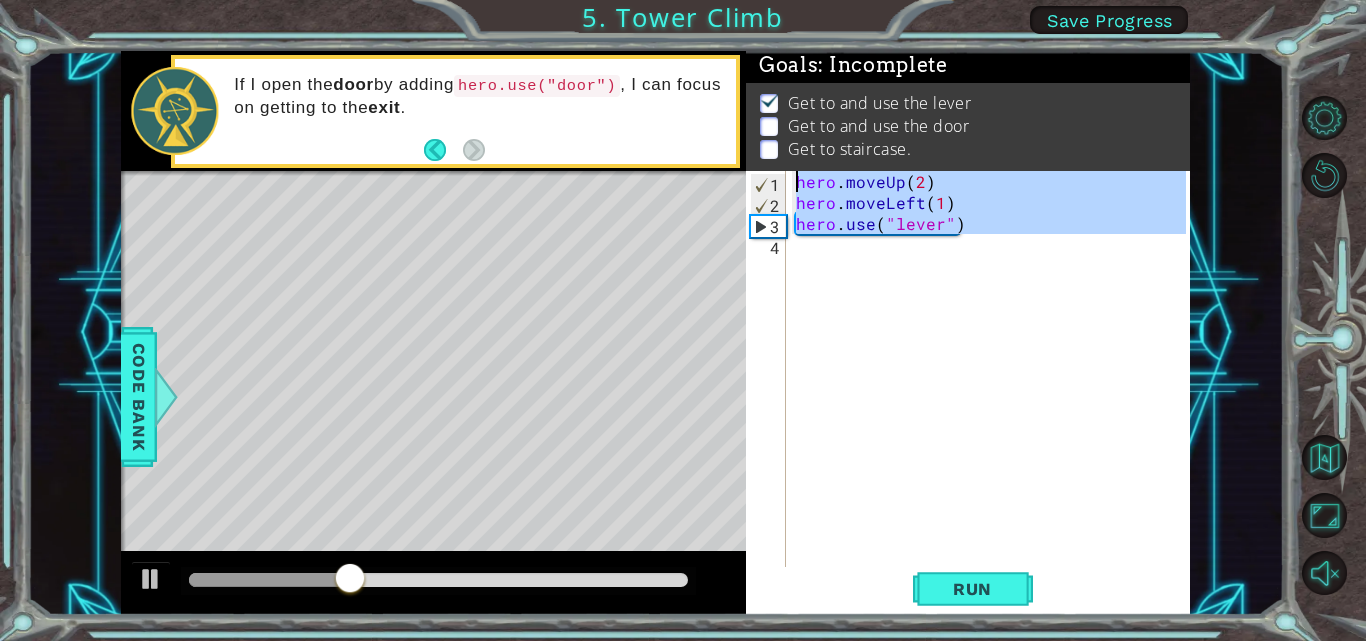 drag, startPoint x: 999, startPoint y: 276, endPoint x: 820, endPoint y: 152, distance: 217.75446 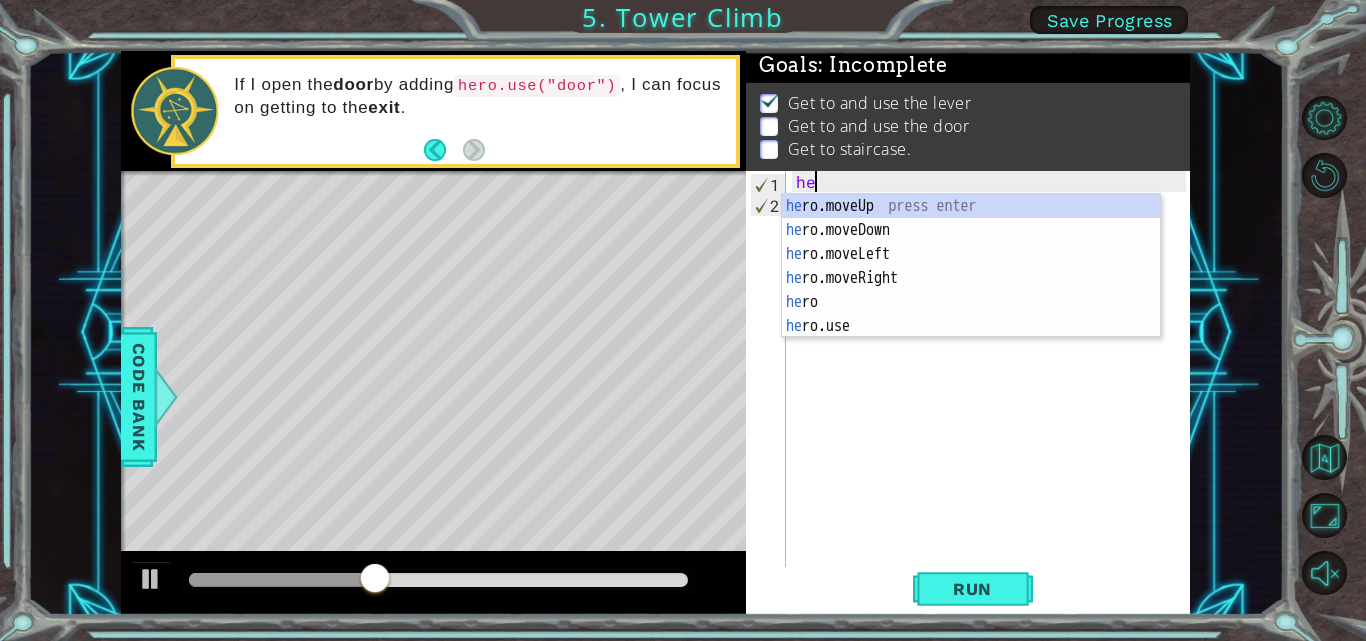 scroll, scrollTop: 0, scrollLeft: 1, axis: horizontal 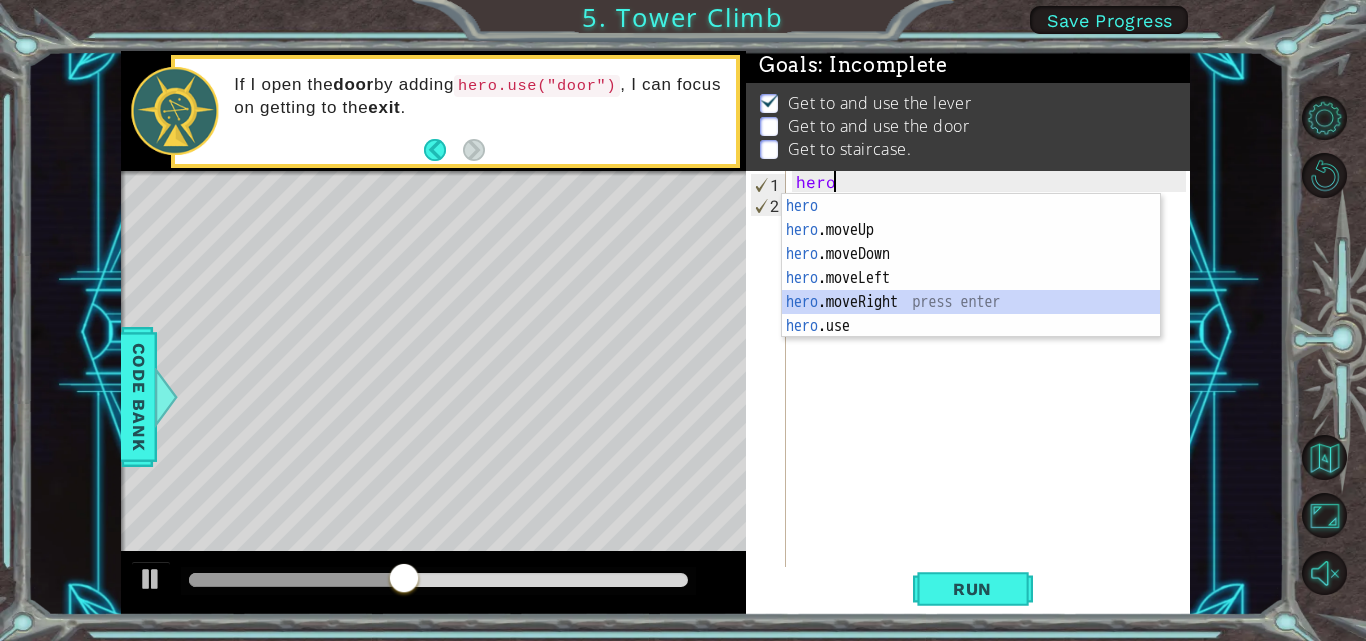 click on "hero press enter hero .moveUp press enter hero .moveDown press enter hero .moveLeft press enter hero .moveRight press enter hero .use press enter" at bounding box center [971, 290] 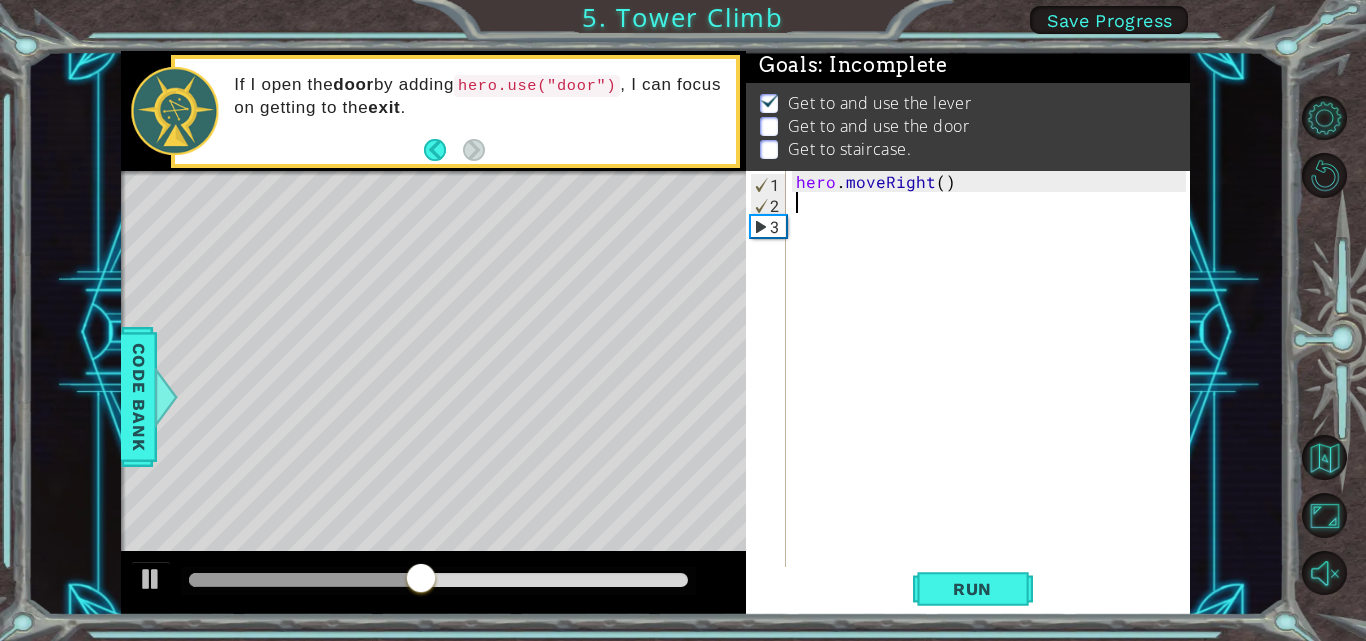 click on "hero . moveRight ( )" at bounding box center (994, 391) 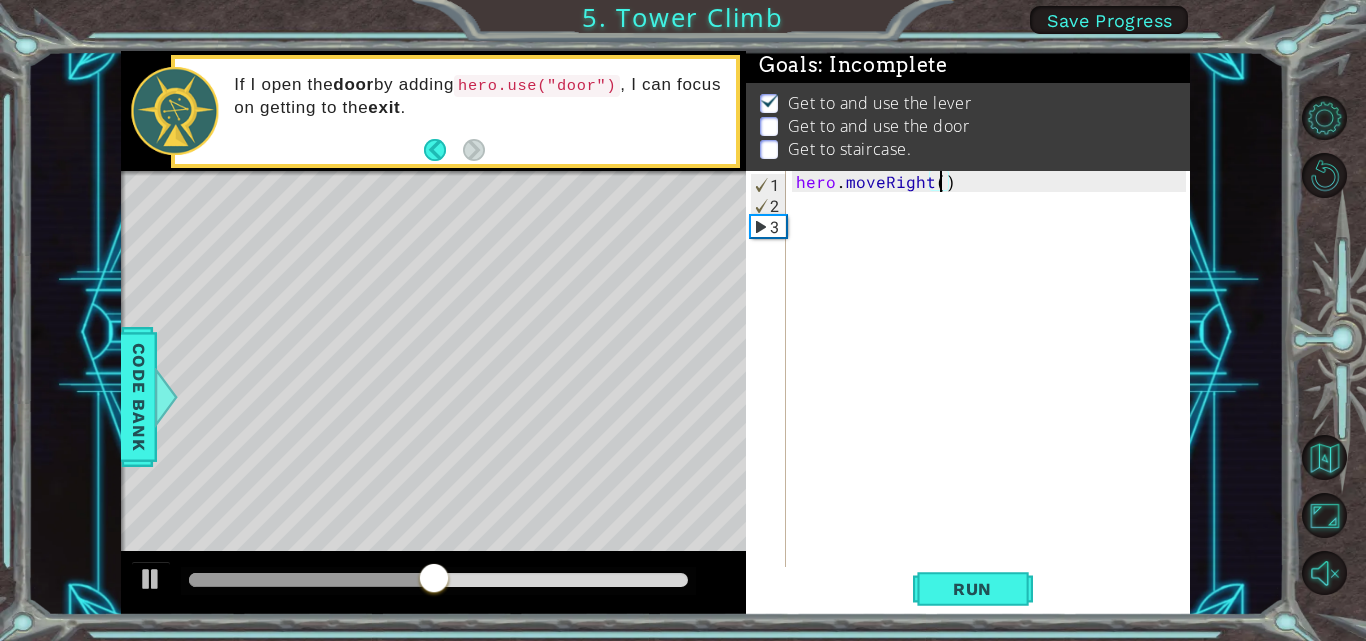 type on "hero.moveRight(4)" 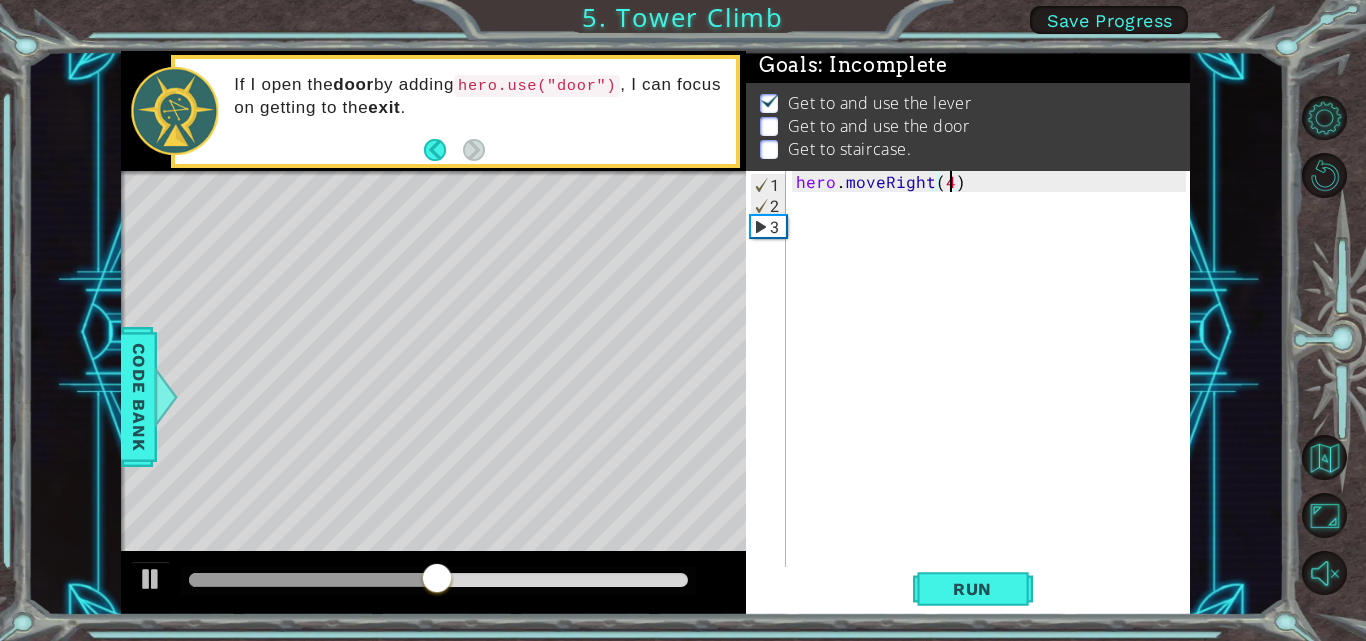 scroll, scrollTop: 0, scrollLeft: 9, axis: horizontal 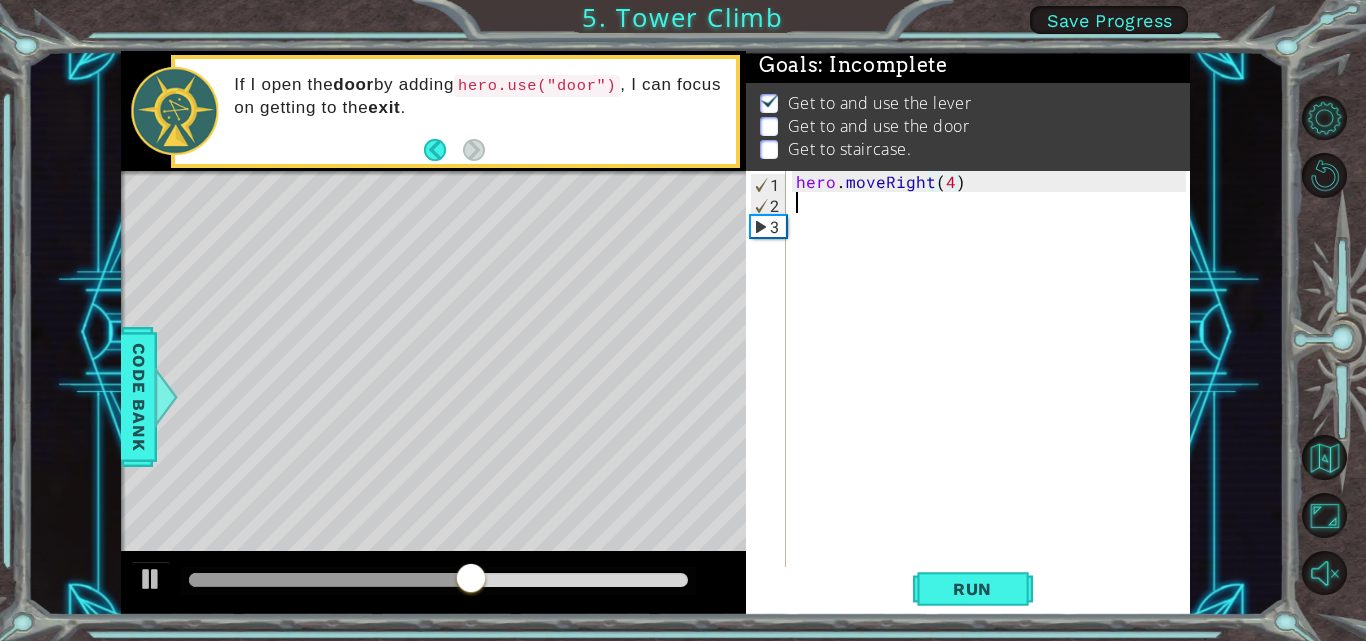 click on "hero . moveRight ( 4 )" at bounding box center (994, 391) 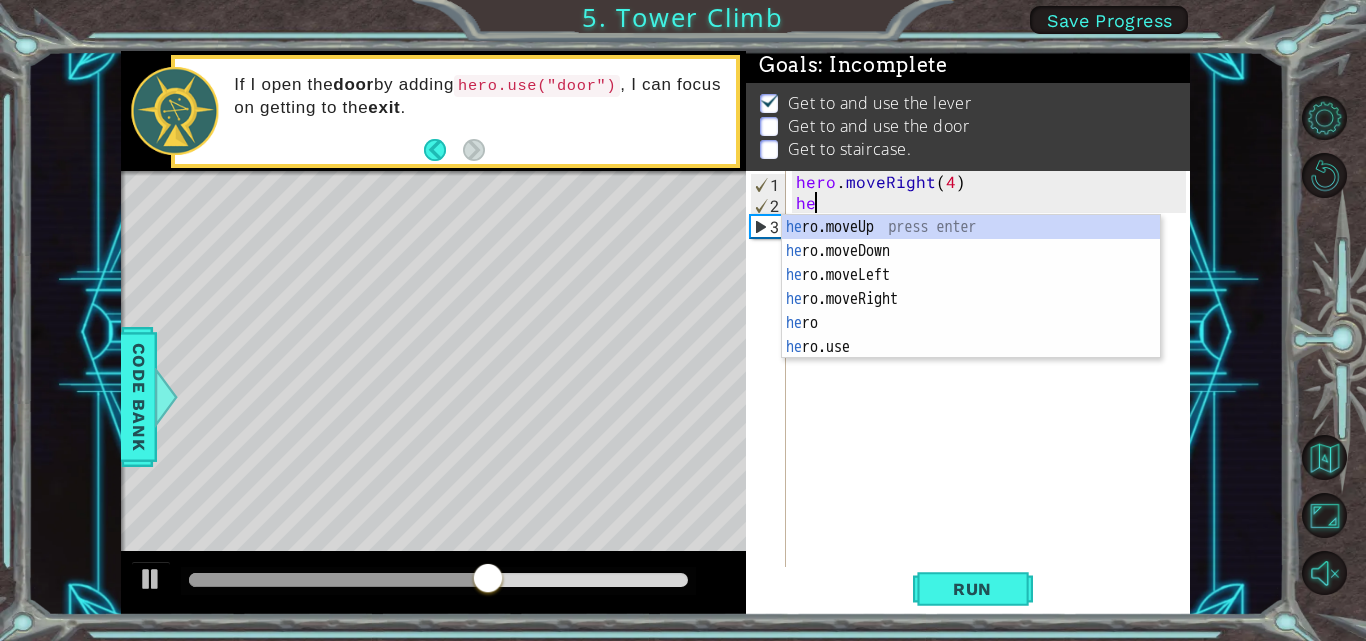 scroll, scrollTop: 0, scrollLeft: 1, axis: horizontal 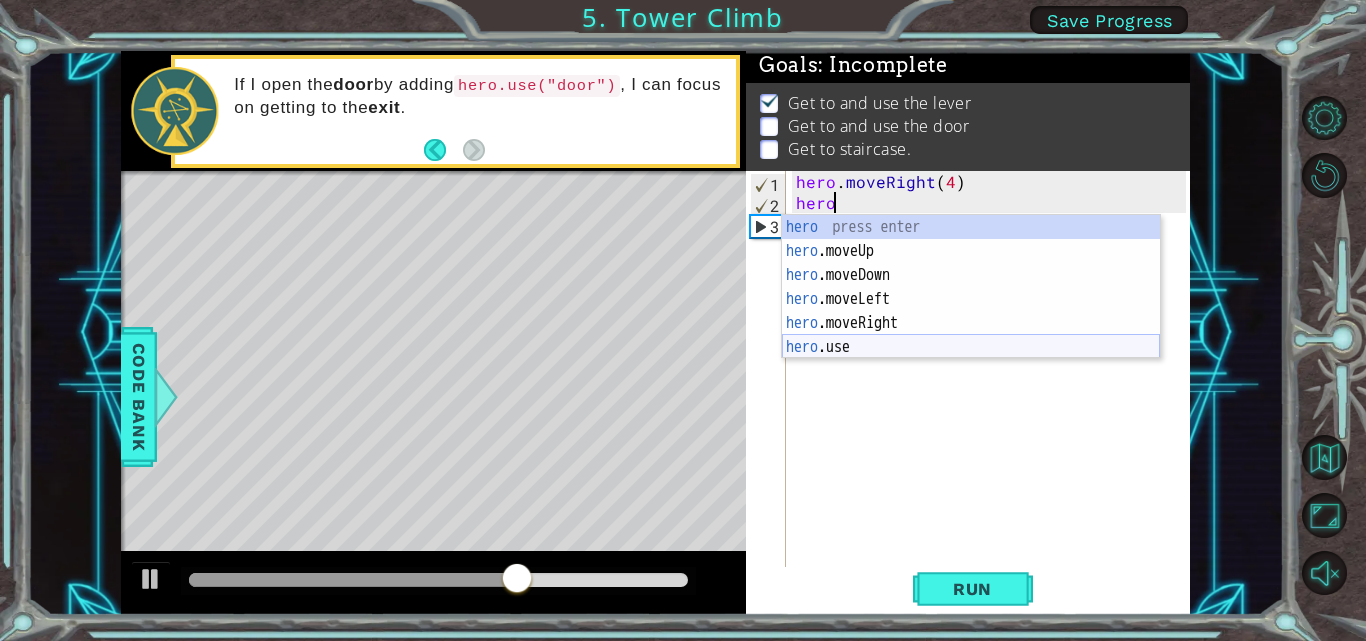 click on "hero press enter hero .moveUp press enter hero .moveDown press enter hero .moveLeft press enter hero .moveRight press enter hero .use press enter" at bounding box center (971, 311) 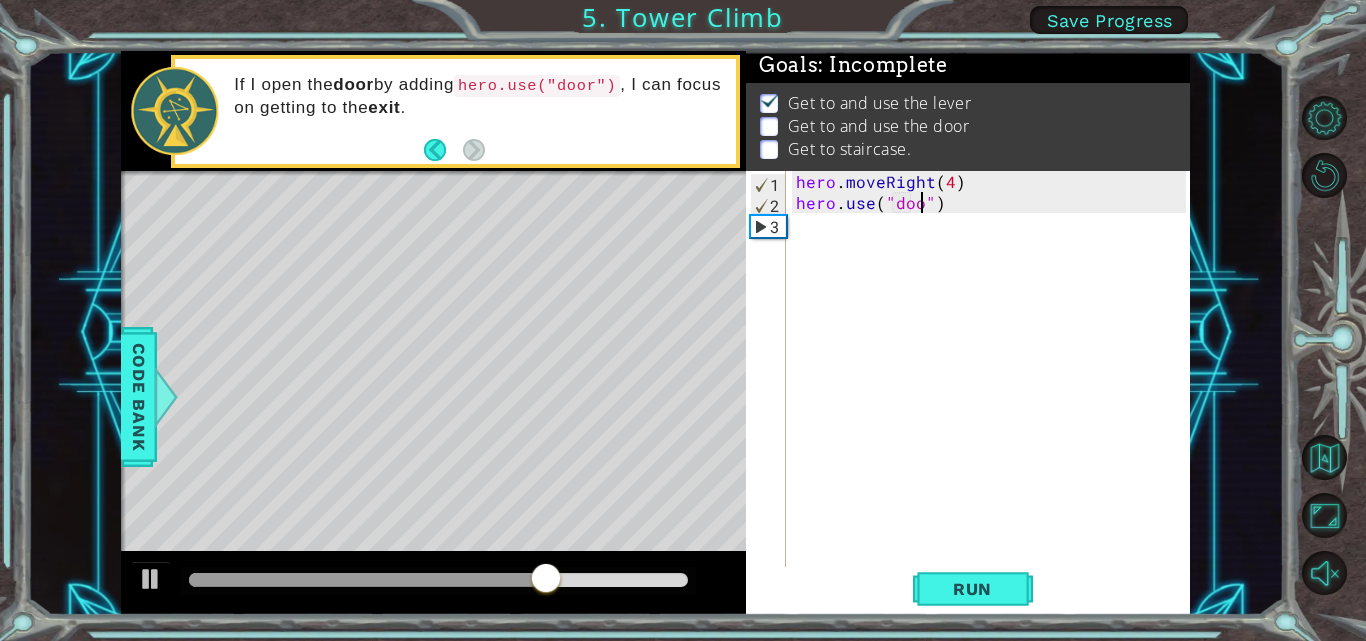 scroll, scrollTop: 0, scrollLeft: 9, axis: horizontal 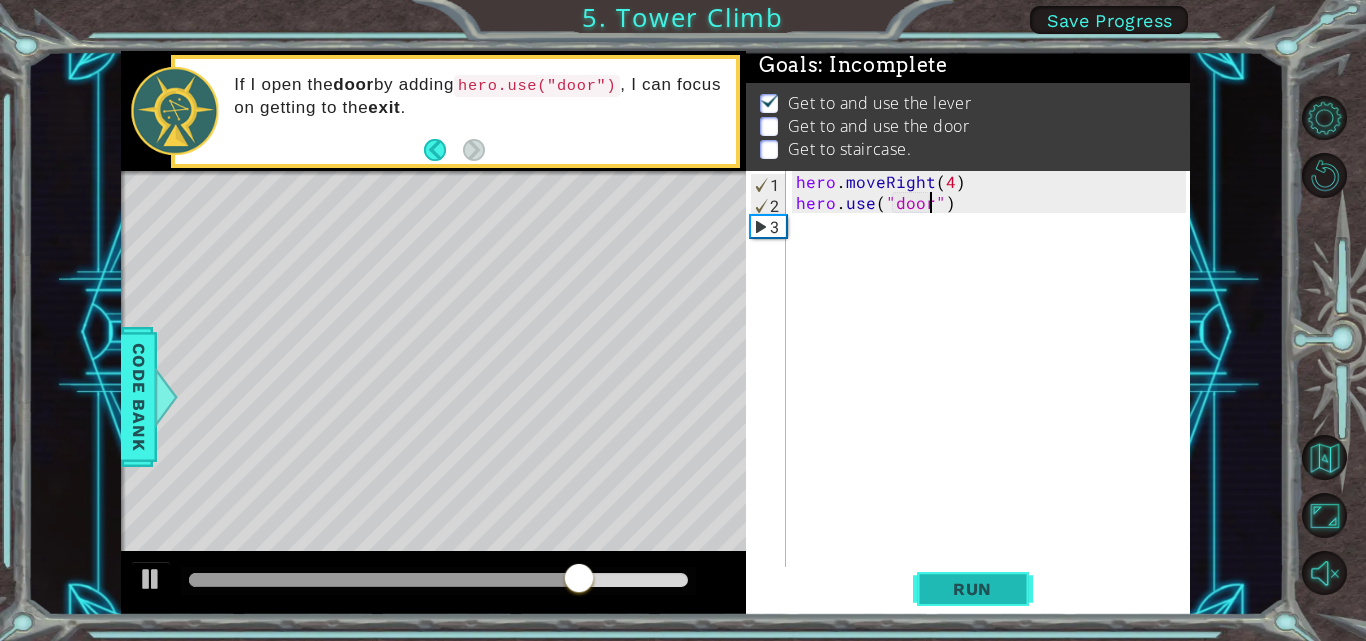 click on "Run" at bounding box center (973, 589) 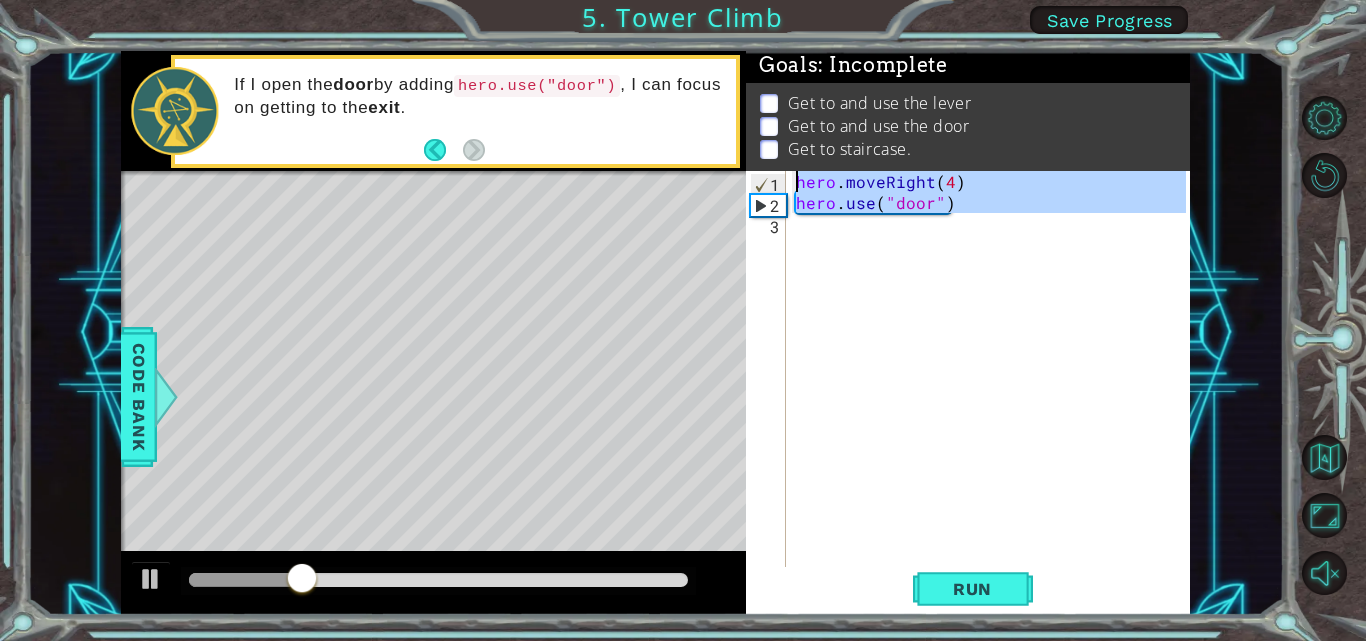 drag, startPoint x: 934, startPoint y: 211, endPoint x: 805, endPoint y: 162, distance: 137.99275 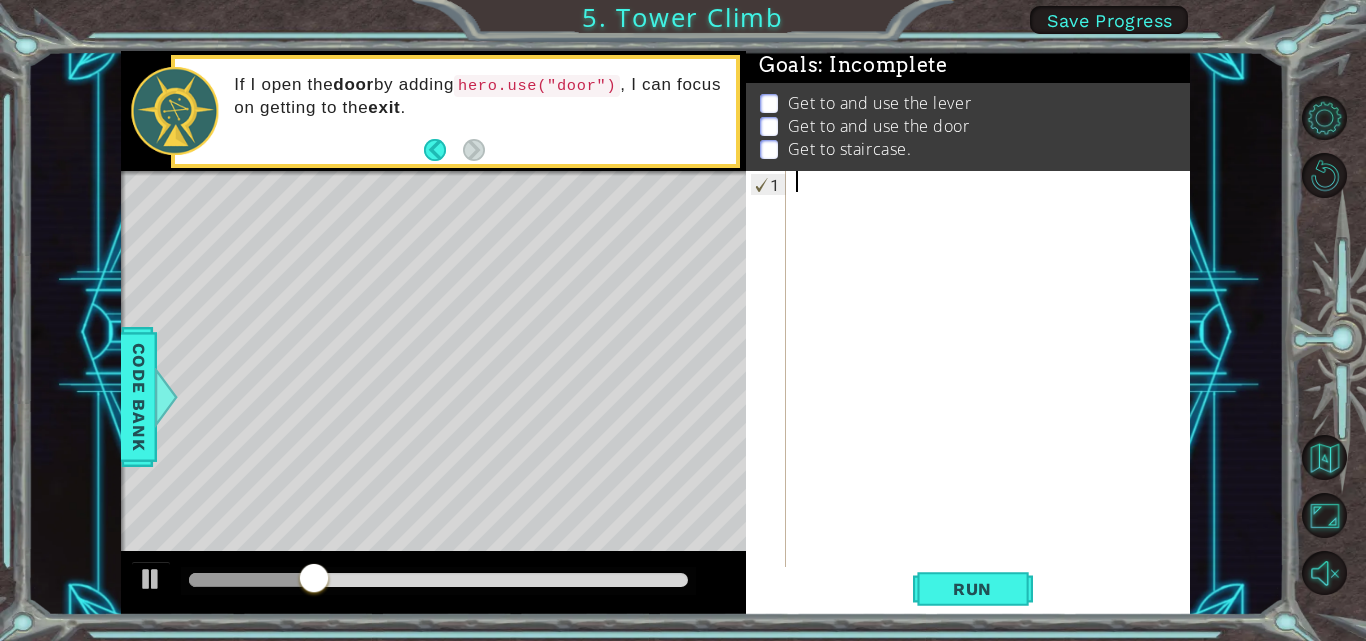scroll, scrollTop: 0, scrollLeft: 0, axis: both 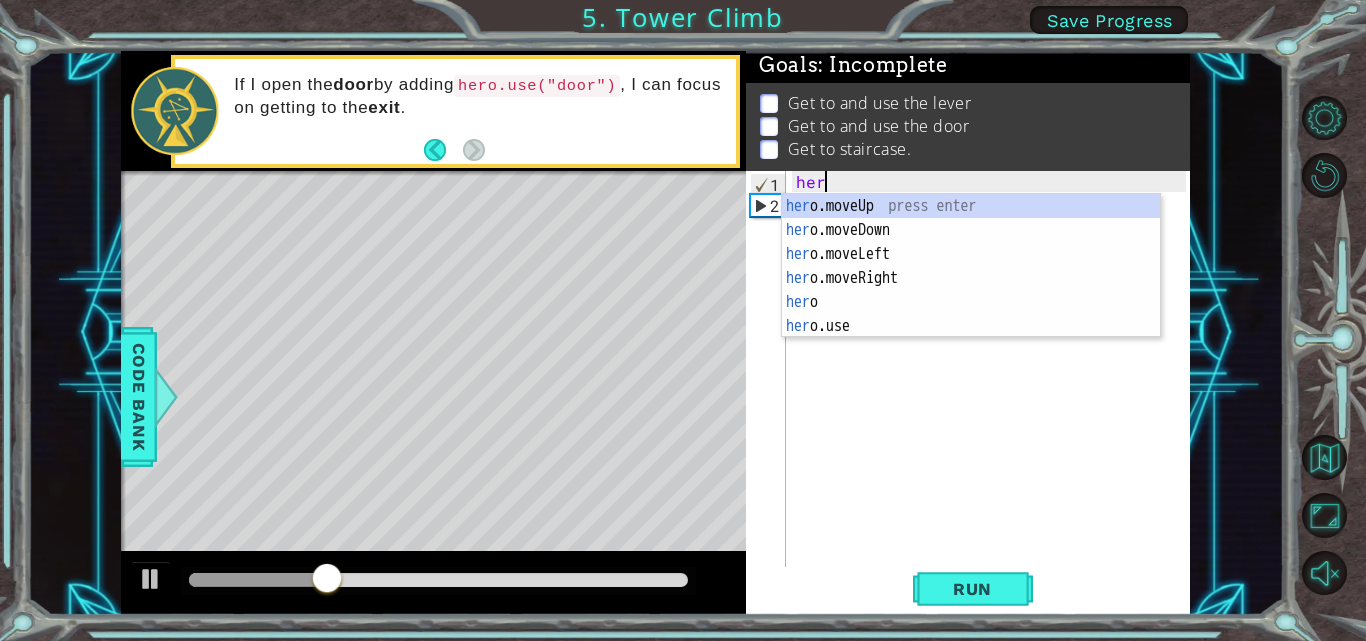 type on "hero" 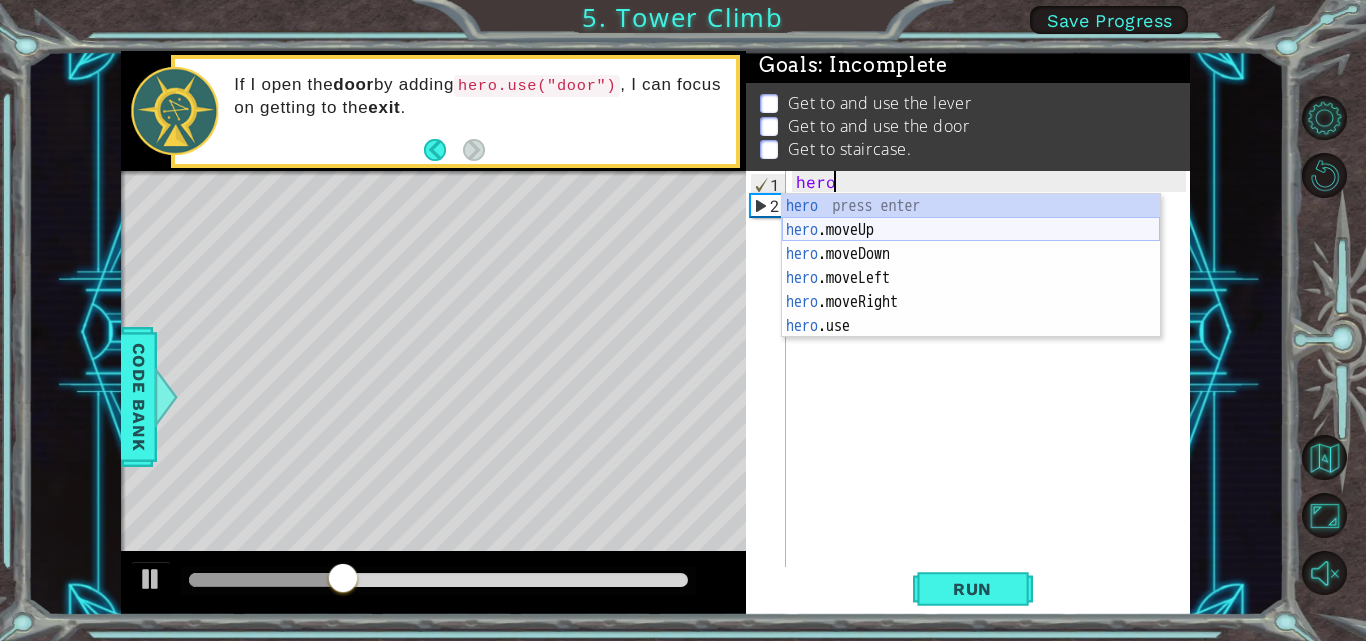 click on "hero press enter hero .moveUp press enter hero .moveDown press enter hero .moveLeft press enter hero .moveRight press enter hero .use press enter" at bounding box center [971, 290] 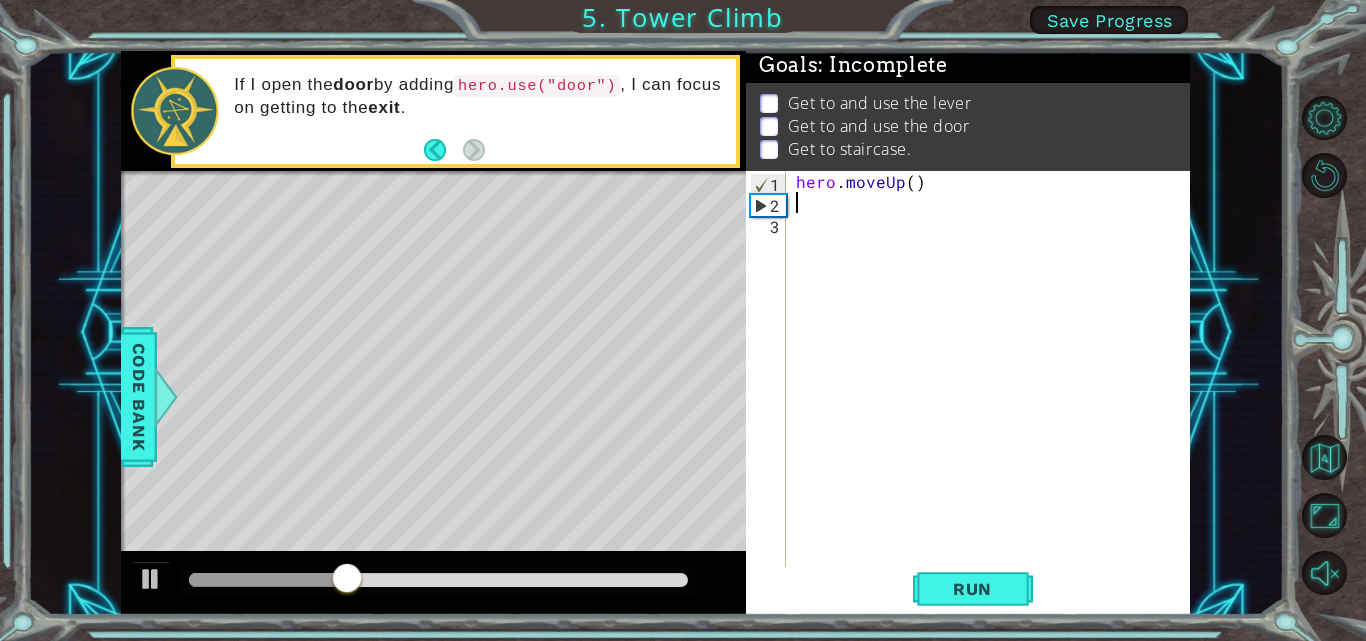 scroll, scrollTop: 0, scrollLeft: 0, axis: both 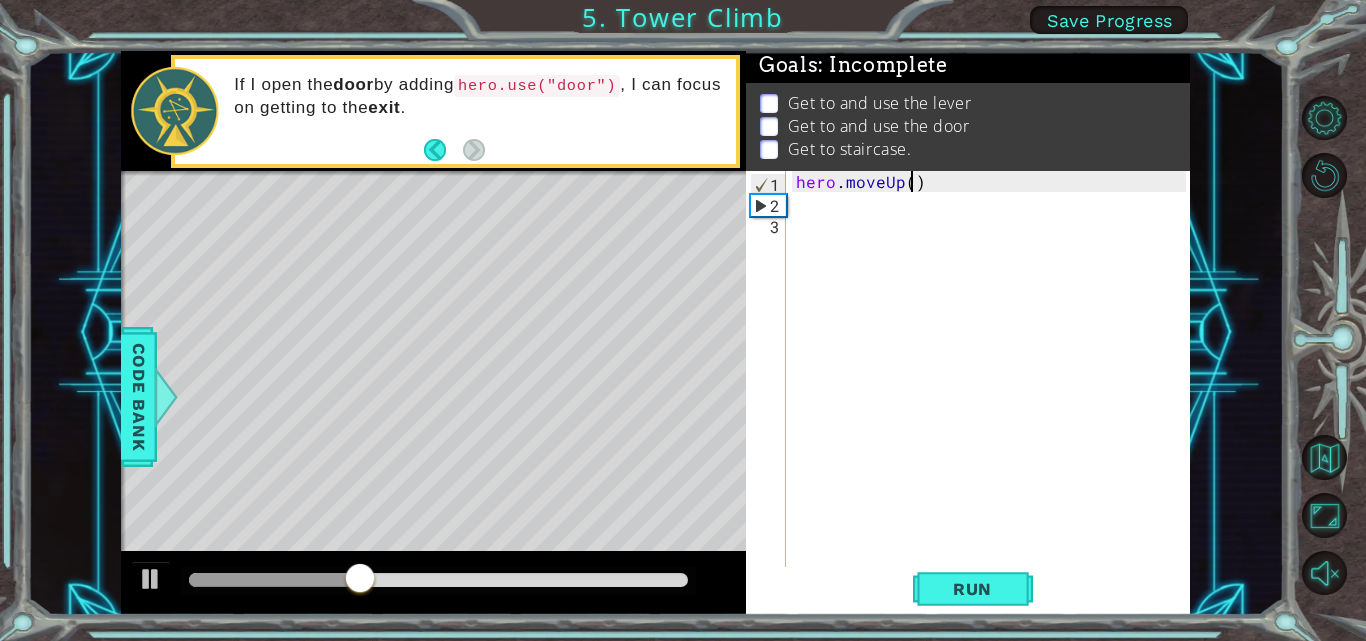 click on "hero . moveUp ( )" at bounding box center [994, 391] 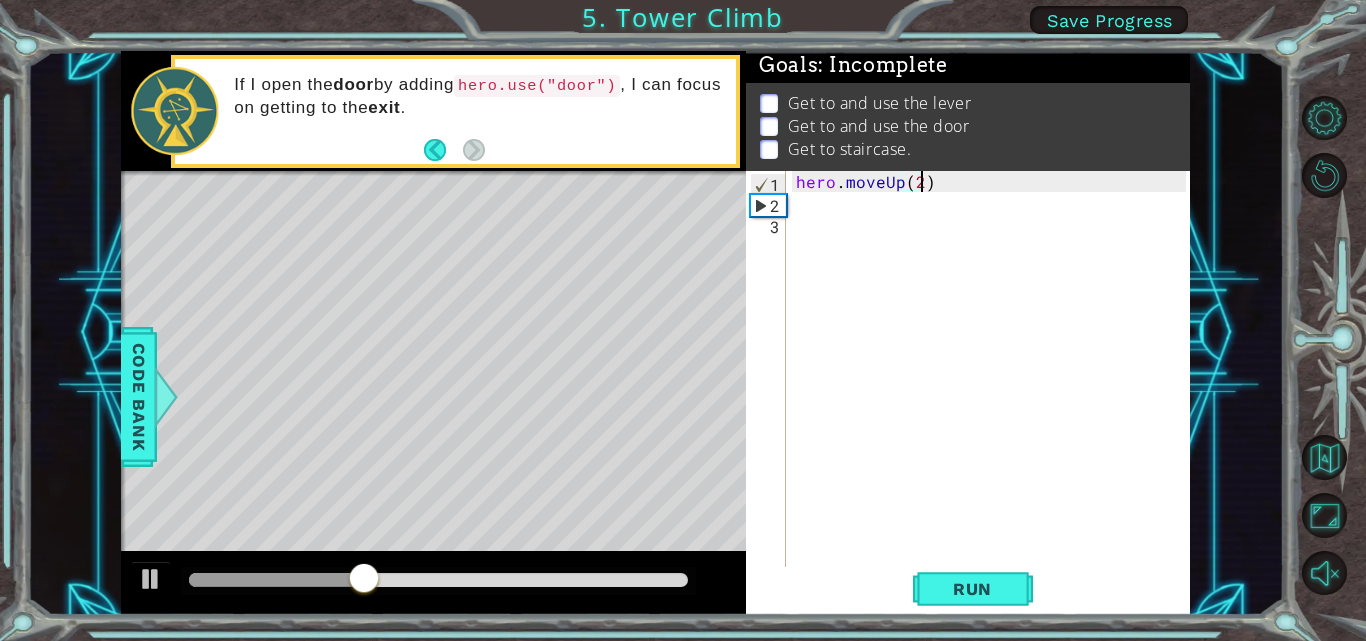 scroll, scrollTop: 0, scrollLeft: 7, axis: horizontal 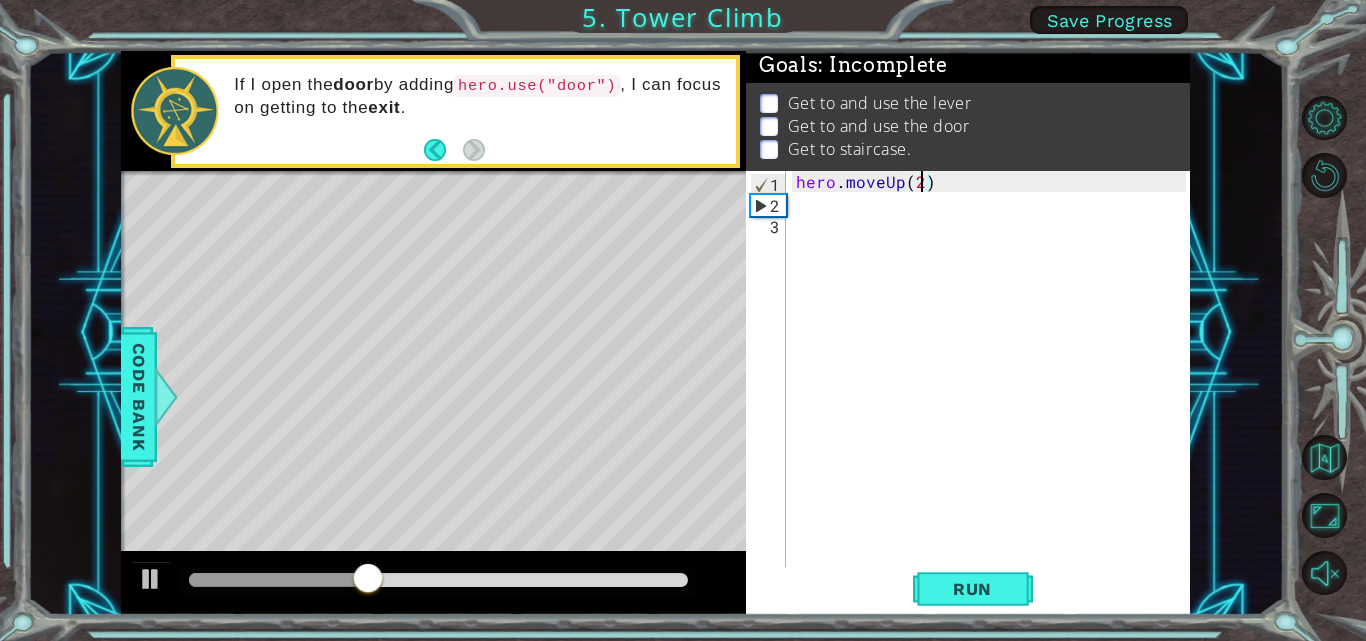 click on "hero . moveUp ( 2 )" at bounding box center (994, 391) 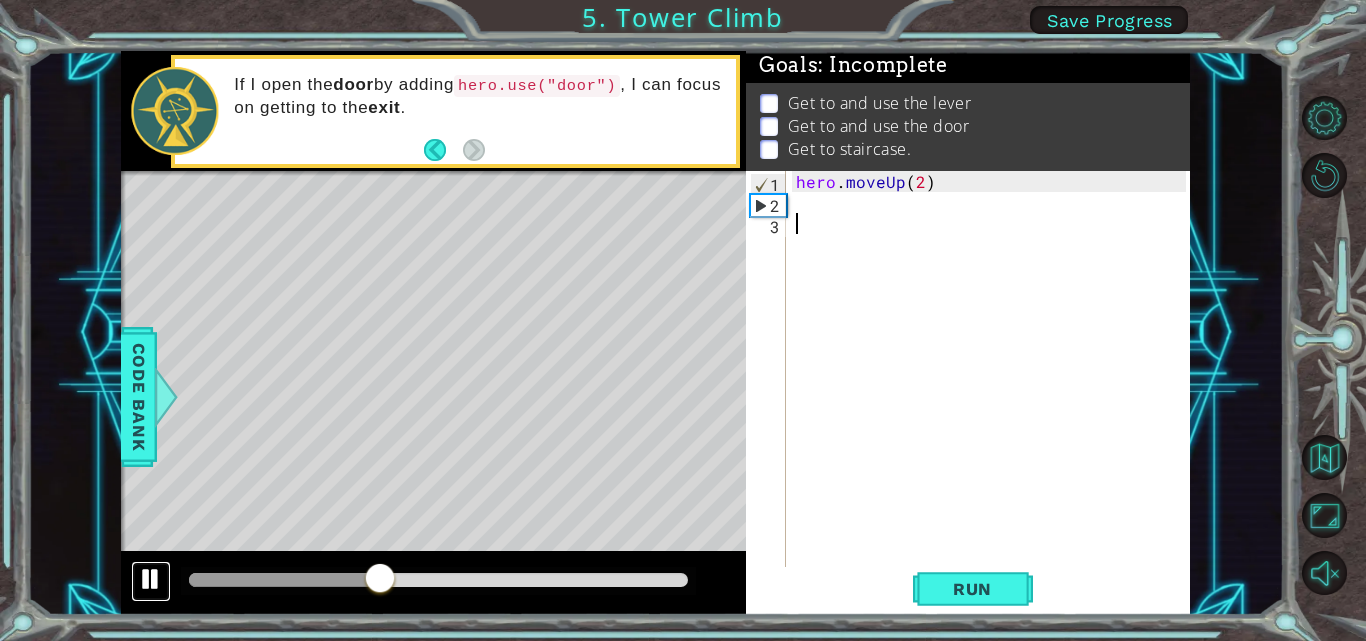 click at bounding box center (151, 579) 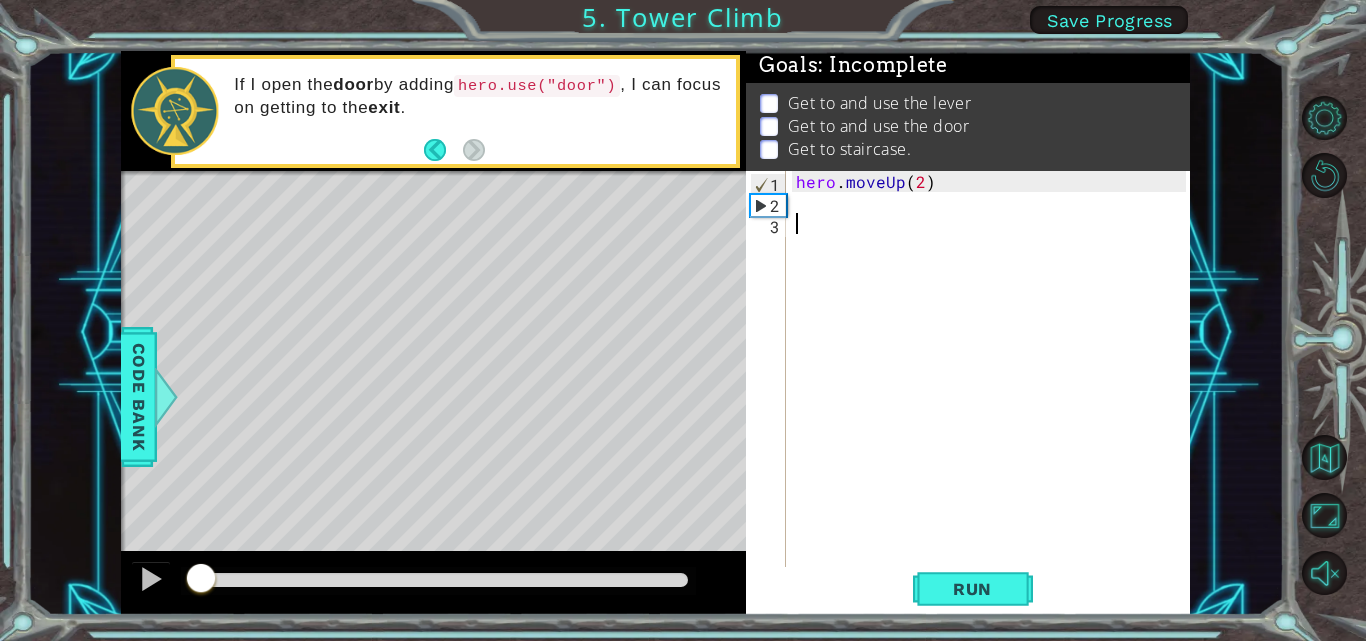 drag, startPoint x: 375, startPoint y: 578, endPoint x: 186, endPoint y: 574, distance: 189.04233 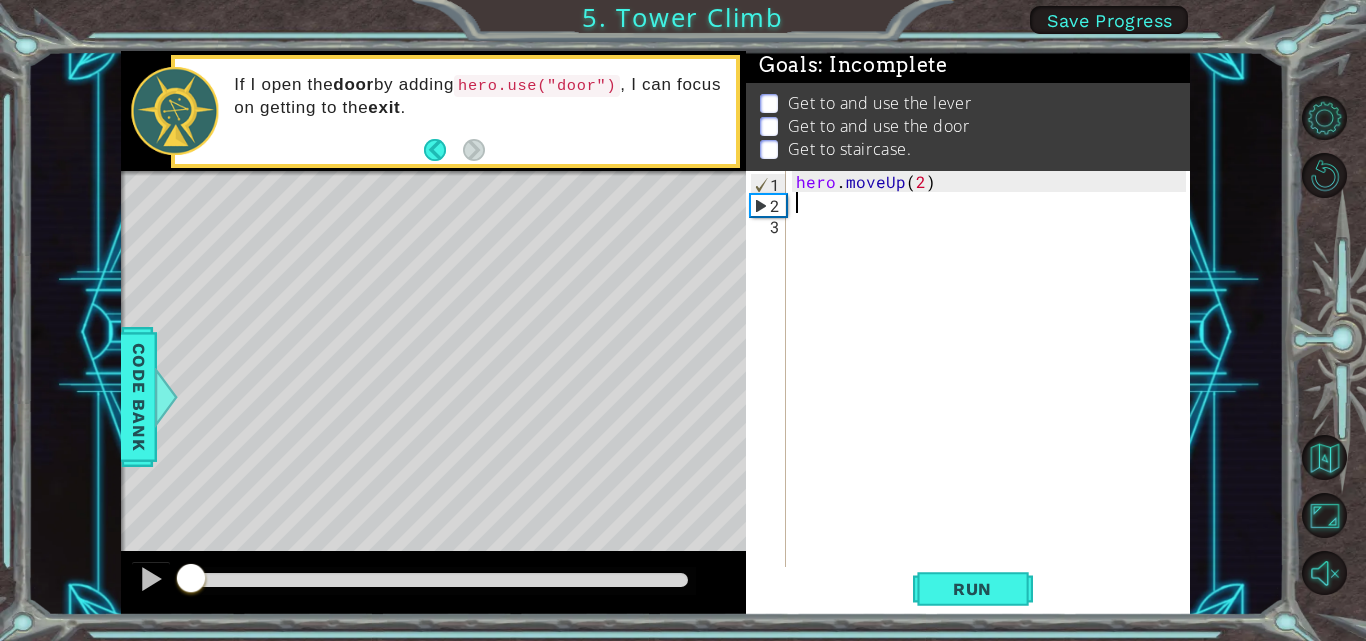 click on "hero . moveUp ( 2 )" at bounding box center [994, 391] 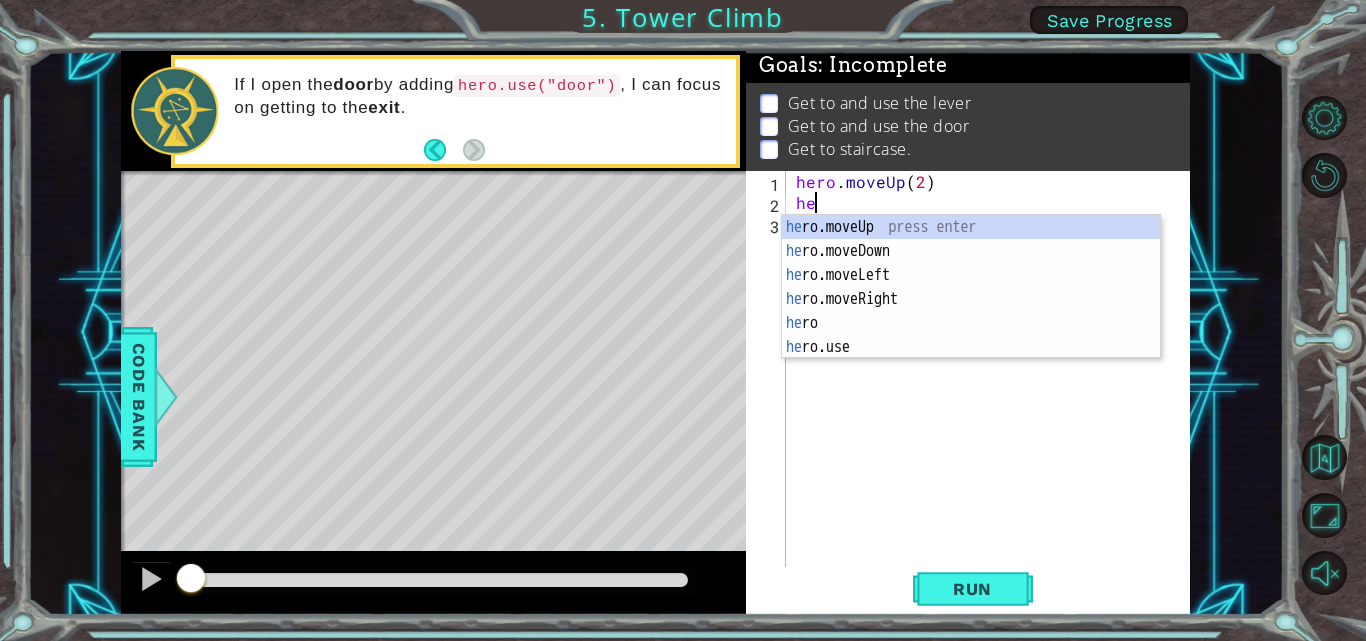 type on "hero" 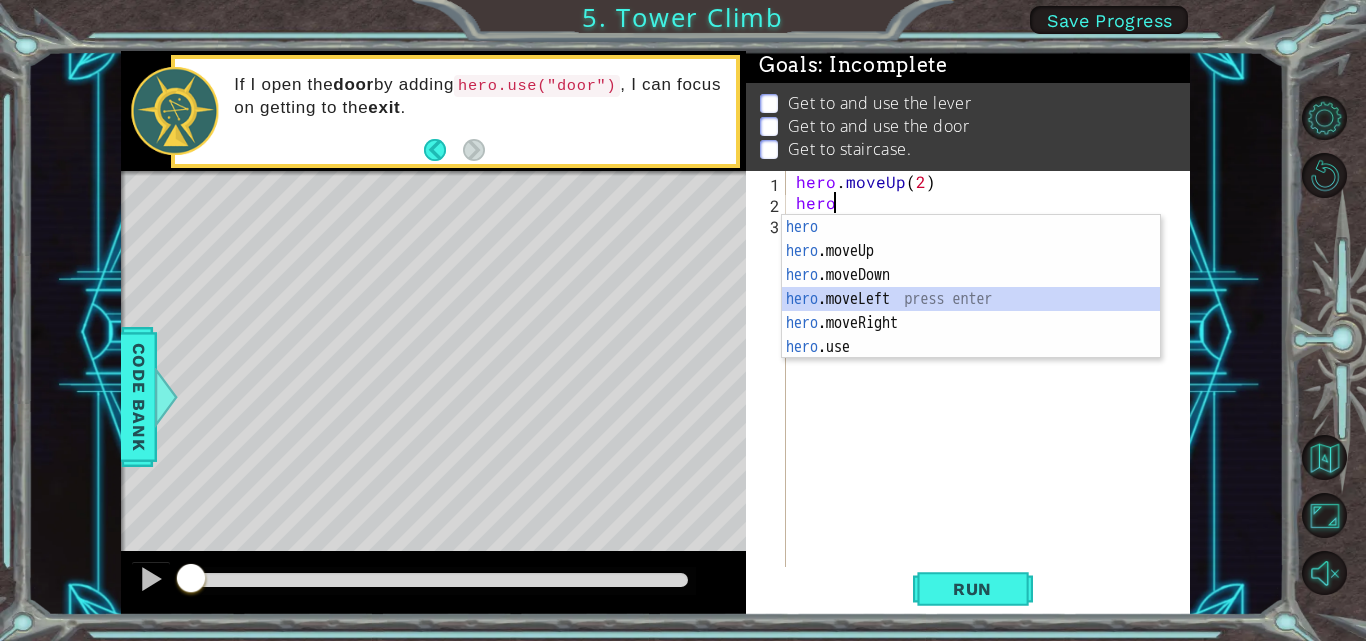 click on "hero press enter hero .moveUp press enter hero .moveDown press enter hero .moveLeft press enter hero .moveRight press enter hero .use press enter" at bounding box center (971, 311) 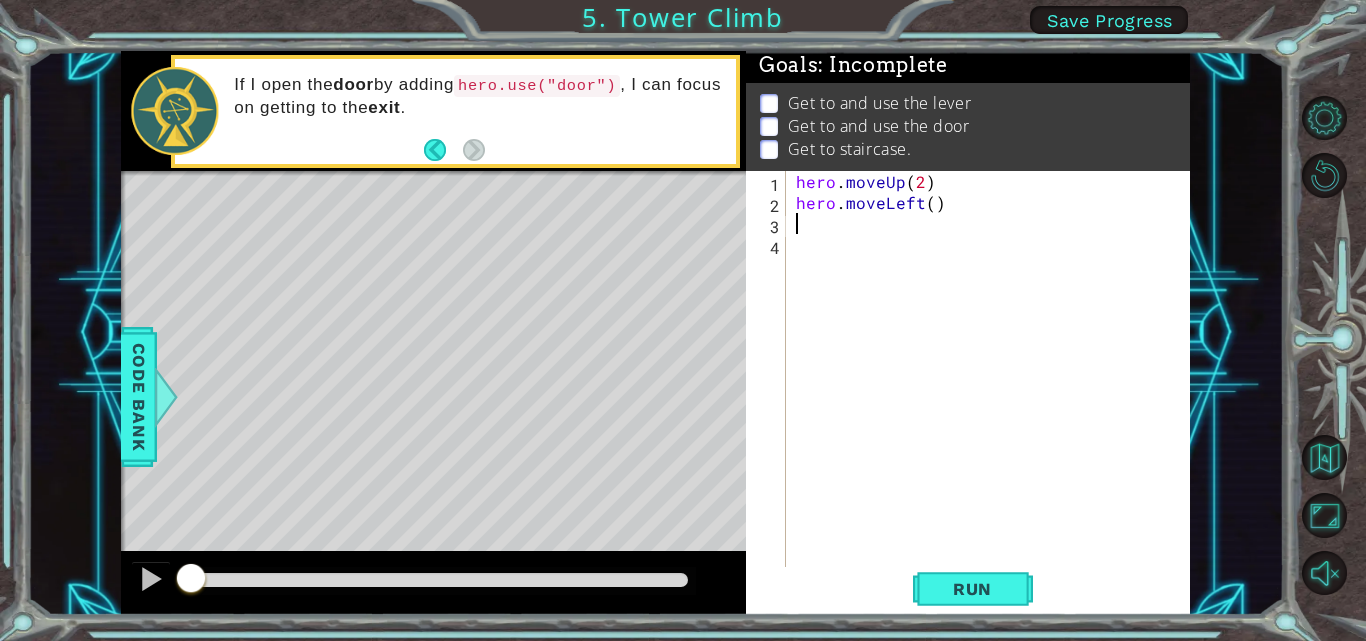 type on "1" 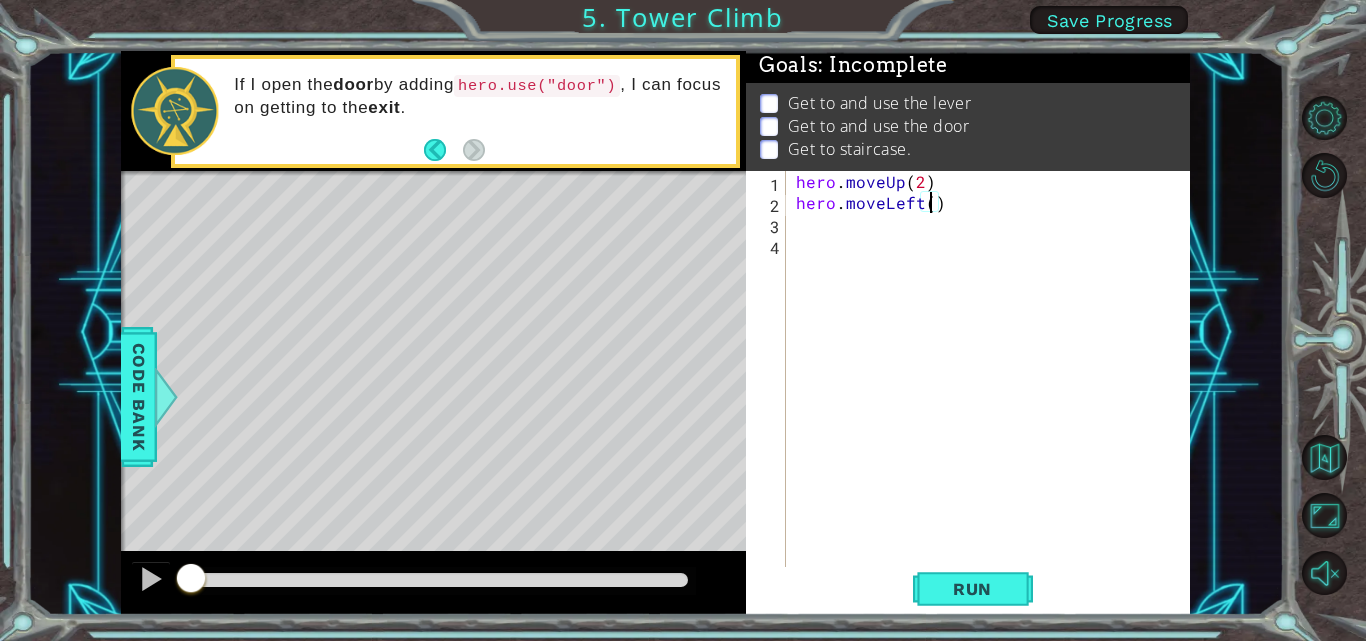 type on "hero.moveLeft(1)" 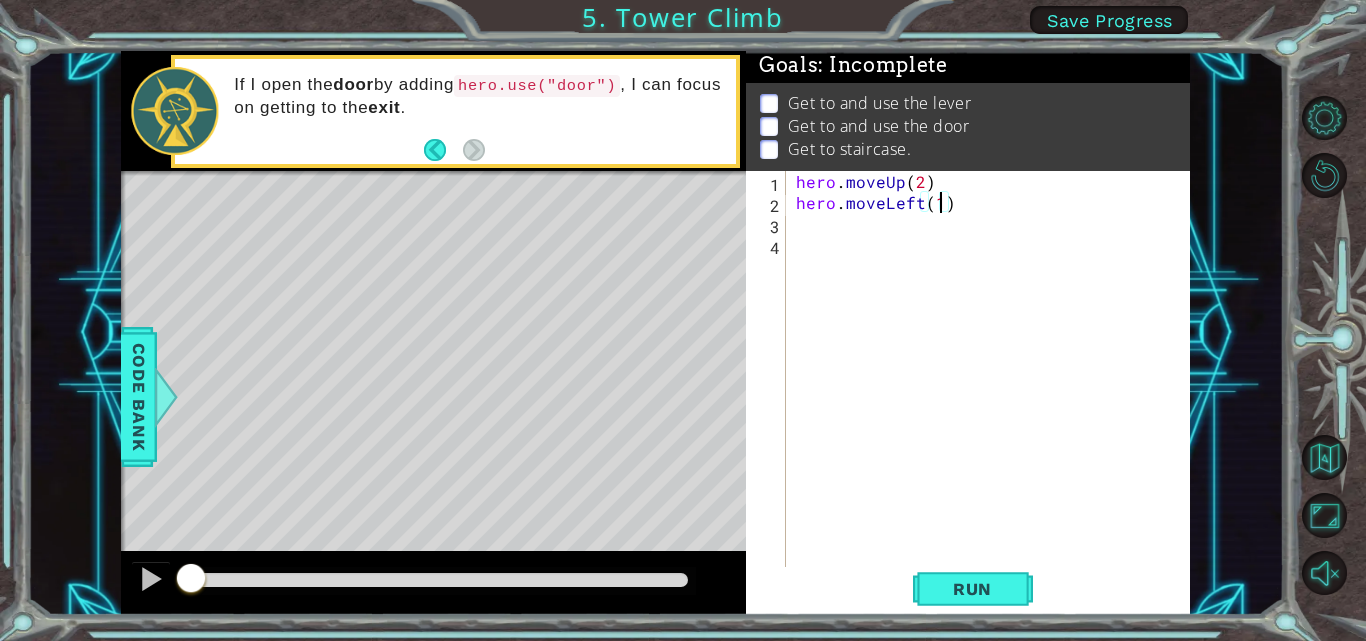 click on "hero . moveUp ( 2 ) hero . moveLeft ( 1 )" at bounding box center [994, 391] 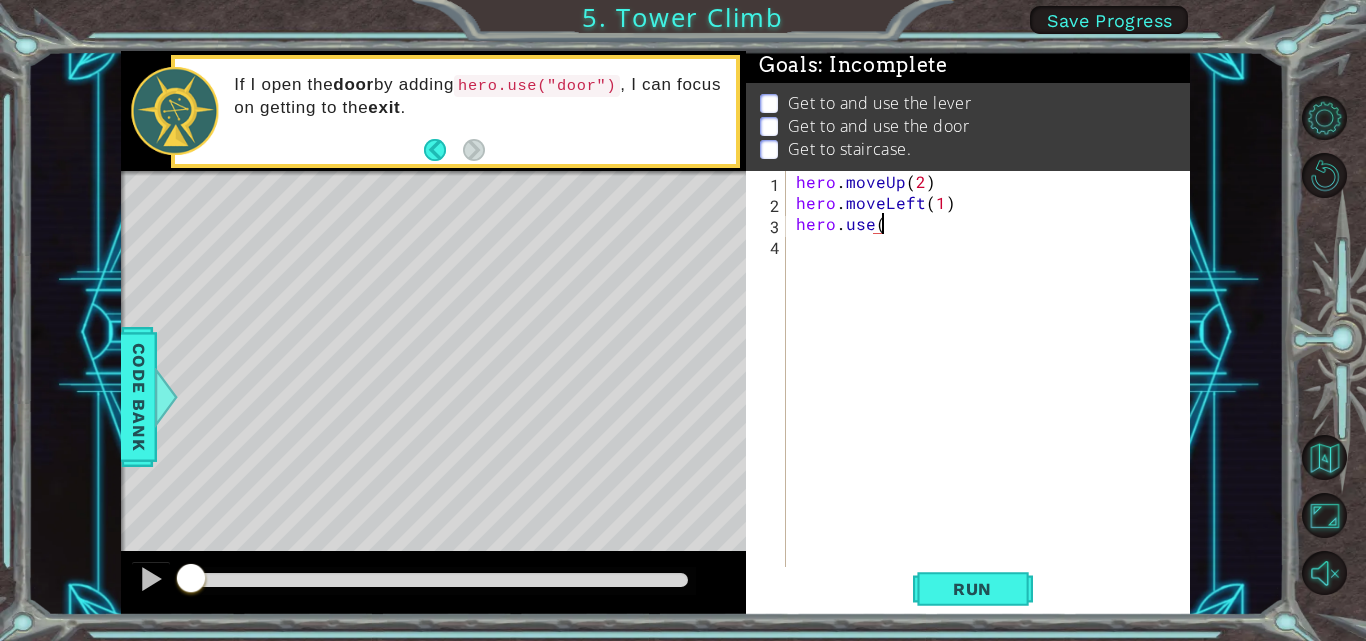 scroll, scrollTop: 0, scrollLeft: 5, axis: horizontal 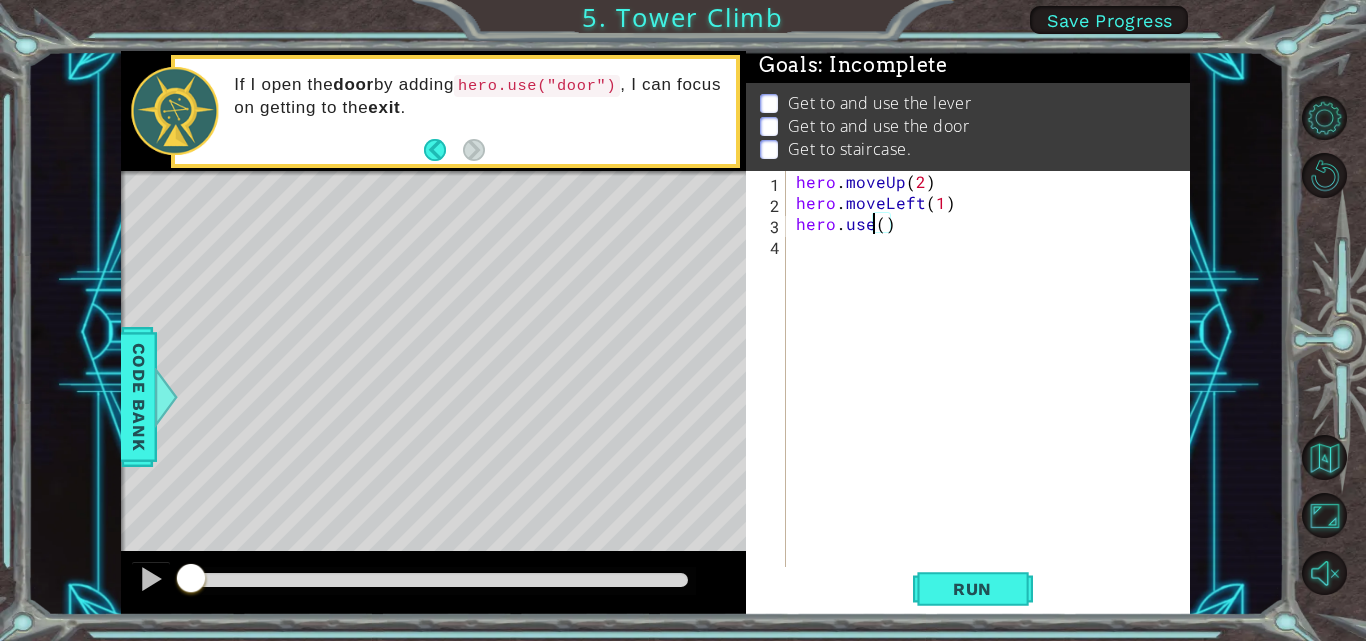 click on "hero . moveUp ( 2 ) hero . moveLeft ( 1 ) hero . use ( )" at bounding box center (994, 391) 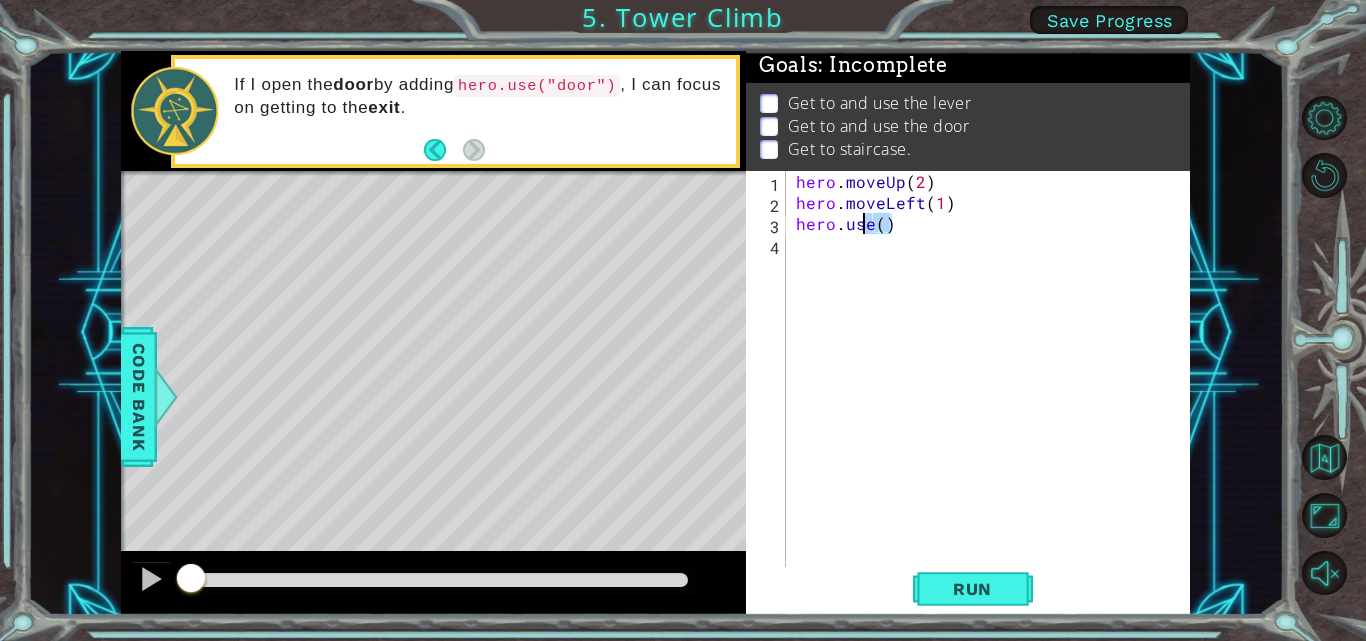 drag, startPoint x: 910, startPoint y: 222, endPoint x: 868, endPoint y: 226, distance: 42.190044 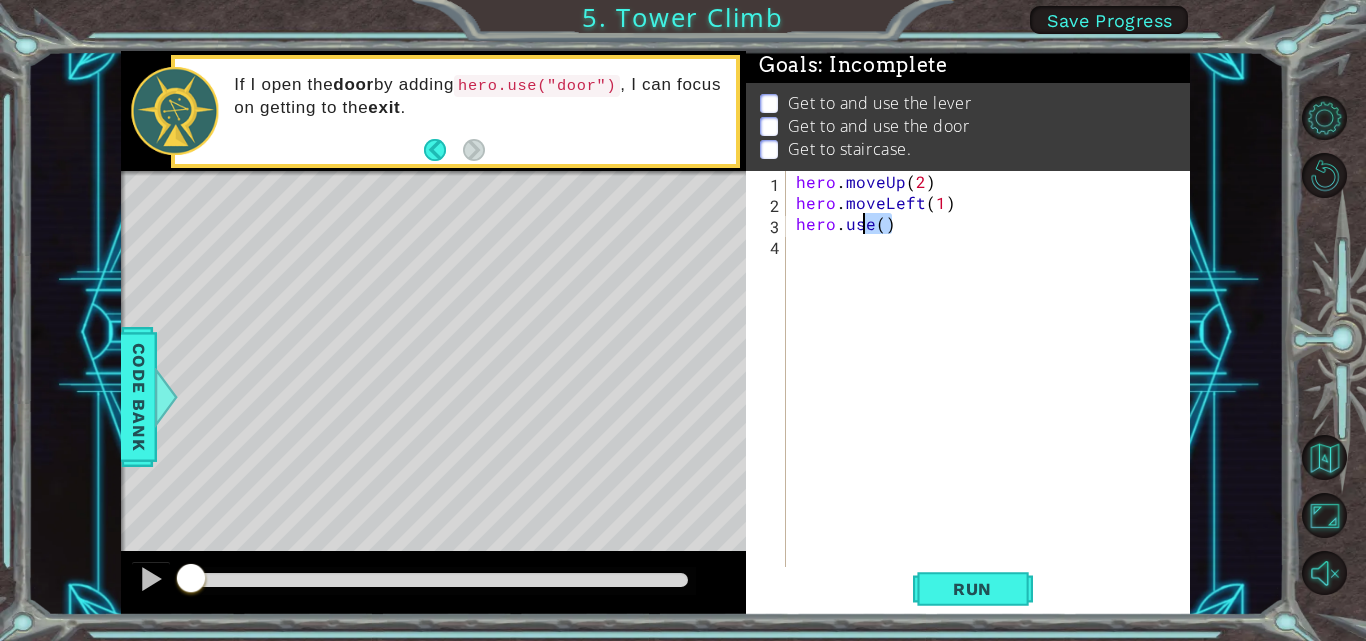 scroll, scrollTop: 0, scrollLeft: 3, axis: horizontal 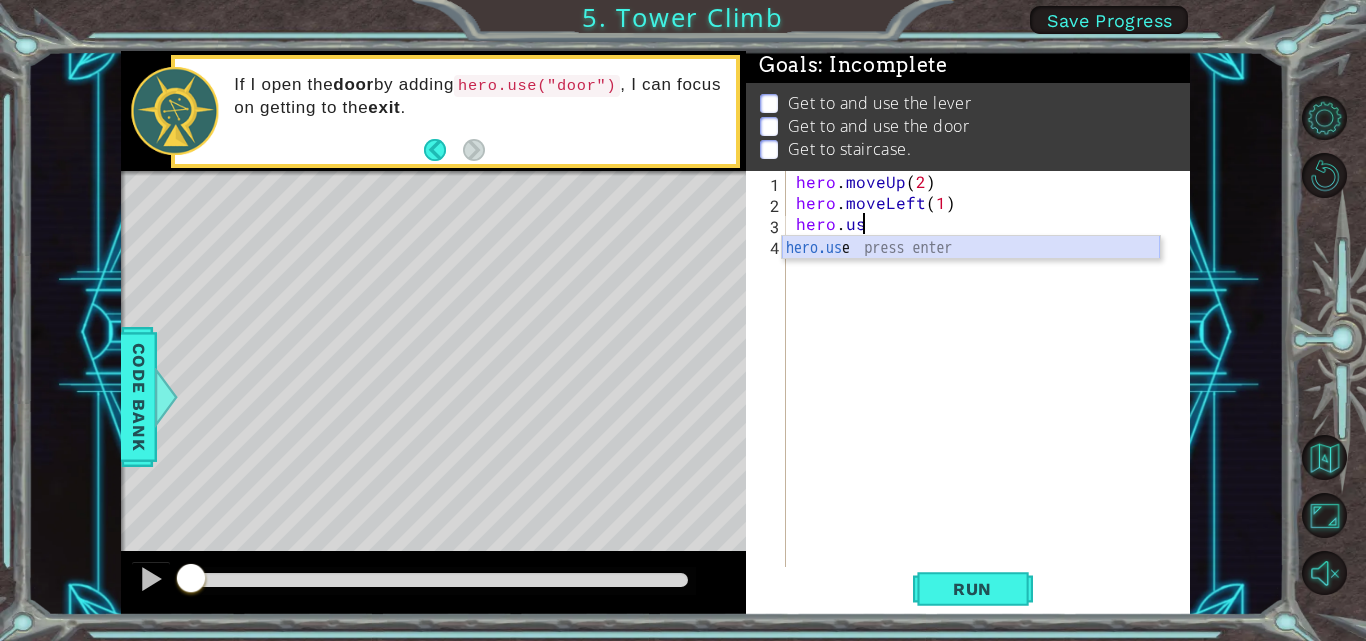 click on "hero.us e press enter" at bounding box center [971, 272] 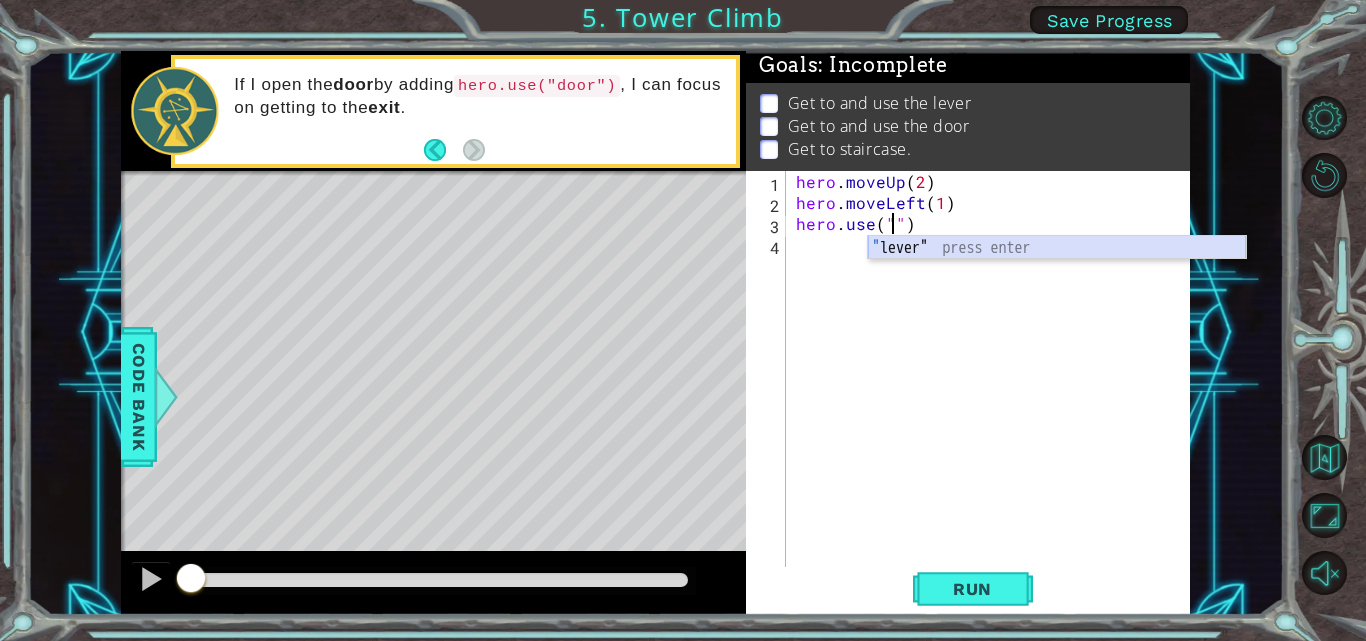 click on "" lever" press enter" at bounding box center [1057, 272] 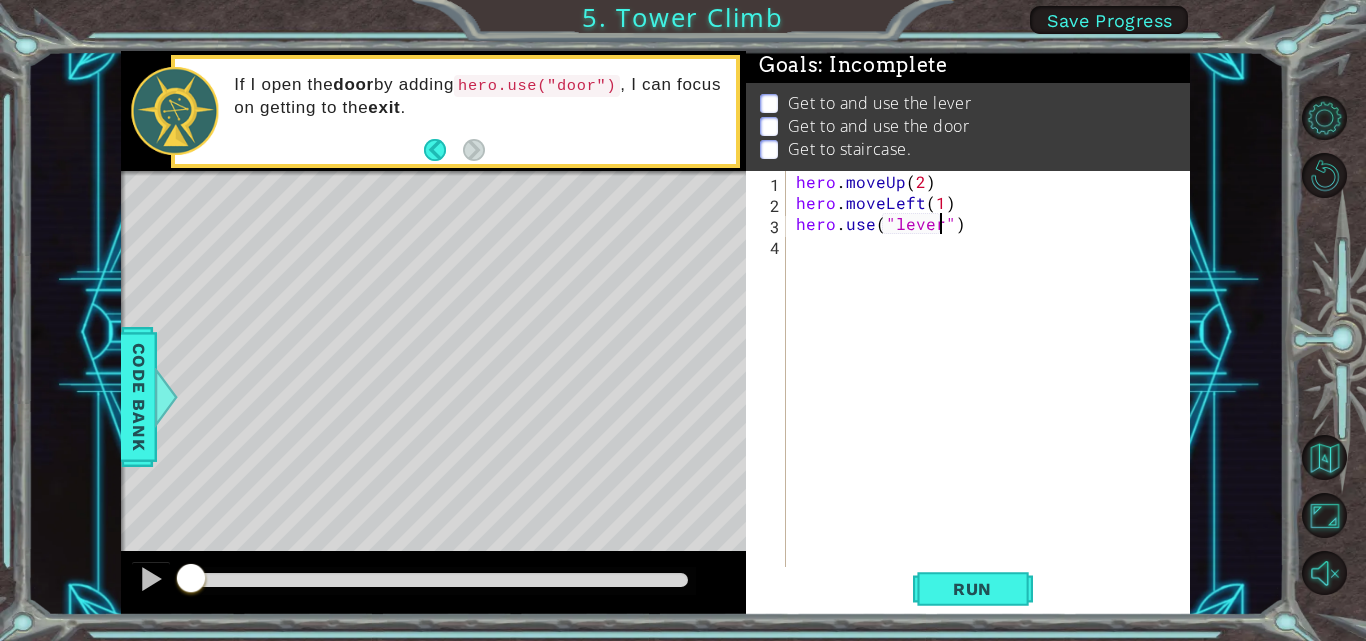 click on "hero . moveUp ( 2 ) hero . moveLeft ( 1 ) hero . use ( "lever" )" at bounding box center (994, 391) 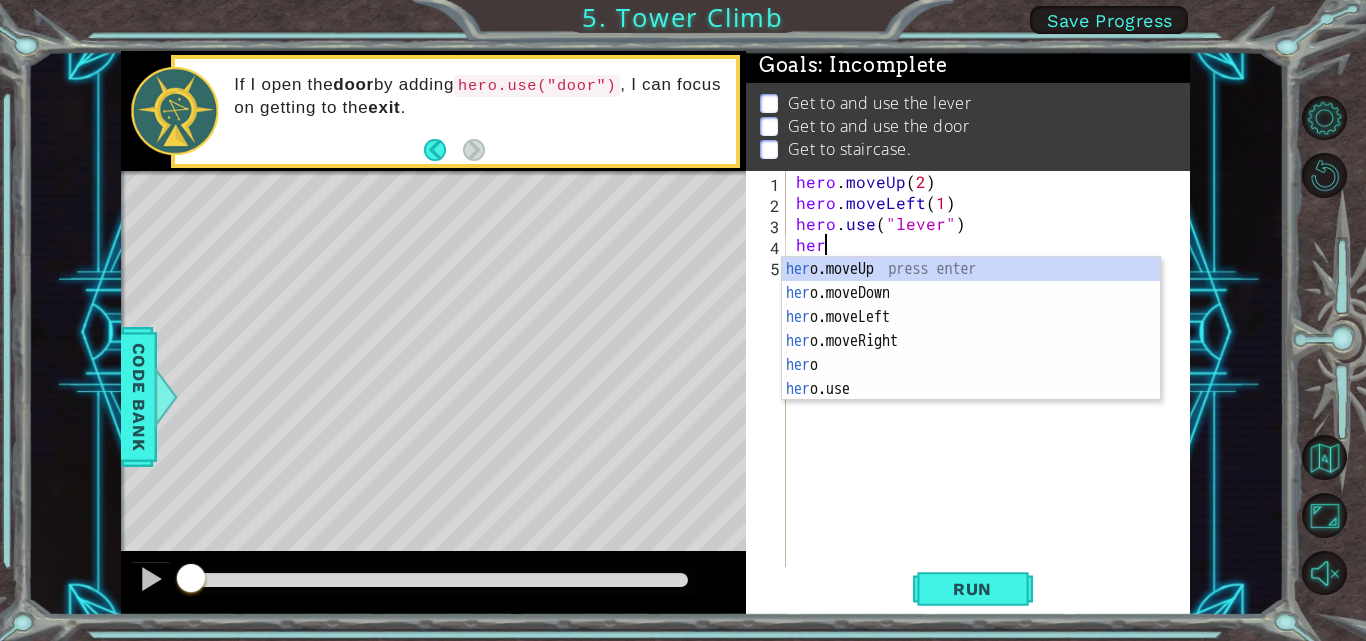 scroll, scrollTop: 0, scrollLeft: 1, axis: horizontal 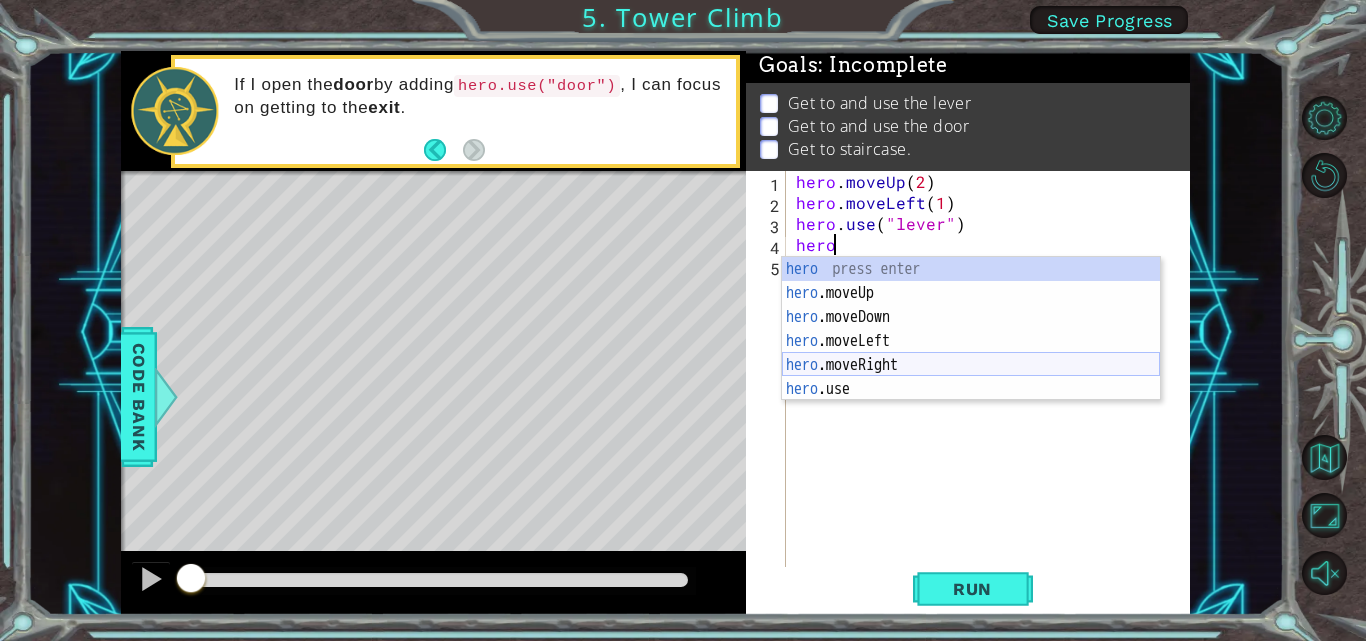 click on "hero press enter hero .moveUp press enter hero .moveDown press enter hero .moveLeft press enter hero .moveRight press enter hero .use press enter" at bounding box center (971, 353) 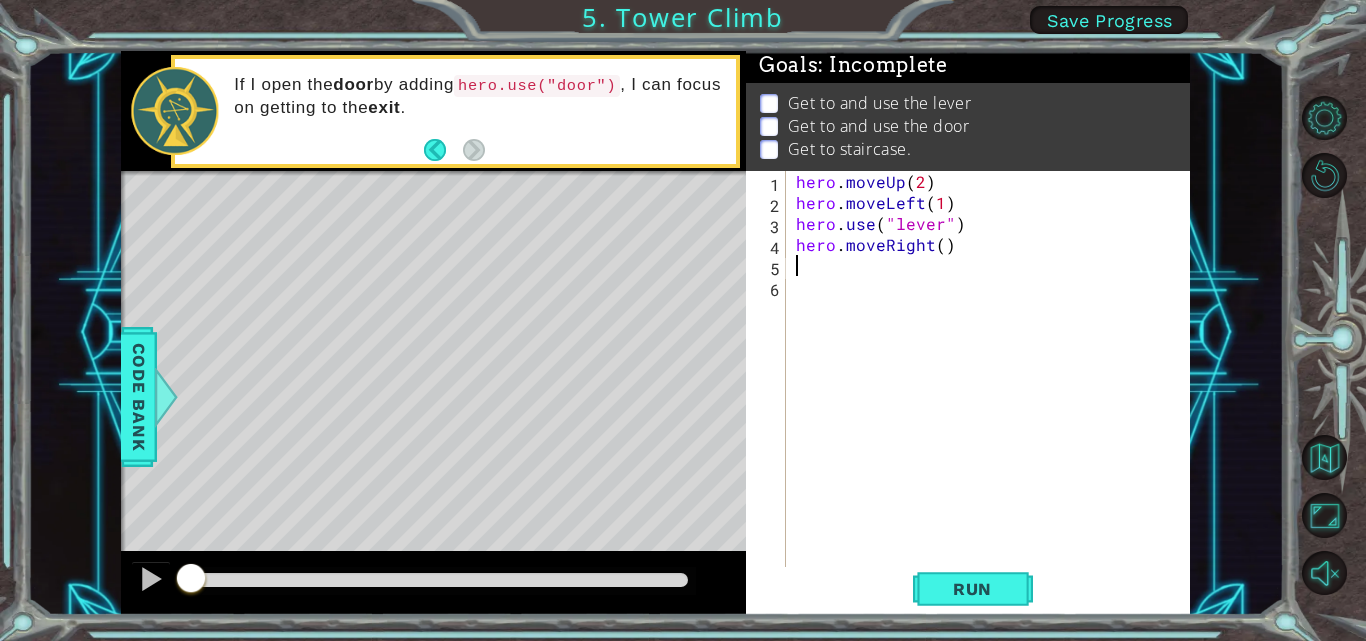 scroll, scrollTop: 0, scrollLeft: 0, axis: both 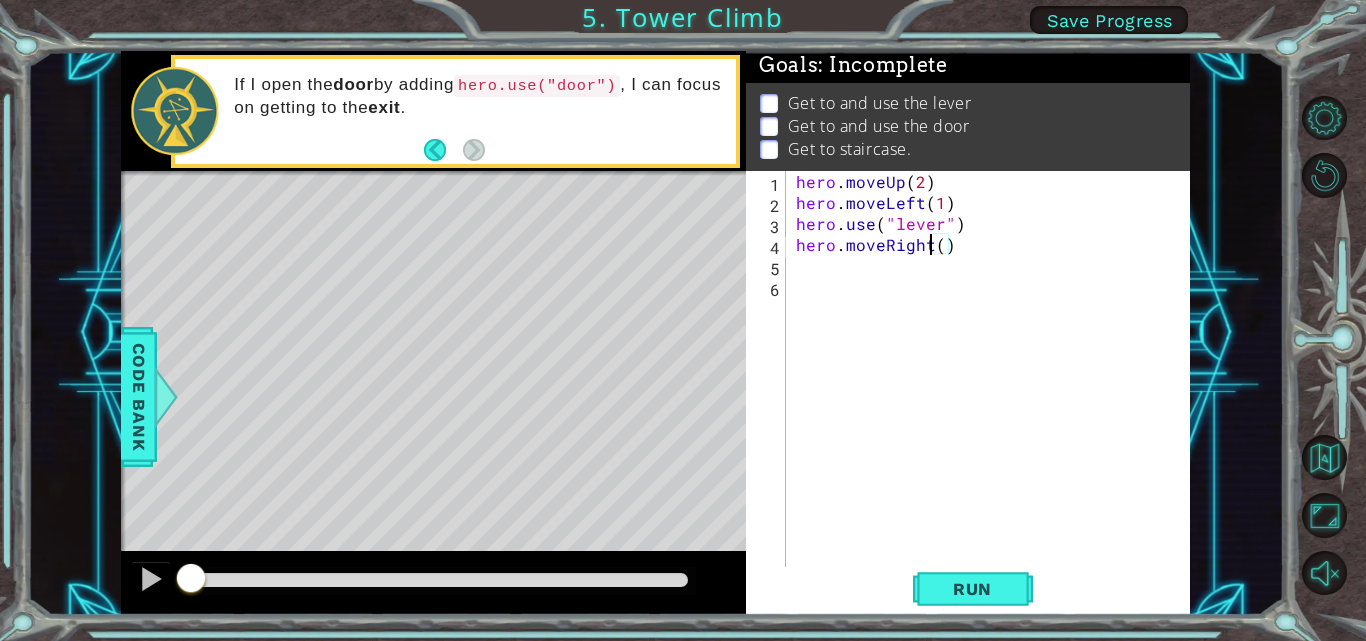 click on "hero . moveUp ( 2 ) hero . moveLeft ( 1 ) hero . use ( "lever" ) hero . moveRight ( )" at bounding box center (994, 391) 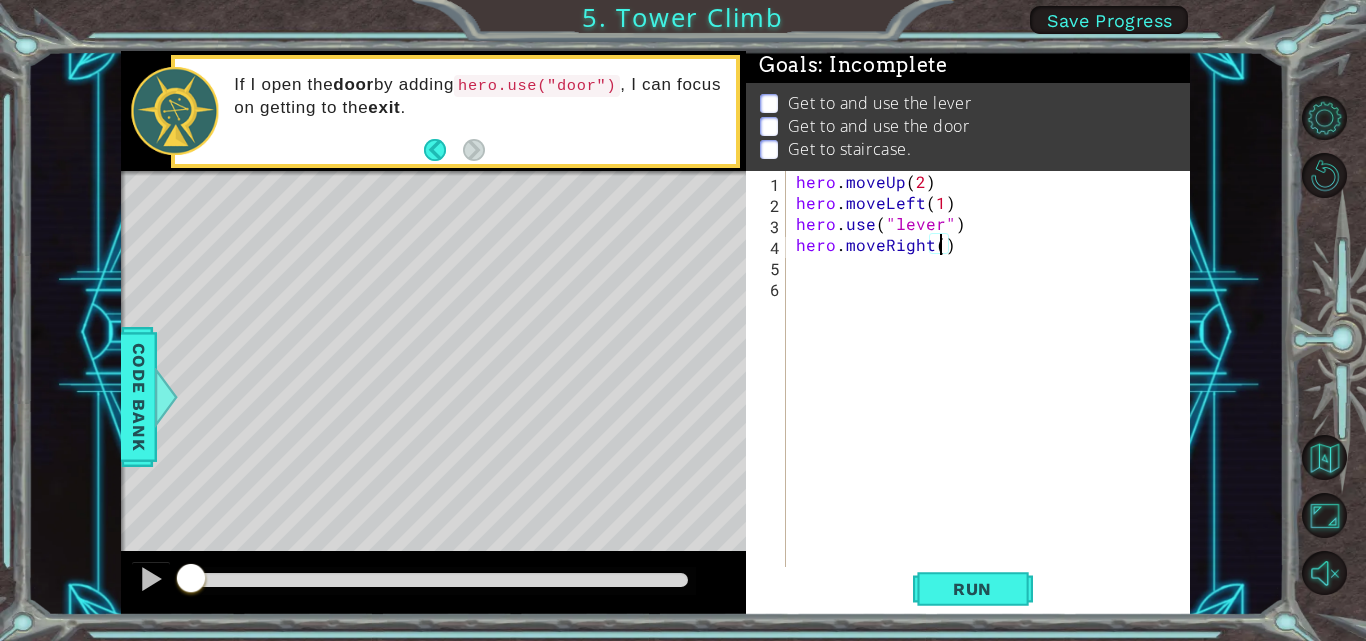 type on "hero.moveRight(4)" 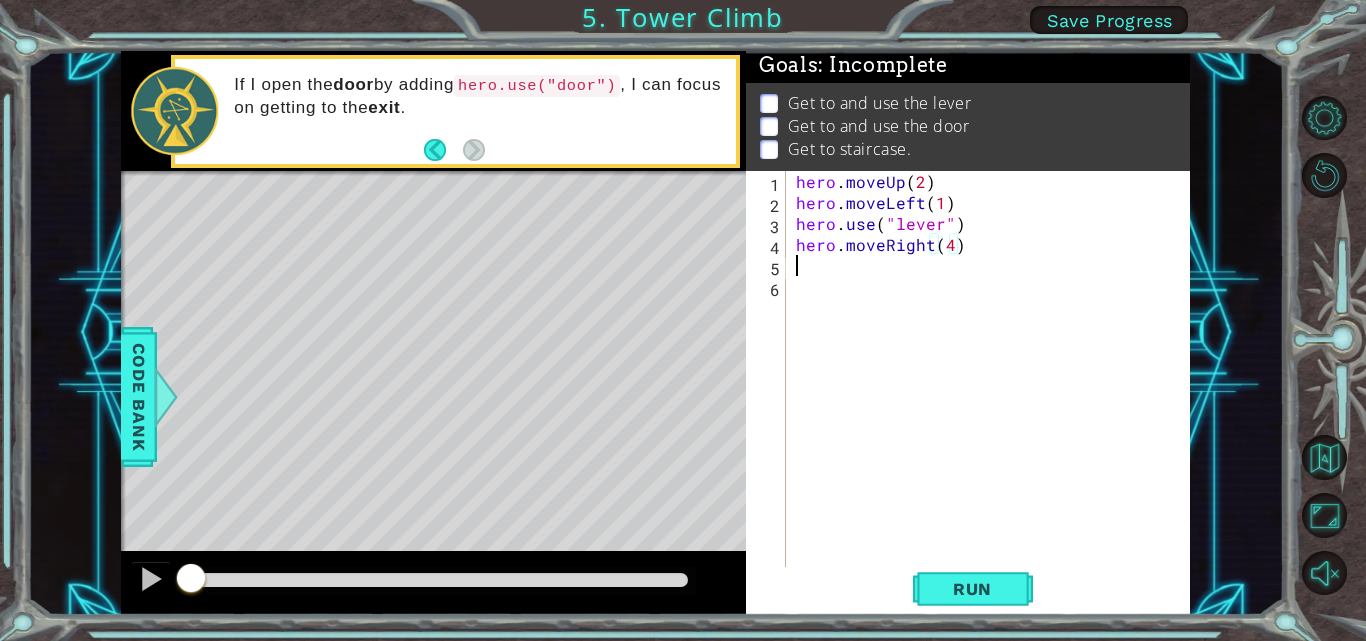 click on "hero . moveUp ( 2 ) hero . moveLeft ( 1 ) hero . use ( "lever" ) hero . moveRight ( 4 )" at bounding box center [994, 391] 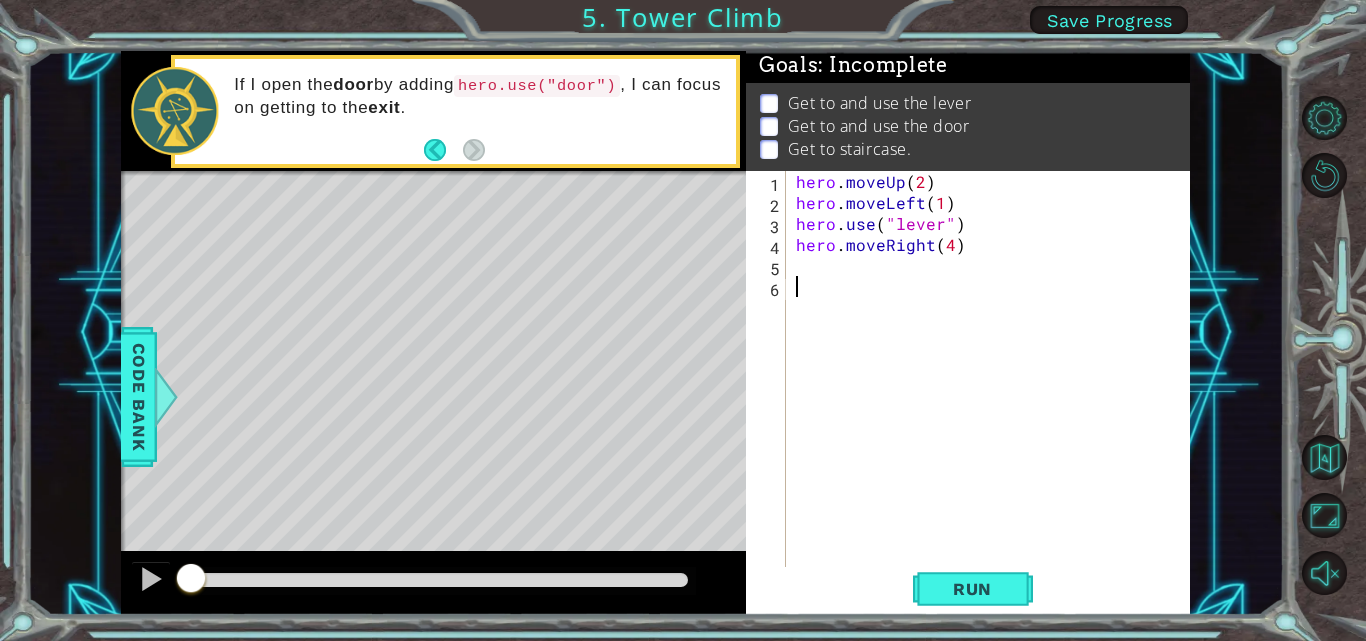 click on "hero . moveUp ( 2 ) hero . moveLeft ( 1 ) hero . use ( "lever" ) hero . moveRight ( 4 )" at bounding box center [994, 391] 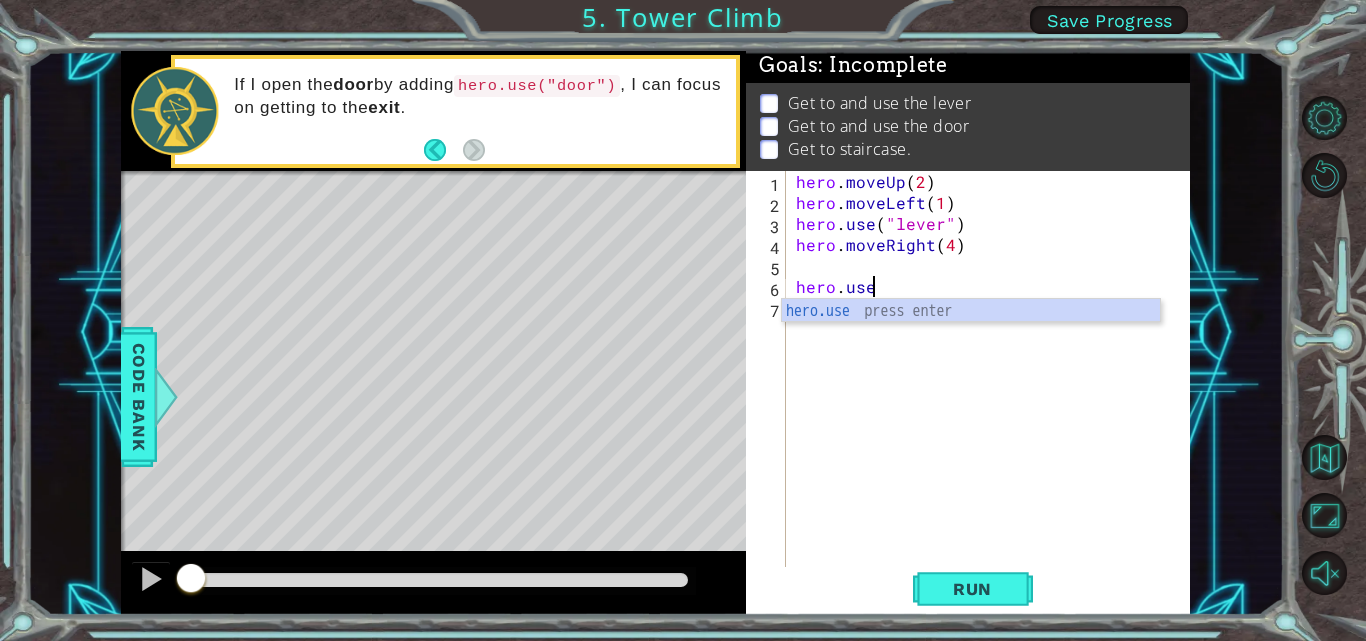 scroll, scrollTop: 0, scrollLeft: 4, axis: horizontal 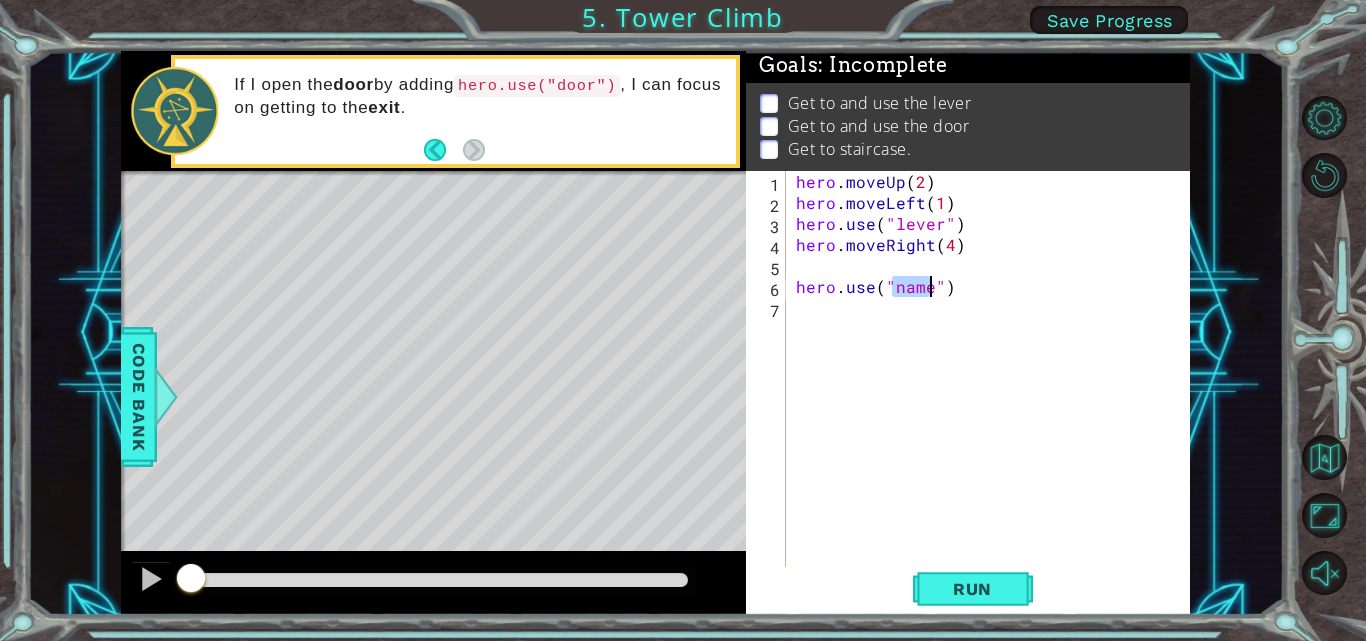 type on "hero.use(")" 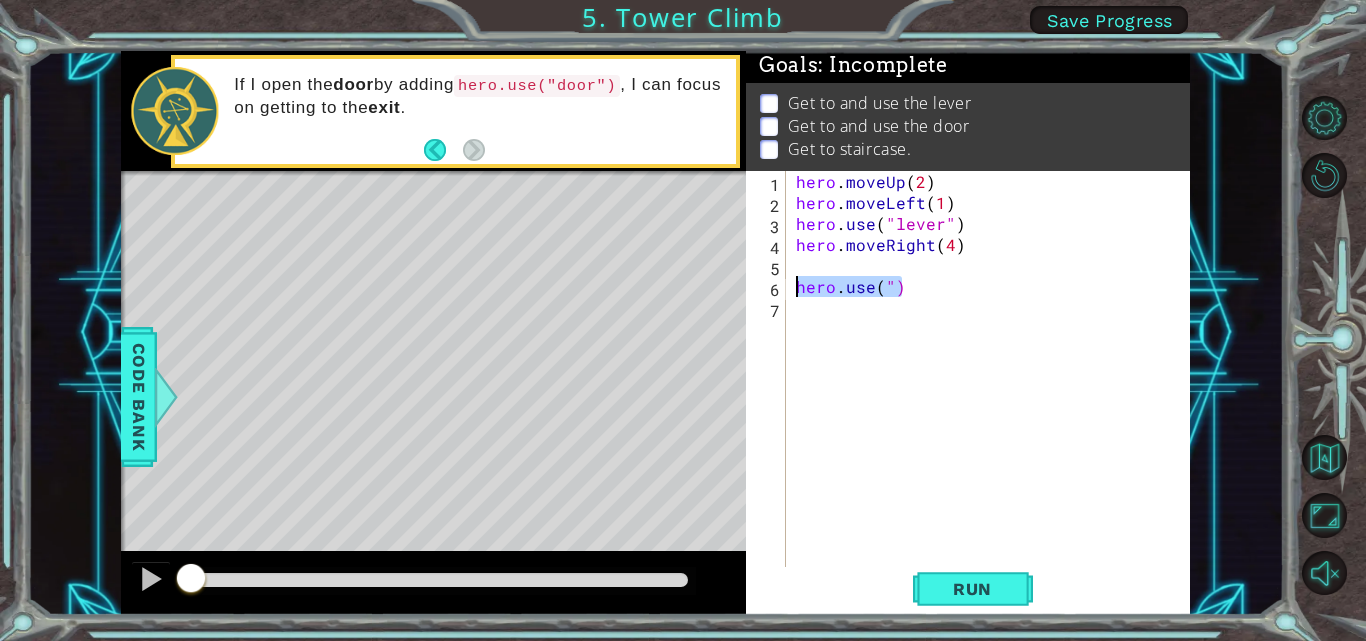 drag, startPoint x: 929, startPoint y: 286, endPoint x: 791, endPoint y: 289, distance: 138.03261 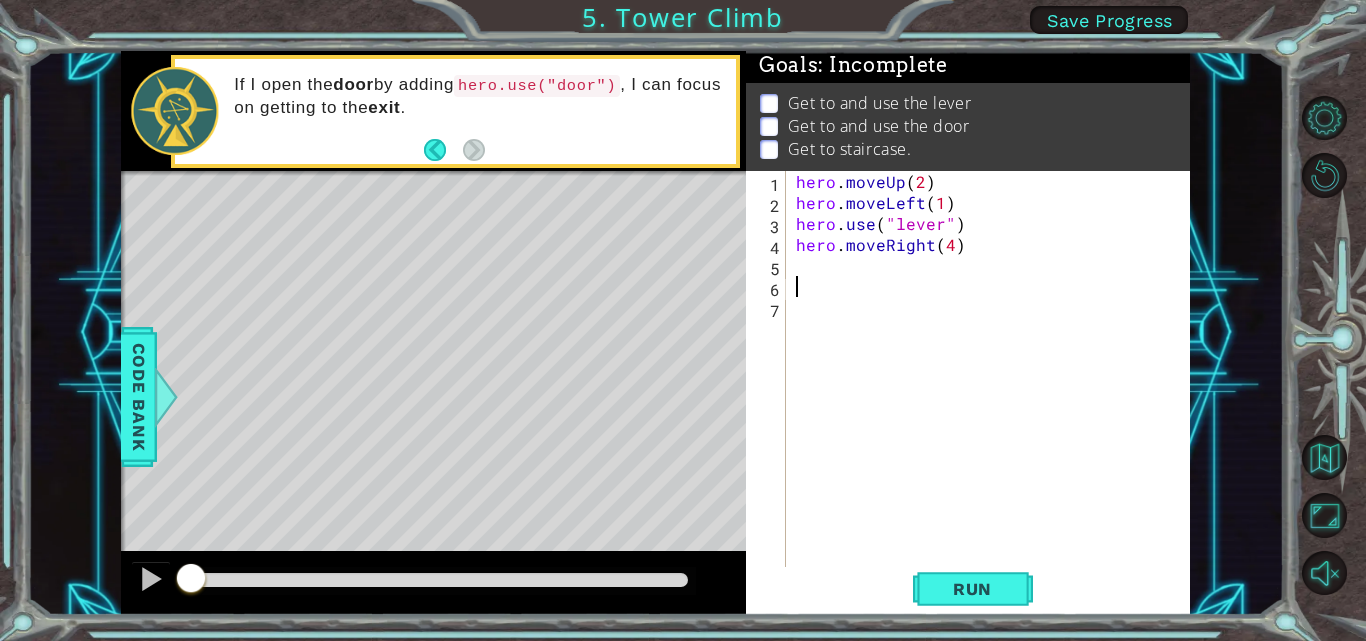 scroll, scrollTop: 0, scrollLeft: 0, axis: both 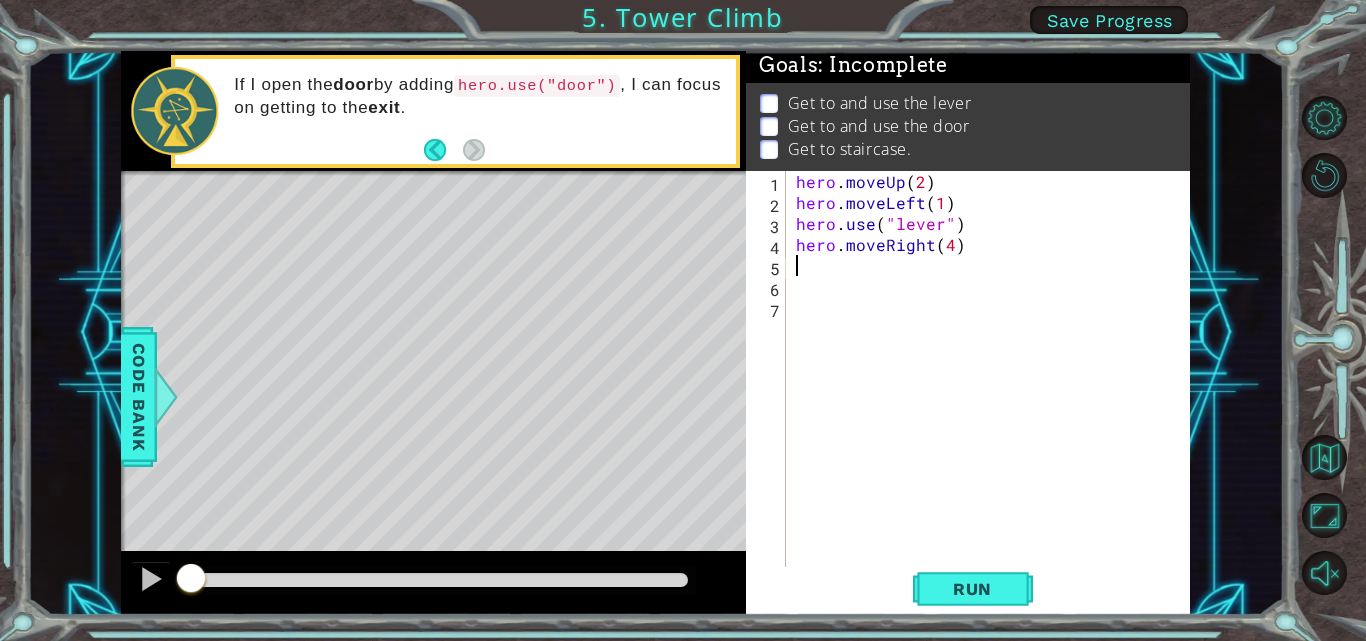 click on "hero . moveUp ( 2 ) hero . moveLeft ( 1 ) hero . use ( "lever" ) hero . moveRight ( 4 )" at bounding box center [994, 391] 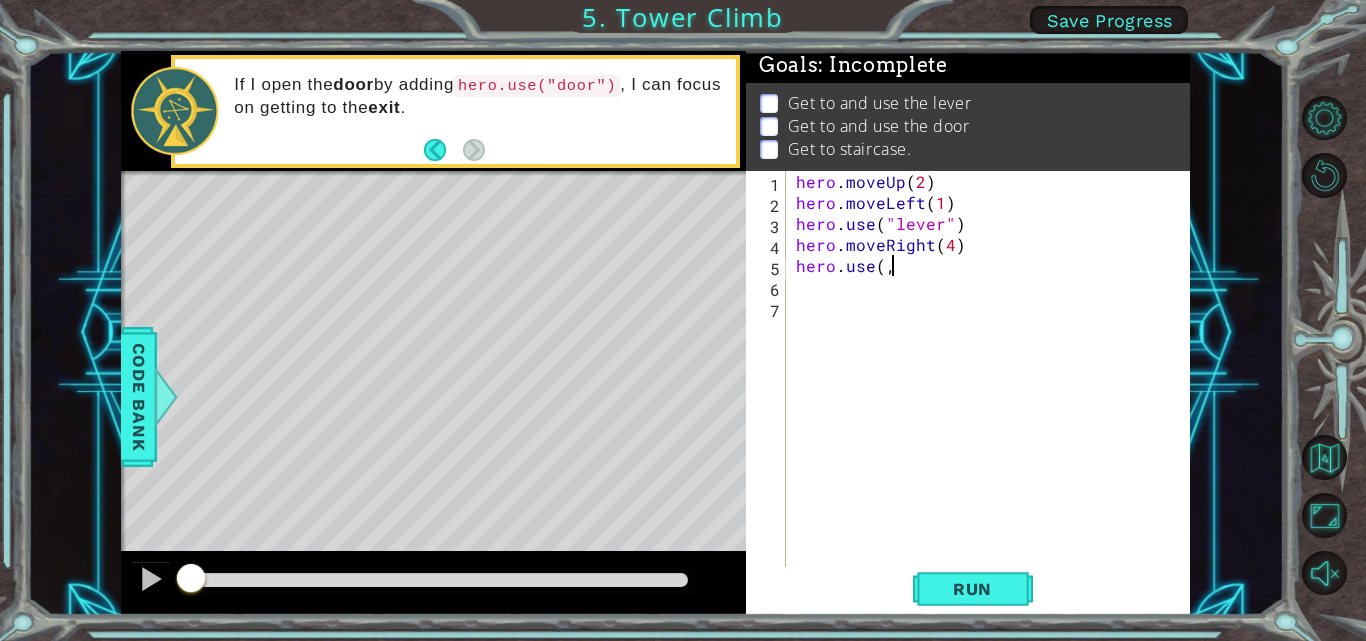 scroll, scrollTop: 0, scrollLeft: 4, axis: horizontal 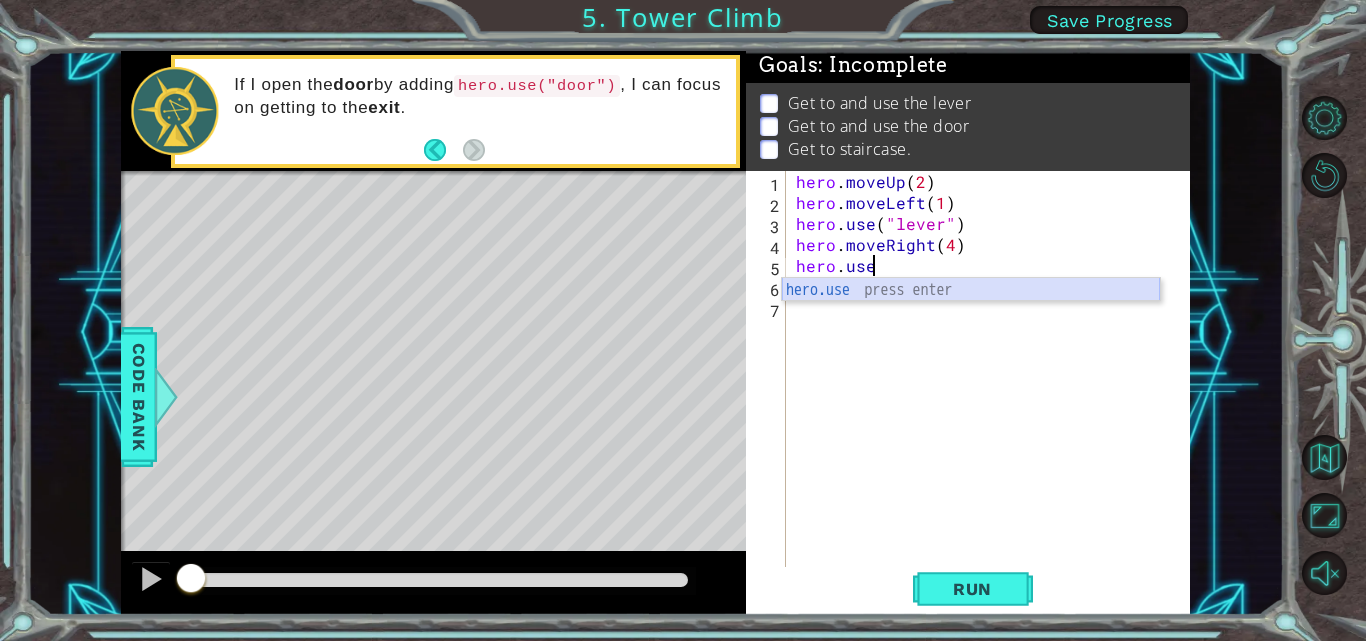 click on "hero.use press enter" at bounding box center (971, 314) 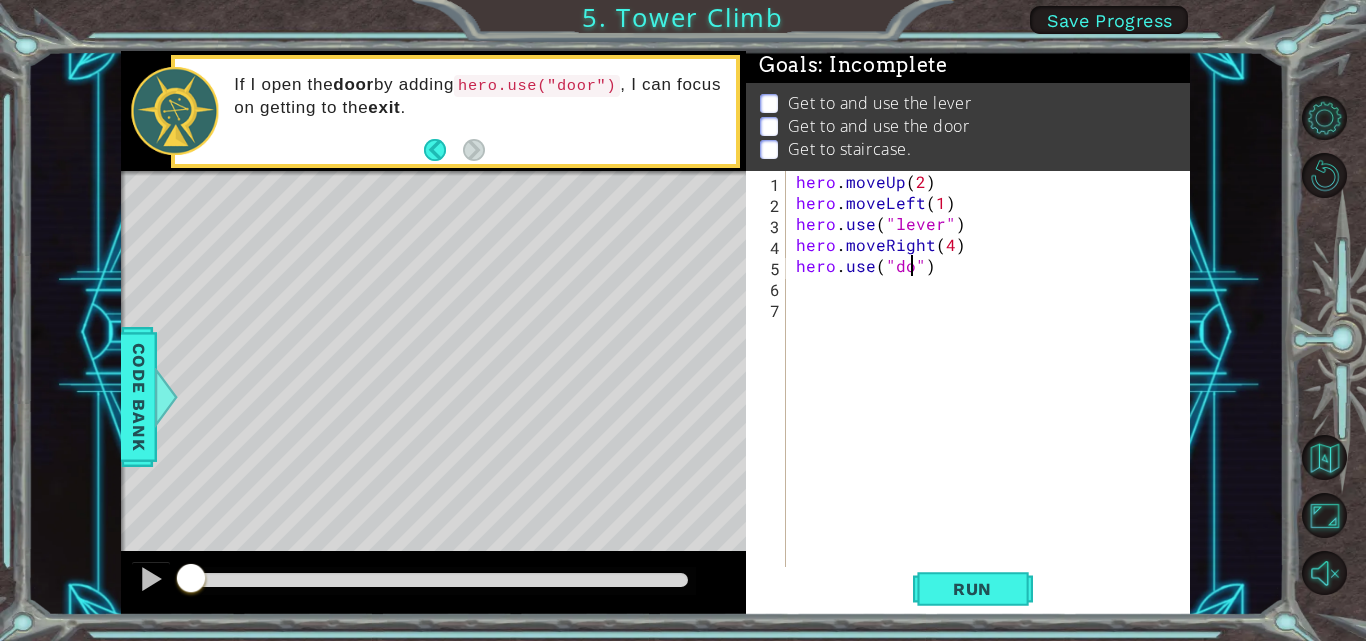 type on "hero.use("door")" 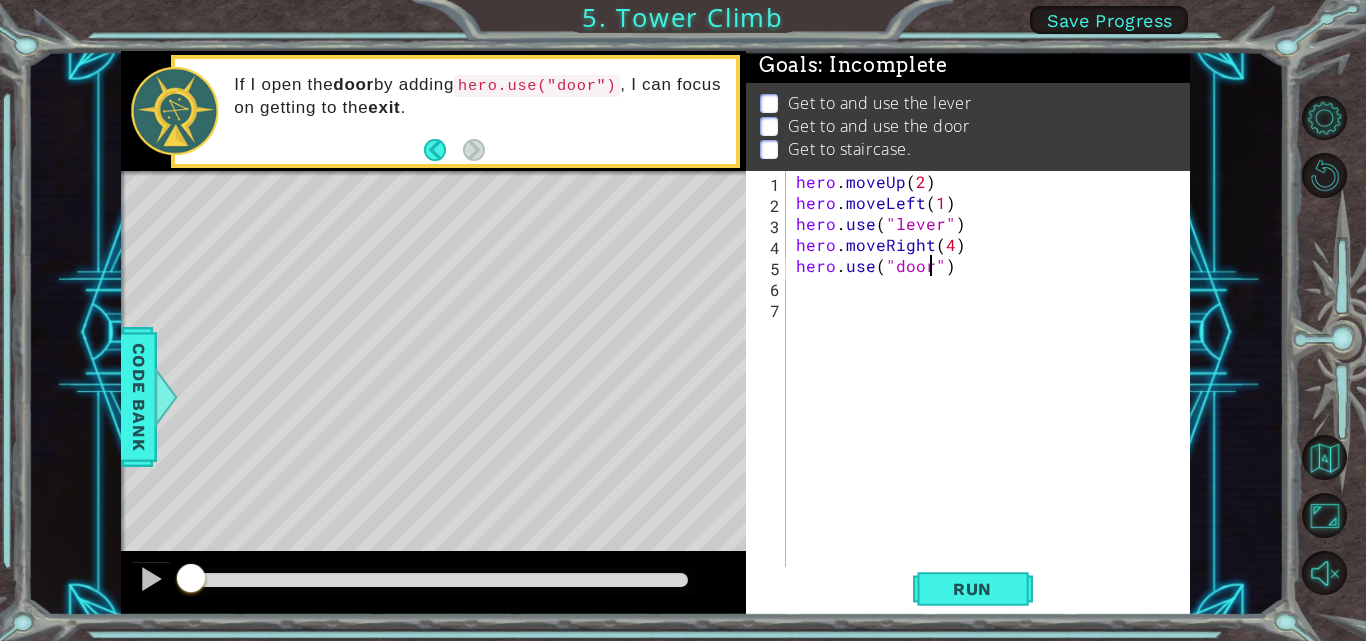 scroll, scrollTop: 0, scrollLeft: 9, axis: horizontal 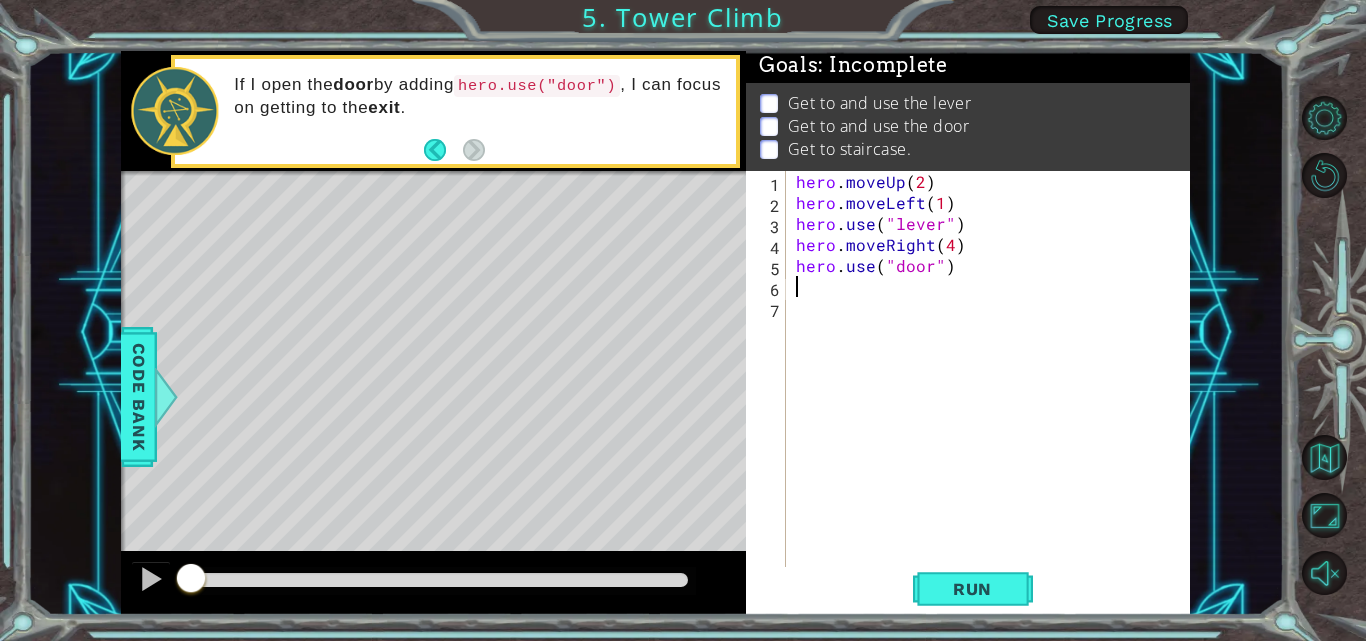 click on "hero . moveUp ( 2 ) hero . moveLeft ( 1 ) hero . use ( "lever" ) hero . moveRight ( 4 ) hero . use ( "door" )" at bounding box center (994, 391) 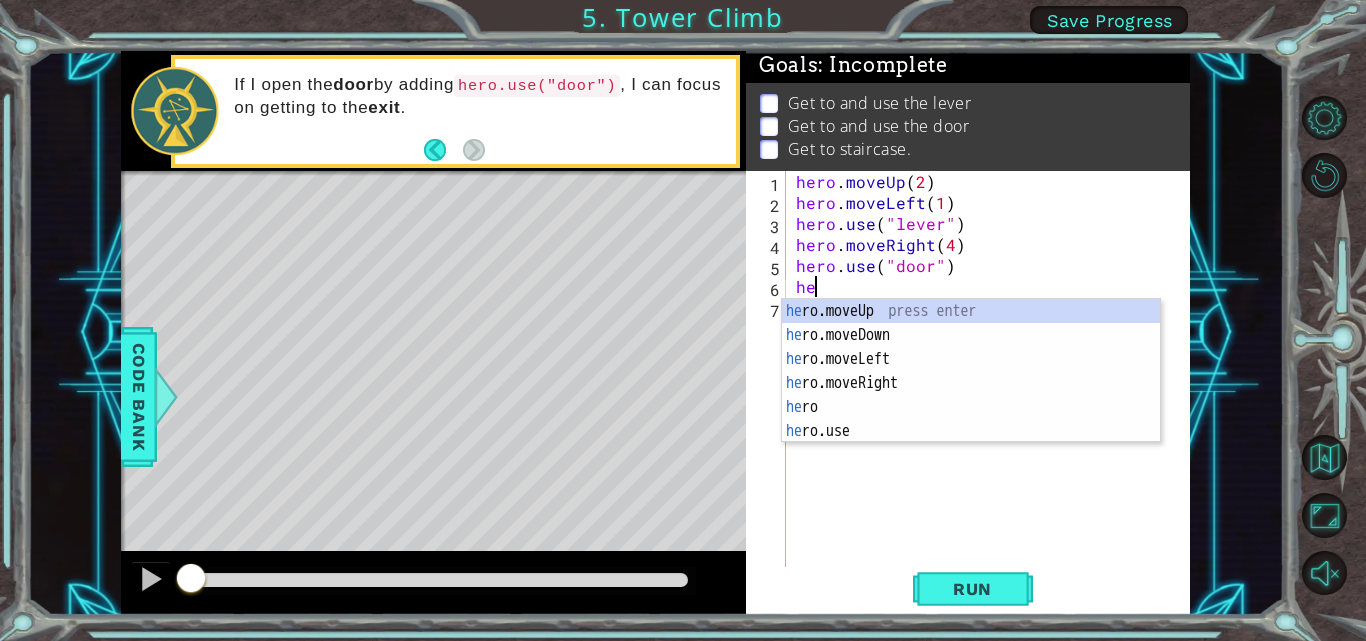 type on "h" 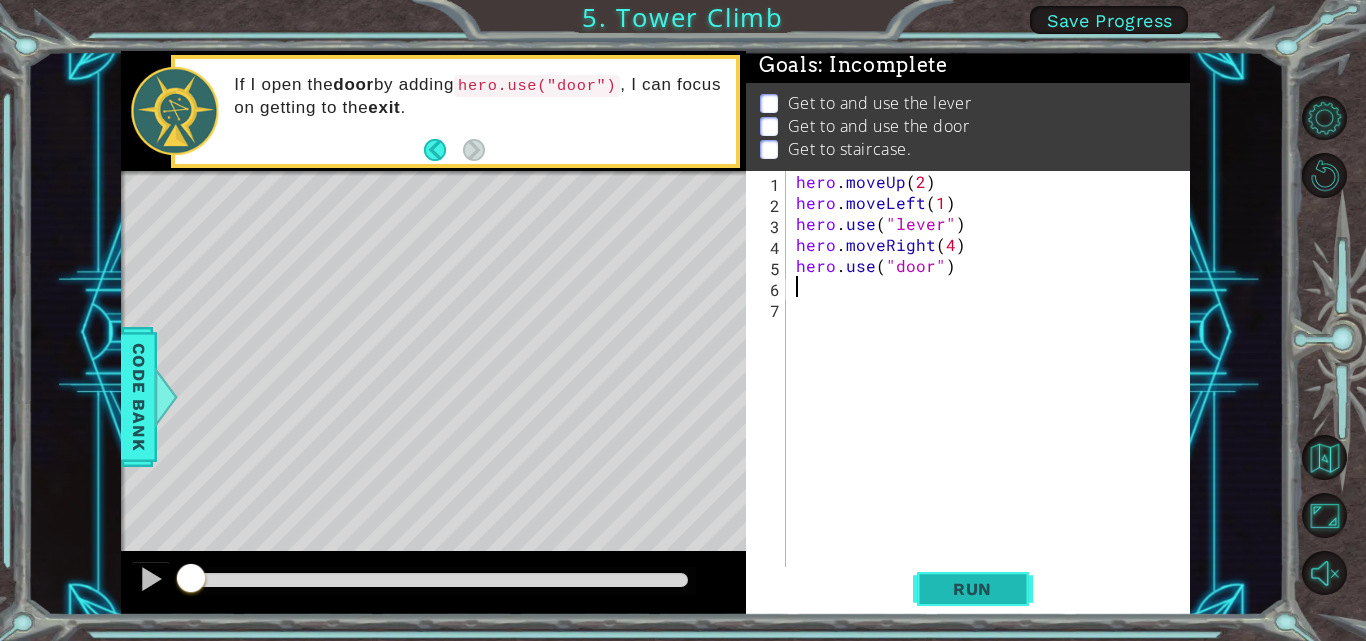 drag, startPoint x: 957, startPoint y: 602, endPoint x: 956, endPoint y: 591, distance: 11.045361 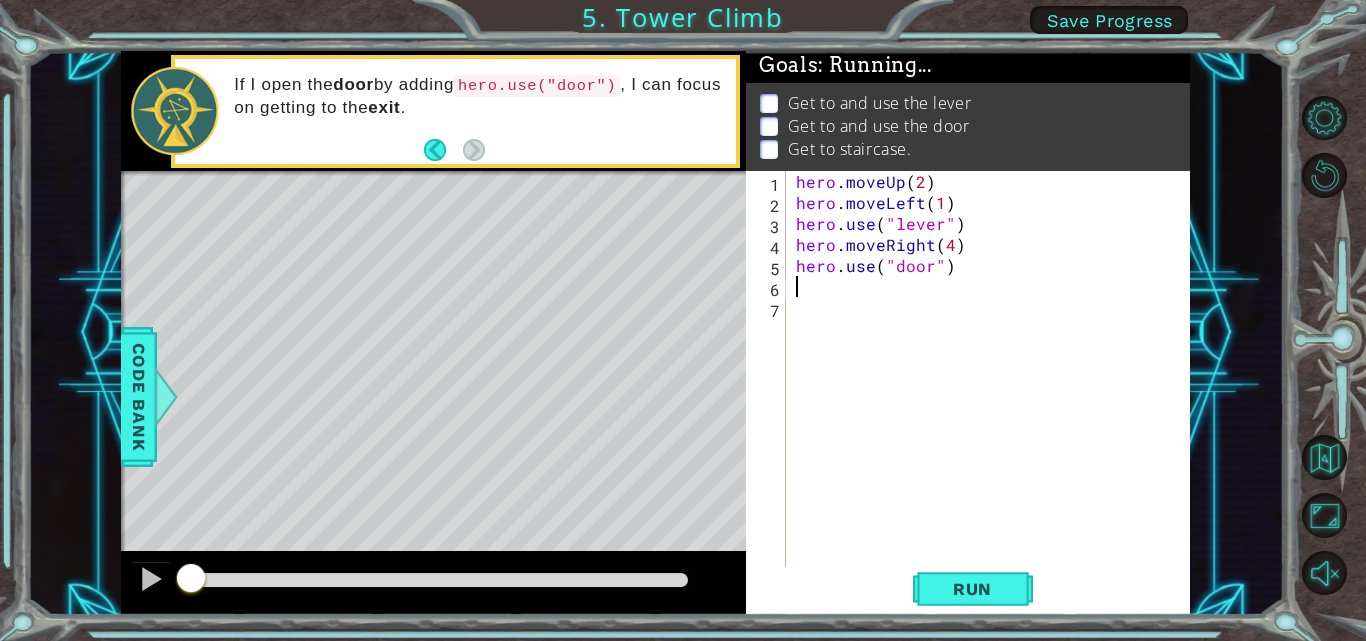 scroll, scrollTop: 15, scrollLeft: 0, axis: vertical 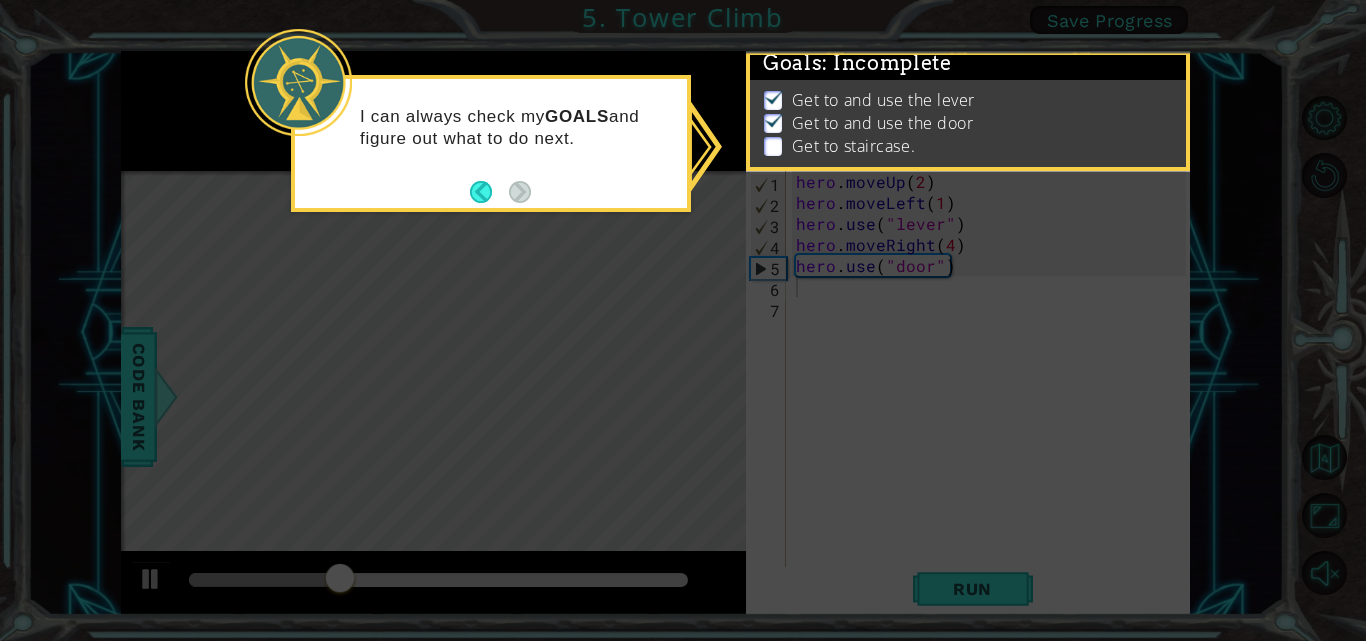click 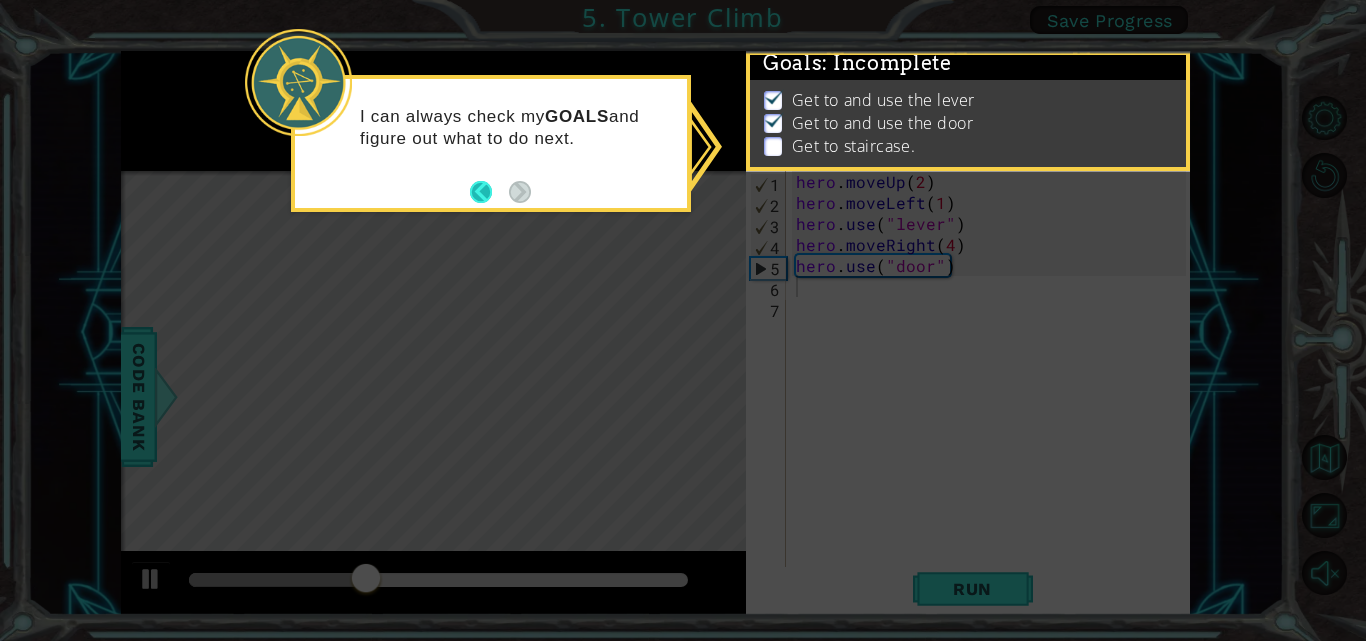 click at bounding box center [489, 192] 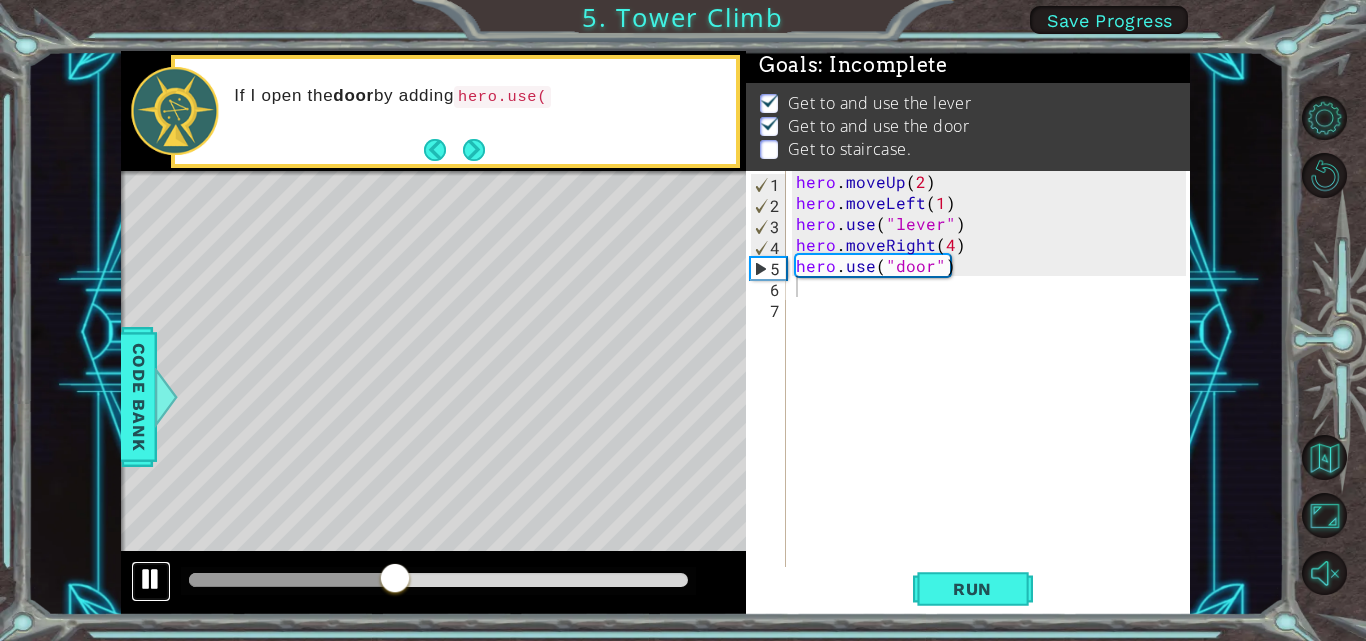 click at bounding box center [151, 579] 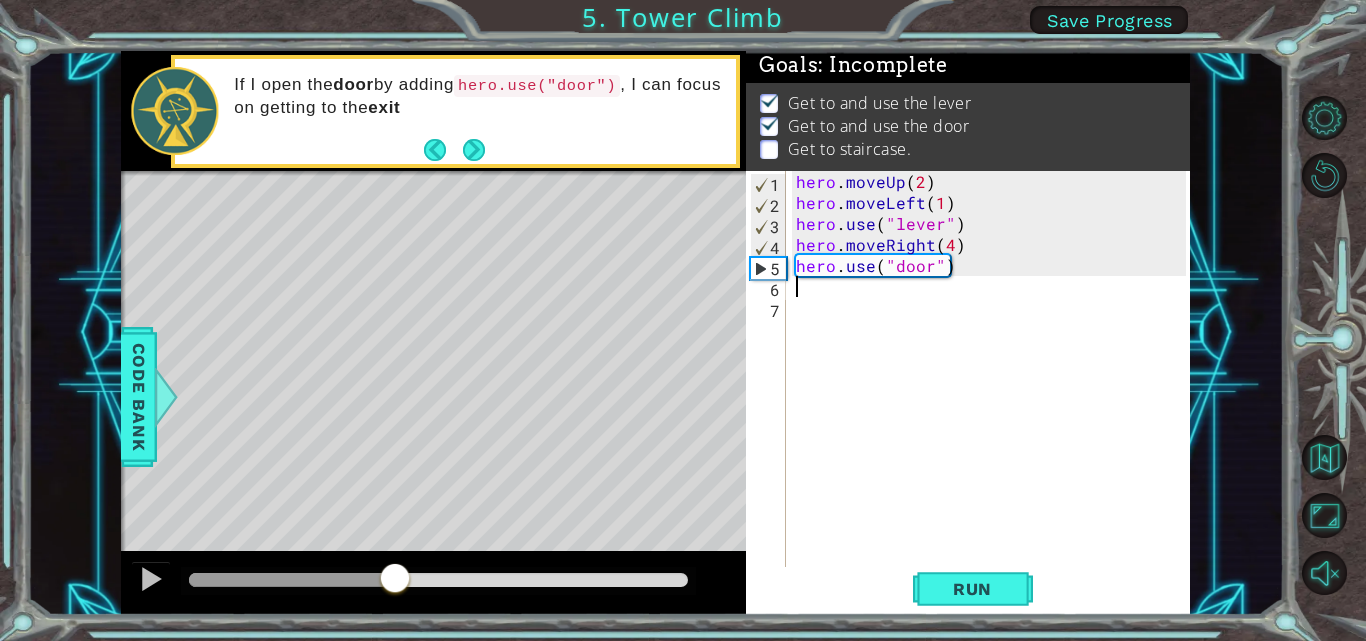 click on "hero . moveUp ( 2 ) hero . moveLeft ( 1 ) hero . use ( "lever" ) hero . moveRight ( 4 ) hero . use ( "door" )" at bounding box center (994, 391) 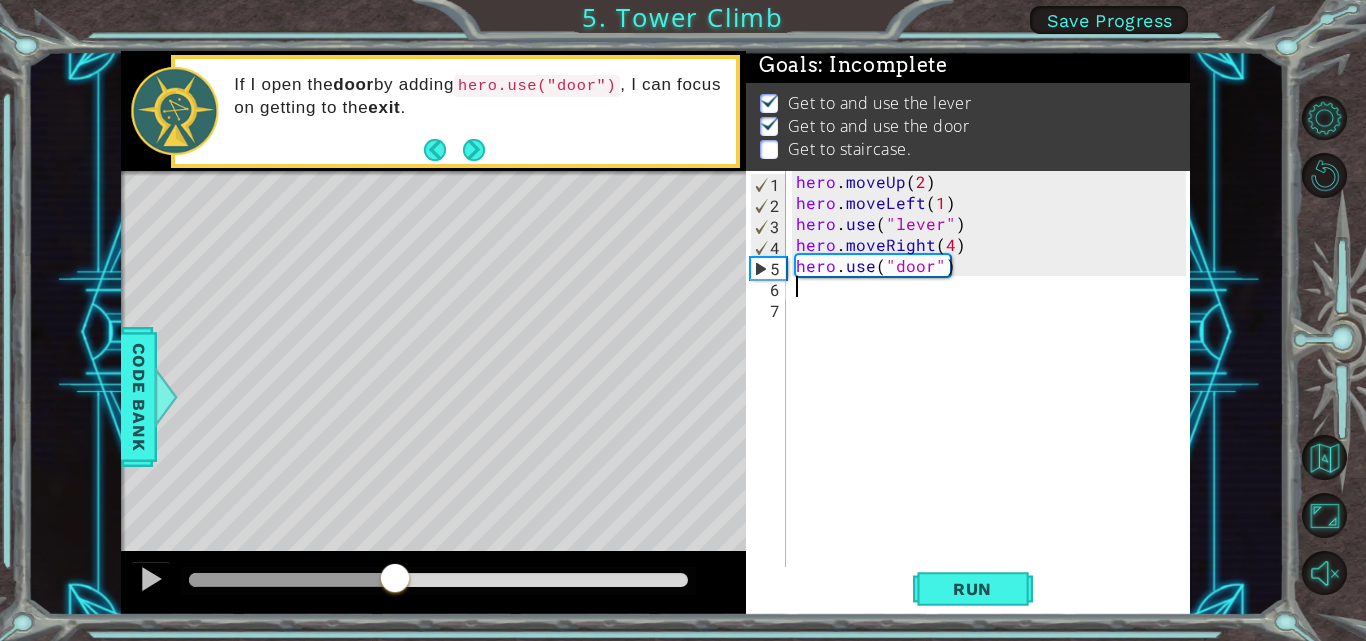 click on "hero . moveUp ( 2 ) hero . moveLeft ( 1 ) hero . use ( "lever" ) hero . moveRight ( 4 ) hero . use ( "door" )" at bounding box center (994, 391) 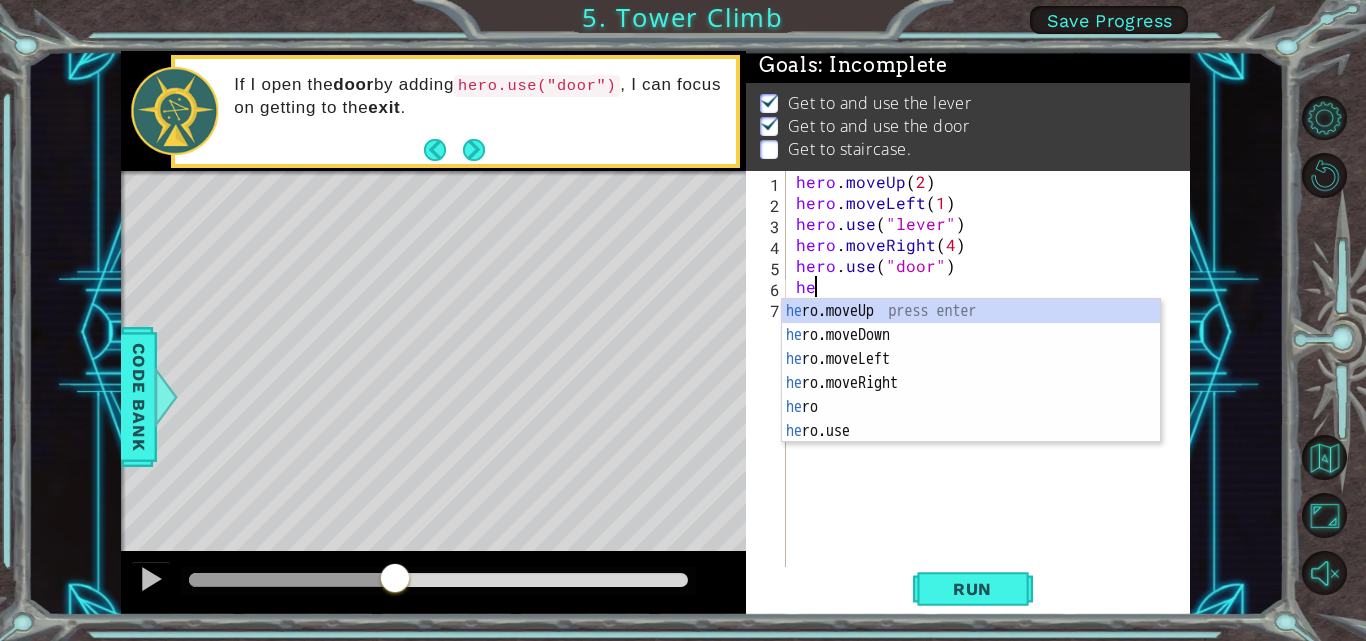 scroll, scrollTop: 0, scrollLeft: 1, axis: horizontal 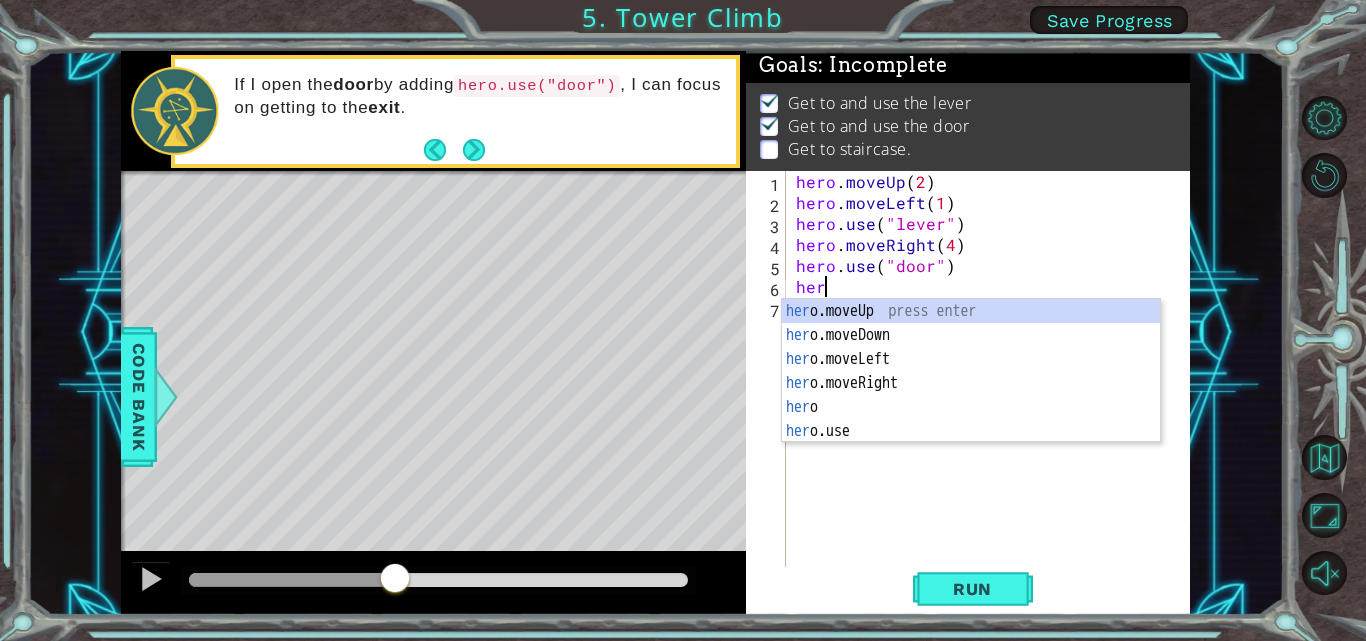 type on "hero" 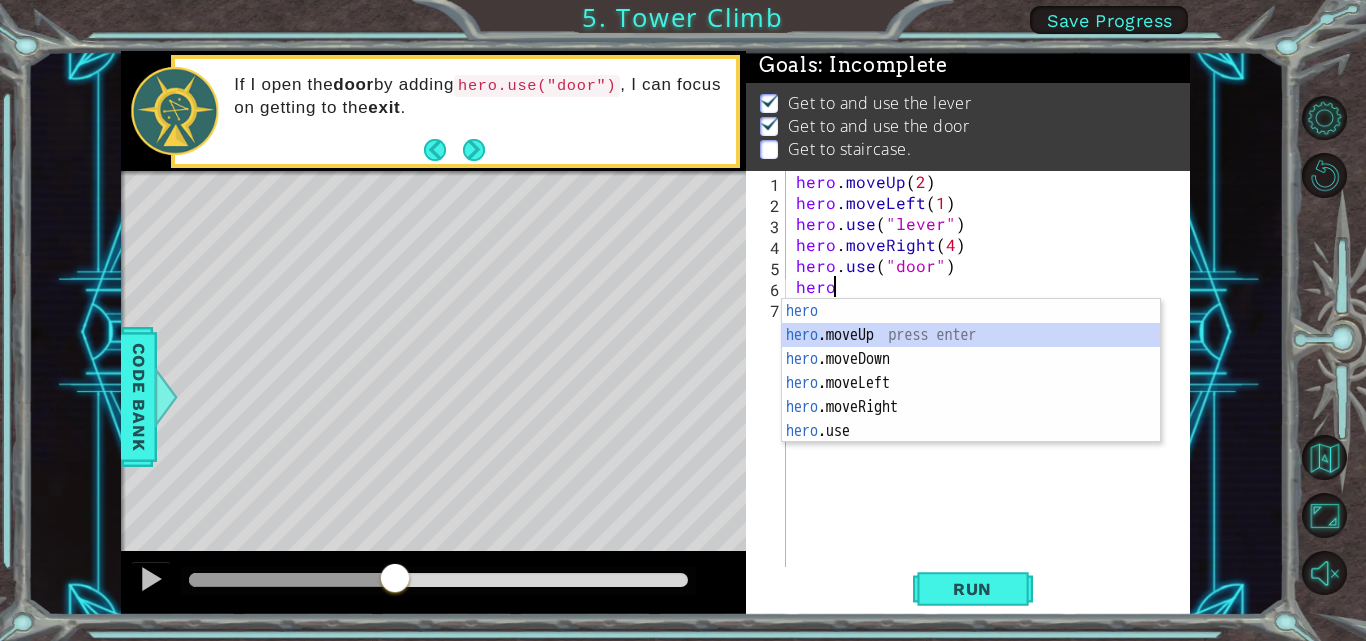 click on "hero press enter hero .moveUp press enter hero .moveDown press enter hero .moveLeft press enter hero .moveRight press enter hero .use press enter" at bounding box center (971, 395) 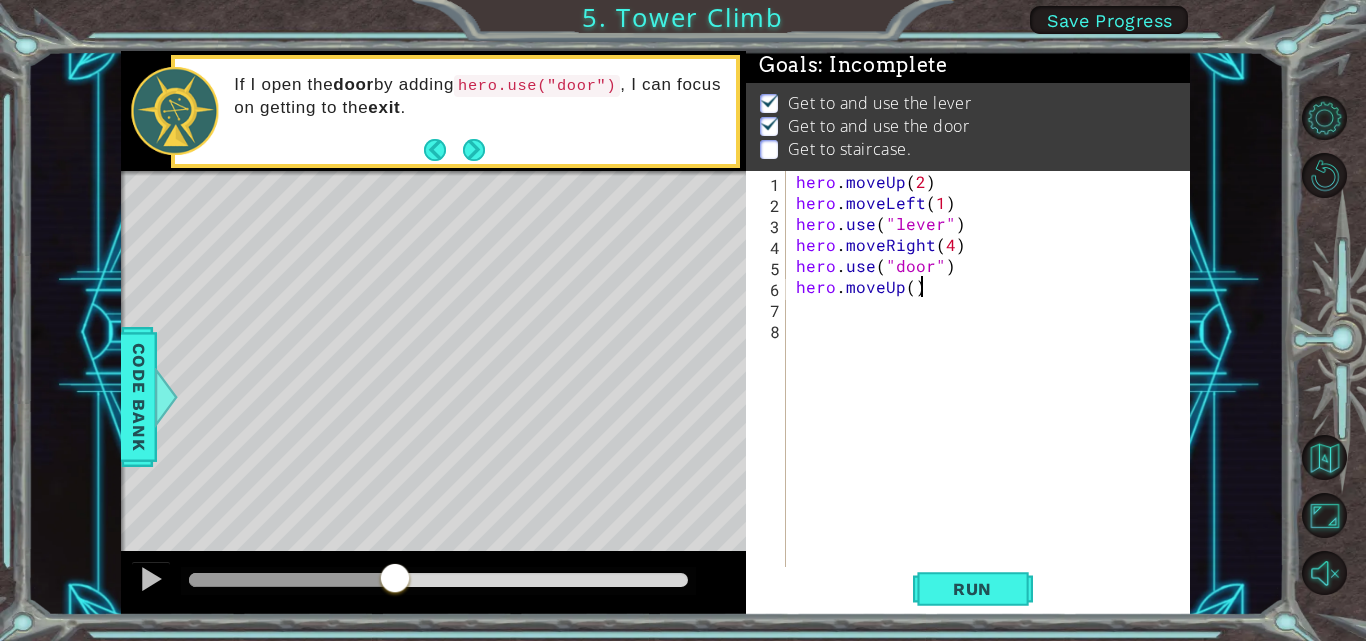 click on "hero . moveUp ( 2 ) hero . moveLeft ( 1 ) hero . use ( "lever" ) hero . moveRight ( 4 ) hero . use ( "door" ) hero . moveUp ( )" at bounding box center [994, 391] 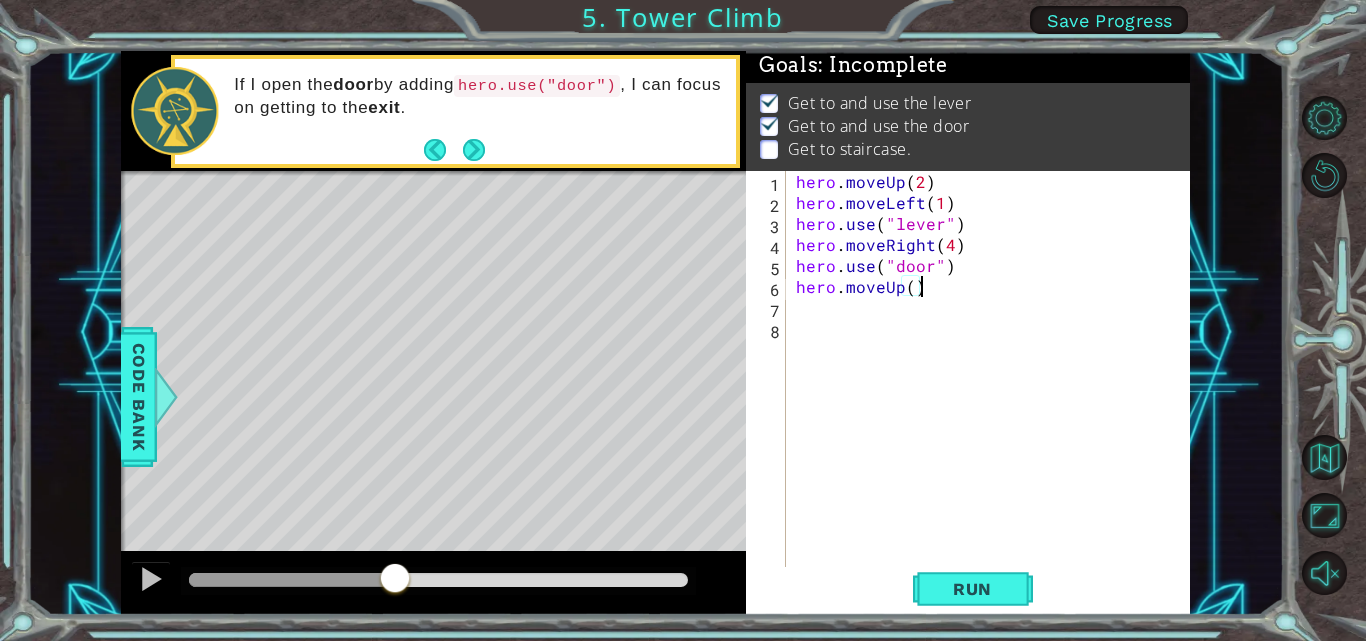 click on "hero . moveUp ( 2 ) hero . moveLeft ( 1 ) hero . use ( "lever" ) hero . moveRight ( 4 ) hero . use ( "door" ) hero . moveUp ( )" at bounding box center (994, 391) 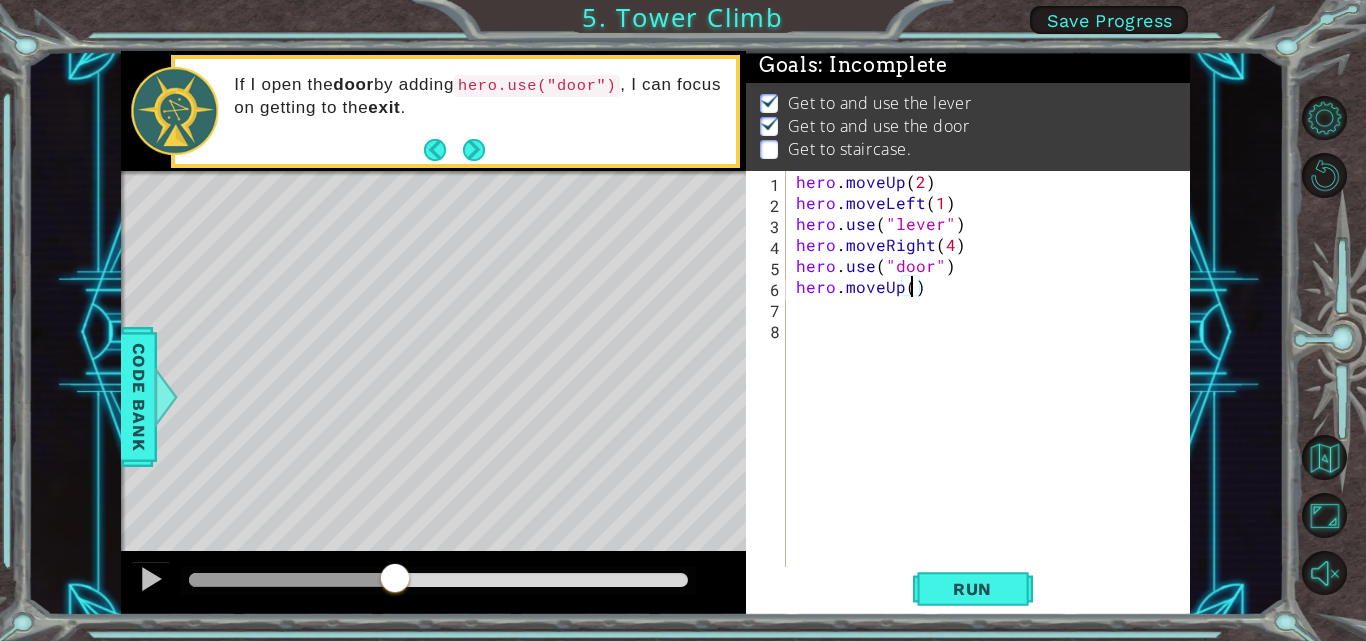 type on "hero.moveUp(3)" 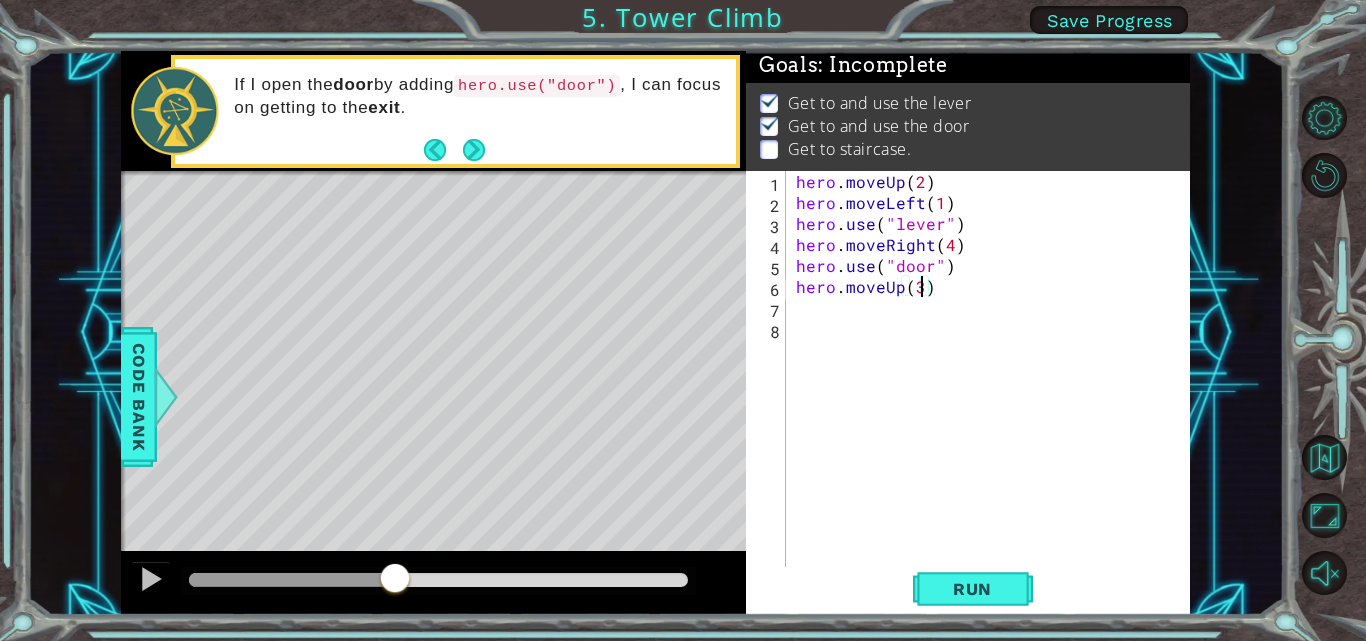 scroll, scrollTop: 0, scrollLeft: 7, axis: horizontal 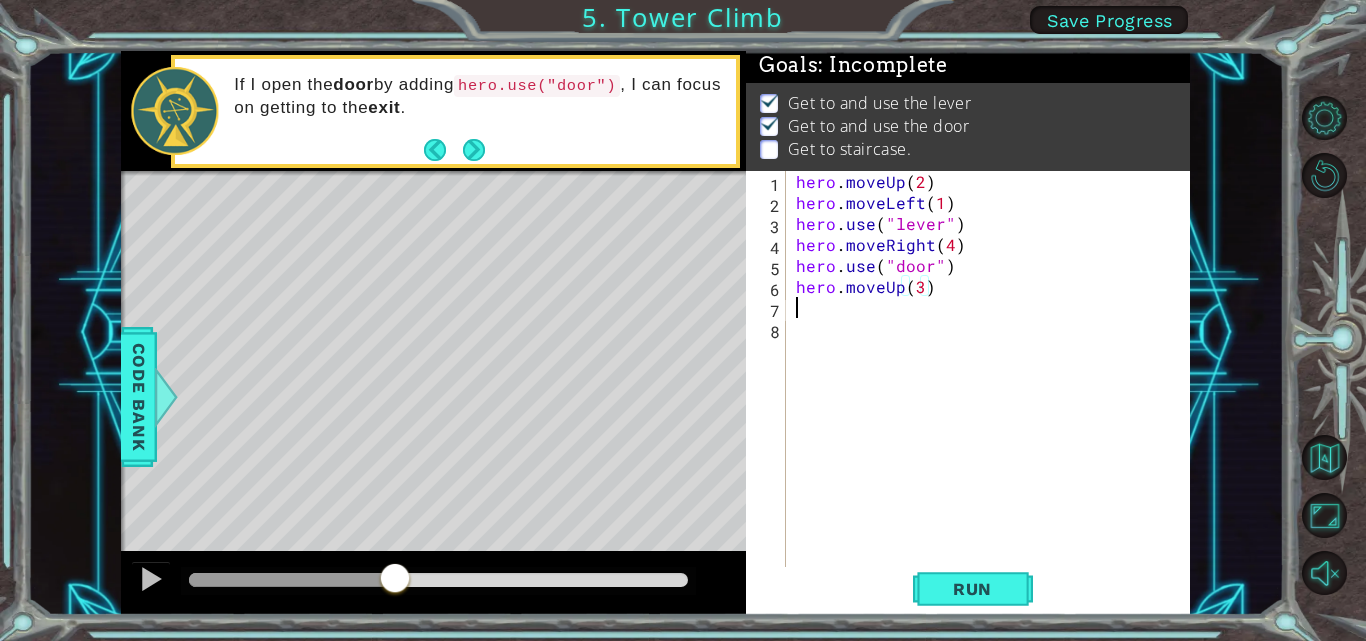 click on "hero . moveUp ( 2 ) hero . moveLeft ( 1 ) hero . use ( "lever" ) hero . moveRight ( 4 ) hero . use ( "door" ) hero . moveUp ( 3 )" at bounding box center (994, 391) 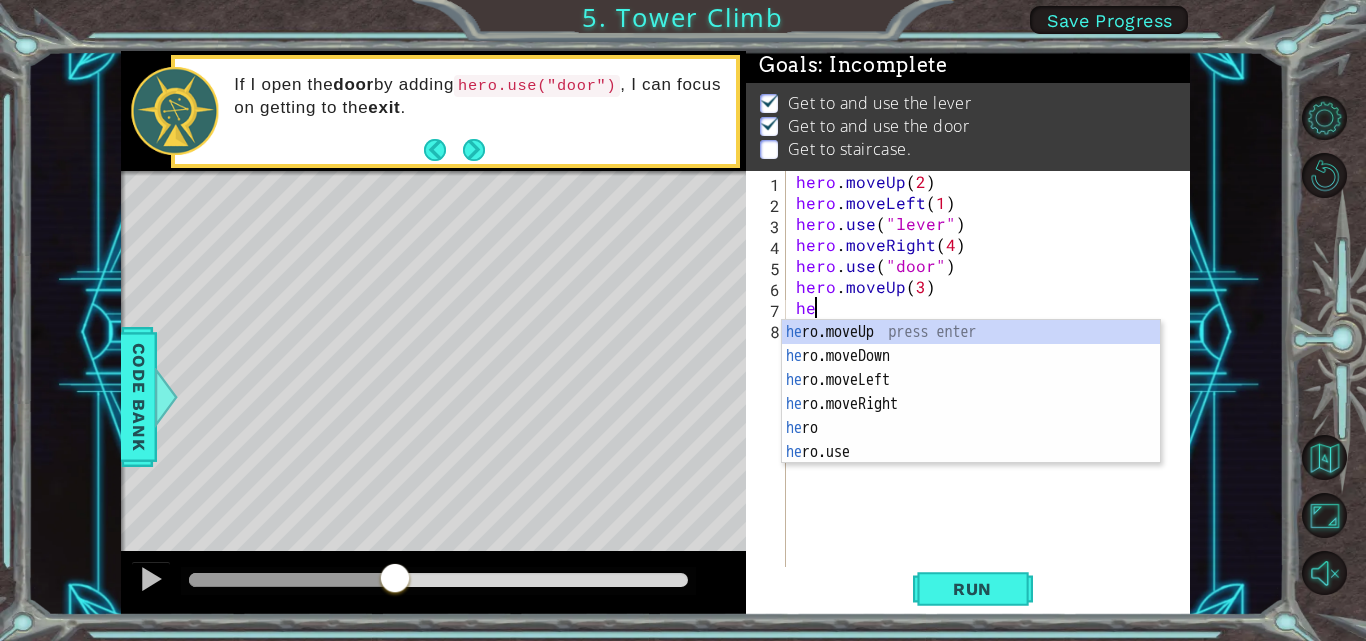 scroll, scrollTop: 0, scrollLeft: 1, axis: horizontal 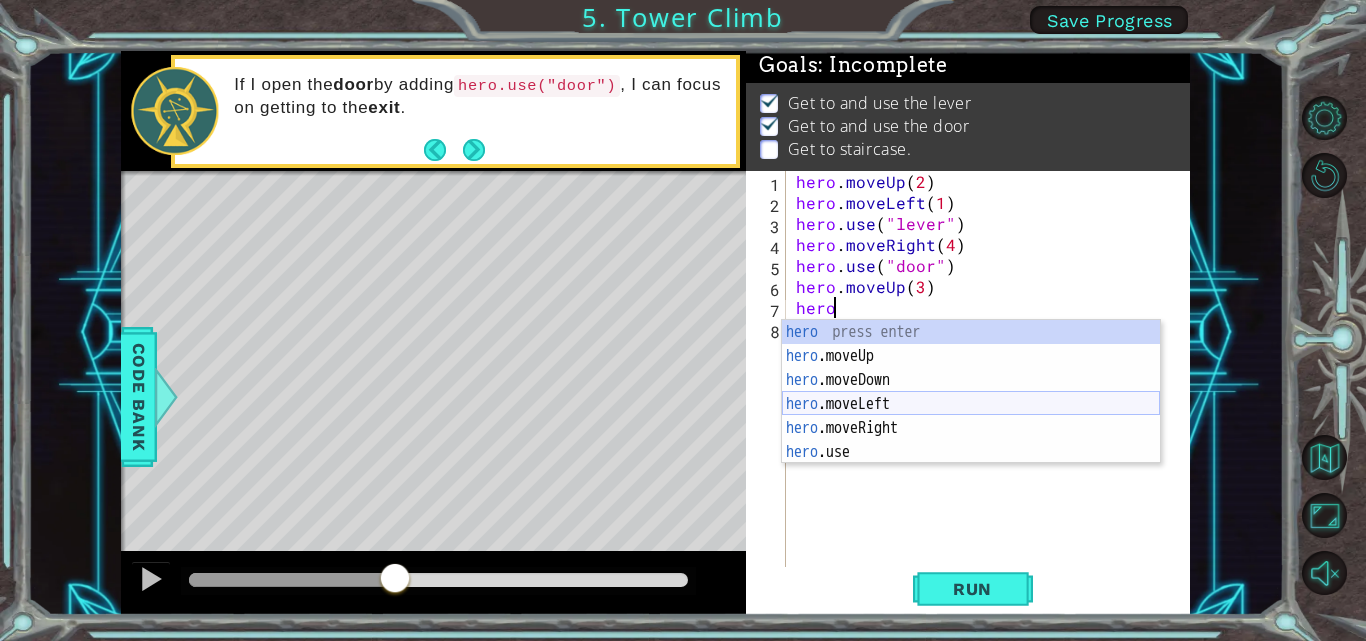 click on "hero press enter hero .moveUp press enter hero .moveDown press enter hero .moveLeft press enter hero .moveRight press enter hero .use press enter" at bounding box center [971, 416] 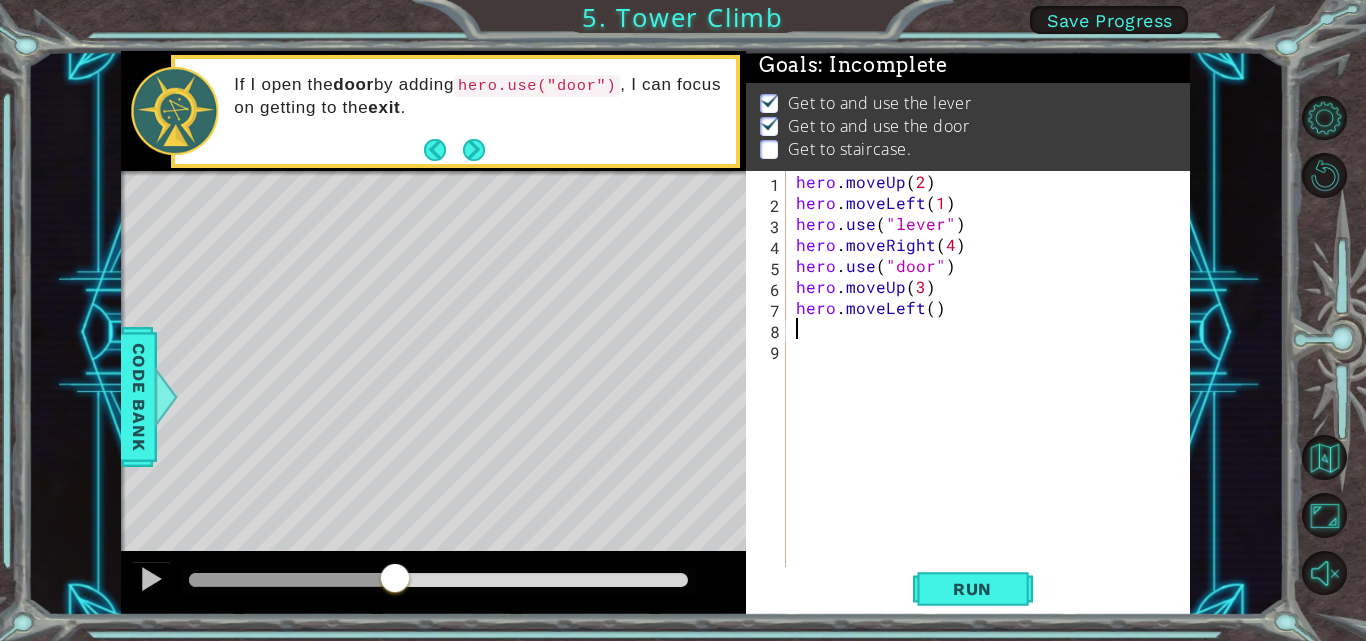 scroll, scrollTop: 0, scrollLeft: 0, axis: both 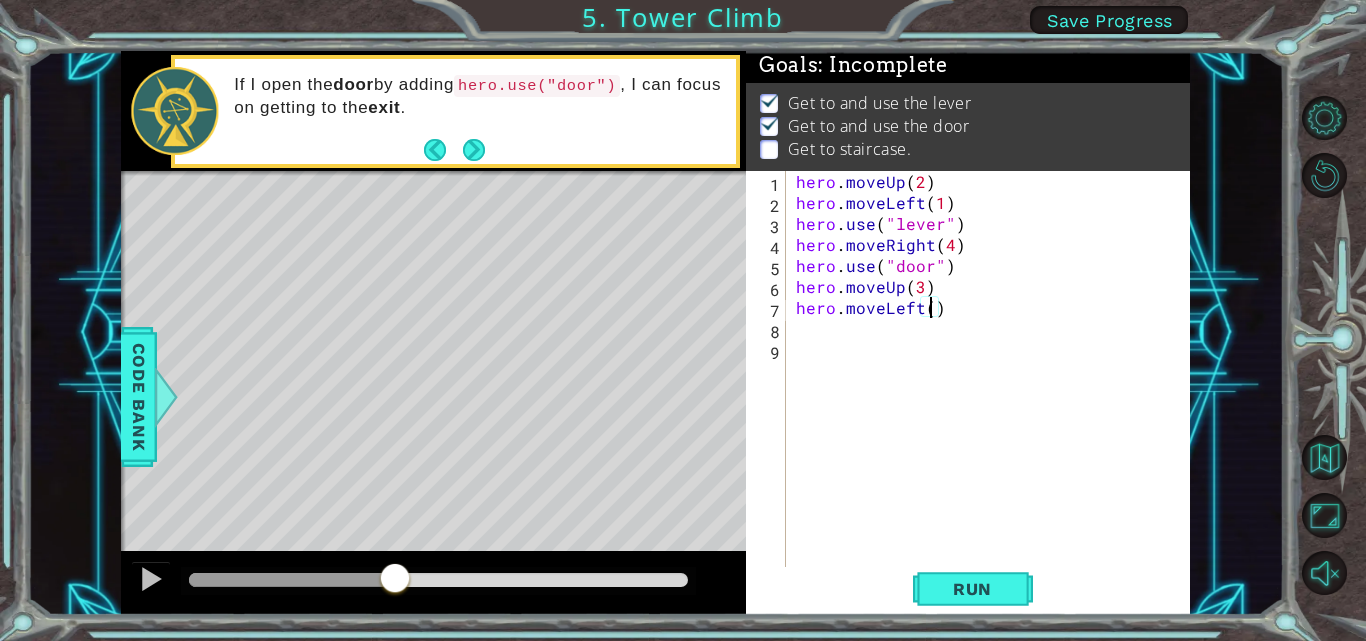 type on "hero.moveLeft(3)" 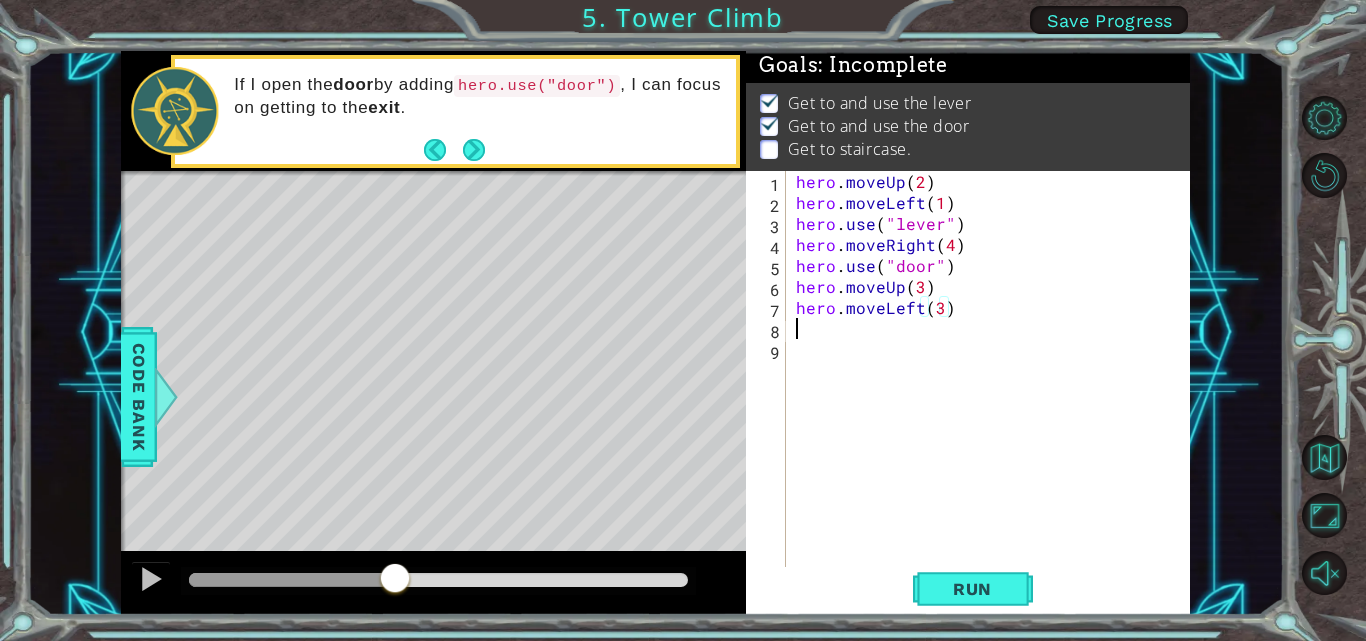 click on "hero . moveUp ( 2 ) hero . moveLeft ( 1 ) hero . use ( "lever" ) hero . moveRight ( 4 ) hero . use ( "door" ) hero . moveUp ( 3 ) hero . moveLeft ( 3 )" at bounding box center [994, 391] 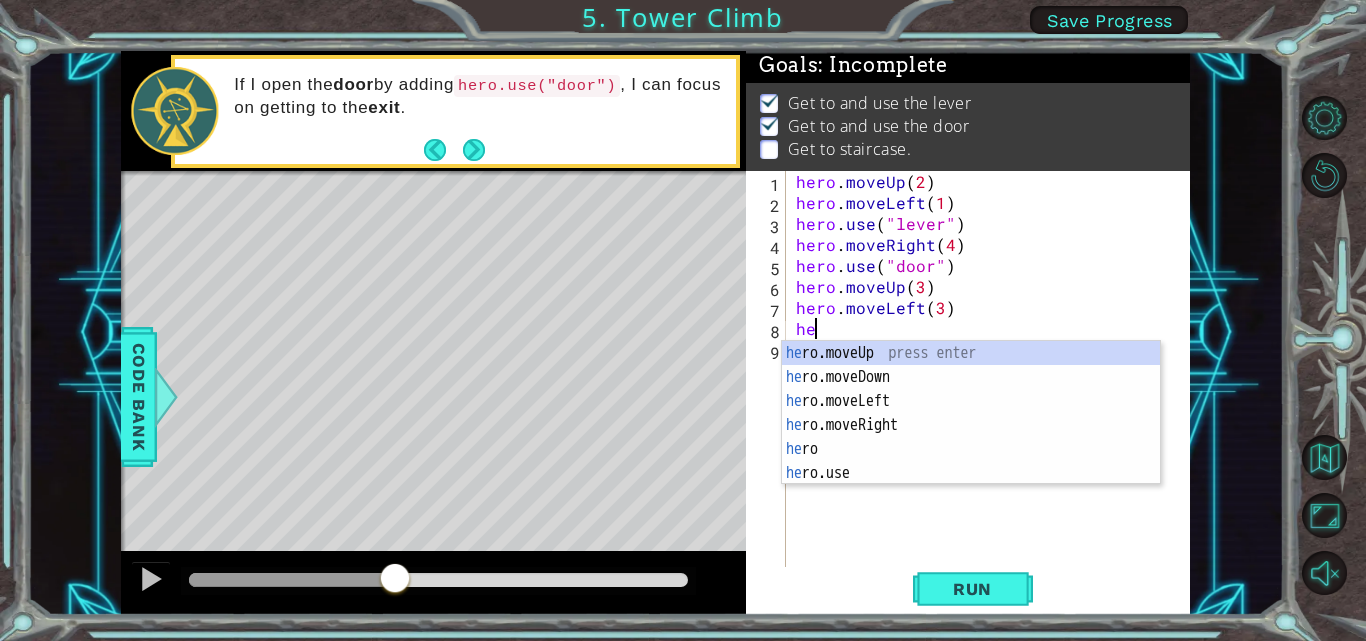 type on "hero" 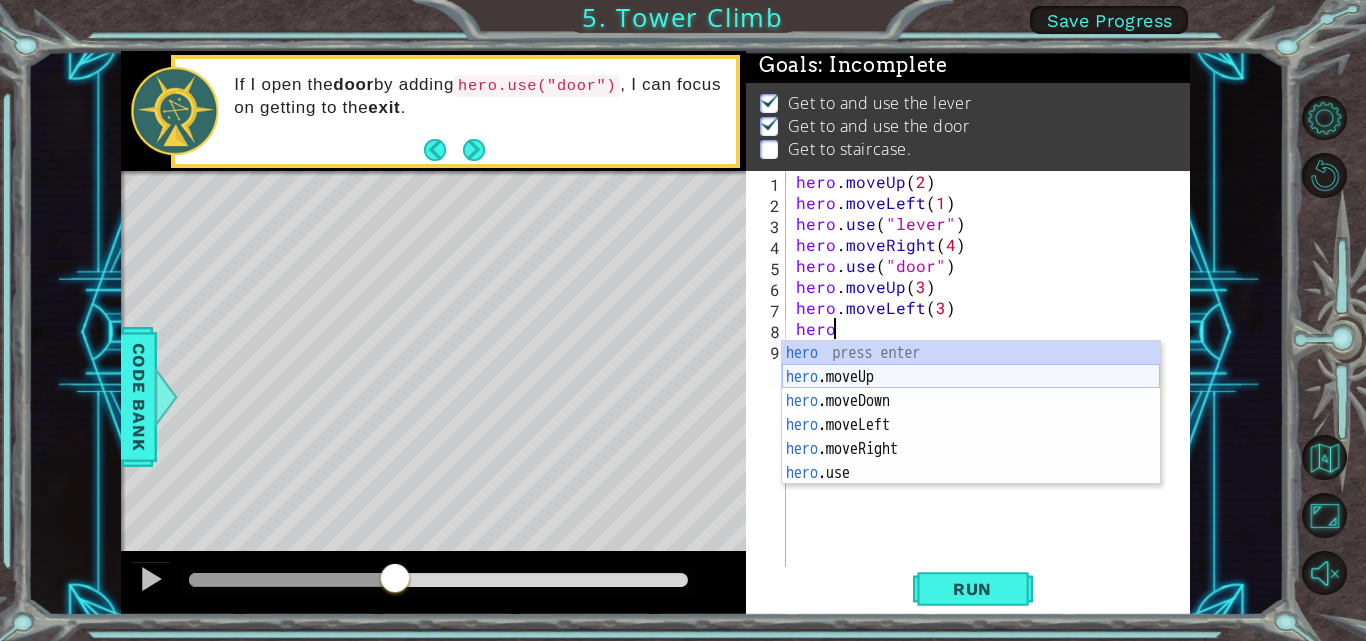 click on "hero press enter hero .moveUp press enter hero .moveDown press enter hero .moveLeft press enter hero .moveRight press enter hero .use press enter" at bounding box center (971, 437) 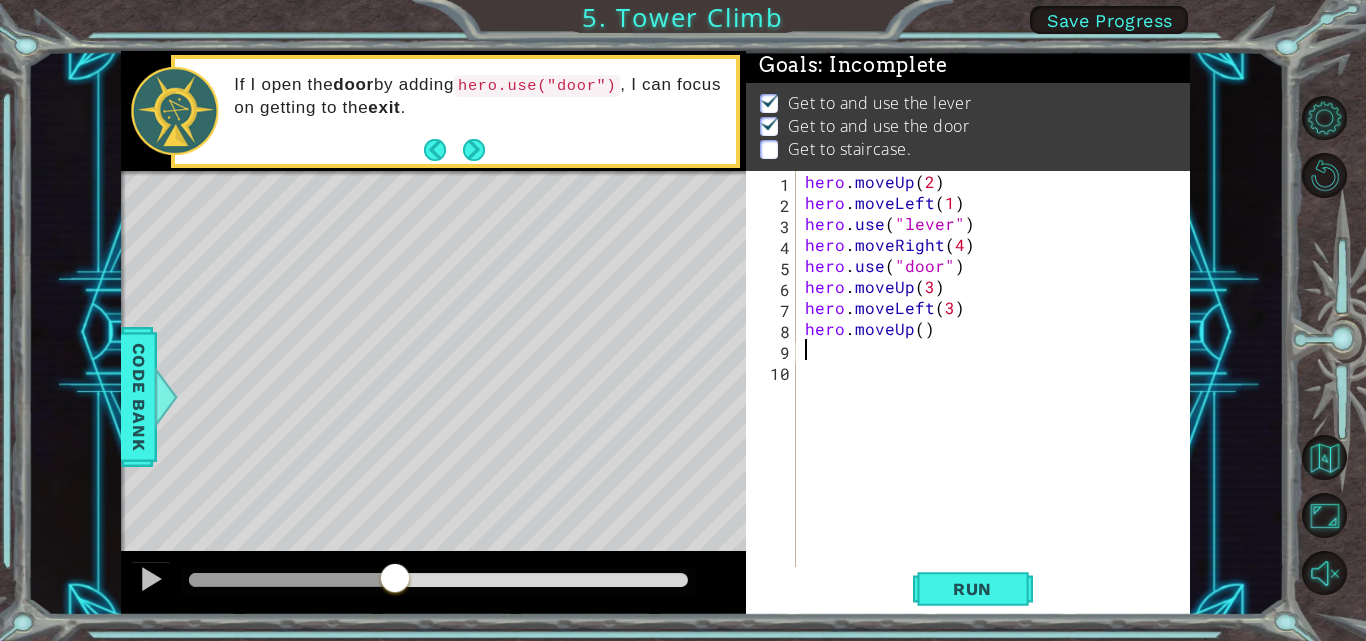 click on "hero . moveUp ( 2 ) hero . moveLeft ( 1 ) hero . use ( "lever" ) hero . moveRight ( 4 ) hero . use ( "door" ) hero . moveUp ( 3 ) hero . moveLeft ( 3 ) hero . moveUp ( )" at bounding box center (998, 391) 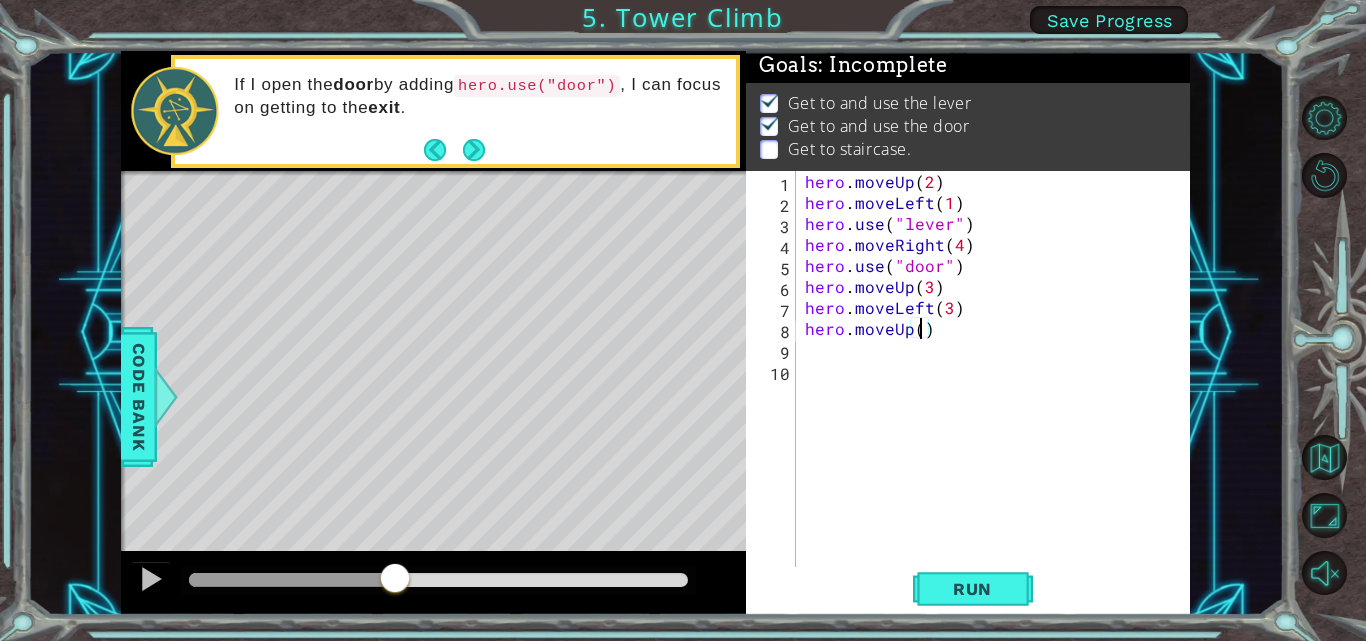scroll, scrollTop: 0, scrollLeft: 7, axis: horizontal 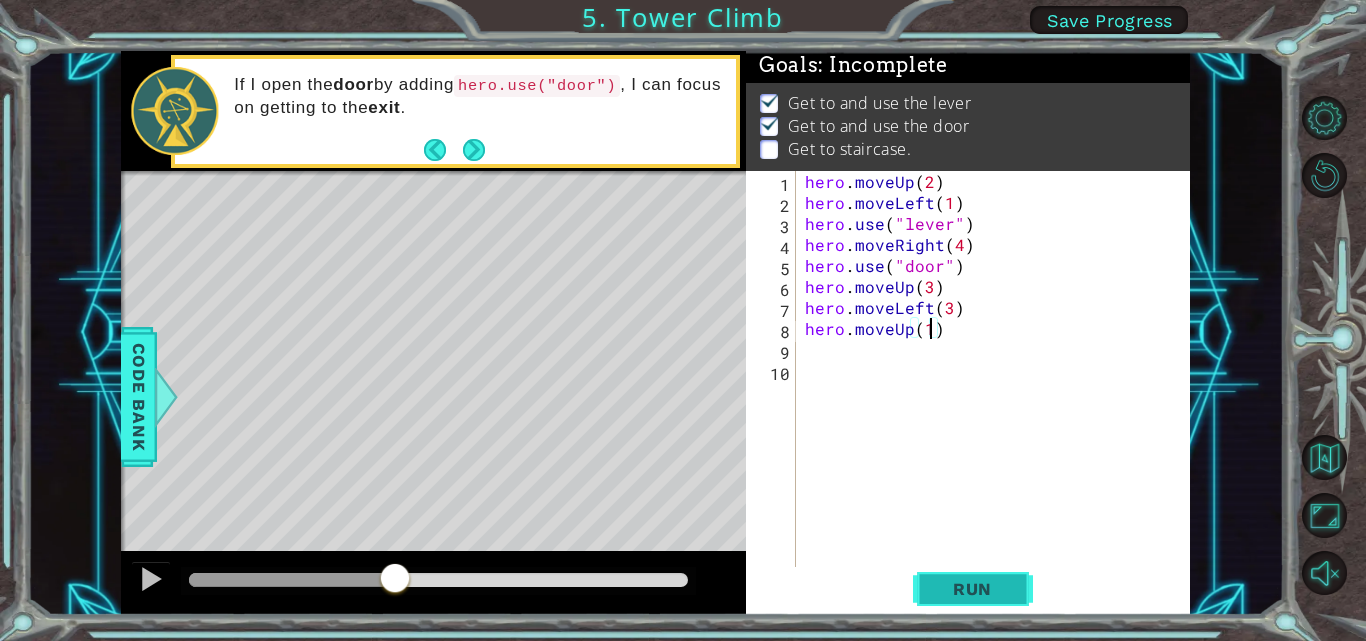 click on "Run" at bounding box center [972, 589] 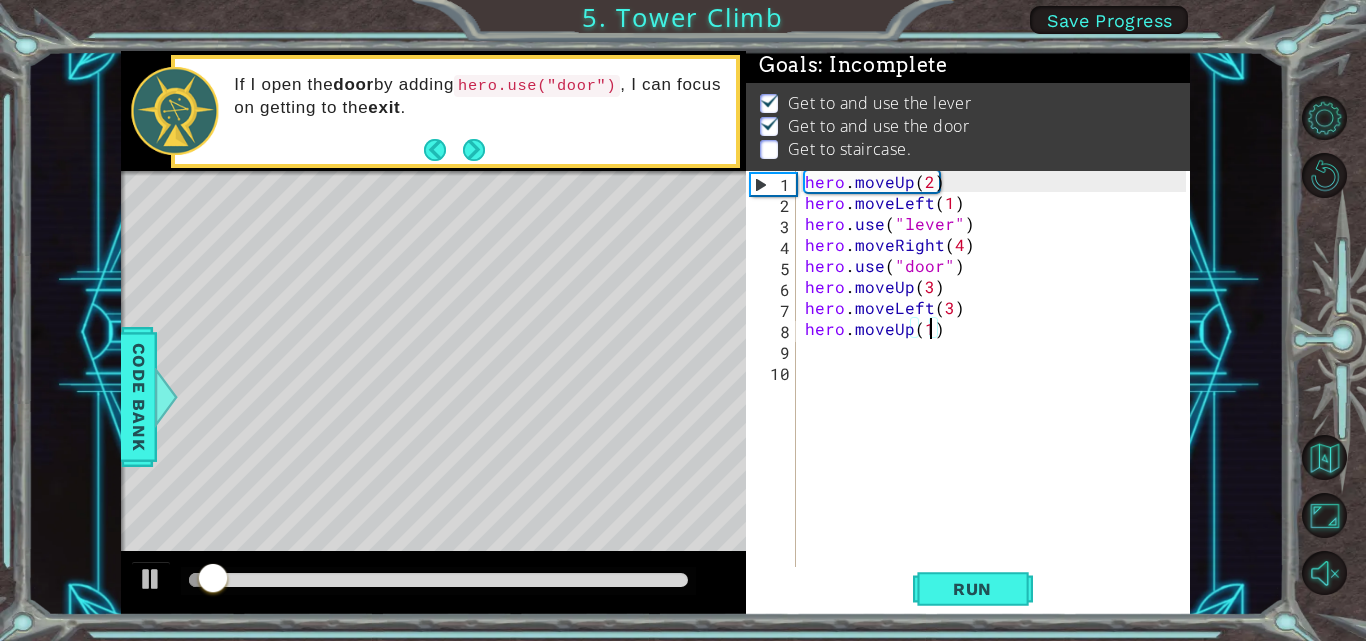 scroll, scrollTop: 15, scrollLeft: 0, axis: vertical 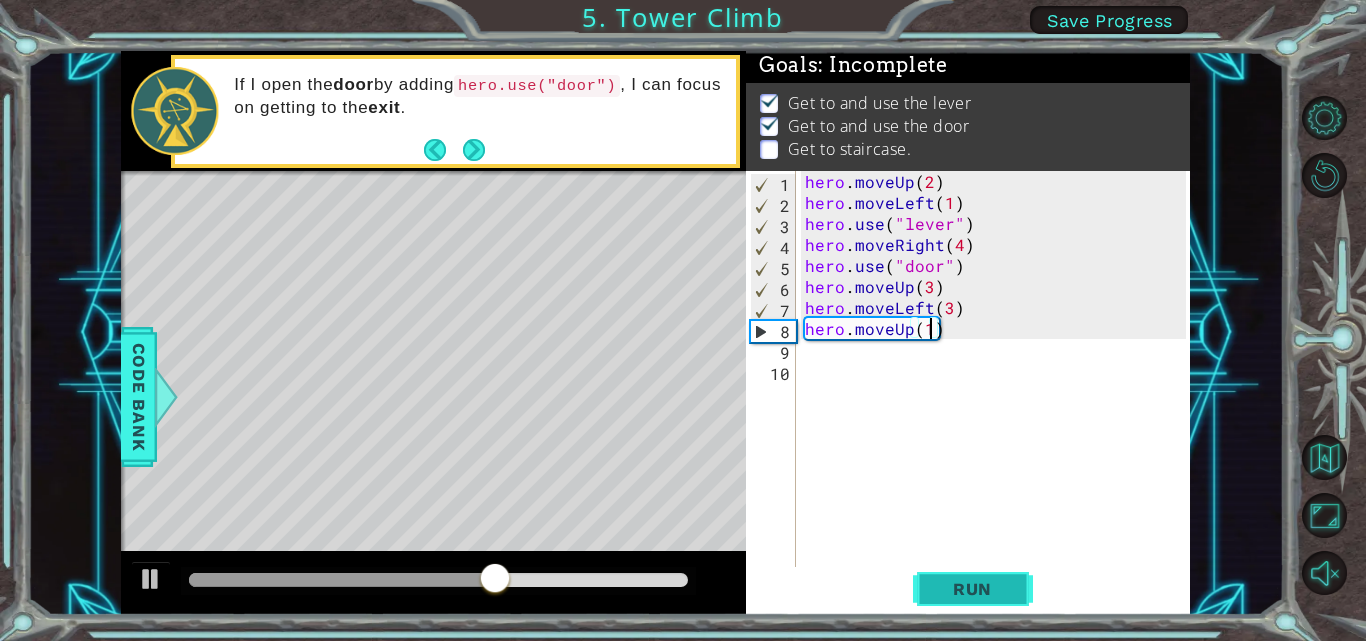 click on "Run" at bounding box center (972, 589) 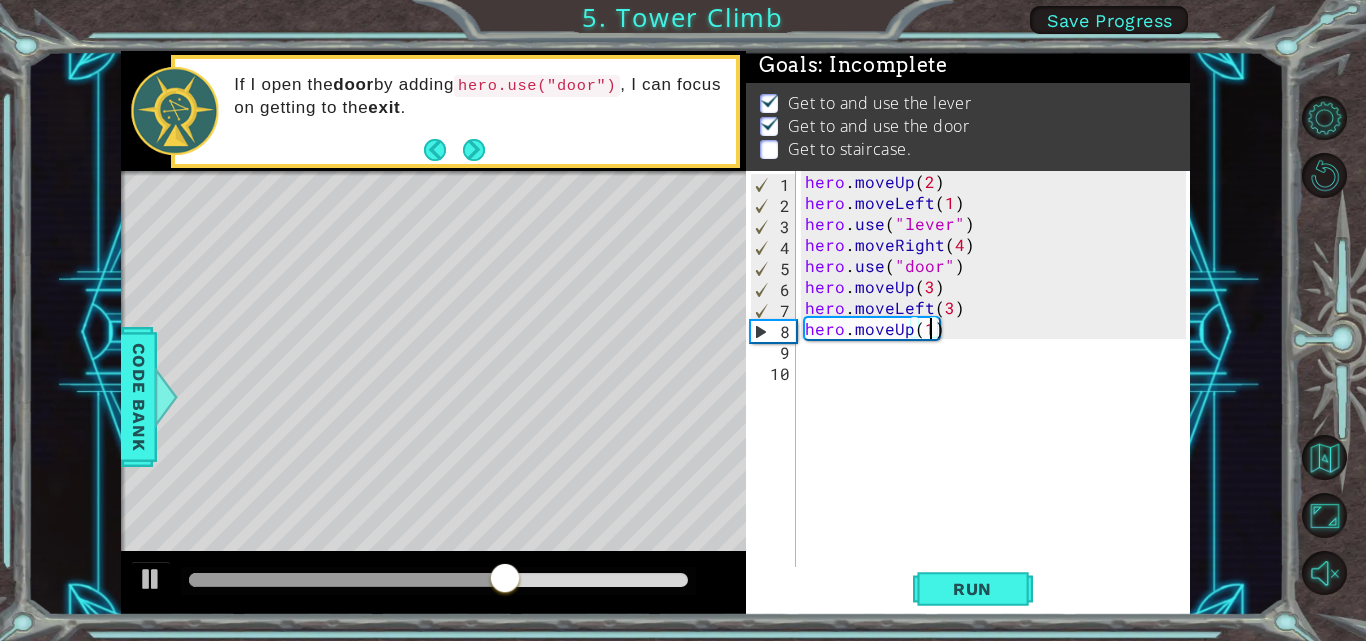 click on "hero . moveUp ( 2 ) hero . moveLeft ( 1 ) hero . use ( "lever" ) hero . moveRight ( 4 ) hero . use ( "door" ) hero . moveUp ( 3 ) hero . moveLeft ( 3 ) hero . moveUp ( 1 )" at bounding box center (998, 391) 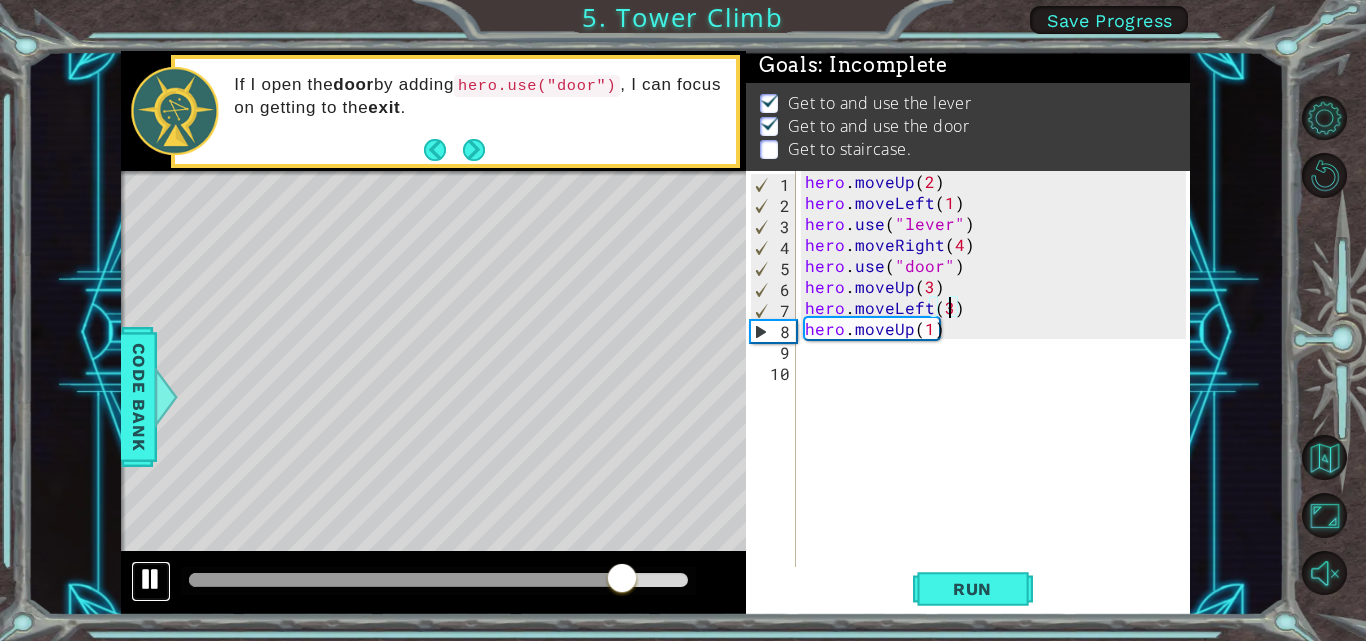 click at bounding box center (151, 579) 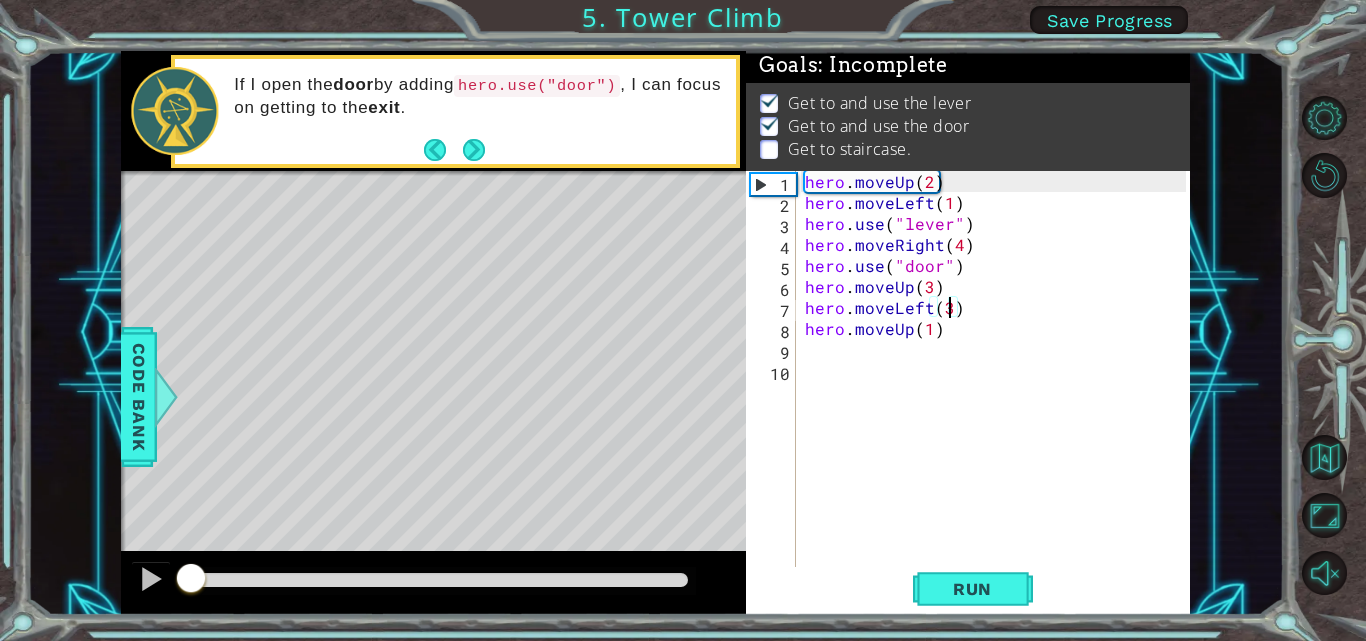 drag, startPoint x: 596, startPoint y: 574, endPoint x: 117, endPoint y: 522, distance: 481.81427 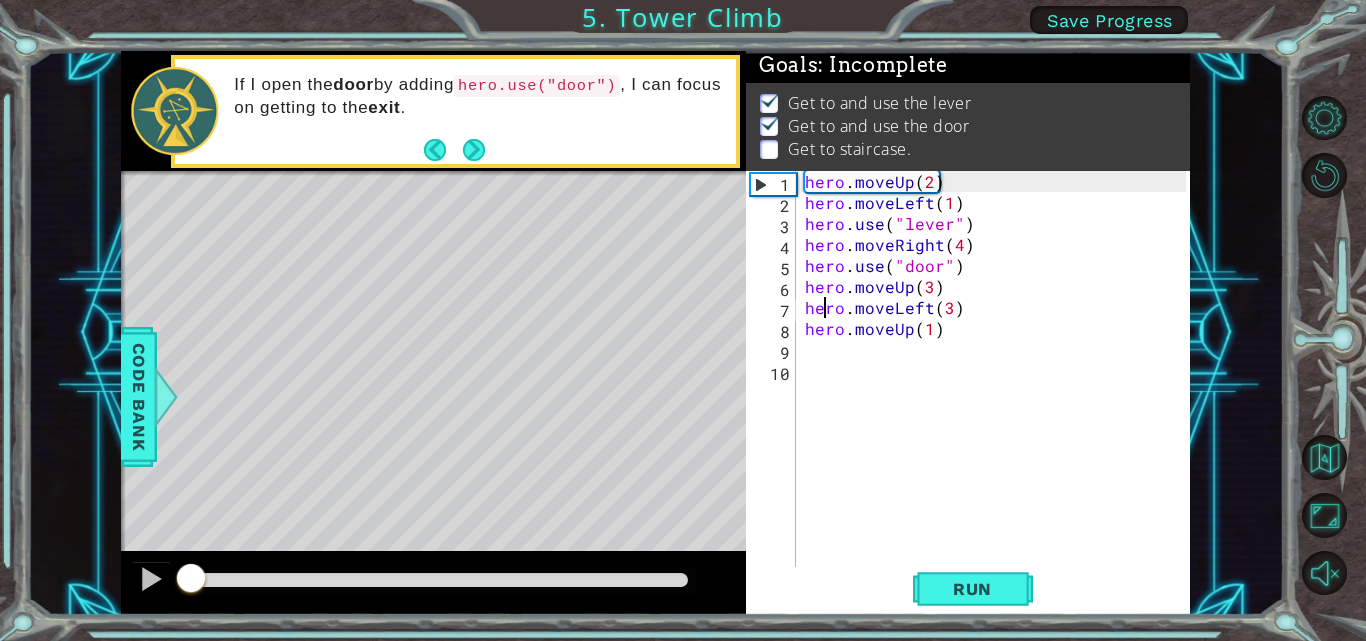 click on "7" at bounding box center [773, 310] 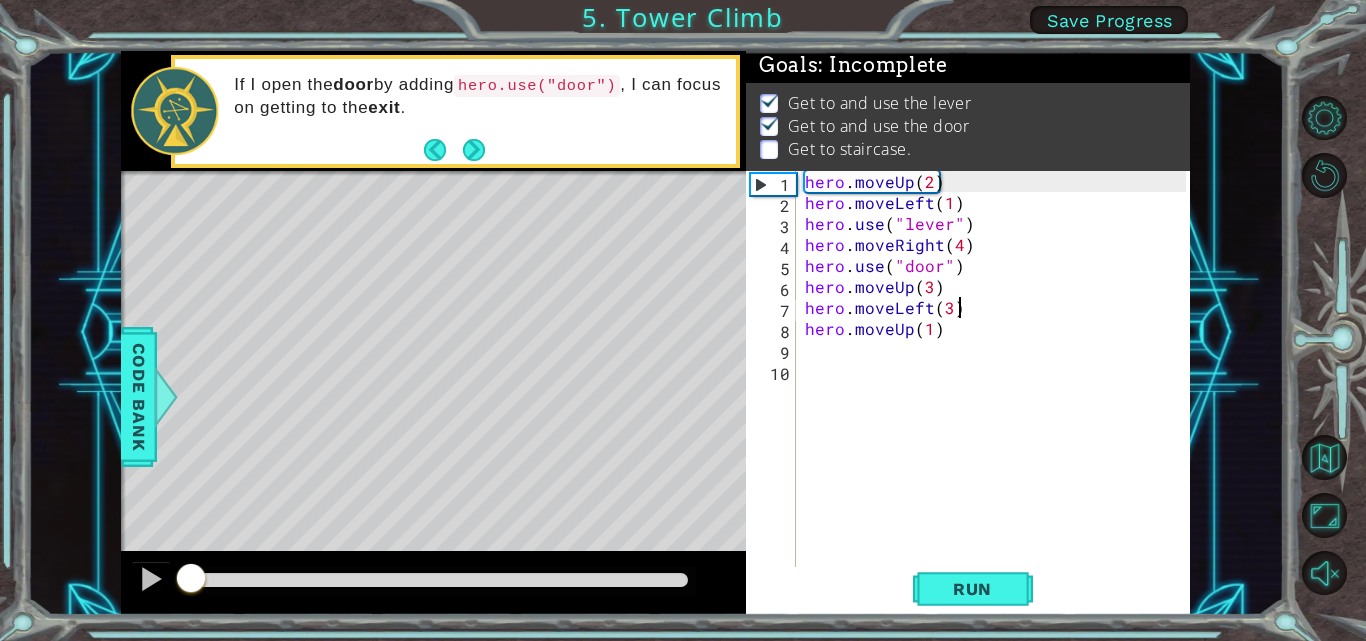 click on "hero . moveUp ( 2 ) hero . moveLeft ( 1 ) hero . use ( "lever" ) hero . moveRight ( 4 ) hero . use ( "door" ) hero . moveUp ( 3 ) hero . moveLeft ( 3 ) hero . moveUp ( 1 )" at bounding box center [998, 391] 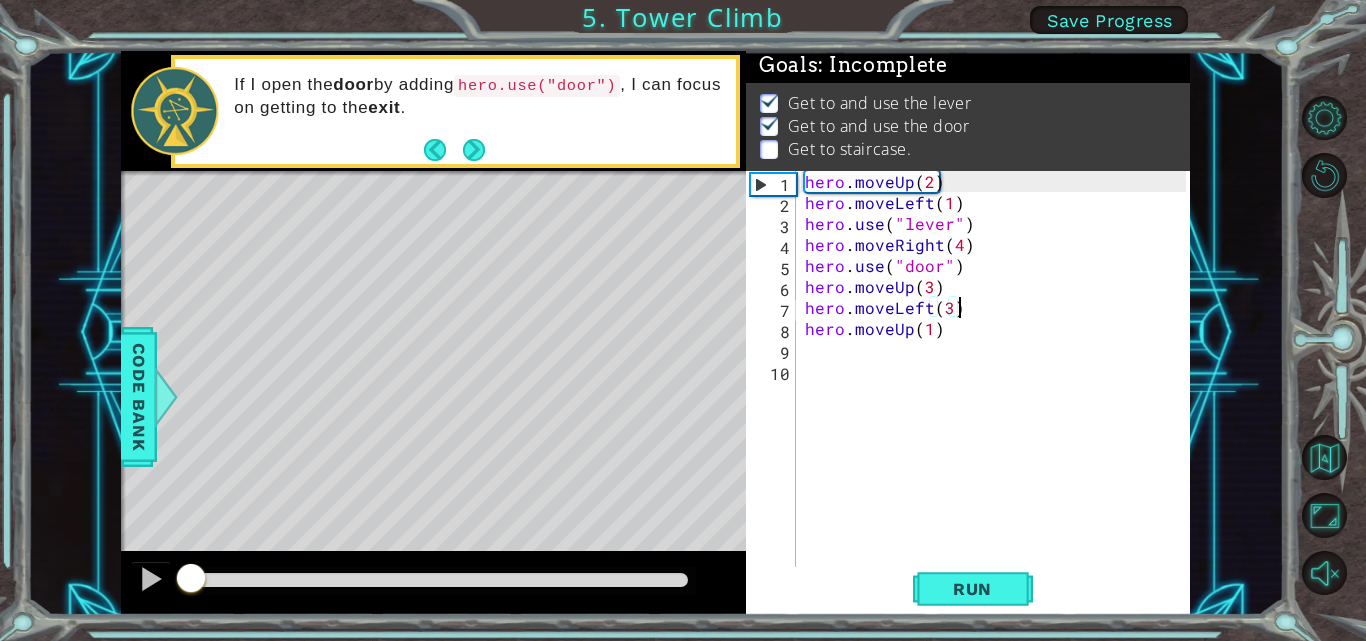 click on "hero . moveUp ( 2 ) hero . moveLeft ( 1 ) hero . use ( "lever" ) hero . moveRight ( 4 ) hero . use ( "door" ) hero . moveUp ( 3 ) hero . moveLeft ( 3 ) hero . moveUp ( 1 )" at bounding box center [998, 391] 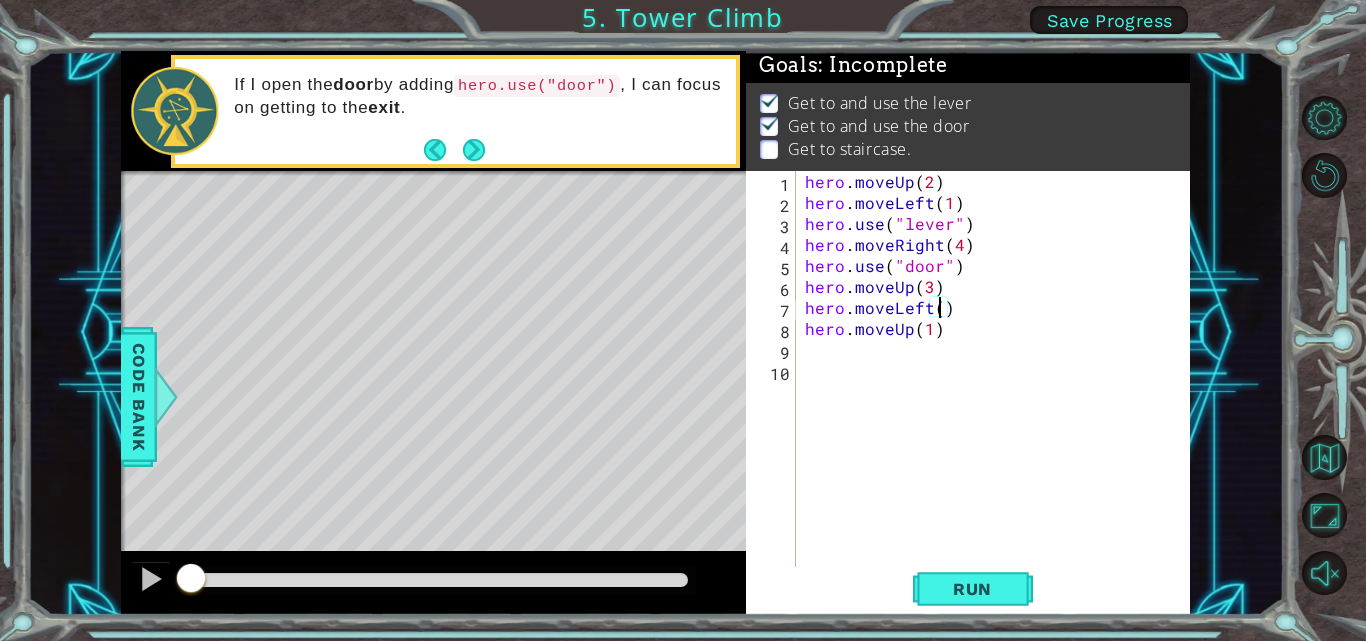 click on "hero . moveUp ( 2 ) hero . moveLeft ( 1 ) hero . use ( "lever" ) hero . moveRight ( 4 ) hero . use ( "door" ) hero . moveUp ( 3 ) hero . moveLeft ( ) hero . moveUp ( 1 )" at bounding box center (998, 391) 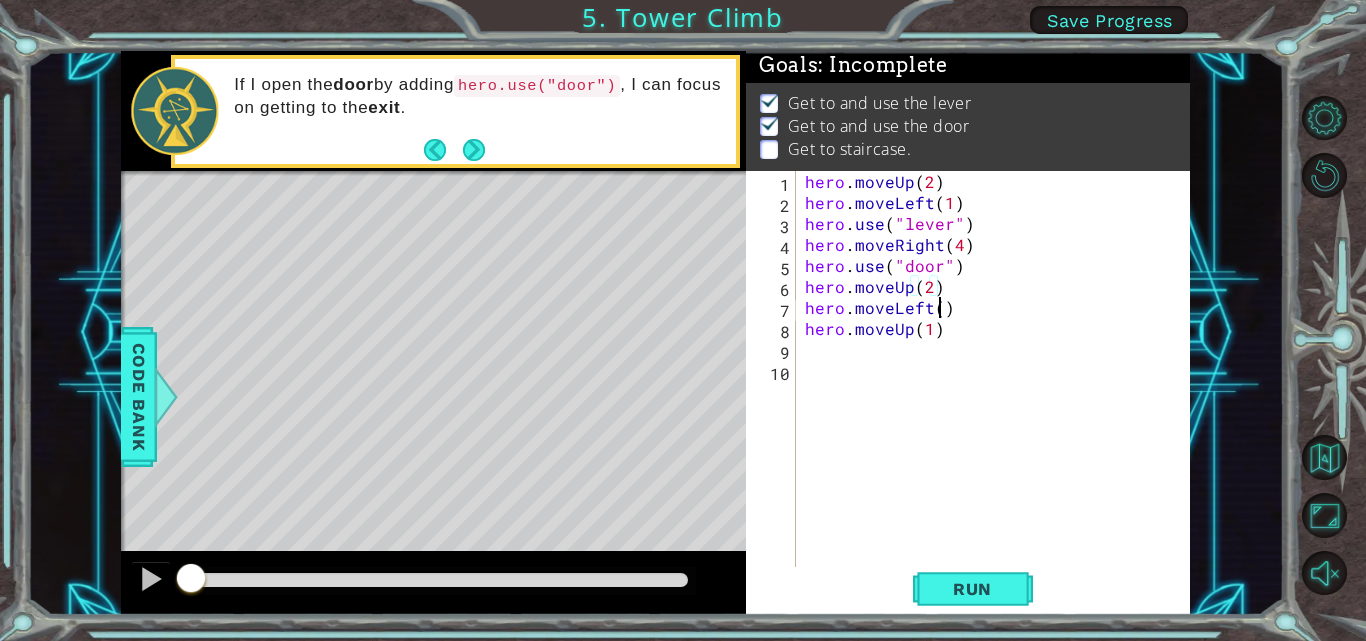 click on "hero . moveUp ( 2 ) hero . moveLeft ( 1 ) hero . use ( "lever" ) hero . moveRight ( 4 ) hero . use ( "door" ) hero . moveUp ( 2 ) hero . moveLeft ( ) hero . moveUp ( 1 )" at bounding box center (998, 391) 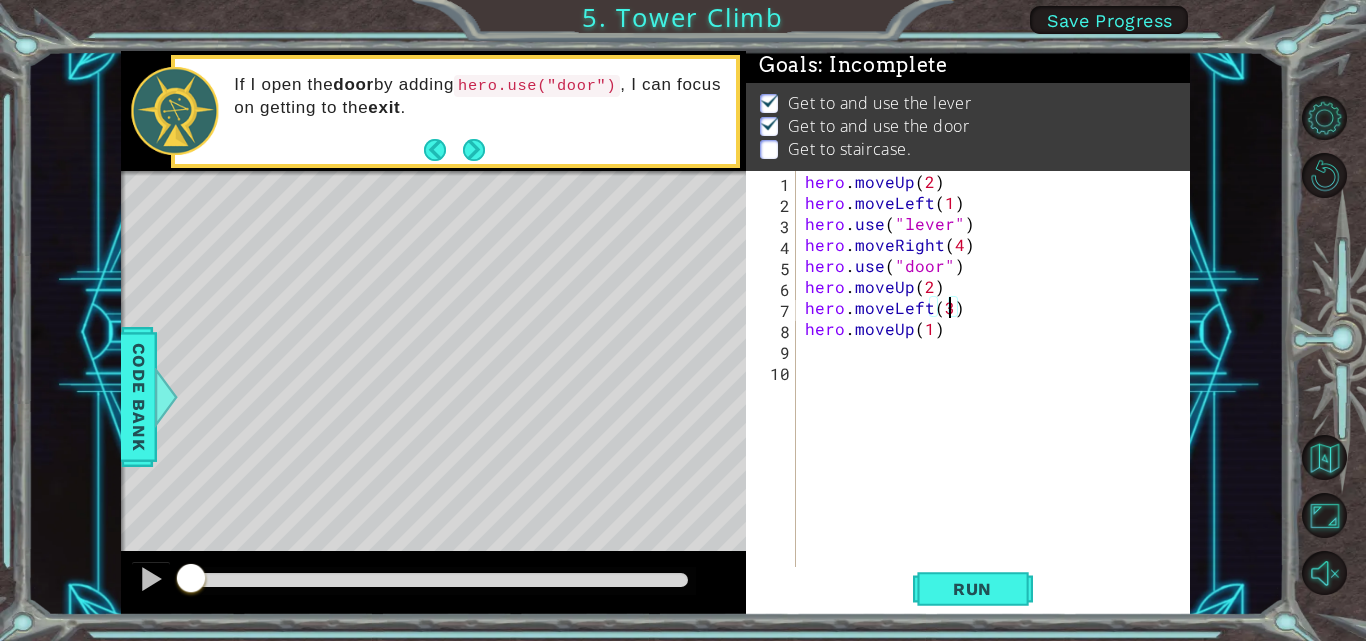 scroll, scrollTop: 0, scrollLeft: 9, axis: horizontal 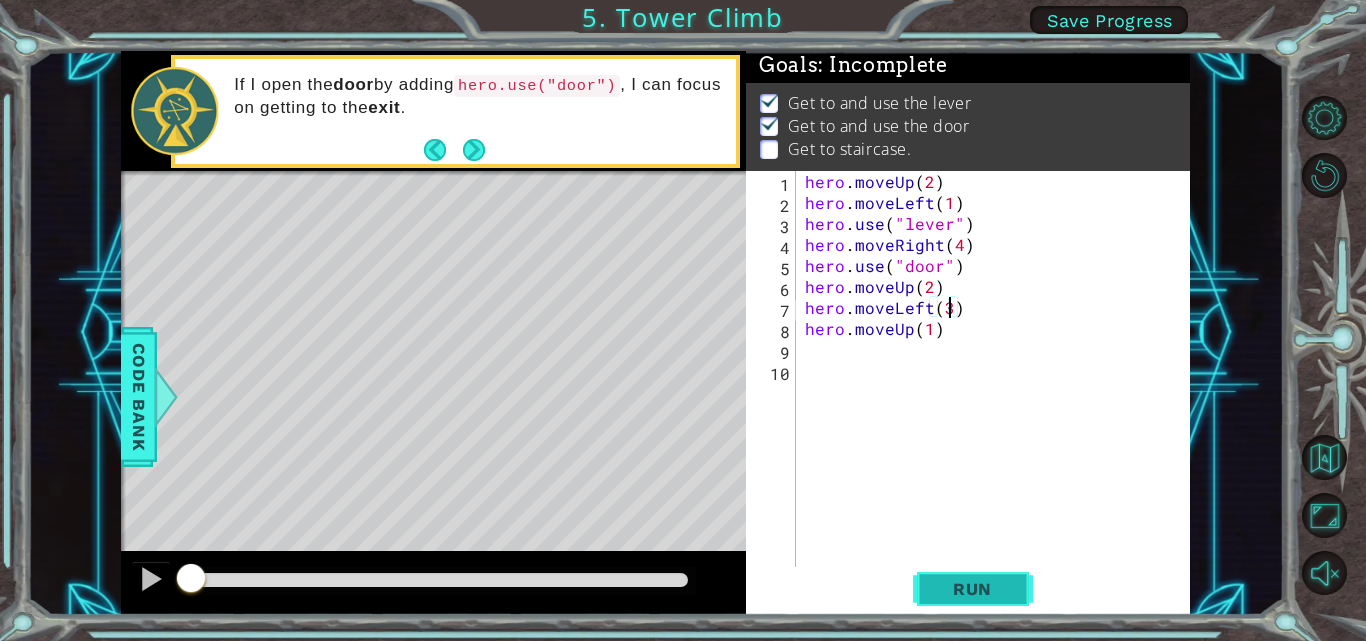 type on "hero.moveLeft(3)" 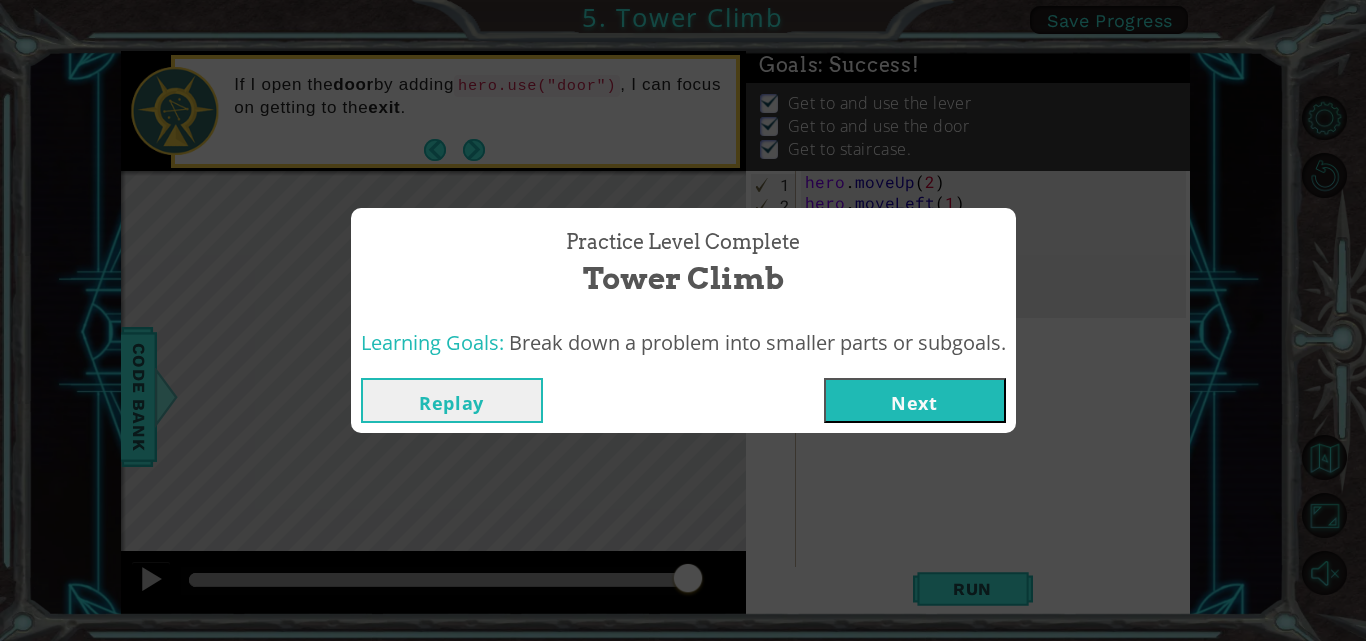 click on "Next" at bounding box center (915, 400) 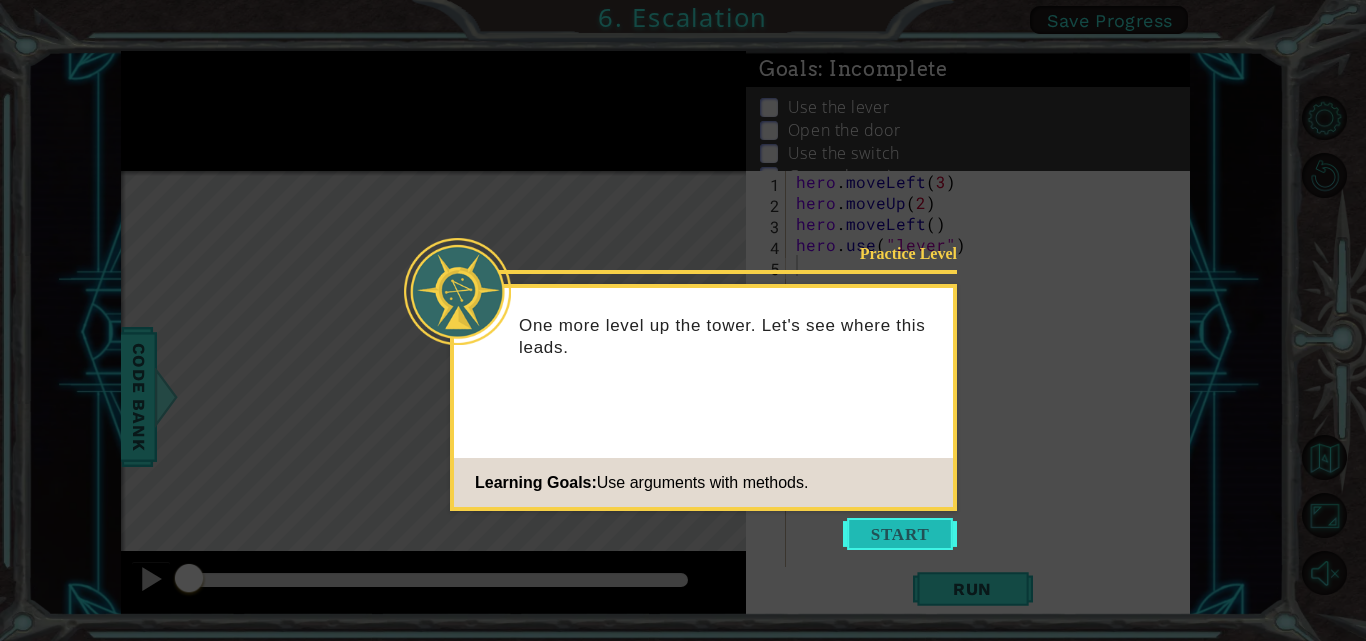 click at bounding box center (900, 534) 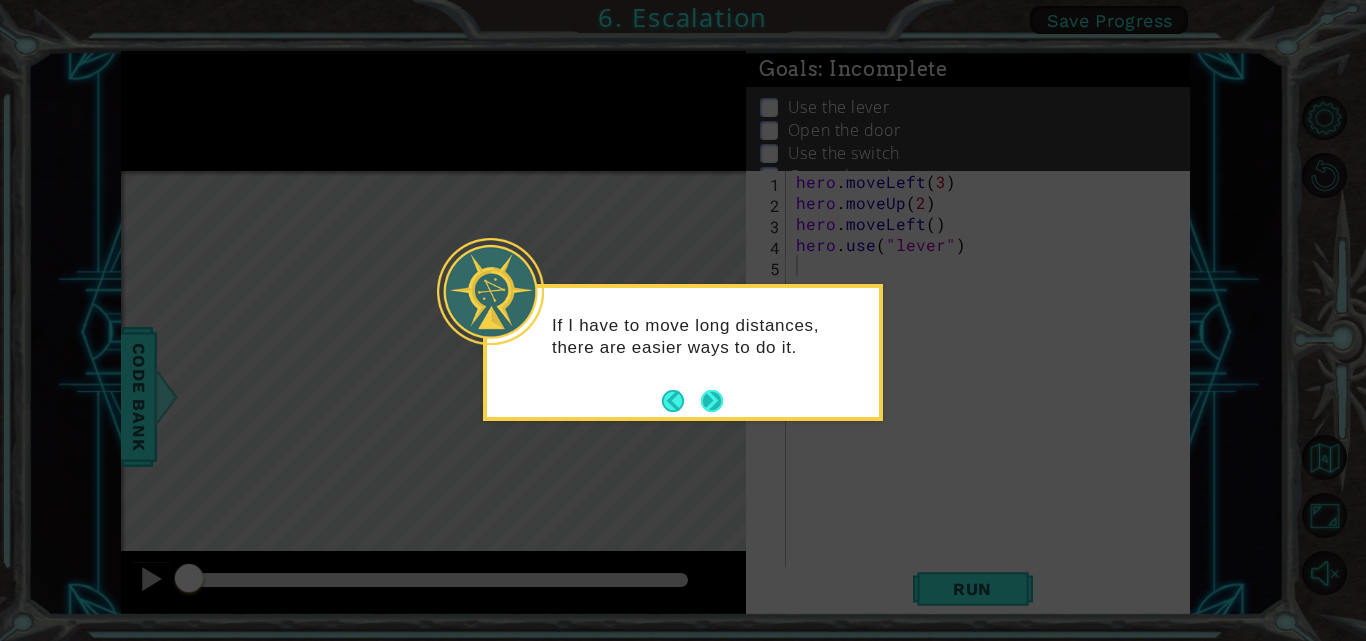 click at bounding box center (712, 401) 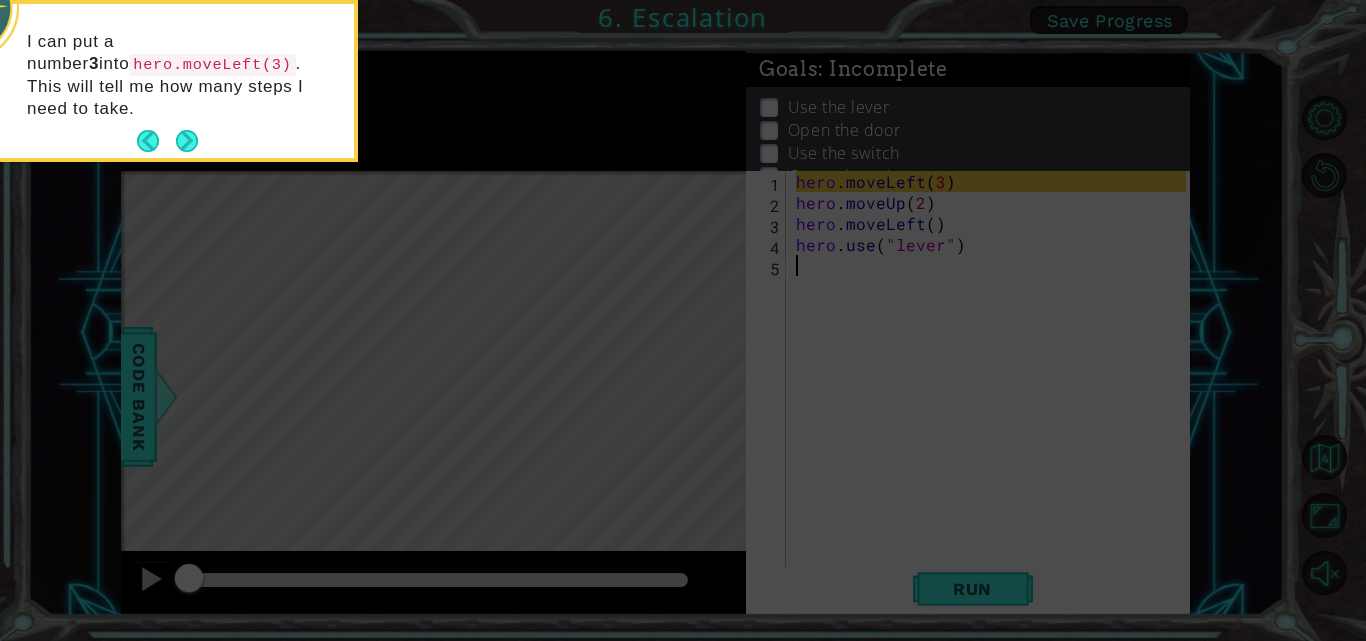click on "I can put a number  3  into  hero.moveLeft(3) . This will tell me how many steps I need to take." at bounding box center [158, 81] 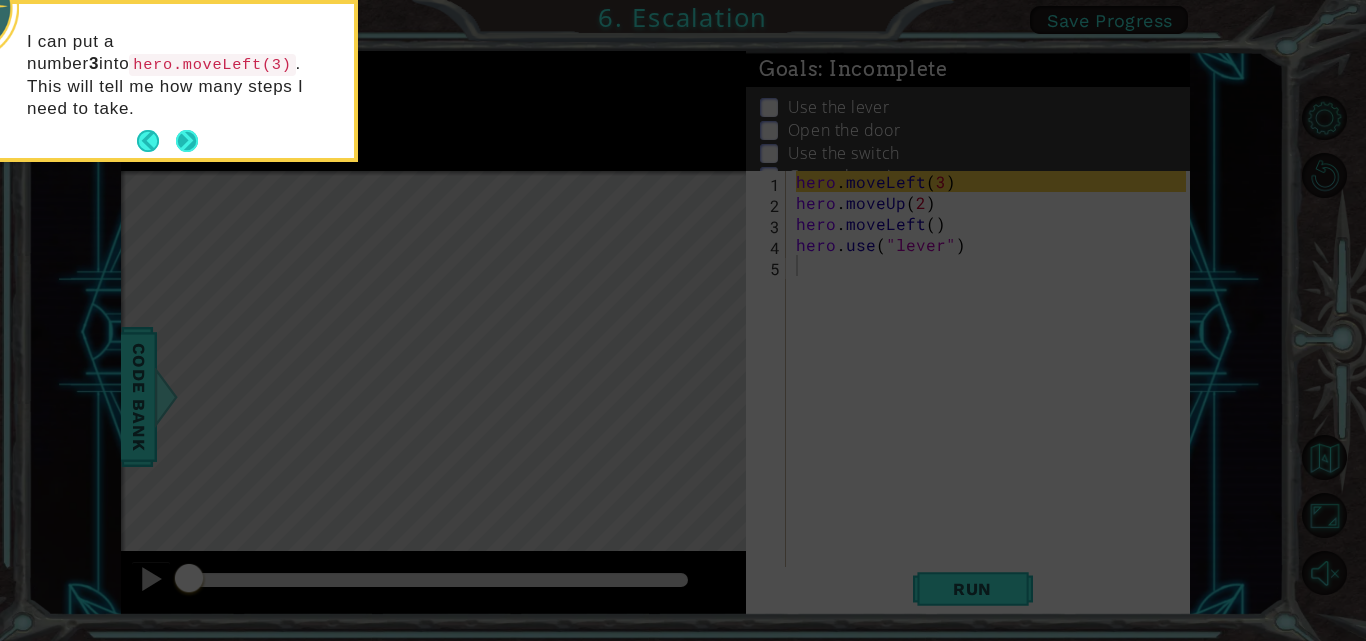 click at bounding box center [187, 141] 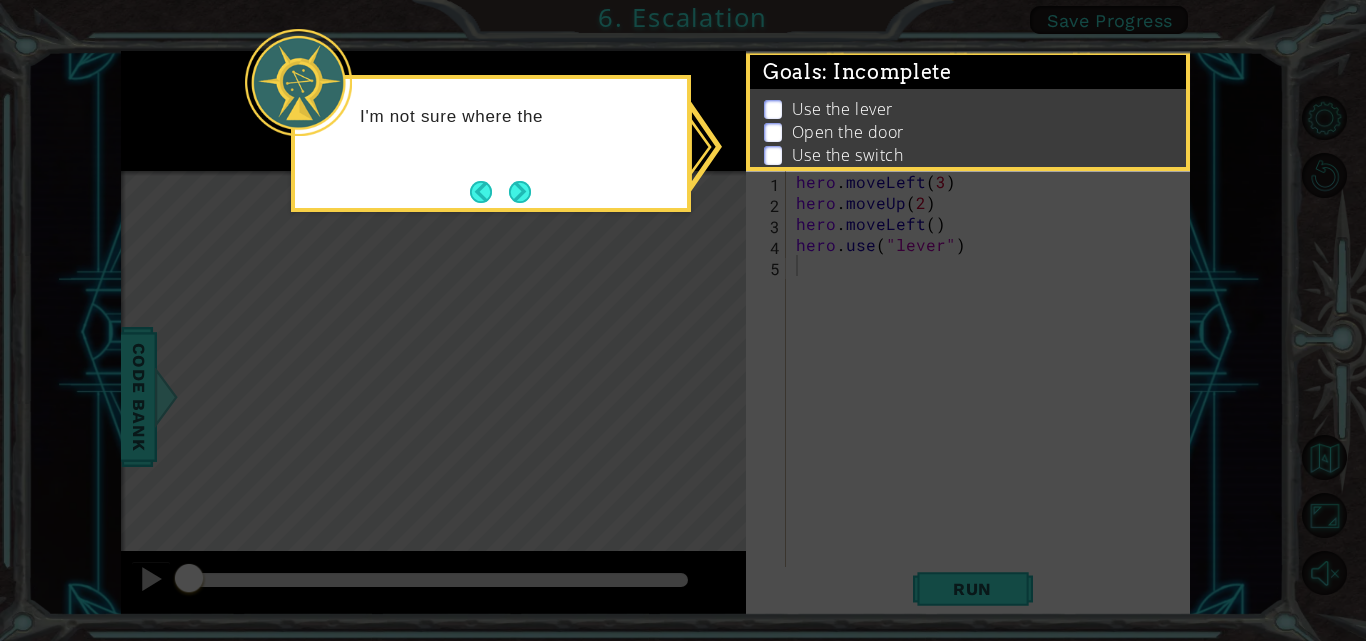 click 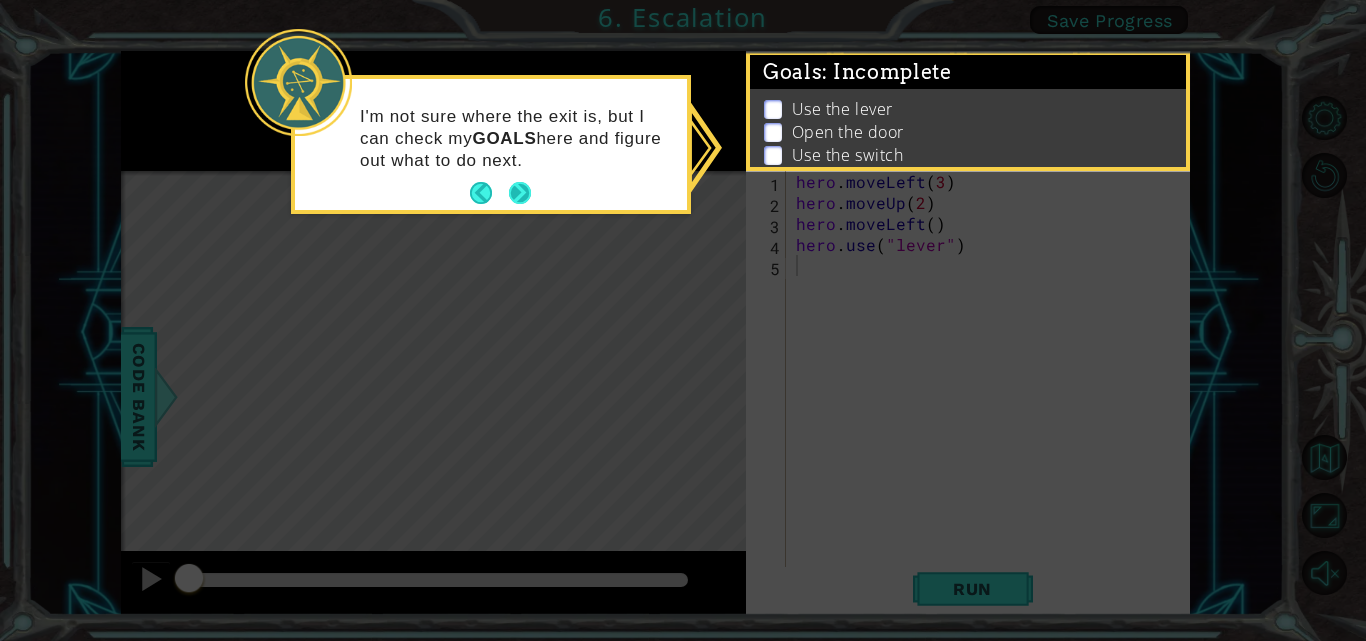 click at bounding box center (520, 193) 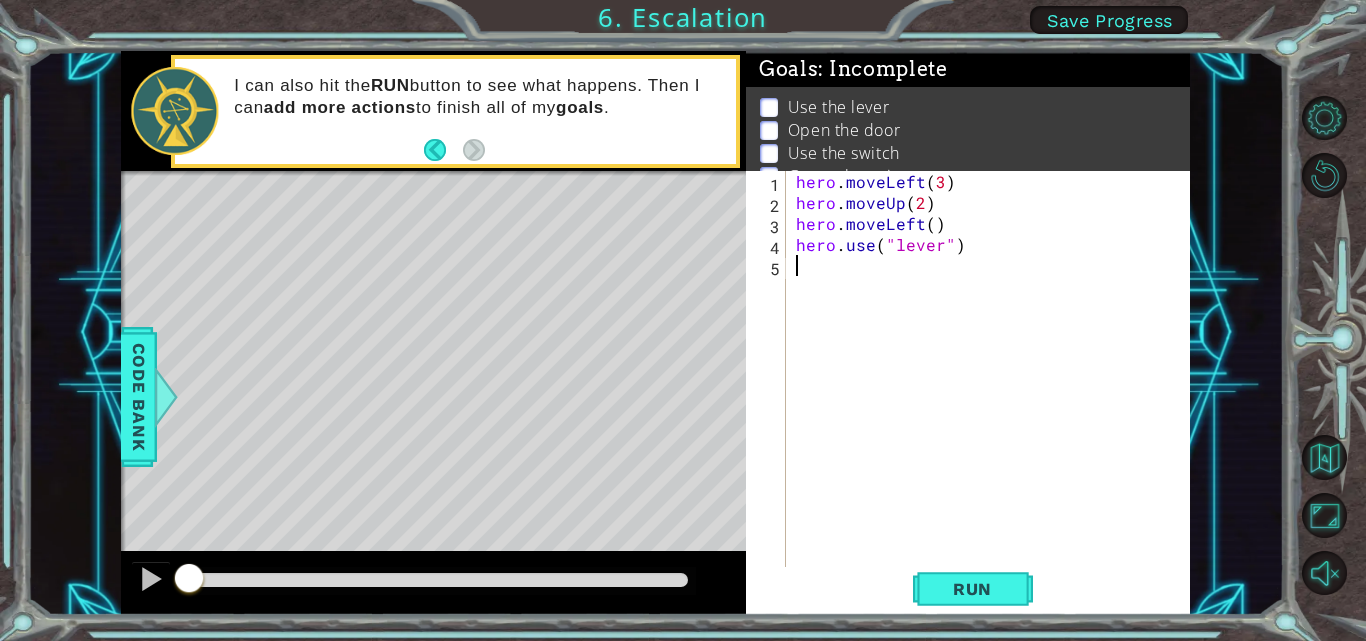 click on "hero . moveLeft ( 3 ) hero . moveUp ( 2 ) hero . moveLeft ( ) hero . use ( "lever" )" at bounding box center [994, 391] 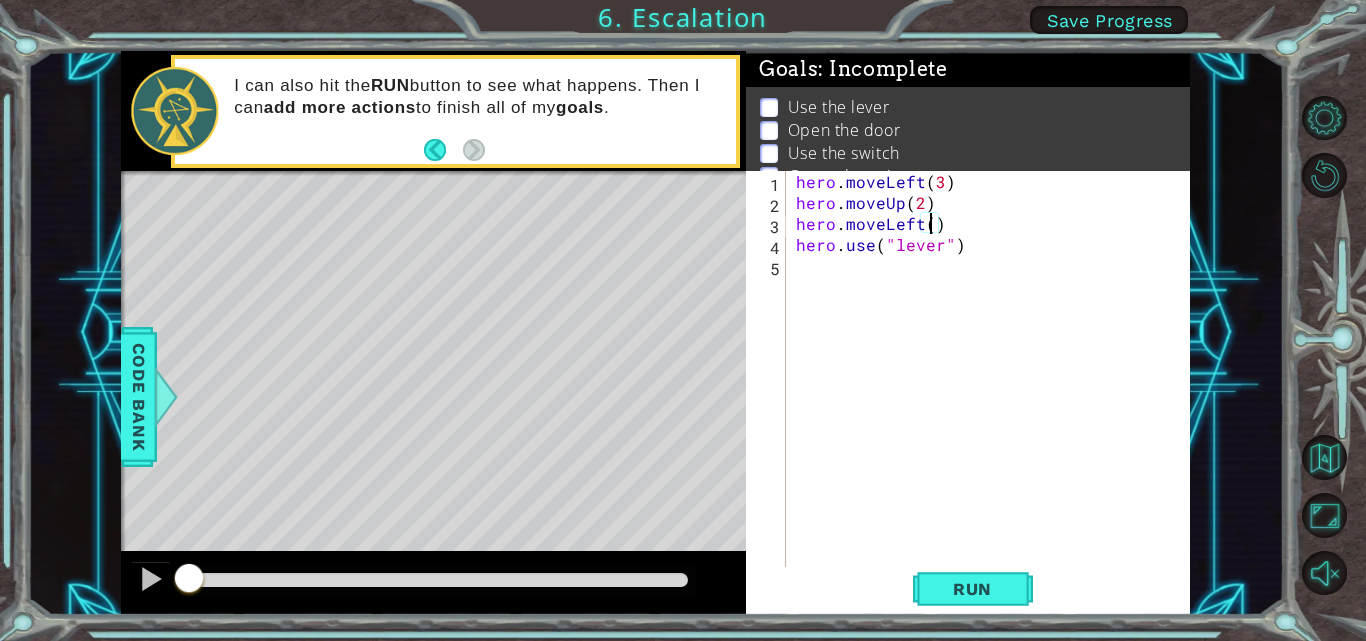 type on "hero.moveLeft(2)" 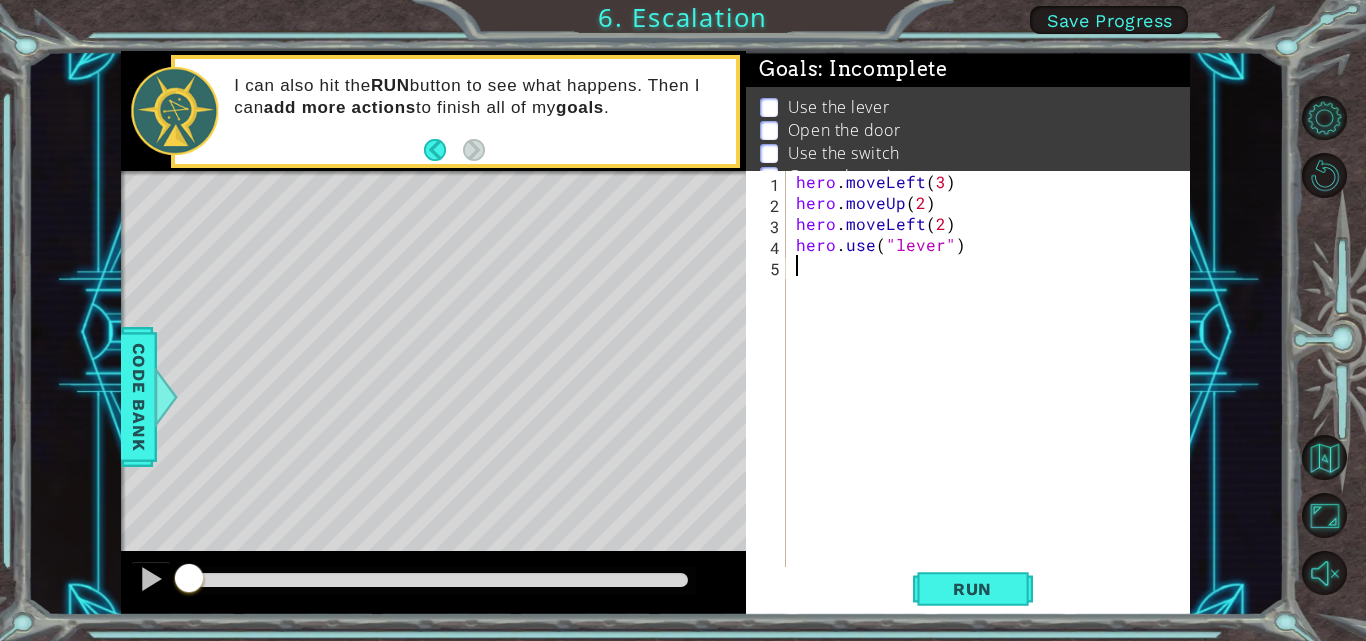 click on "hero . moveLeft ( 3 ) hero . moveUp ( 2 ) hero . moveLeft ( 2 ) hero . use ( "lever" )" at bounding box center [994, 391] 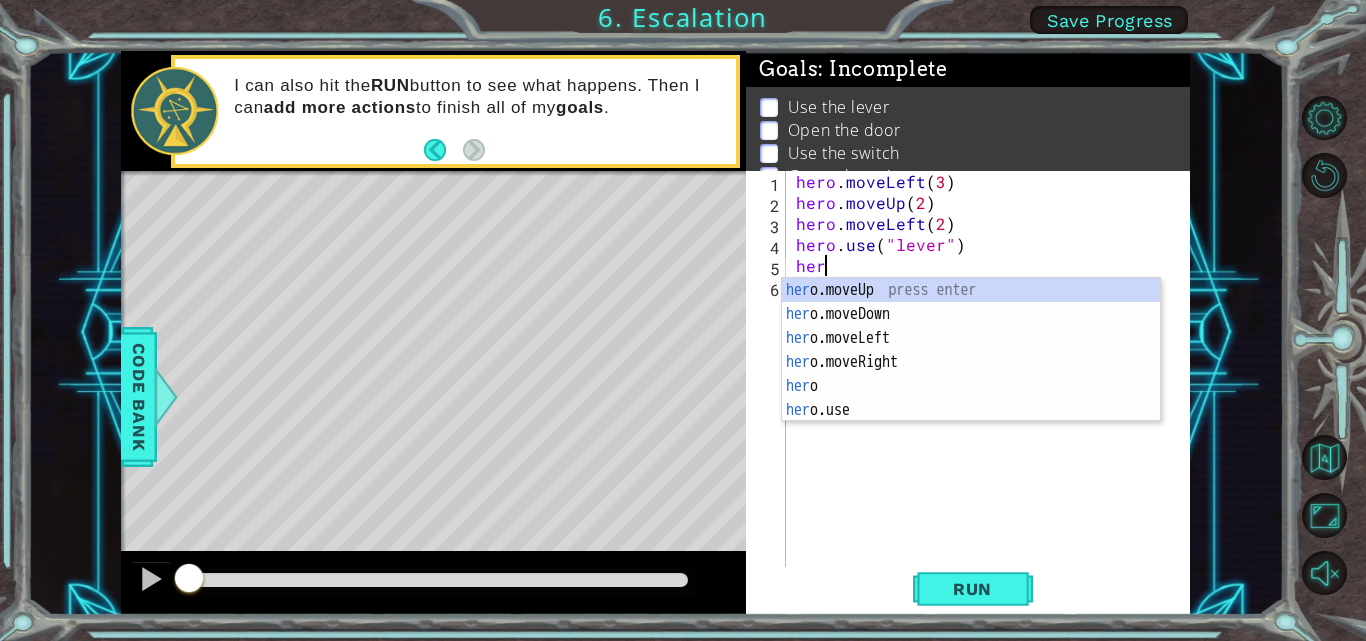 scroll, scrollTop: 0, scrollLeft: 1, axis: horizontal 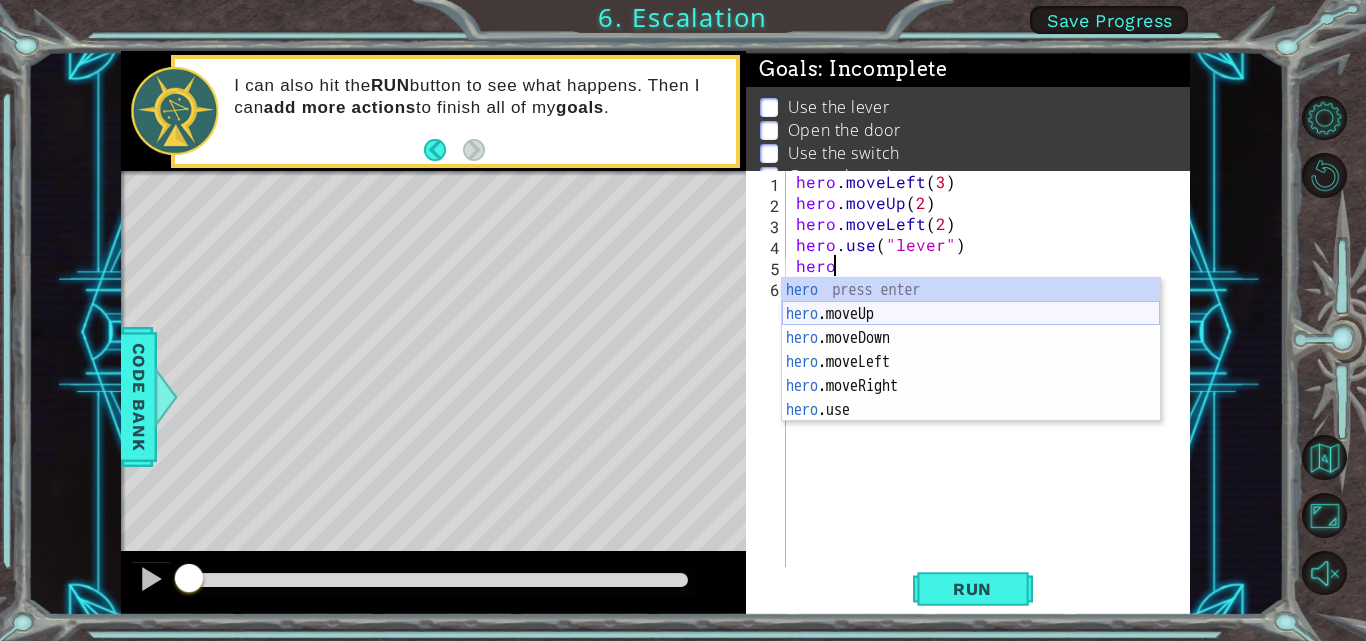 click on "hero press enter hero .moveUp press enter hero .moveDown press enter hero .moveLeft press enter hero .moveRight press enter hero .use press enter" at bounding box center (971, 374) 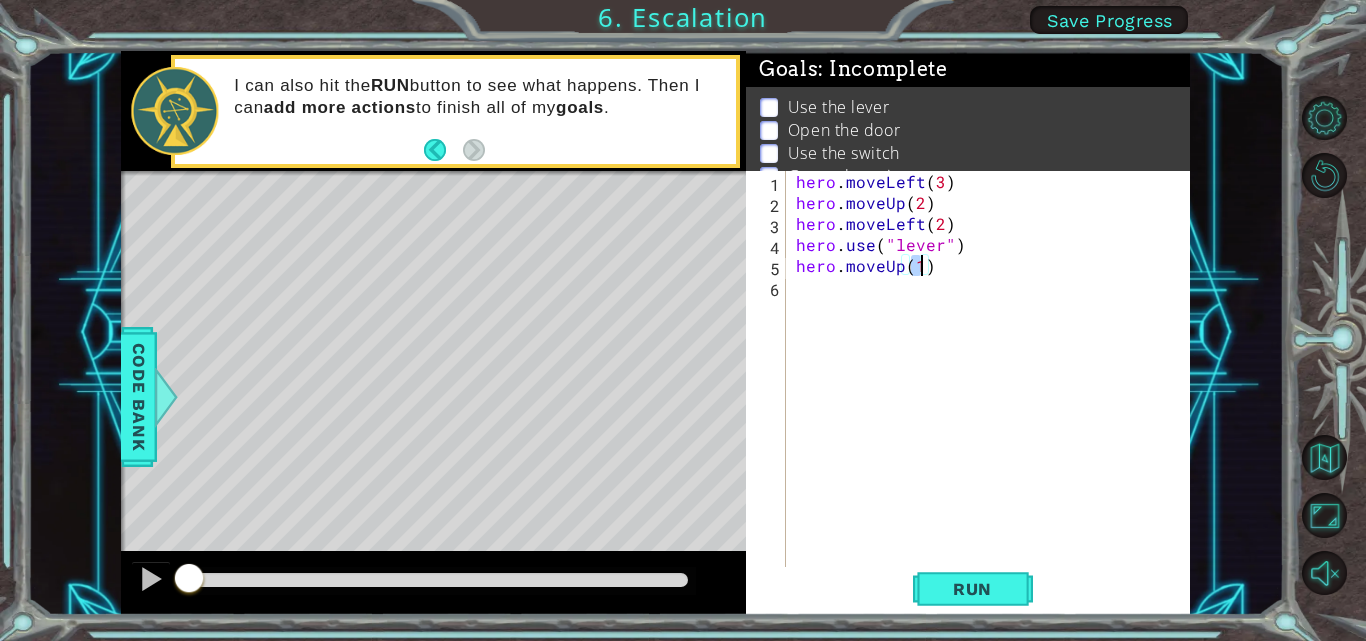 type on "hero.moveUp(2)" 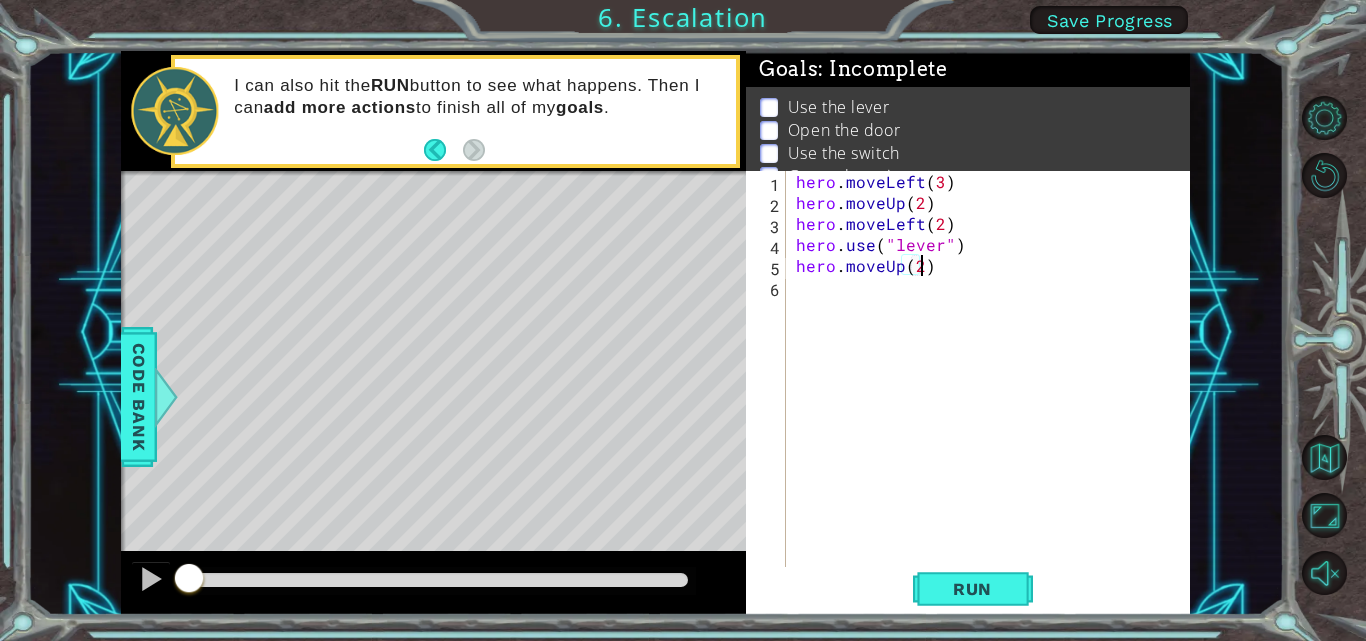 scroll, scrollTop: 0, scrollLeft: 7, axis: horizontal 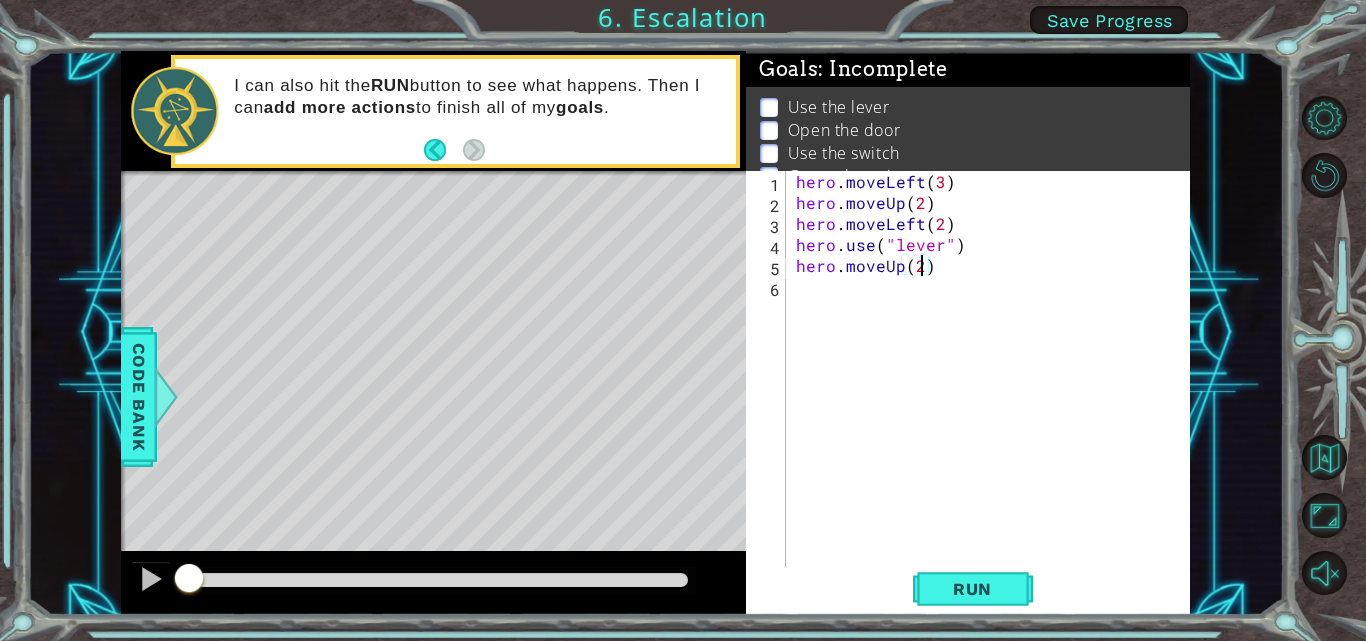 click on "hero . moveLeft ( 3 ) hero . moveUp ( 2 ) hero . moveLeft ( 2 ) hero . use ( "lever" ) hero . moveUp ( 2 )" at bounding box center (994, 391) 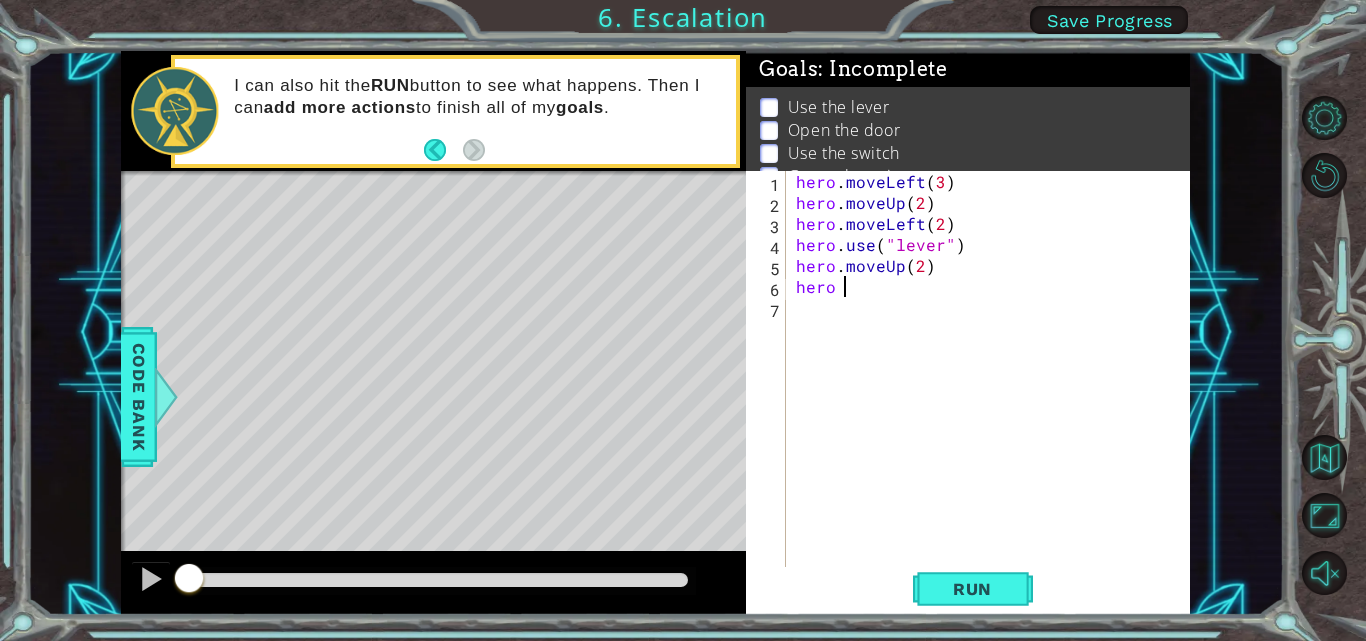scroll, scrollTop: 0, scrollLeft: 3, axis: horizontal 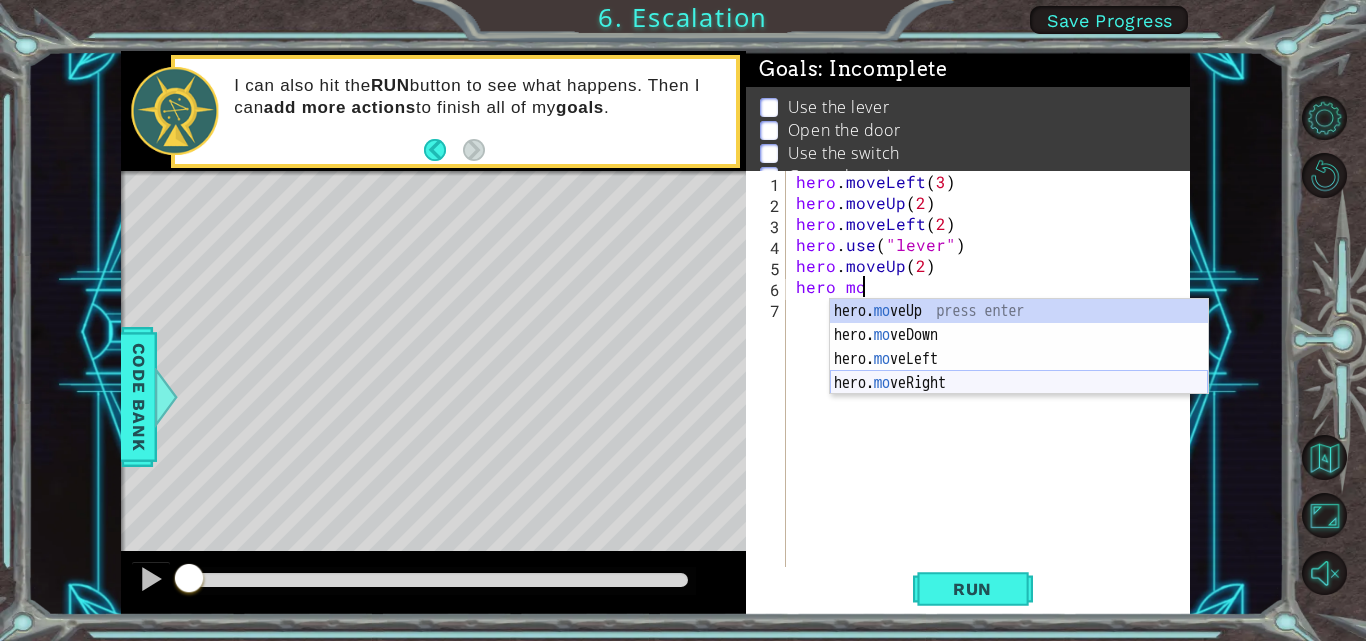 click on "hero. mo veUp press enter hero. mo veDown press enter hero. mo veLeft press enter hero. mo veRight press enter" at bounding box center (1019, 371) 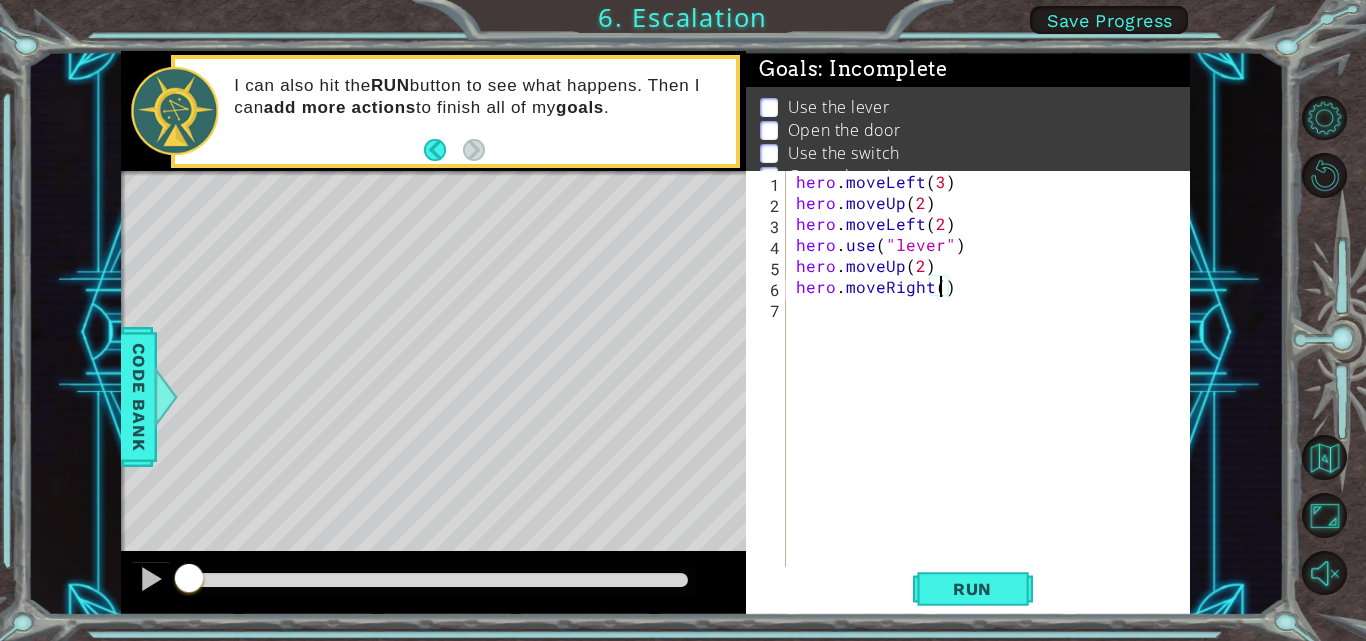 scroll, scrollTop: 0, scrollLeft: 9, axis: horizontal 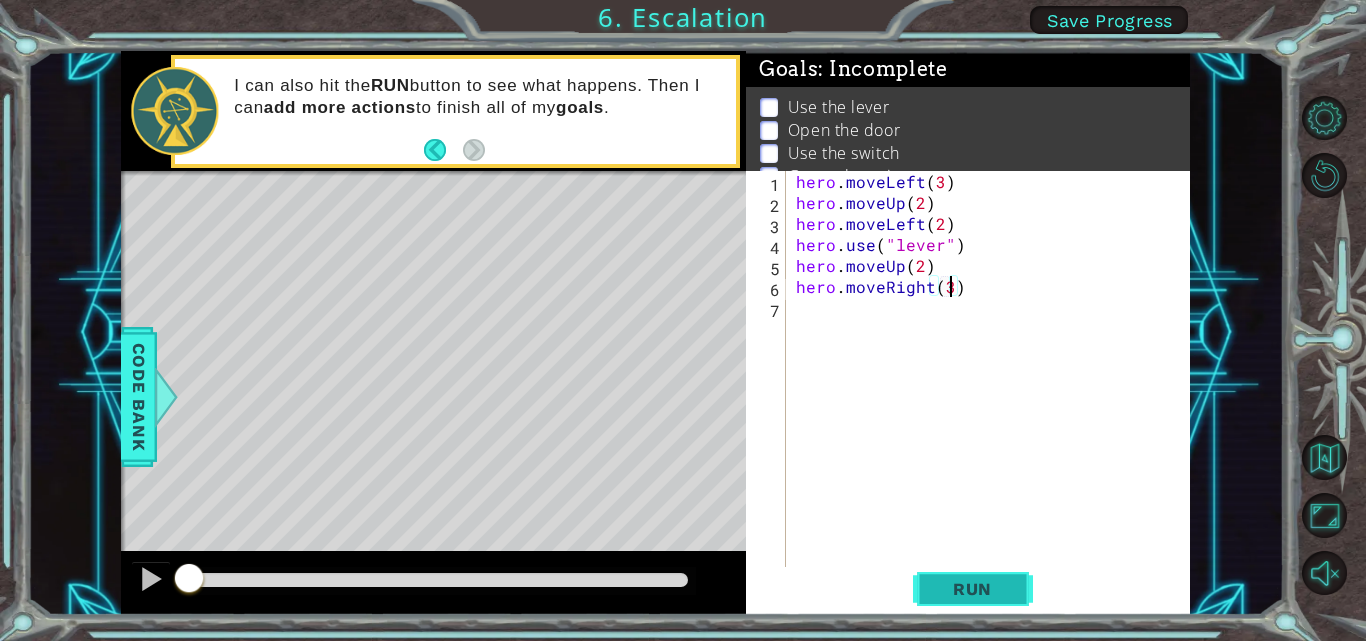 click on "Run" at bounding box center [972, 589] 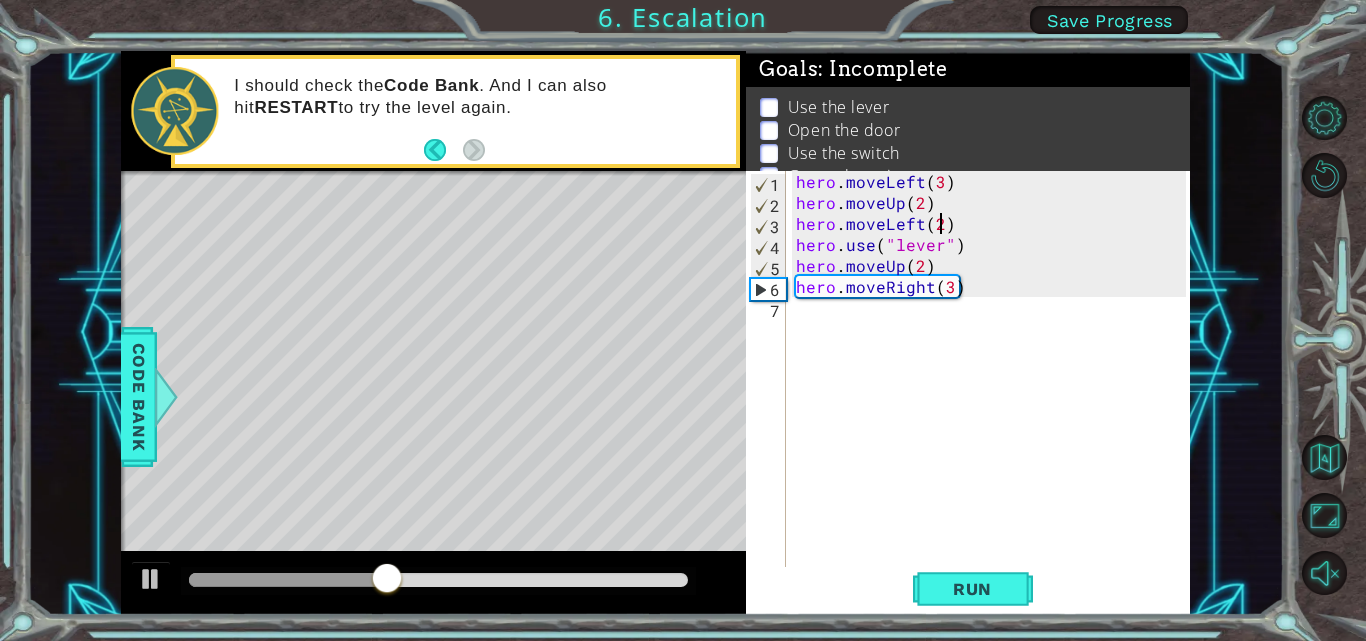 click on "hero . moveLeft ( 3 ) hero . moveUp ( 2 ) hero . moveLeft ( 2 ) hero . use ( "lever" ) hero . moveUp ( 2 ) hero . moveRight ( 3 )" at bounding box center [994, 391] 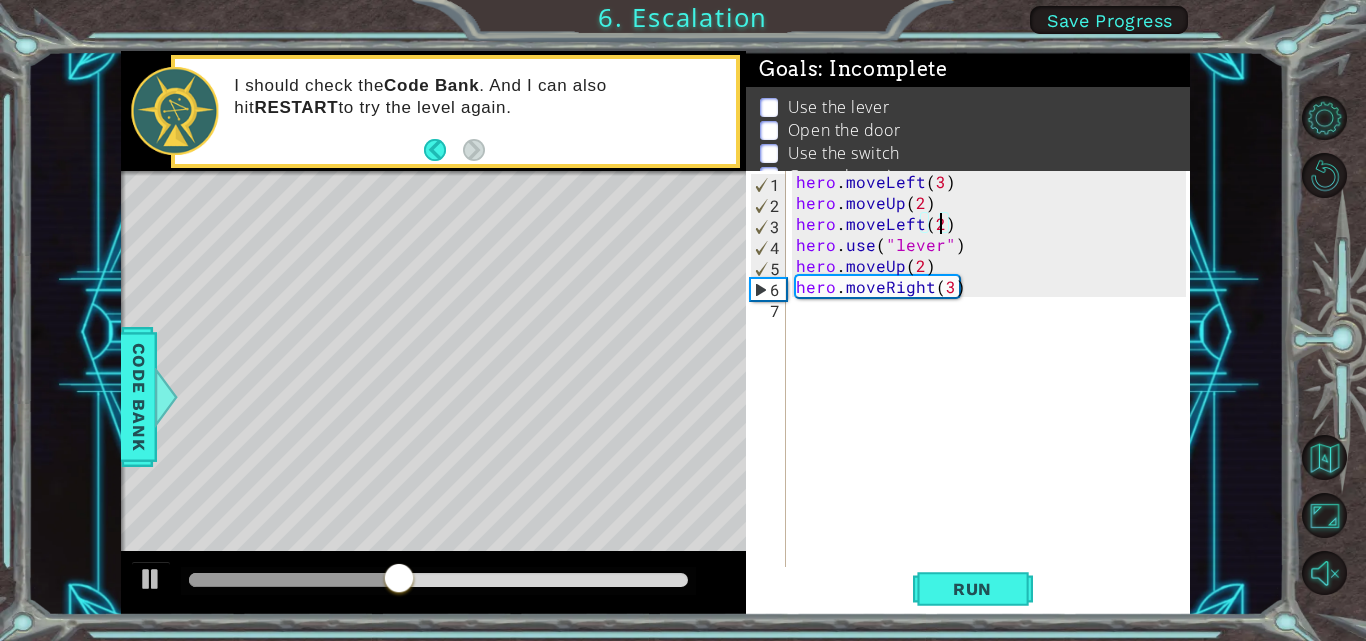 scroll, scrollTop: 0, scrollLeft: 9, axis: horizontal 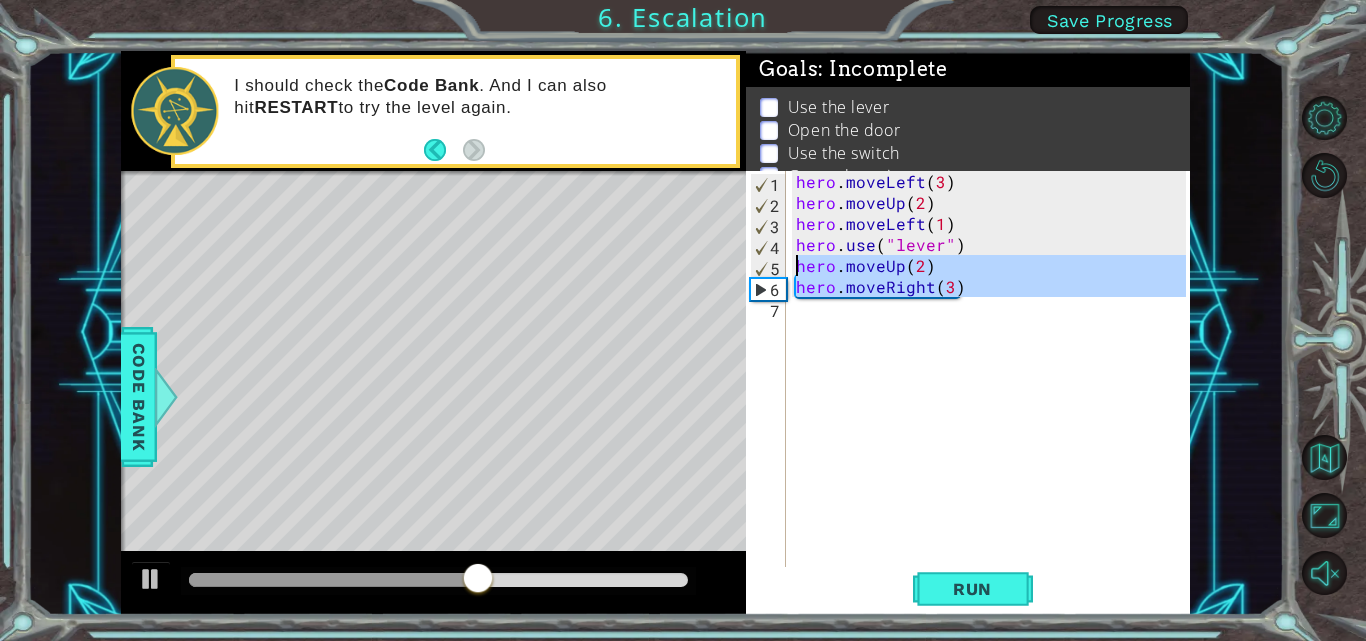 drag, startPoint x: 996, startPoint y: 318, endPoint x: 799, endPoint y: 267, distance: 203.49448 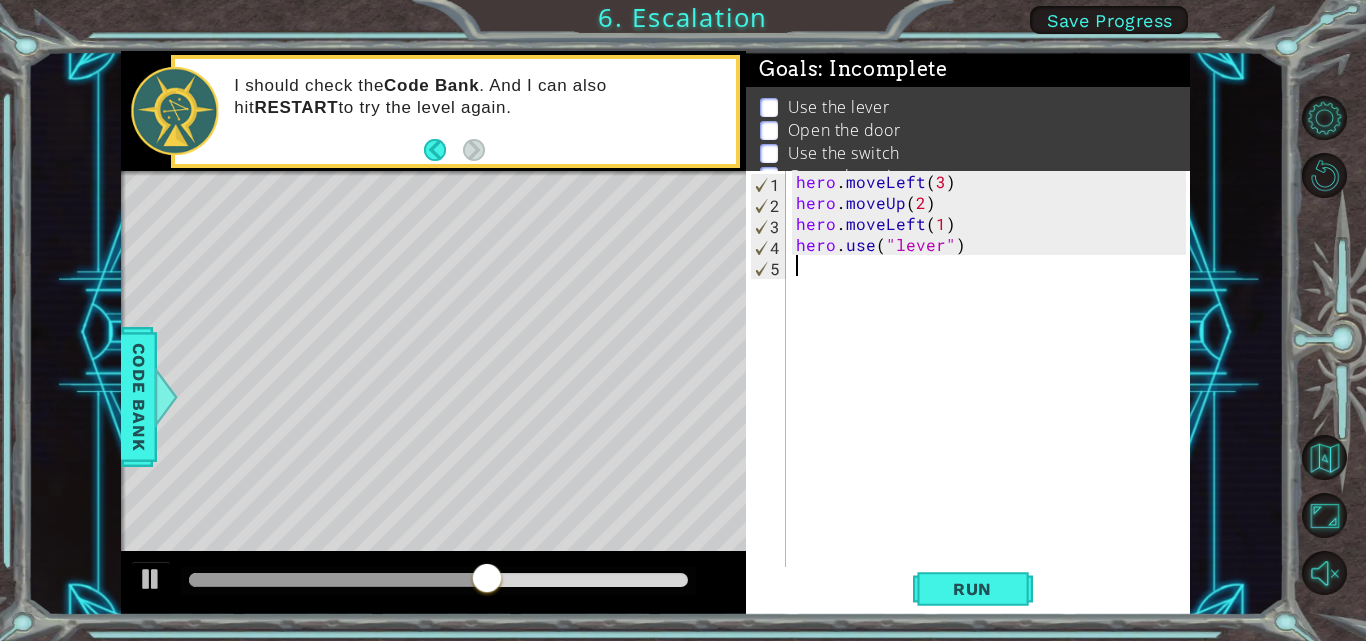 scroll, scrollTop: 0, scrollLeft: 0, axis: both 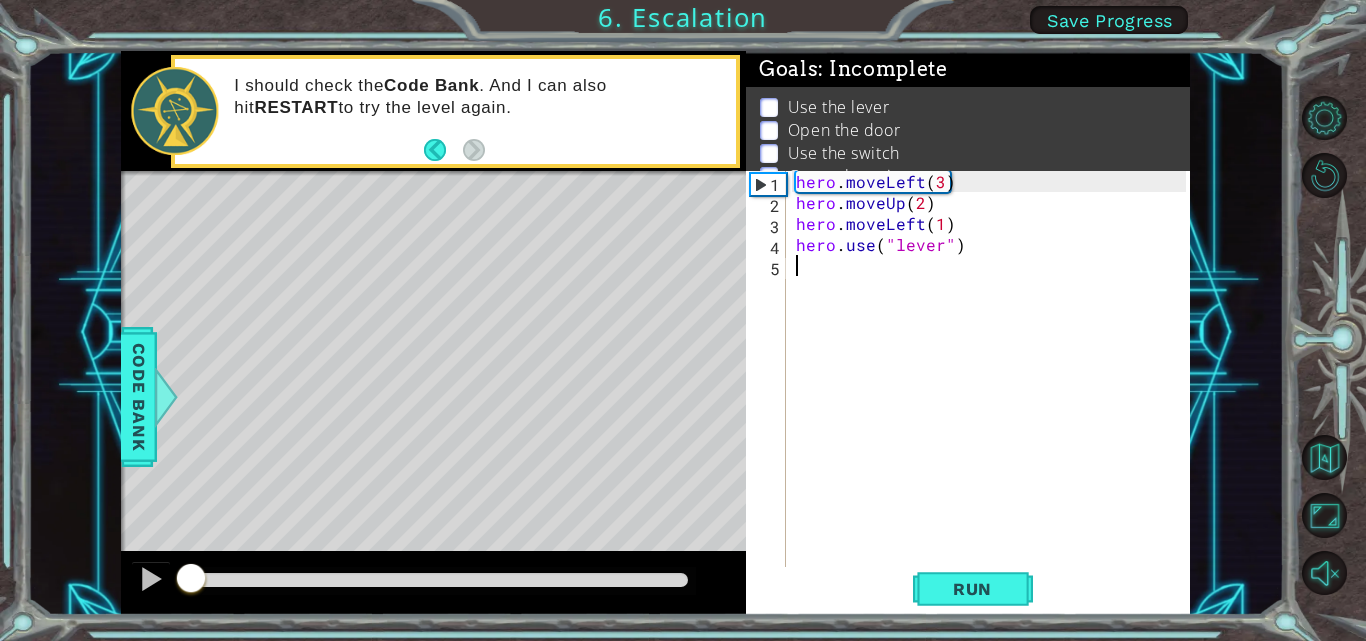drag, startPoint x: 179, startPoint y: 575, endPoint x: 110, endPoint y: 568, distance: 69.354164 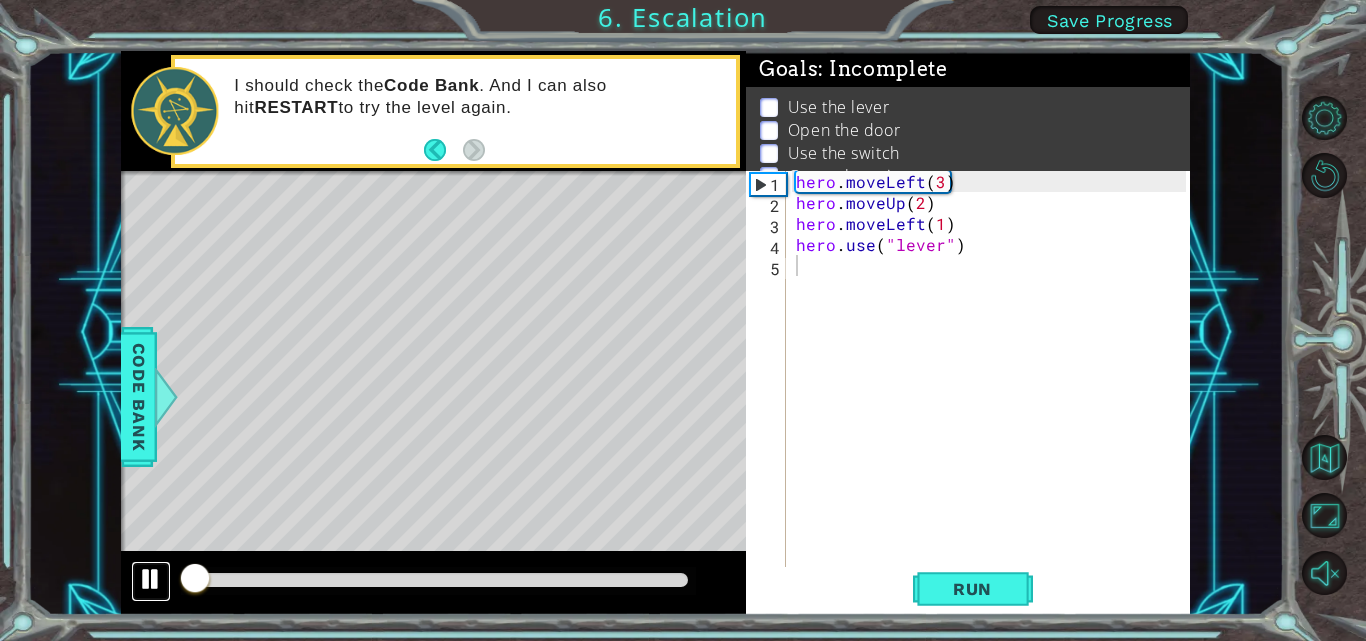 click at bounding box center [433, 583] 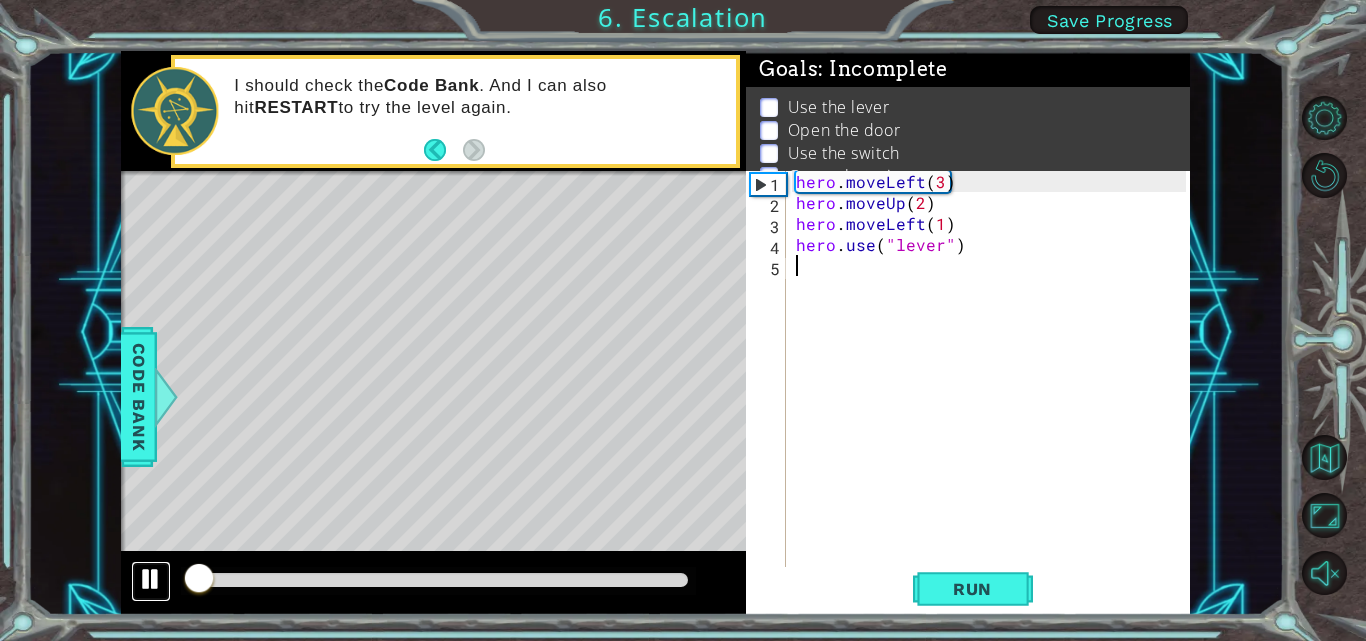 click at bounding box center [151, 579] 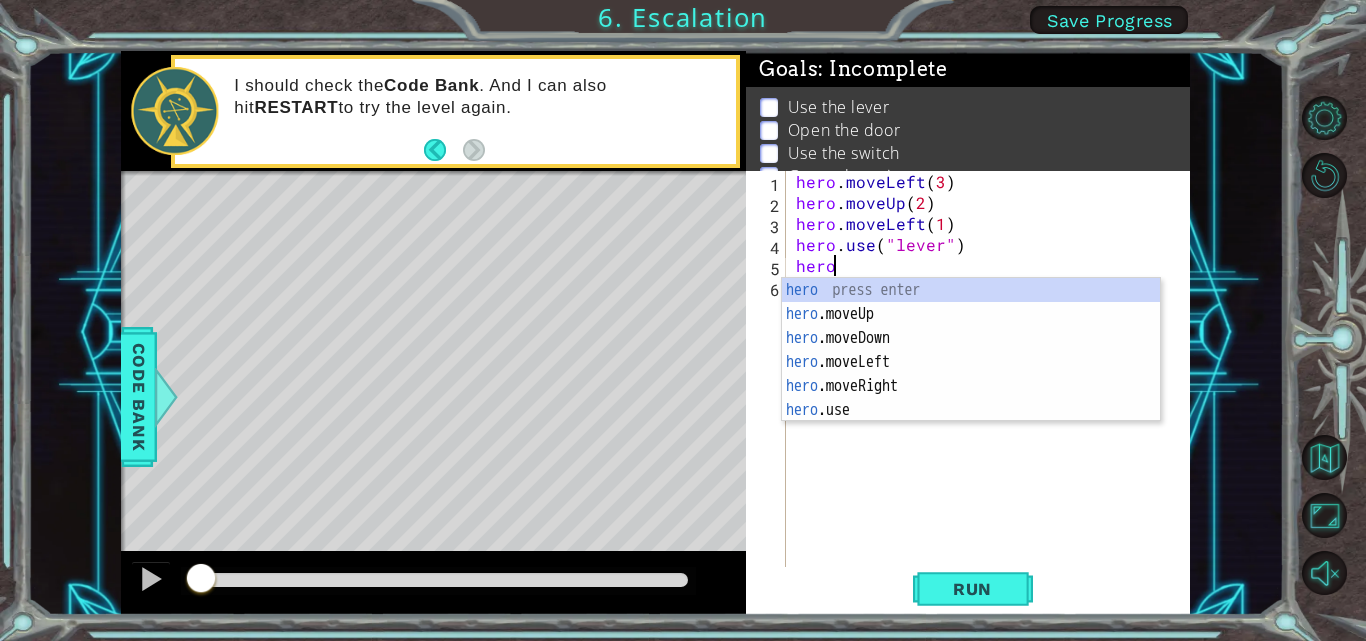 scroll, scrollTop: 0, scrollLeft: 1, axis: horizontal 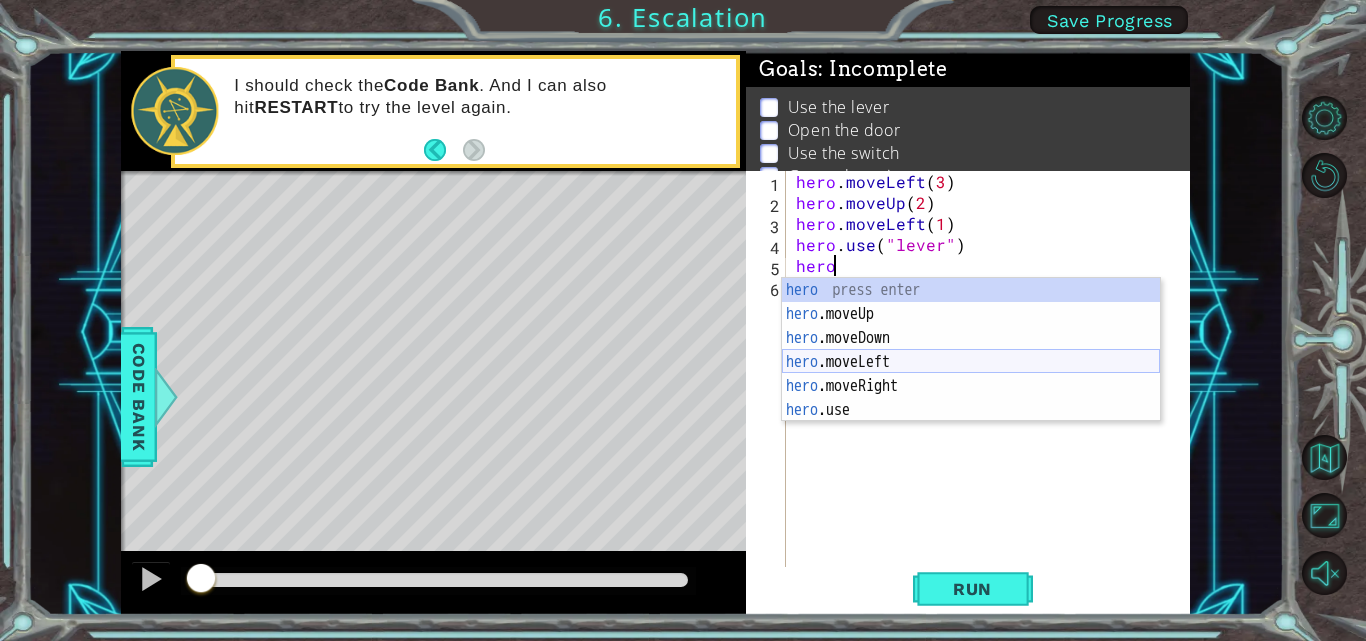 click on "hero press enter hero .moveUp press enter hero .moveDown press enter hero .moveLeft press enter hero .moveRight press enter hero .use press enter" at bounding box center [971, 374] 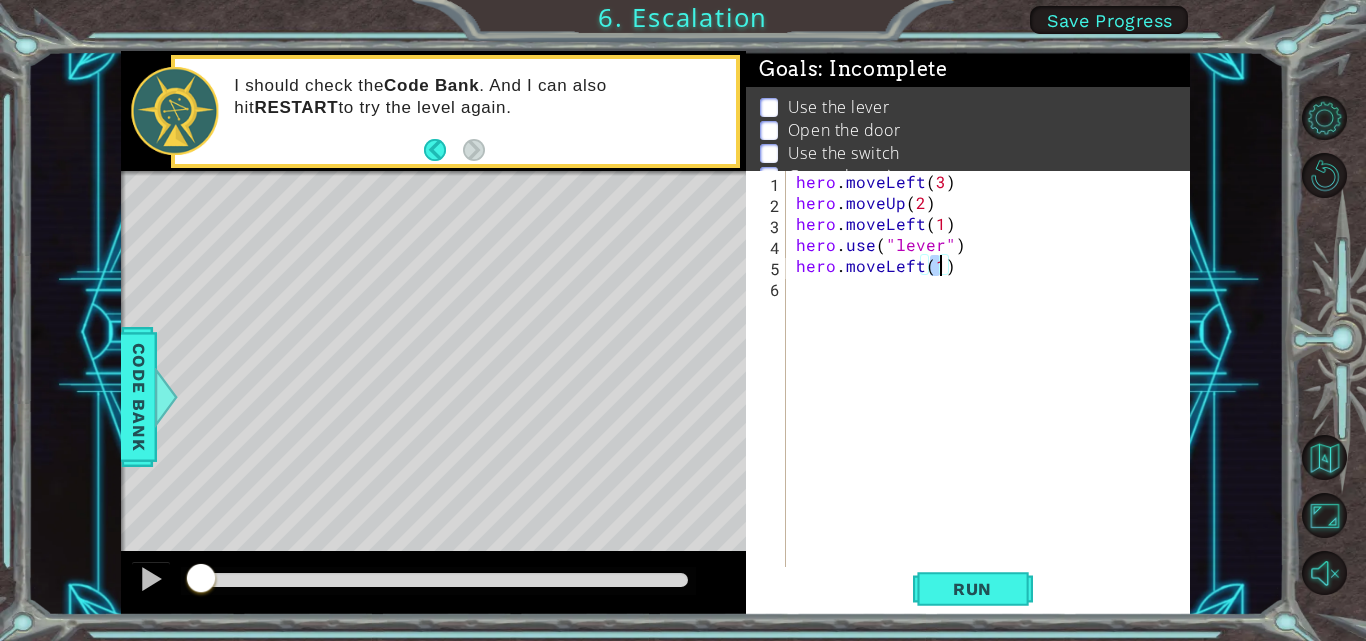 click on "hero . moveLeft ( 3 ) hero . moveUp ( 2 ) hero . moveLeft ( 1 ) hero . use ( "lever" ) hero . moveLeft ( 1 )" at bounding box center [994, 391] 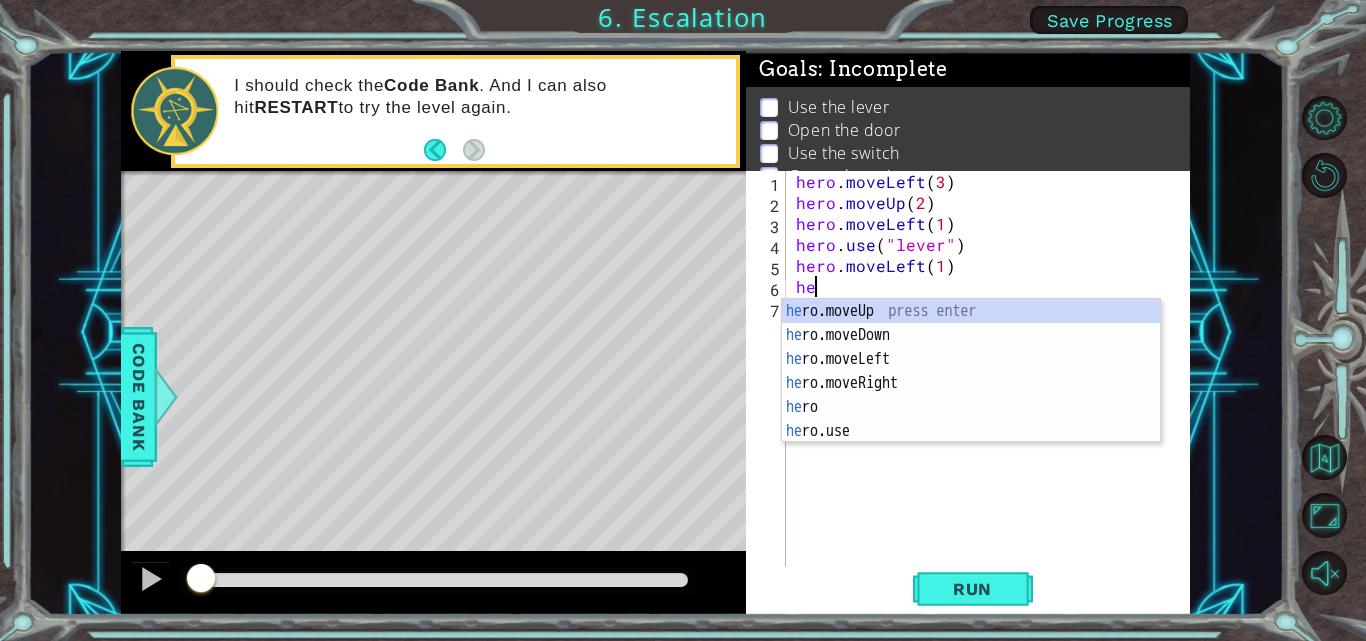 scroll, scrollTop: 0, scrollLeft: 1, axis: horizontal 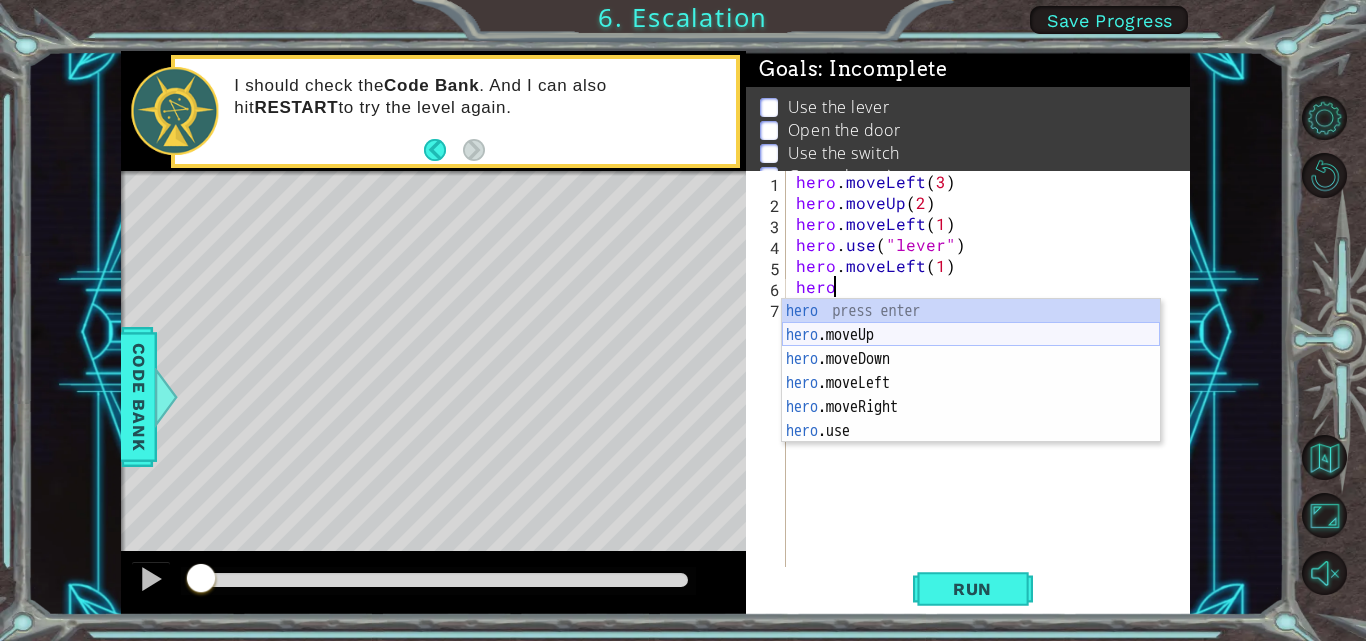 click on "hero press enter hero .moveUp press enter hero .moveDown press enter hero .moveLeft press enter hero .moveRight press enter hero .use press enter" at bounding box center (971, 395) 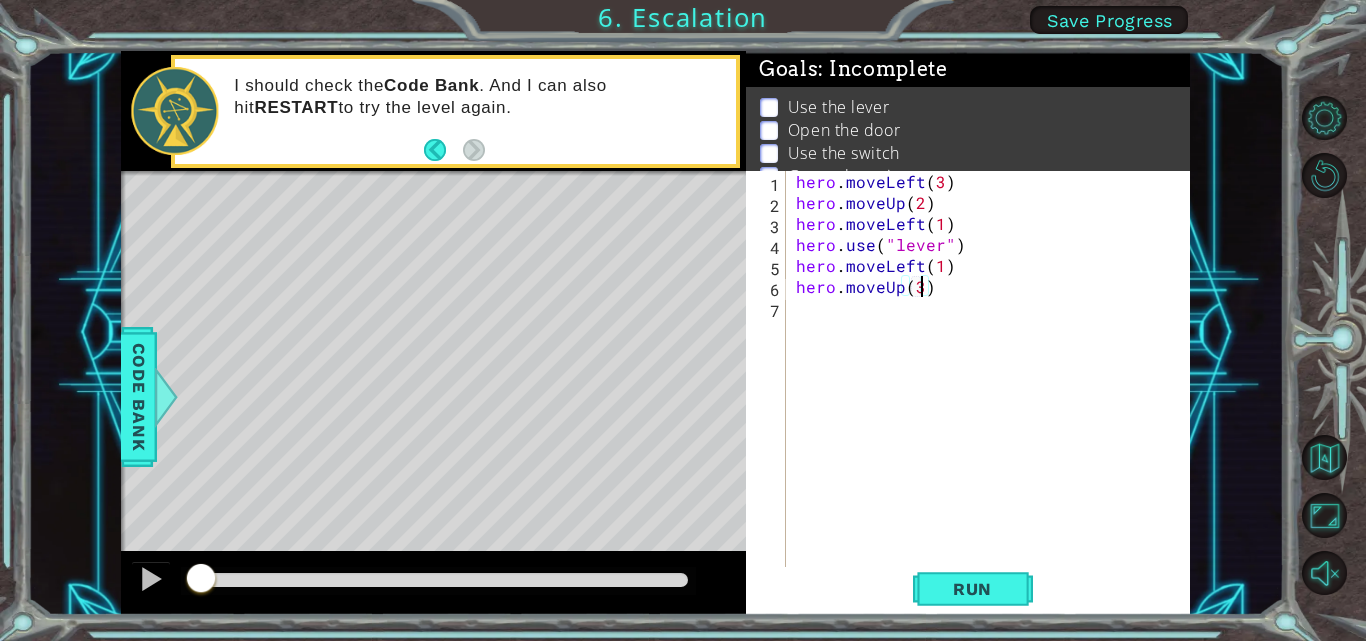scroll, scrollTop: 0, scrollLeft: 7, axis: horizontal 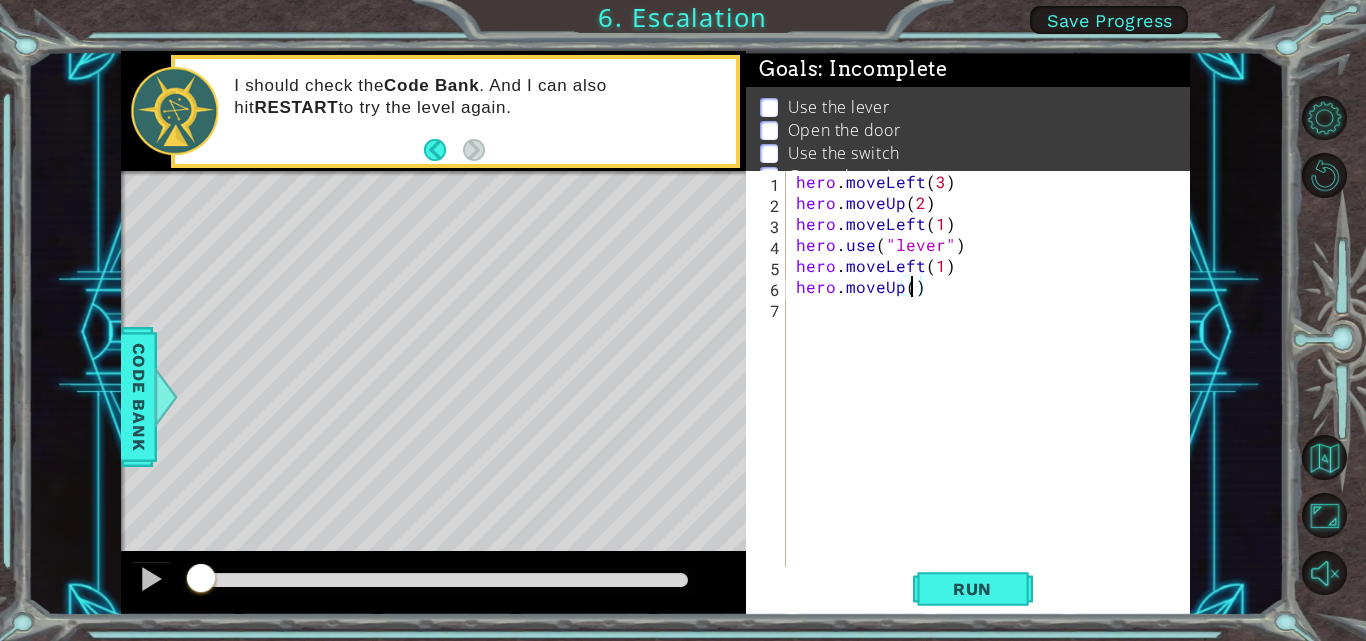 type on "hero.moveUp(2)" 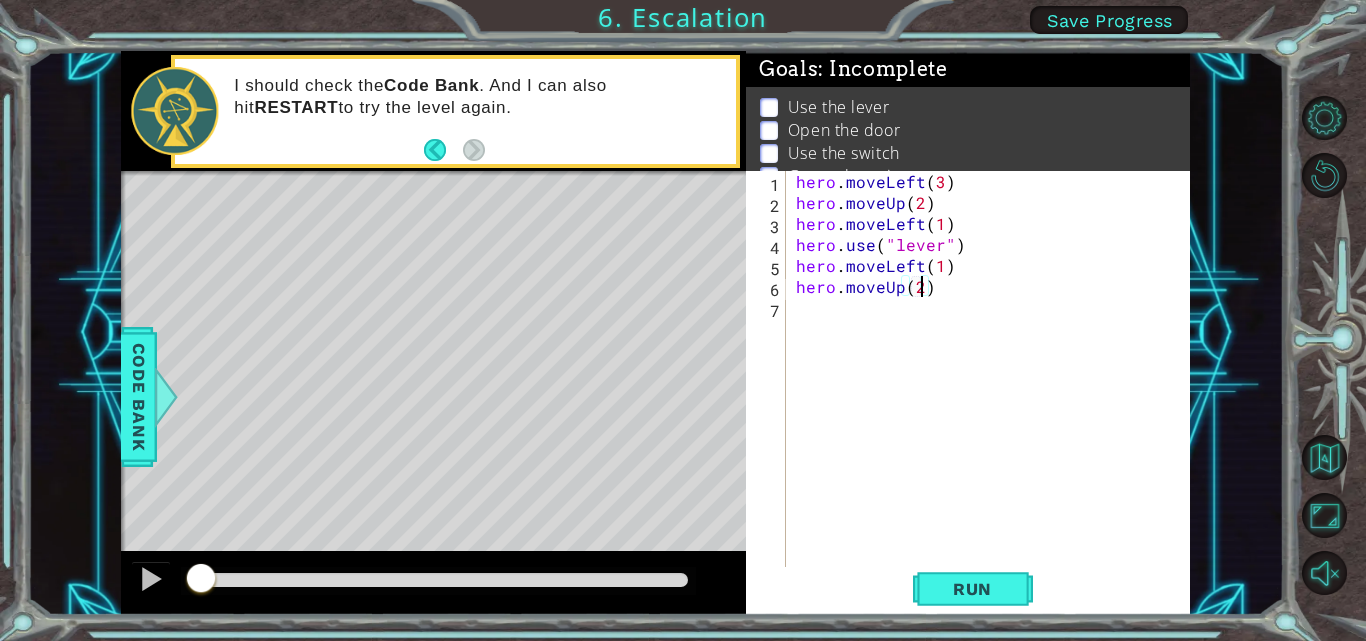 click on "hero . moveLeft ( 3 ) hero . moveUp ( 2 ) hero . moveLeft ( 1 ) hero . use ( "lever" ) hero . moveLeft ( 1 ) hero . moveUp ( 2 )" at bounding box center (994, 391) 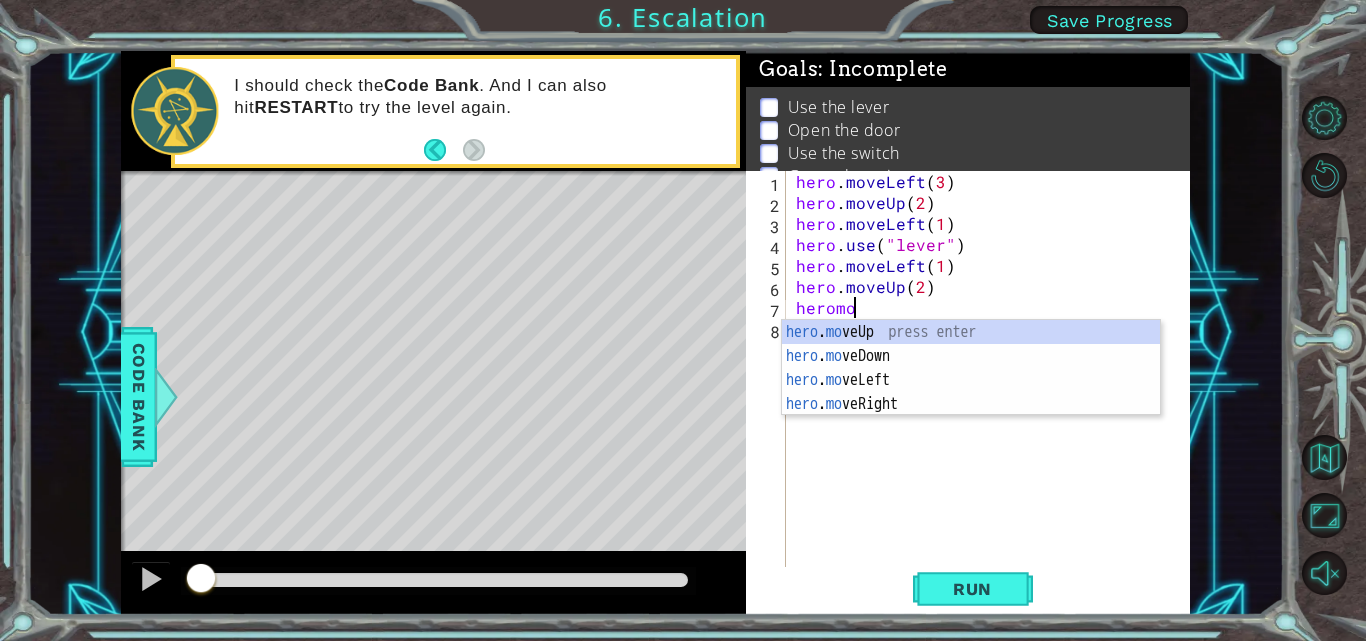 scroll, scrollTop: 0, scrollLeft: 3, axis: horizontal 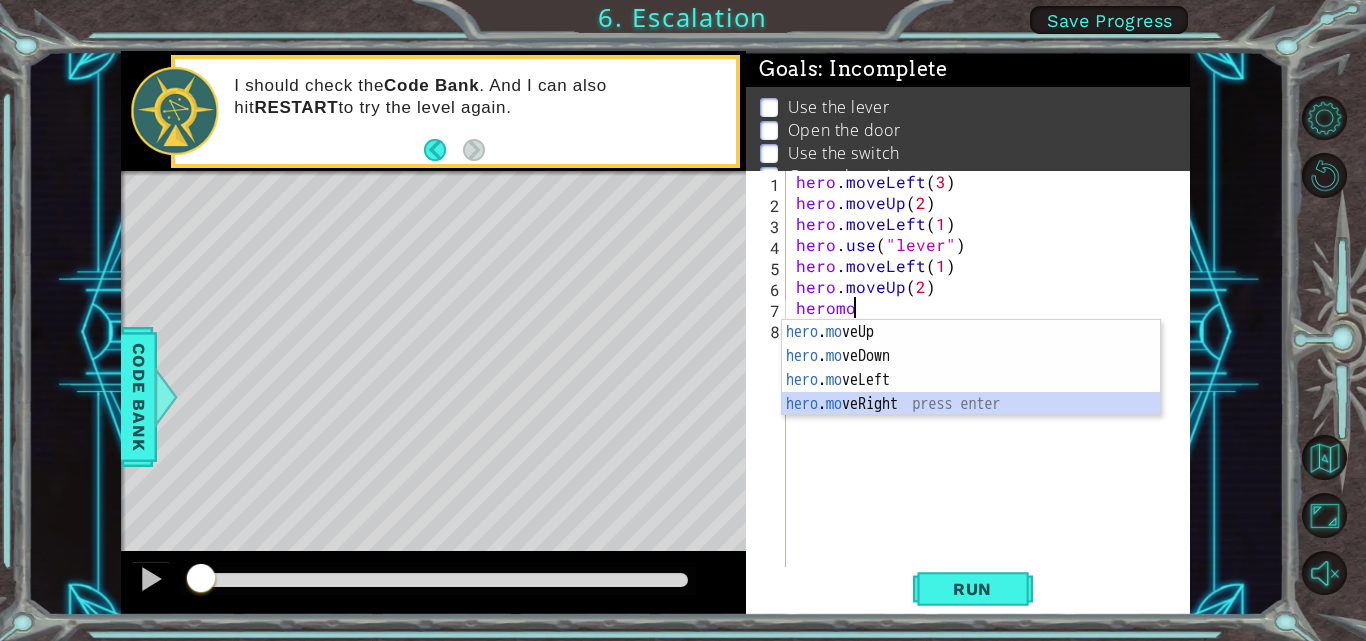 click on "hero . mo veUp press enter hero . mo veDown press enter hero . mo veLeft press enter hero . mo veRight press enter" at bounding box center (971, 392) 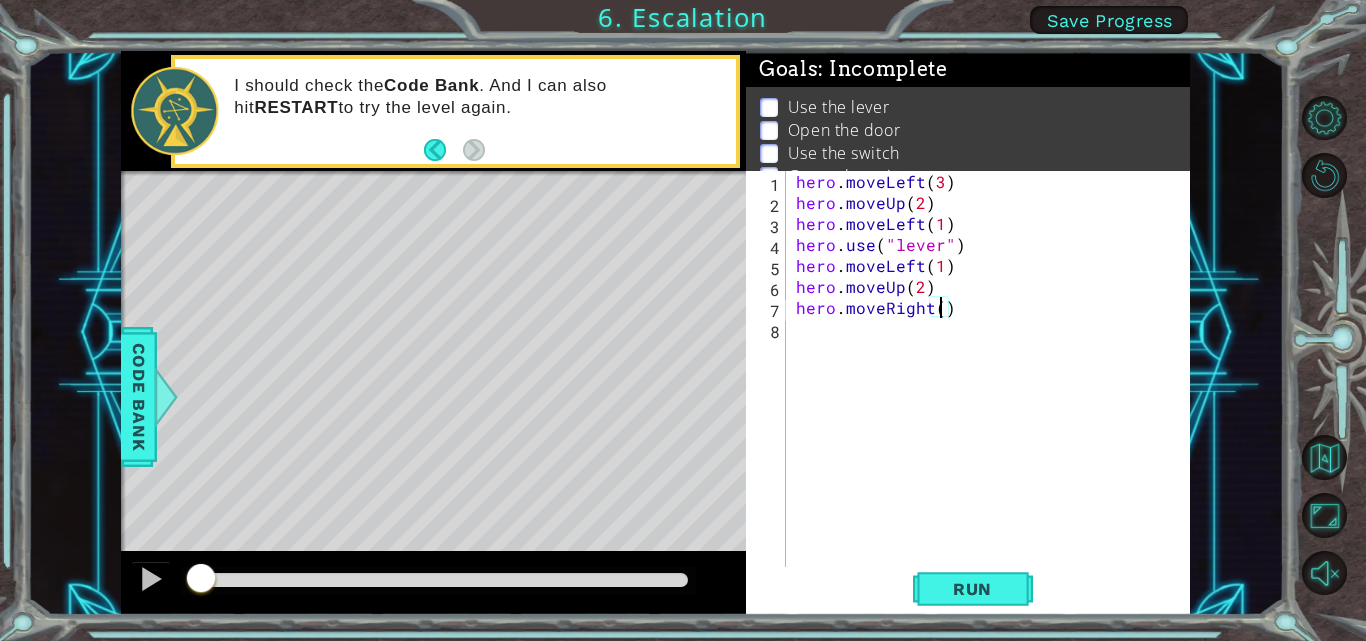 scroll, scrollTop: 0, scrollLeft: 9, axis: horizontal 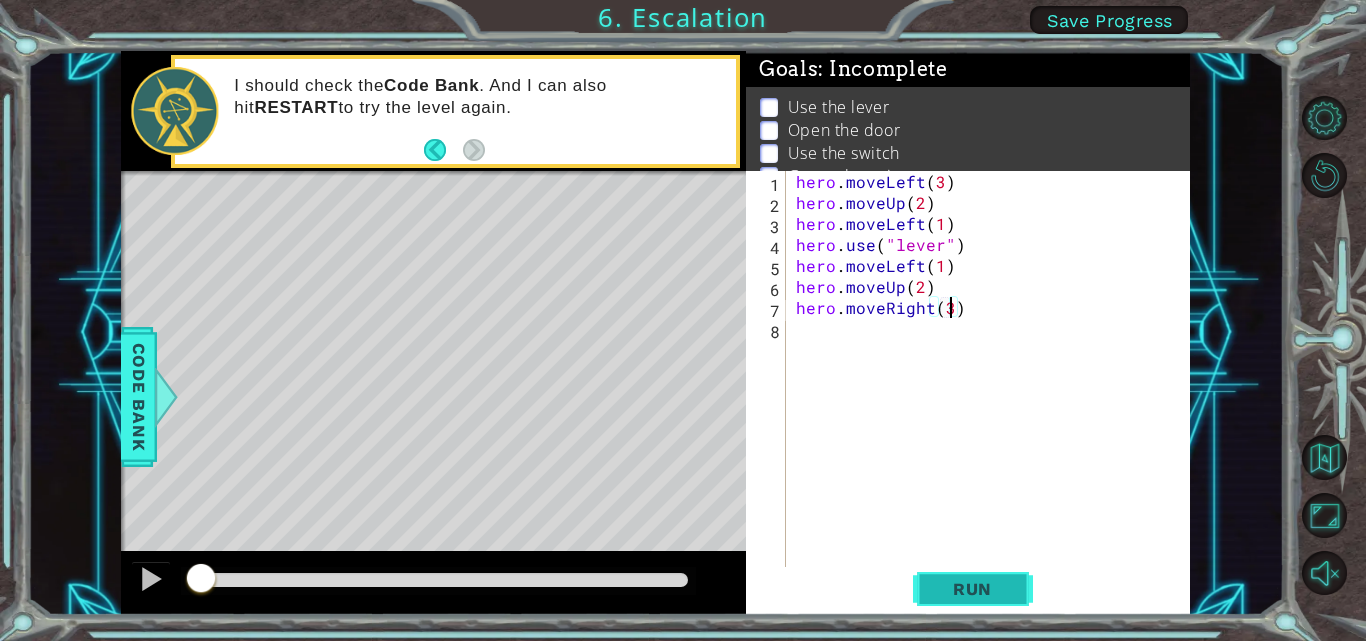 click on "Run" at bounding box center [972, 589] 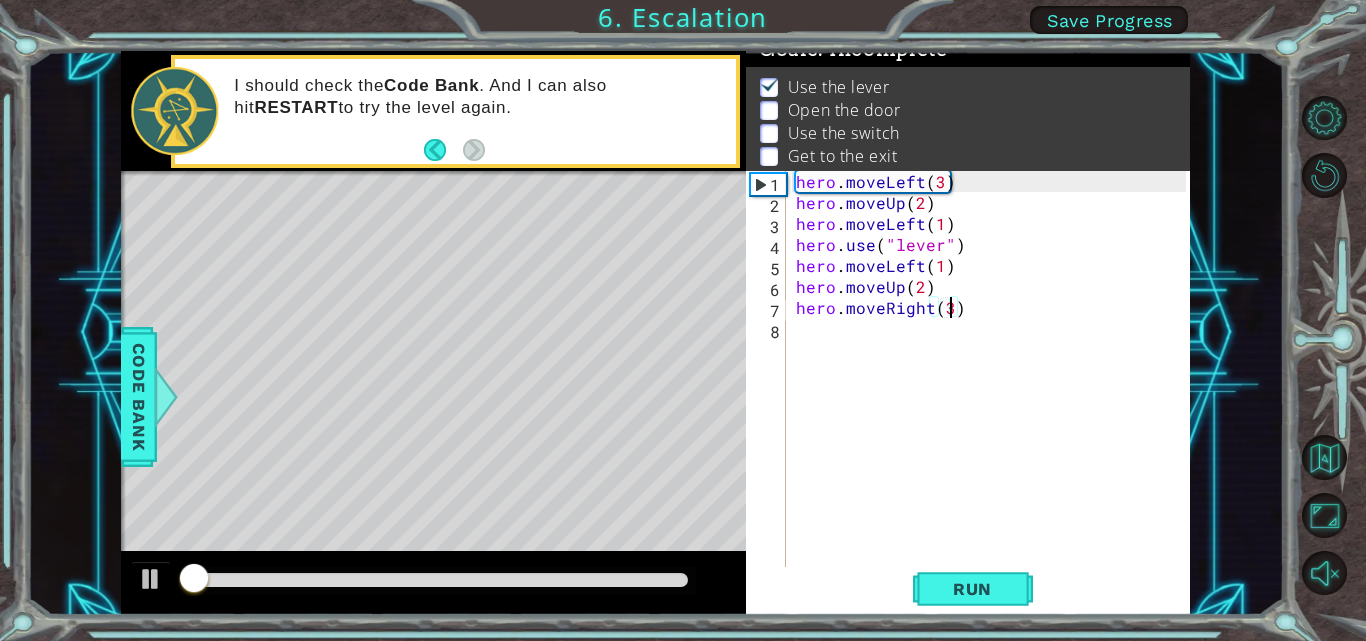 scroll, scrollTop: 26, scrollLeft: 0, axis: vertical 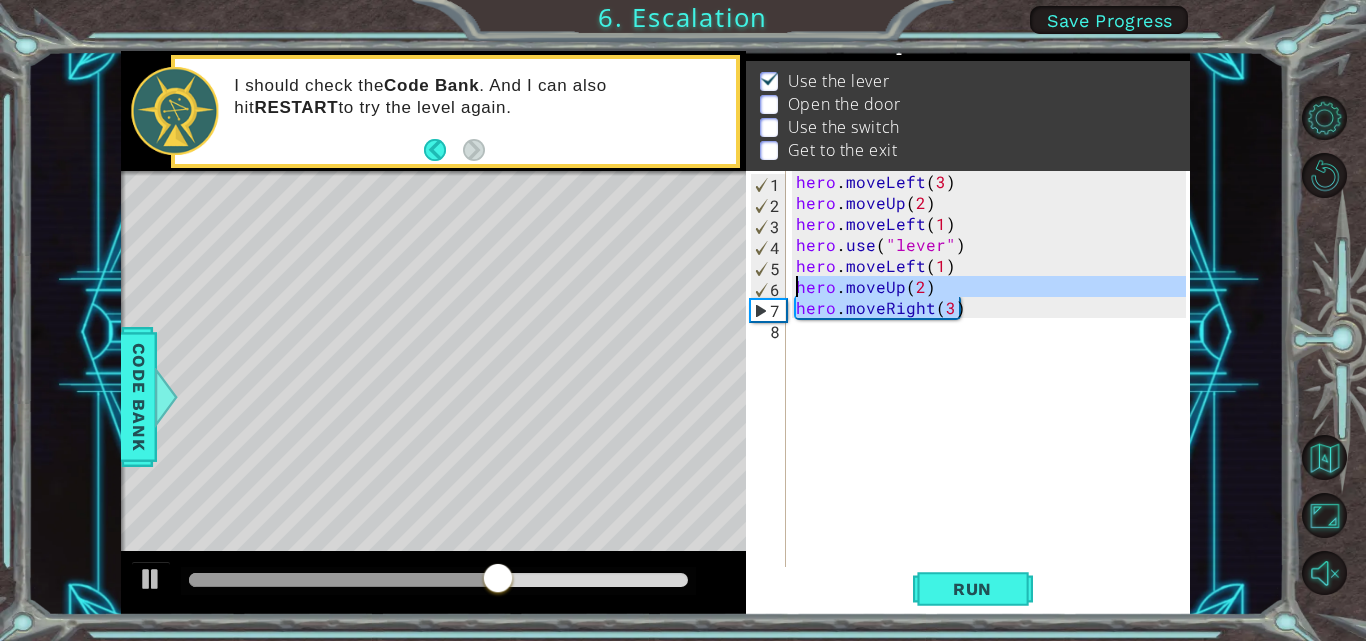 drag, startPoint x: 982, startPoint y: 317, endPoint x: 797, endPoint y: 289, distance: 187.10692 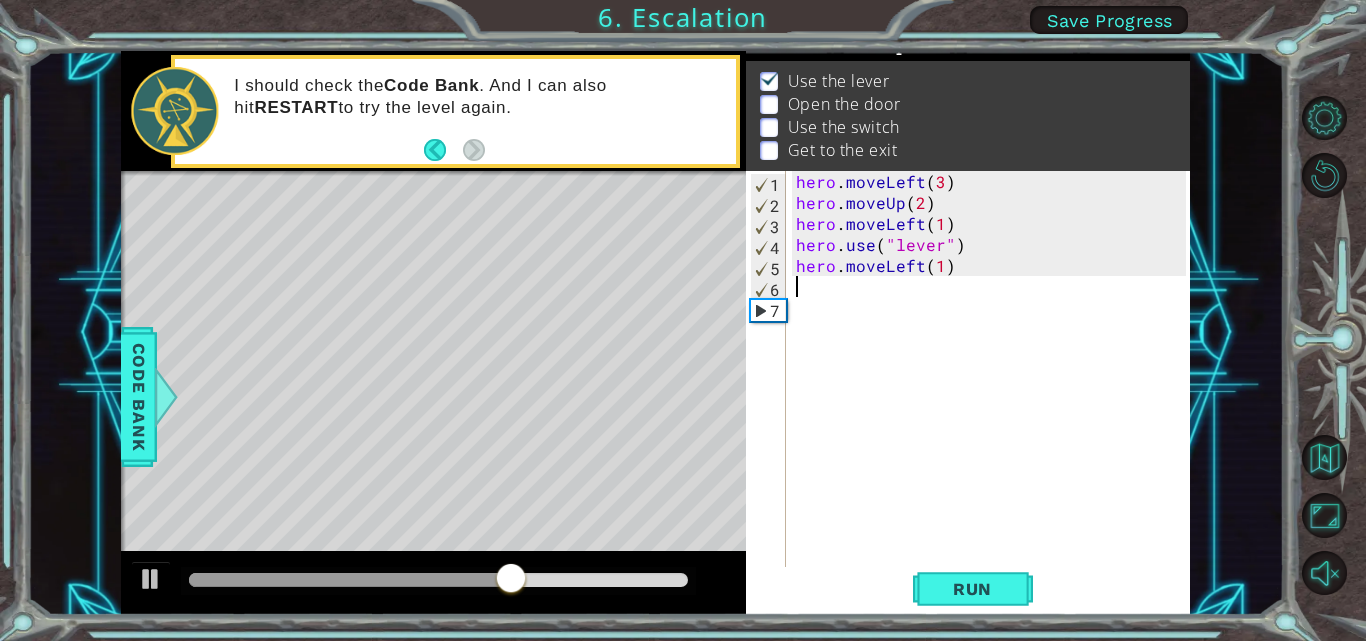 scroll, scrollTop: 0, scrollLeft: 0, axis: both 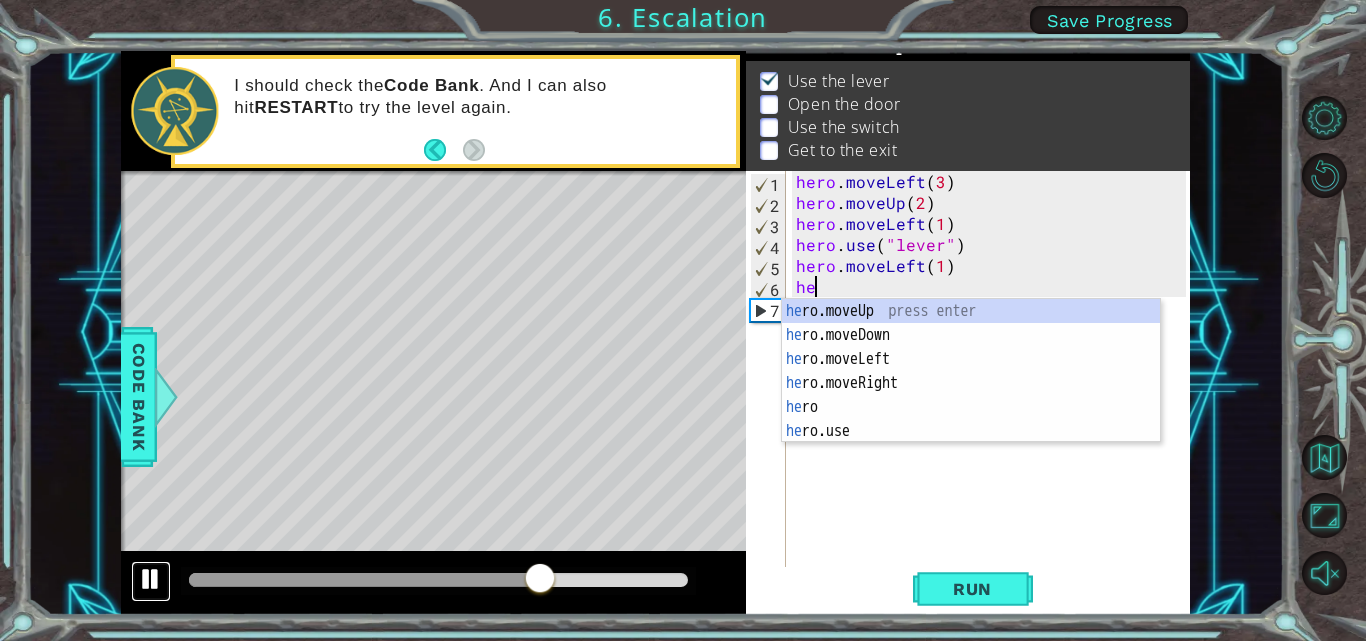 click at bounding box center (151, 579) 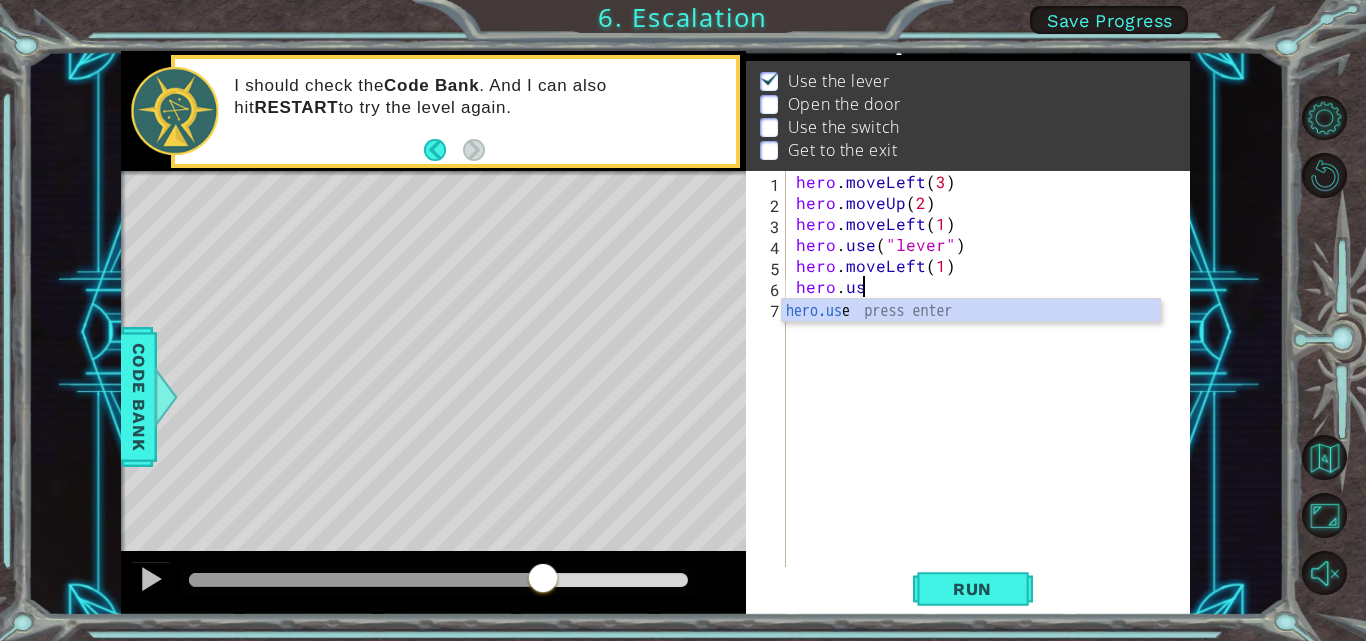 scroll, scrollTop: 0, scrollLeft: 4, axis: horizontal 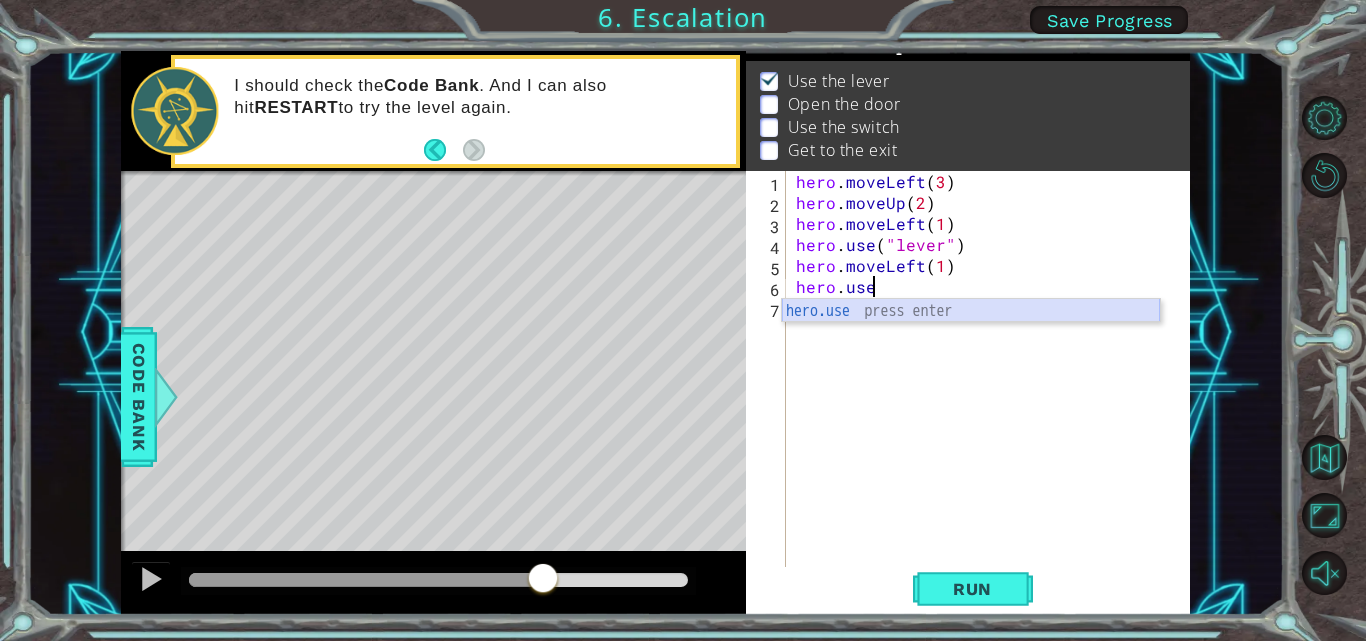 click on "hero.use press enter" at bounding box center (971, 335) 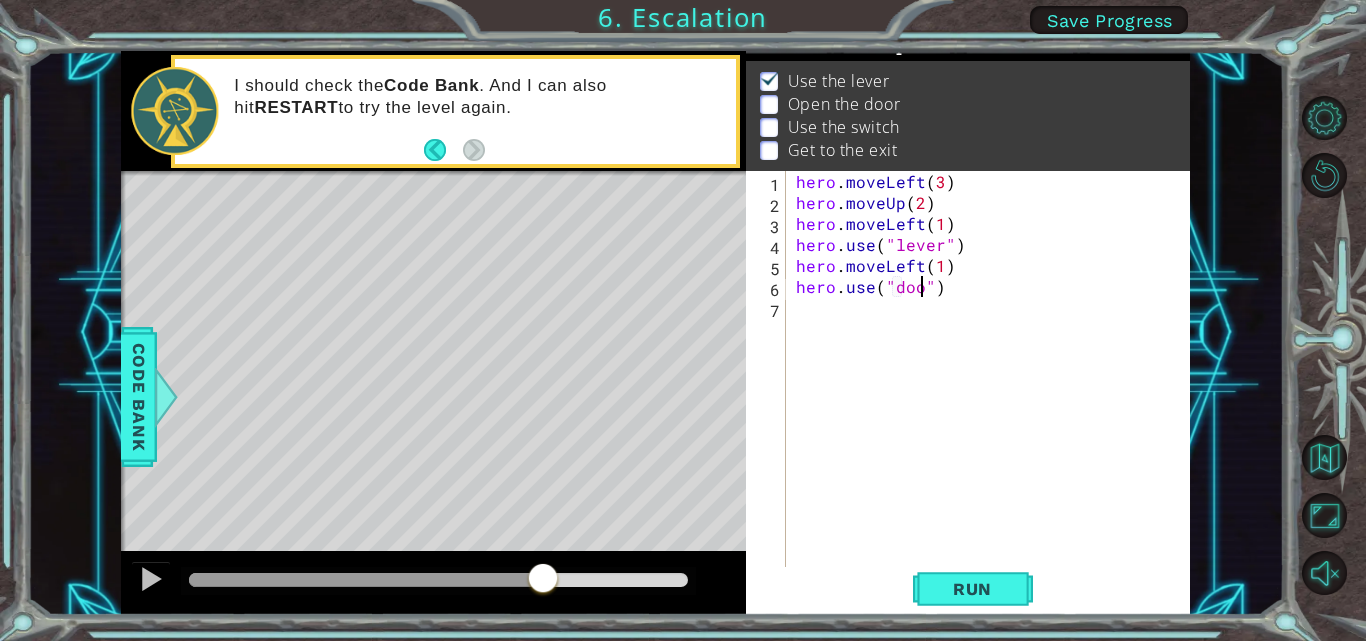 type on "hero.use("door")" 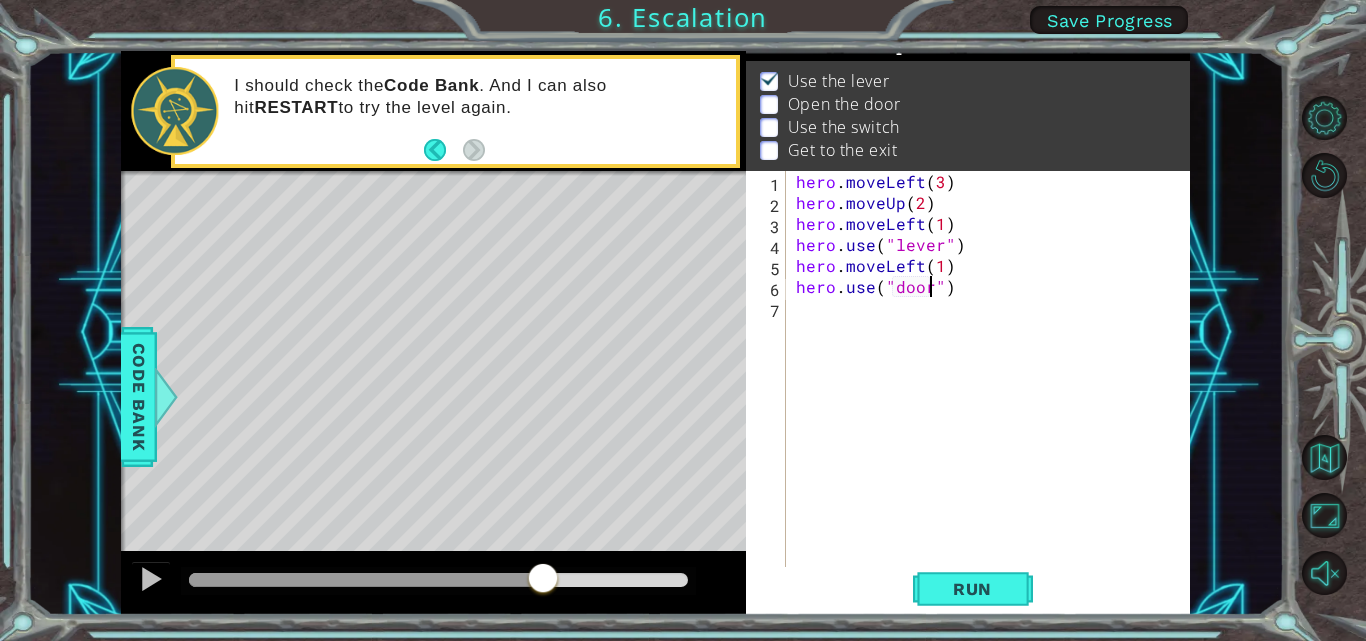 click on "hero . moveLeft ( 3 ) hero . moveUp ( 2 ) hero . moveLeft ( 1 ) hero . use ( "lever" ) hero . moveLeft ( 1 ) hero . use ( "door" )" at bounding box center (994, 391) 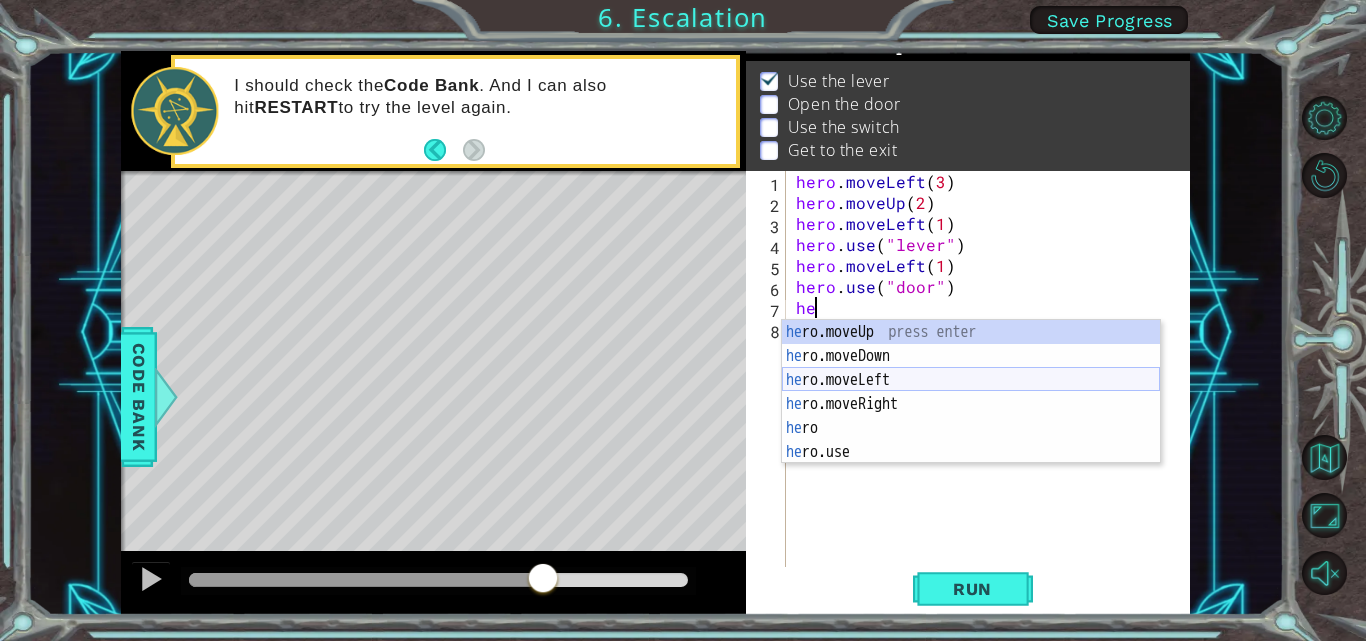 scroll, scrollTop: 0, scrollLeft: 1, axis: horizontal 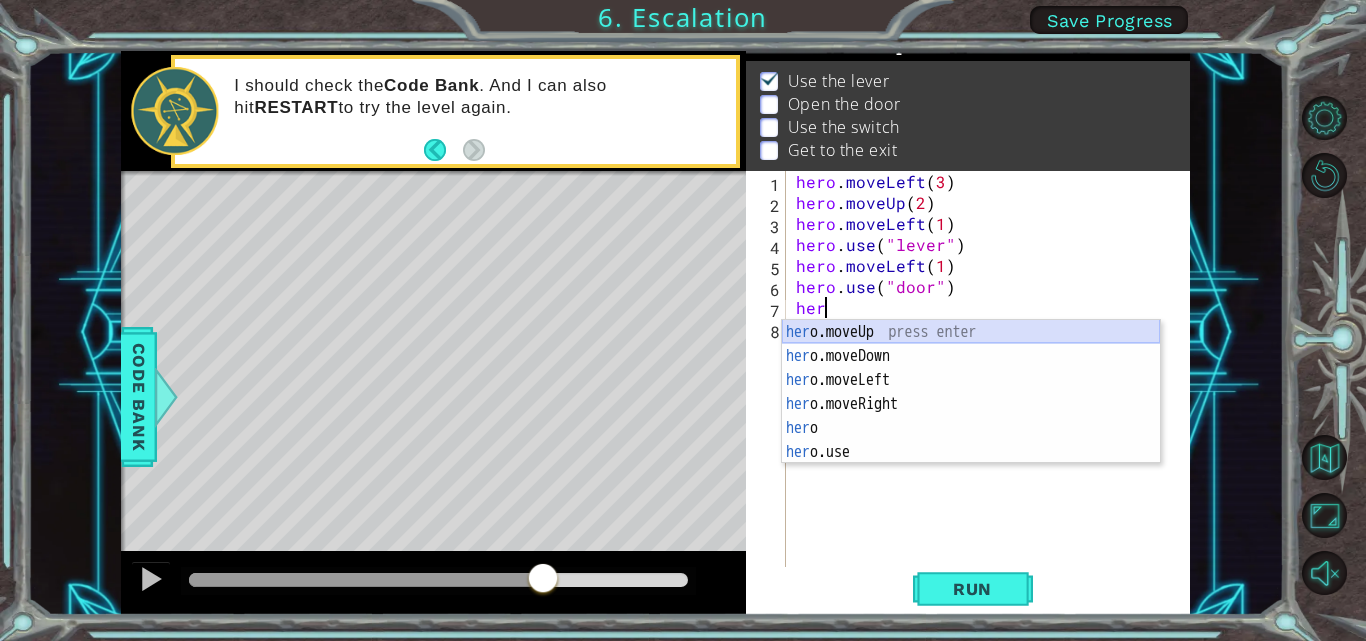 click on "her o.moveUp press enter her o.moveDown press enter her o.moveLeft press enter her o.moveRight press enter her o press enter her o.use press enter" at bounding box center (971, 416) 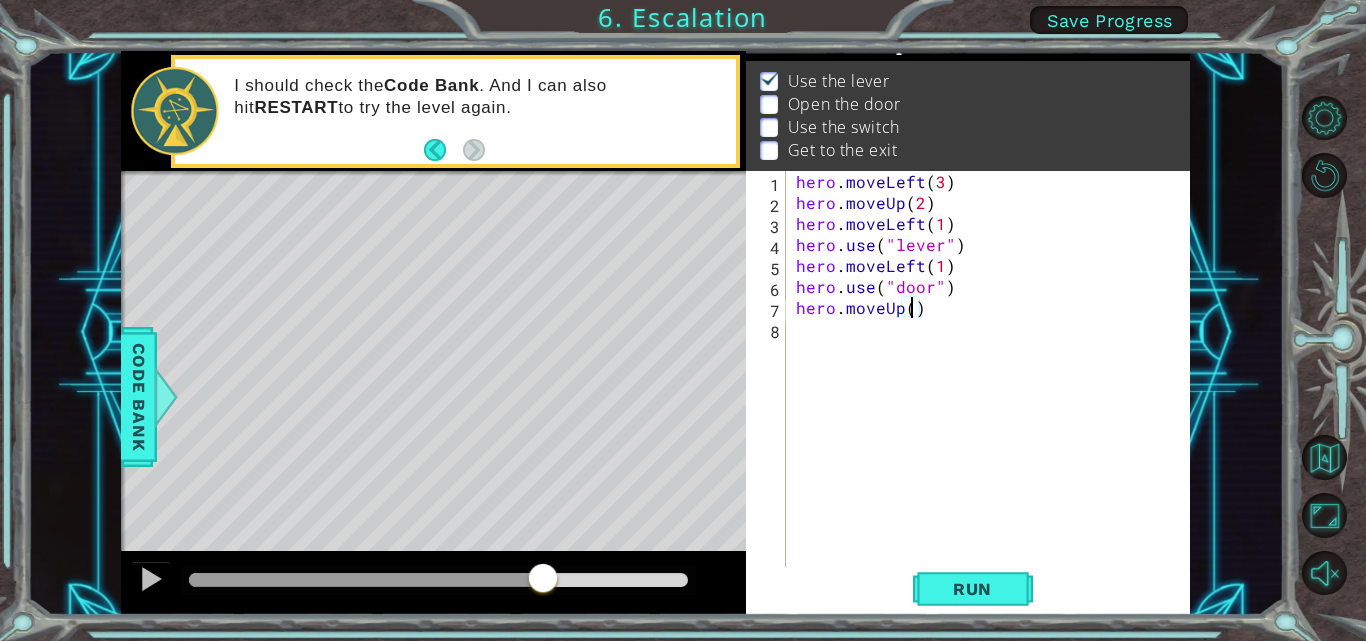 type on "hero.moveUp(2)" 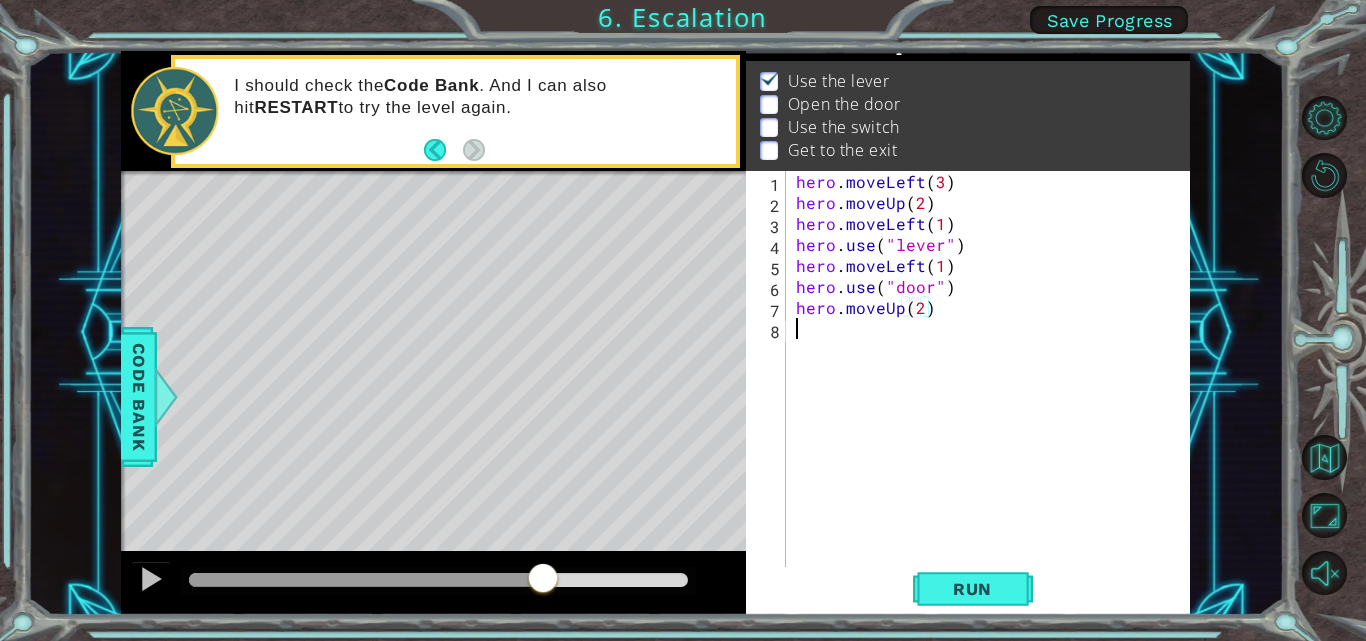 click on "hero . moveLeft ( 3 ) hero . moveUp ( 2 ) hero . moveLeft ( 1 ) hero . use ( "lever" ) hero . moveLeft ( 1 ) hero . use ( "door" ) hero . moveUp ( 2 )" at bounding box center (994, 391) 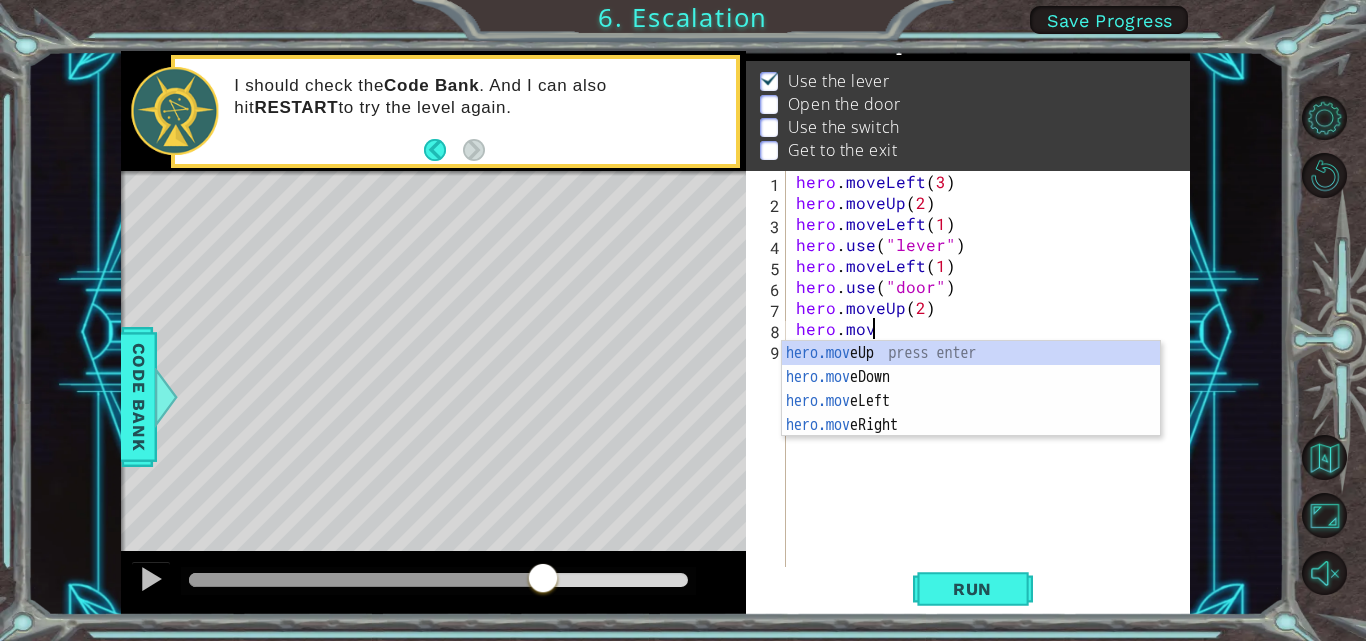 scroll, scrollTop: 0, scrollLeft: 4, axis: horizontal 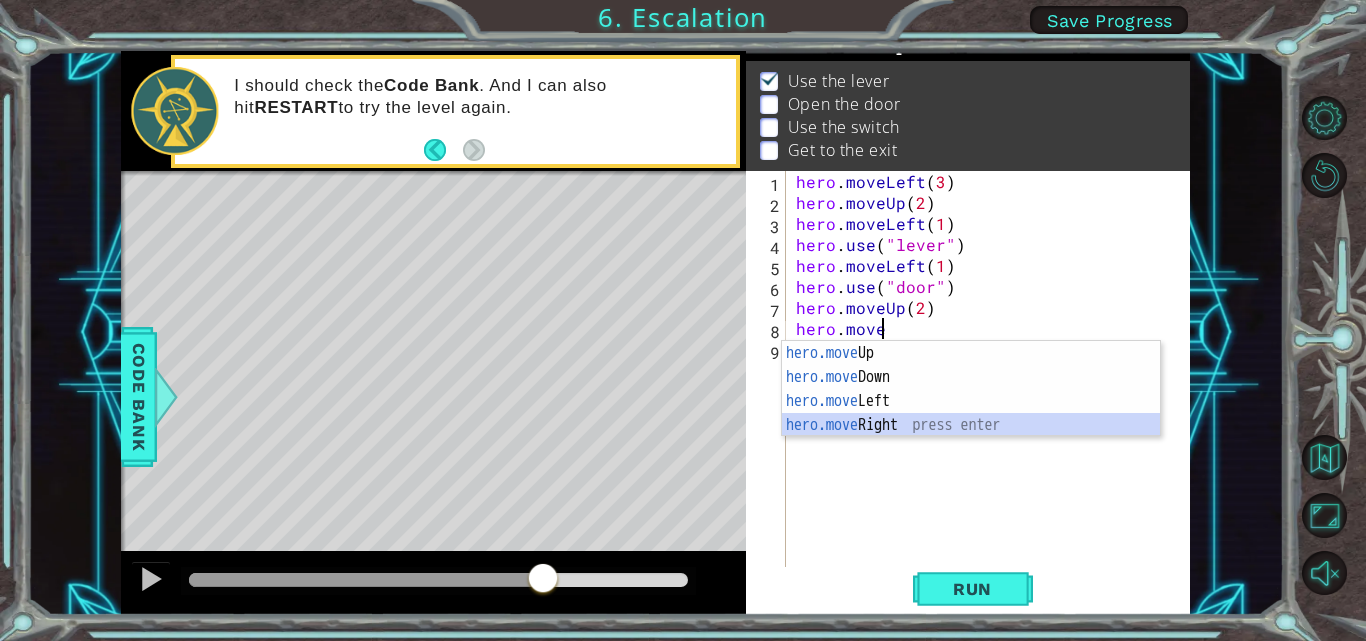 click on "hero.move Up press enter hero.move Down press enter hero.move Left press enter hero.move Right press enter" at bounding box center [971, 413] 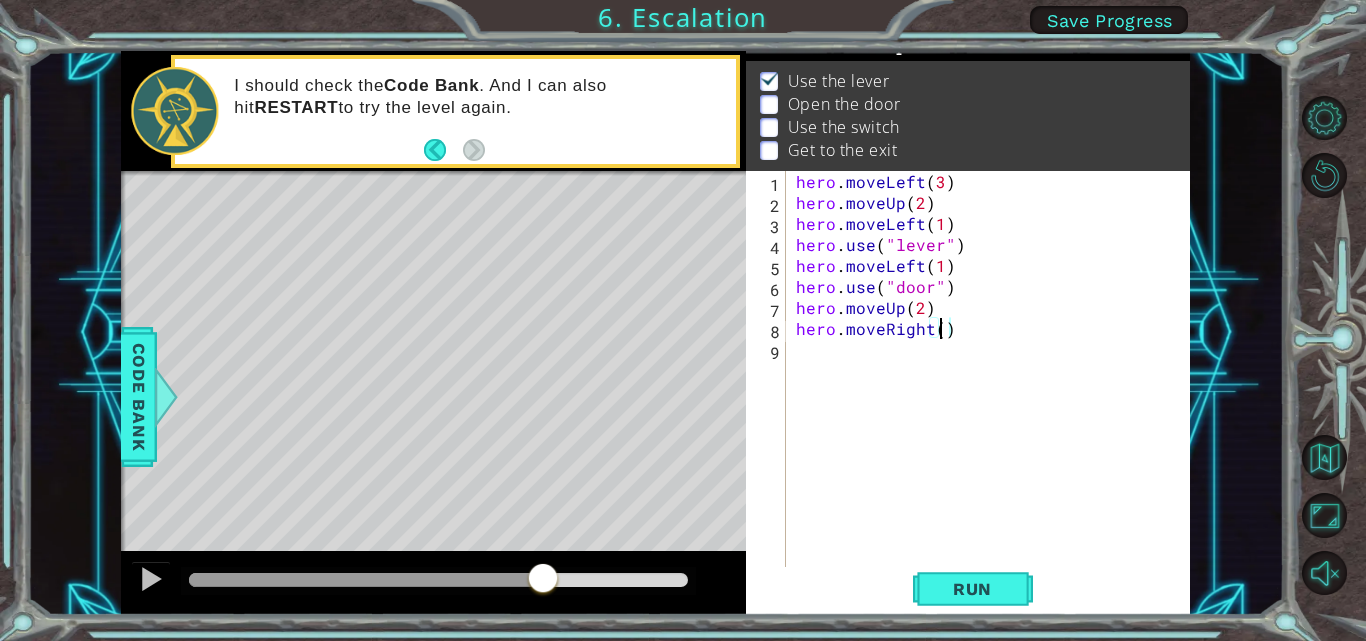 type on "hero.moveRight(3)" 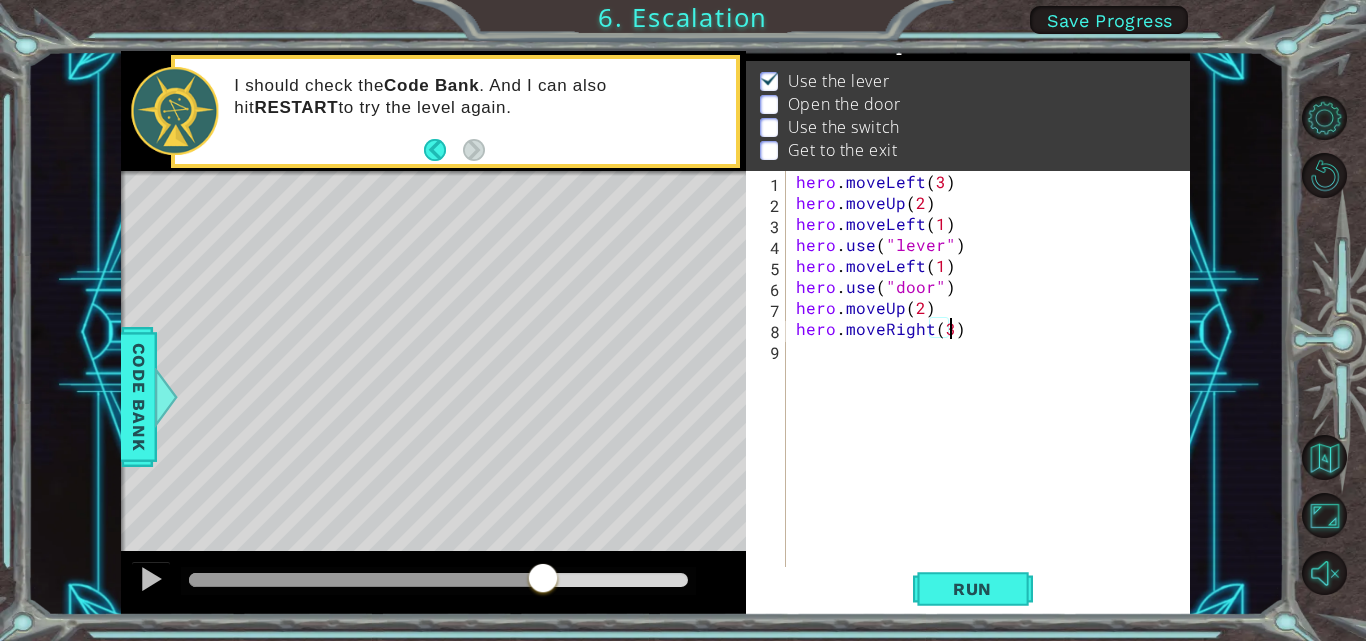 scroll, scrollTop: 0, scrollLeft: 9, axis: horizontal 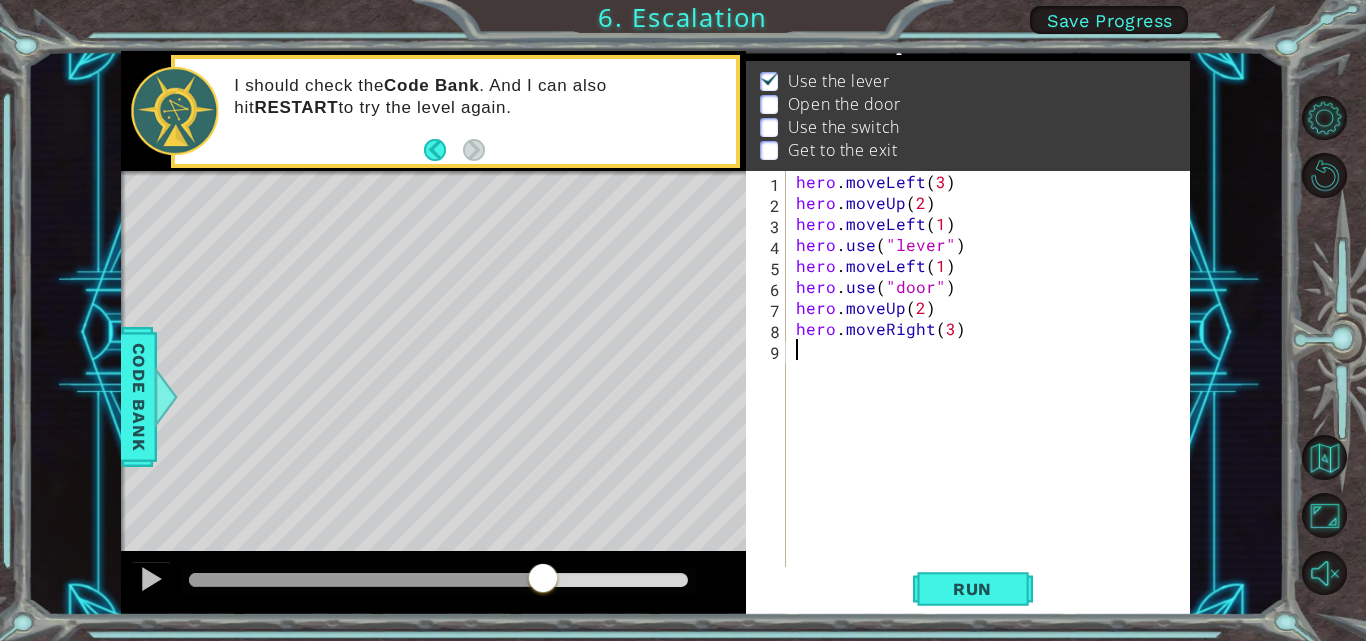 click on "hero . moveLeft ( 3 ) hero . moveUp ( 2 ) hero . moveLeft ( 1 ) hero . use ( "lever" ) hero . moveLeft ( 1 ) hero . use ( "door" ) hero . moveUp ( 2 ) hero . moveRight ( 3 )" at bounding box center (994, 391) 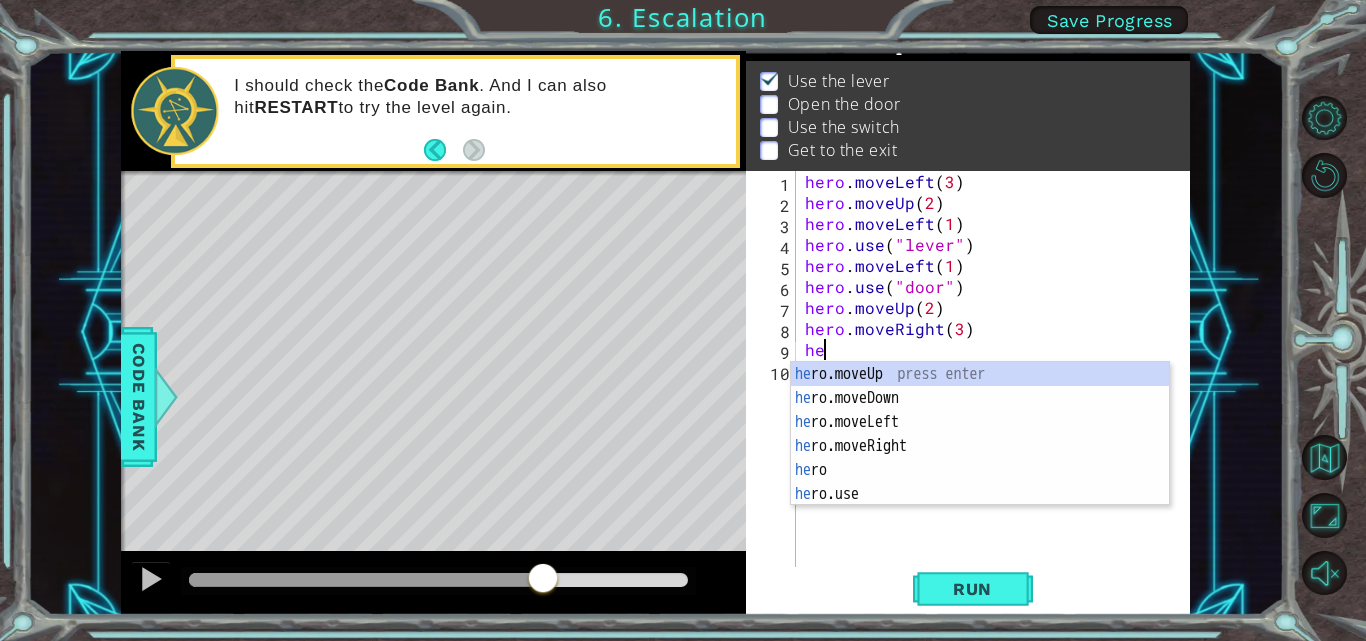 scroll, scrollTop: 0, scrollLeft: 1, axis: horizontal 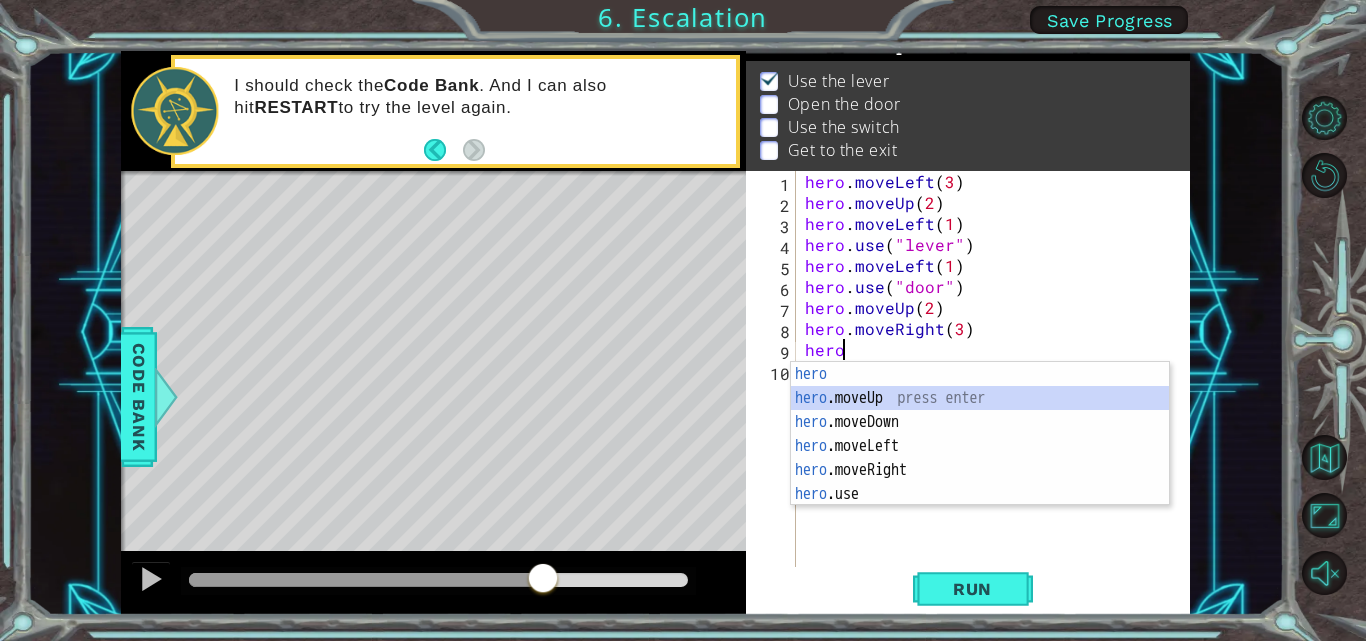 click on "hero press enter hero .moveUp press enter hero .moveDown press enter hero .moveLeft press enter hero .moveRight press enter hero .use press enter" at bounding box center (980, 458) 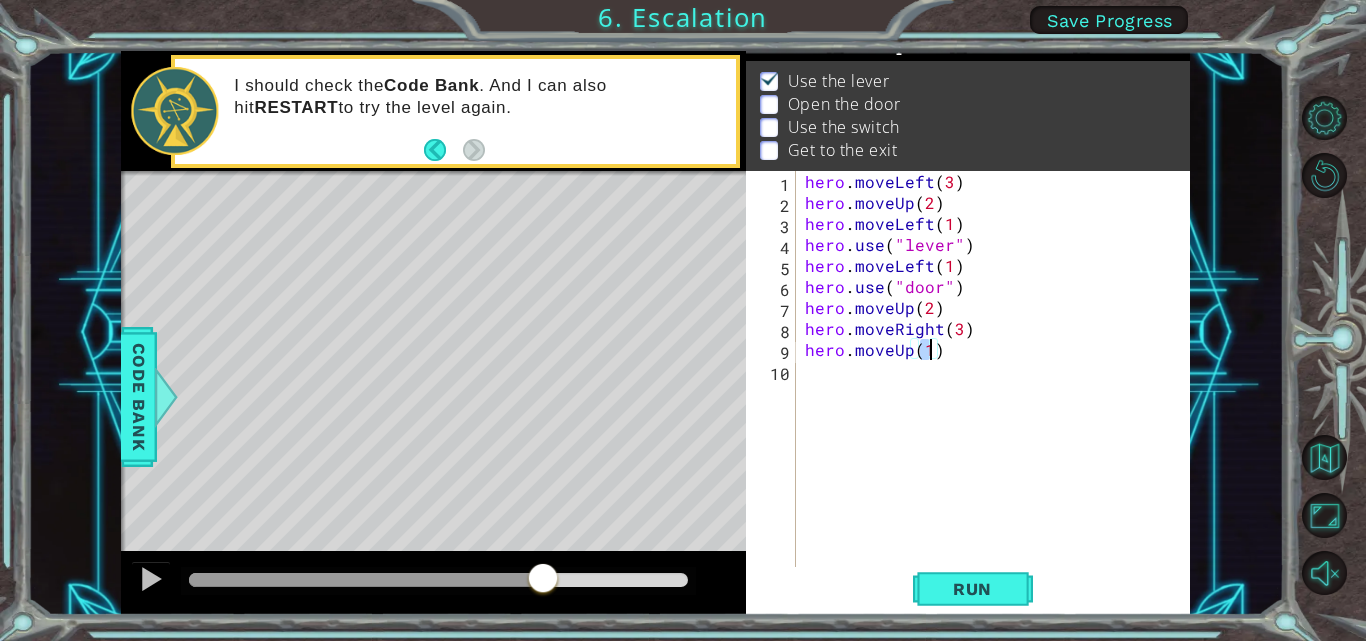 click on "hero . moveLeft ( 3 ) hero . moveUp ( 2 ) hero . moveLeft ( 1 ) hero . use ( "lever" ) hero . moveLeft ( 1 ) hero . use ( "door" ) hero . moveUp ( 2 ) hero . moveRight ( 3 ) hero . moveUp ( 1 )" at bounding box center (998, 391) 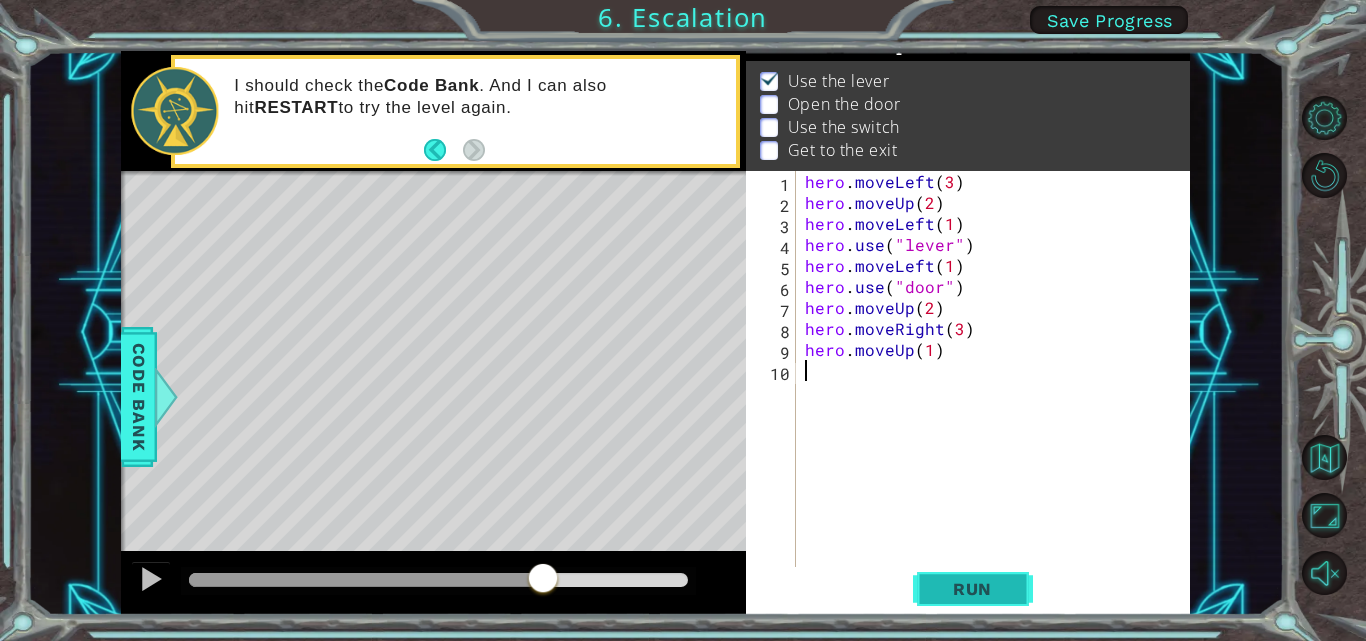 click on "Run" at bounding box center [973, 589] 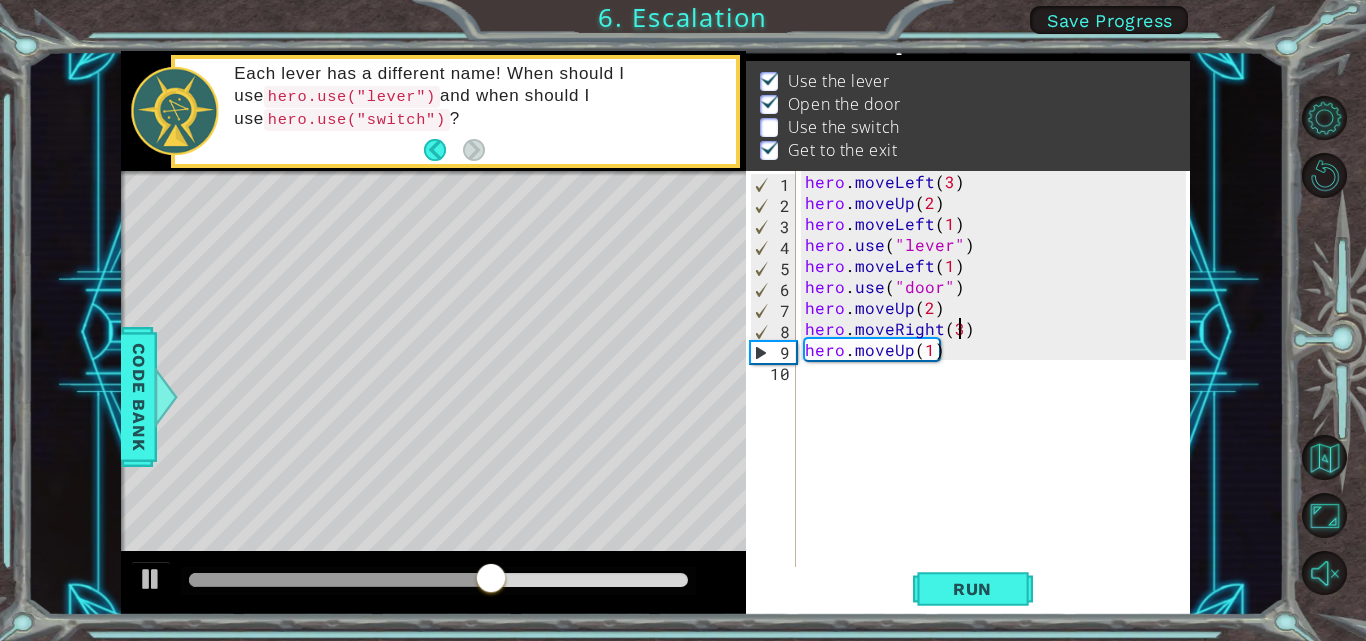 click on "hero . moveLeft ( 3 ) hero . moveUp ( 2 ) hero . moveLeft ( 1 ) hero . use ( "lever" ) hero . moveLeft ( 1 ) hero . use ( "door" ) hero . moveUp ( 2 ) hero . moveRight ( 3 ) hero . moveUp ( 1 )" at bounding box center [998, 391] 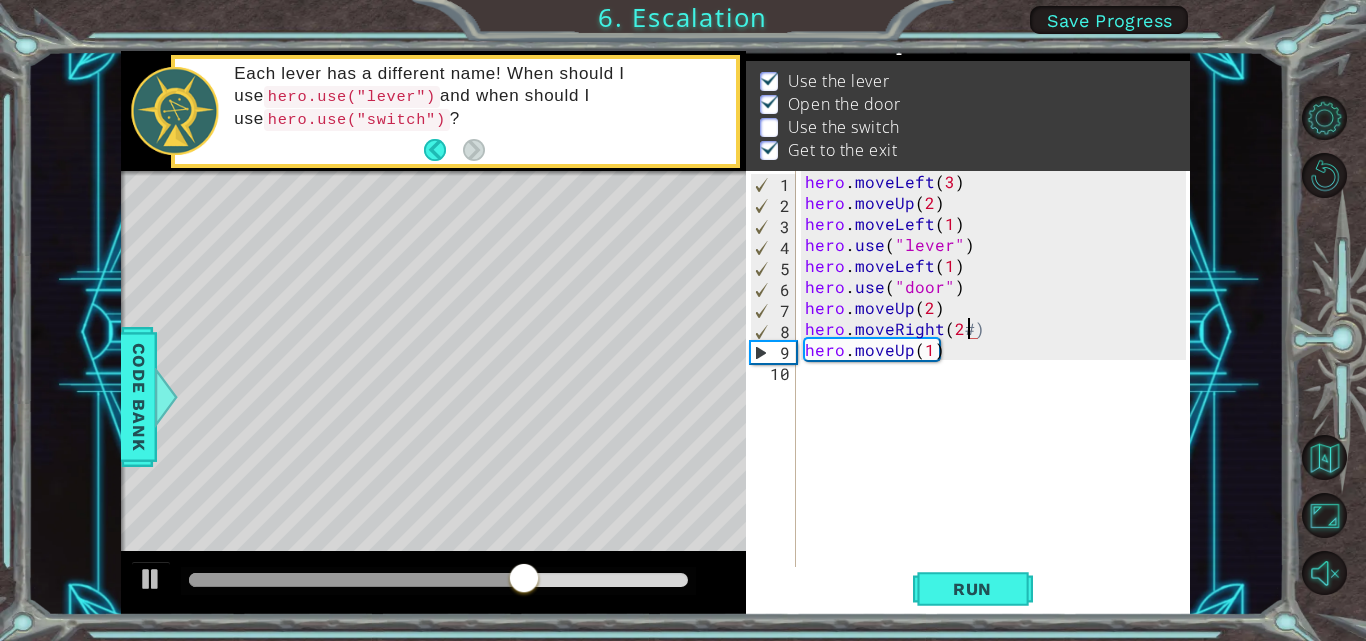 scroll, scrollTop: 0, scrollLeft: 9, axis: horizontal 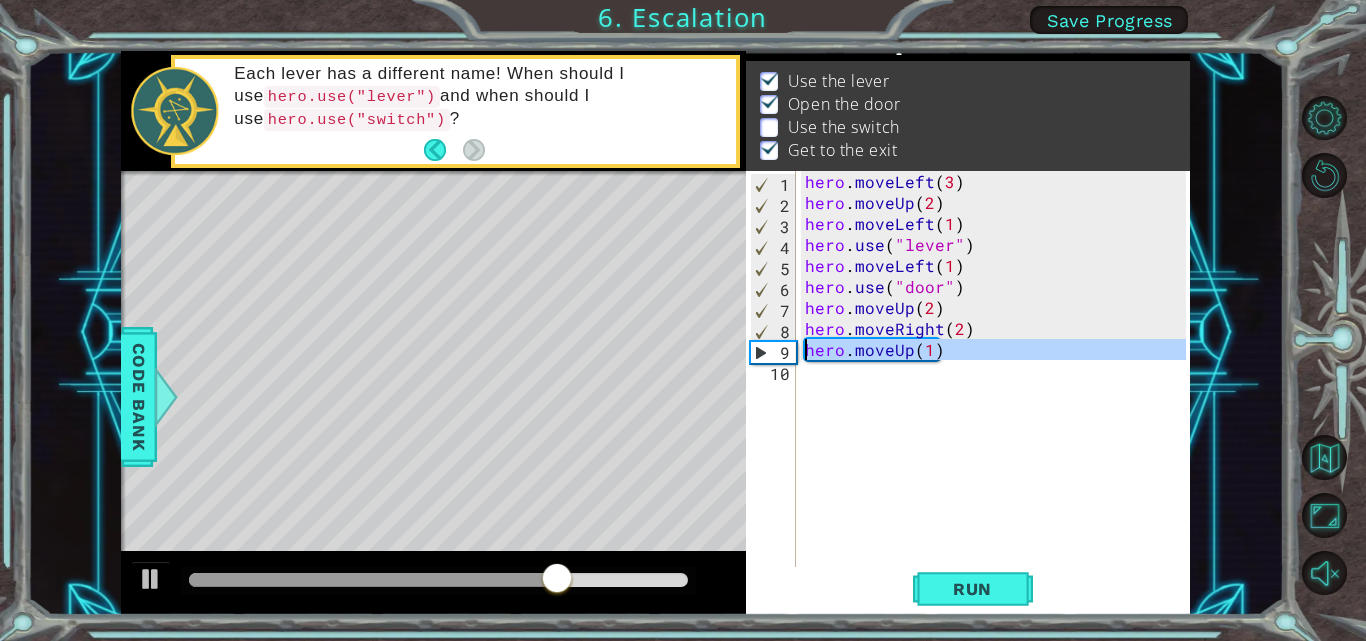 drag, startPoint x: 896, startPoint y: 364, endPoint x: 806, endPoint y: 353, distance: 90.66973 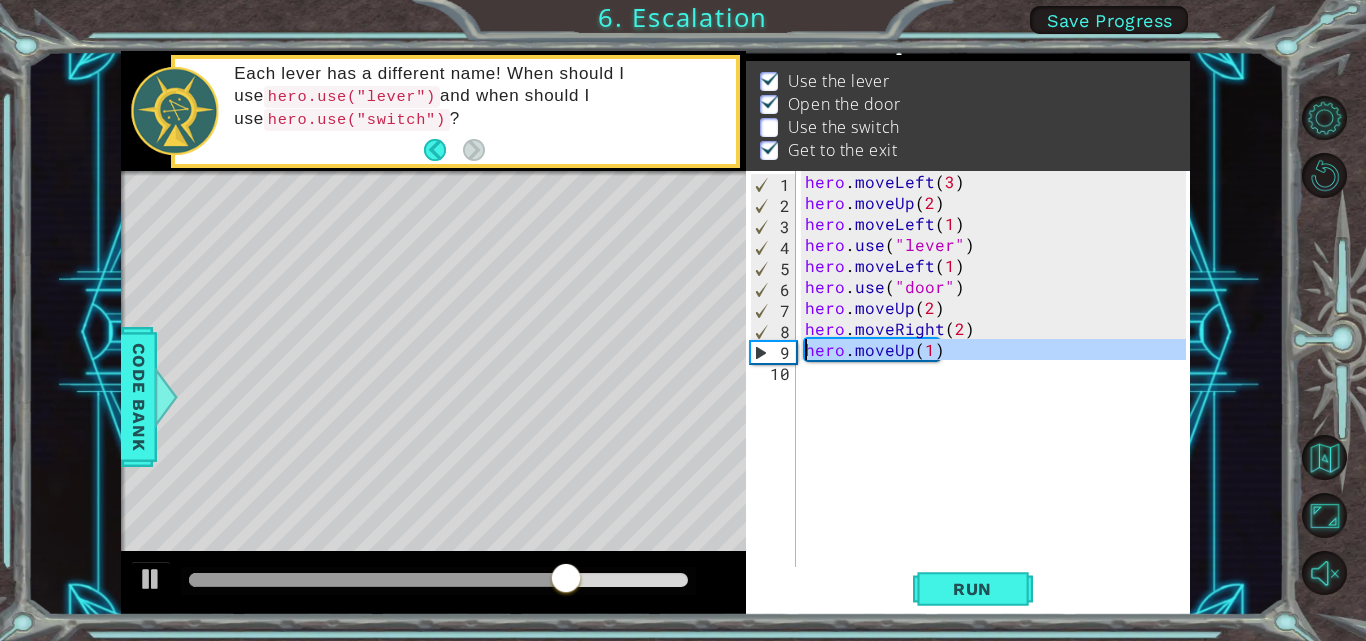 scroll, scrollTop: 0, scrollLeft: 0, axis: both 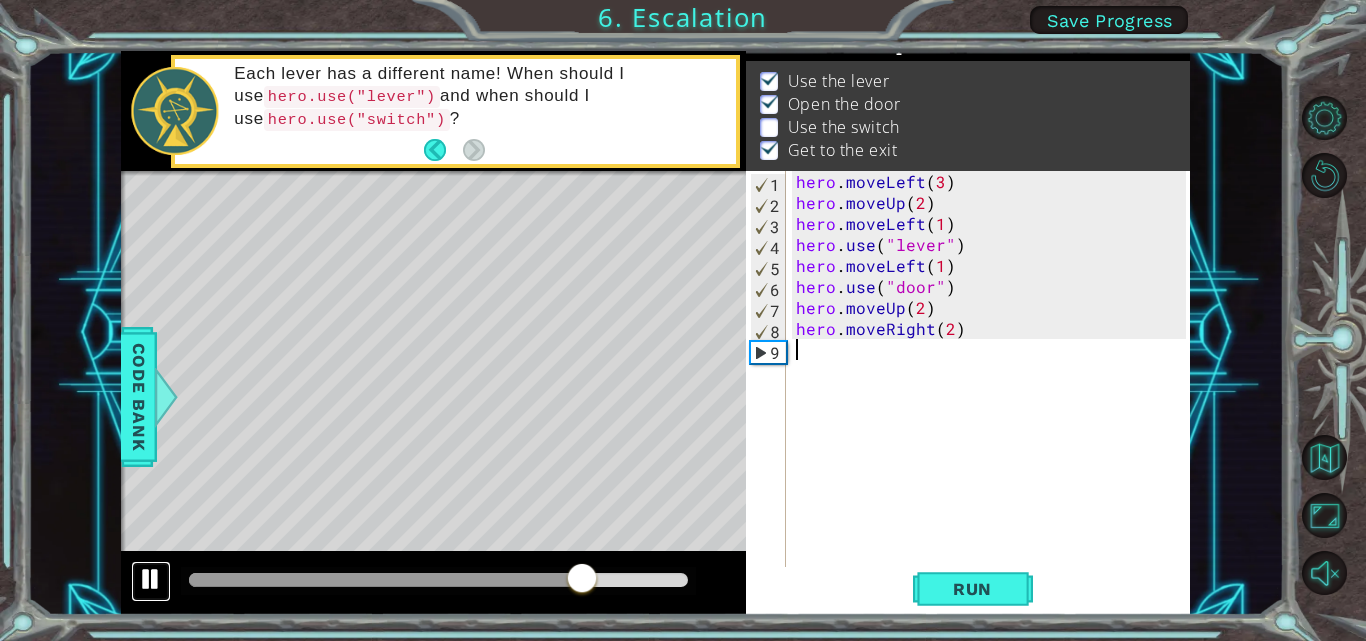 click at bounding box center [151, 579] 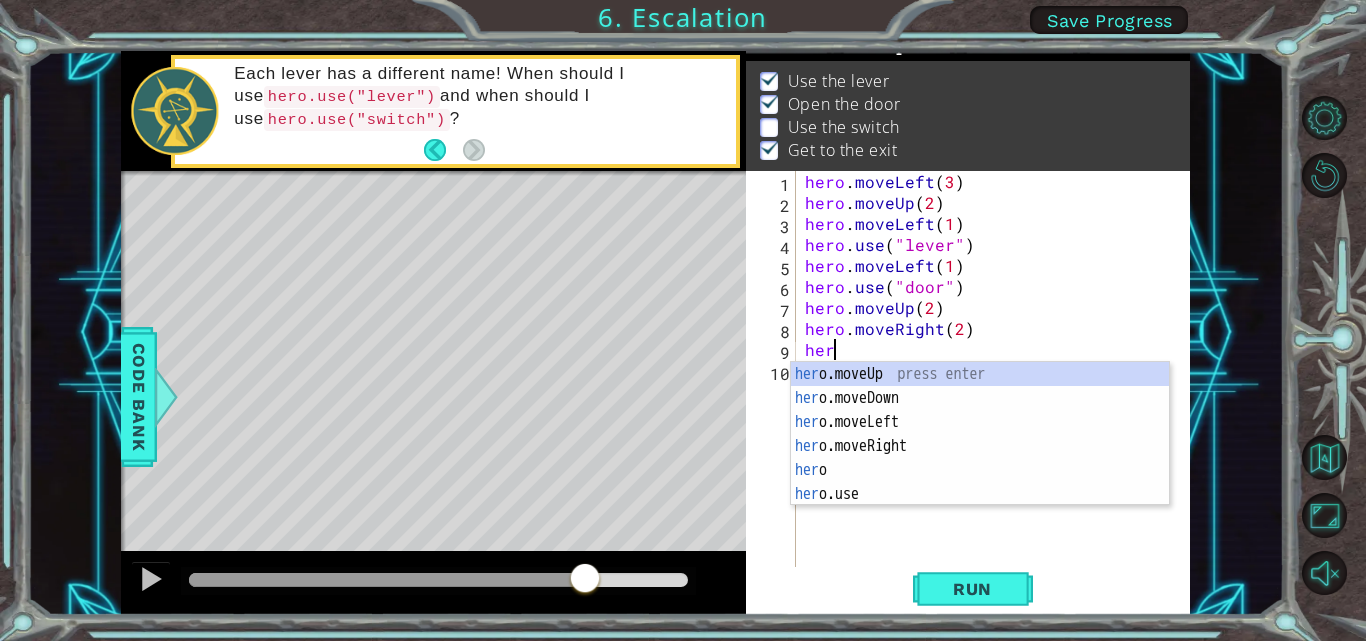 scroll, scrollTop: 0, scrollLeft: 1, axis: horizontal 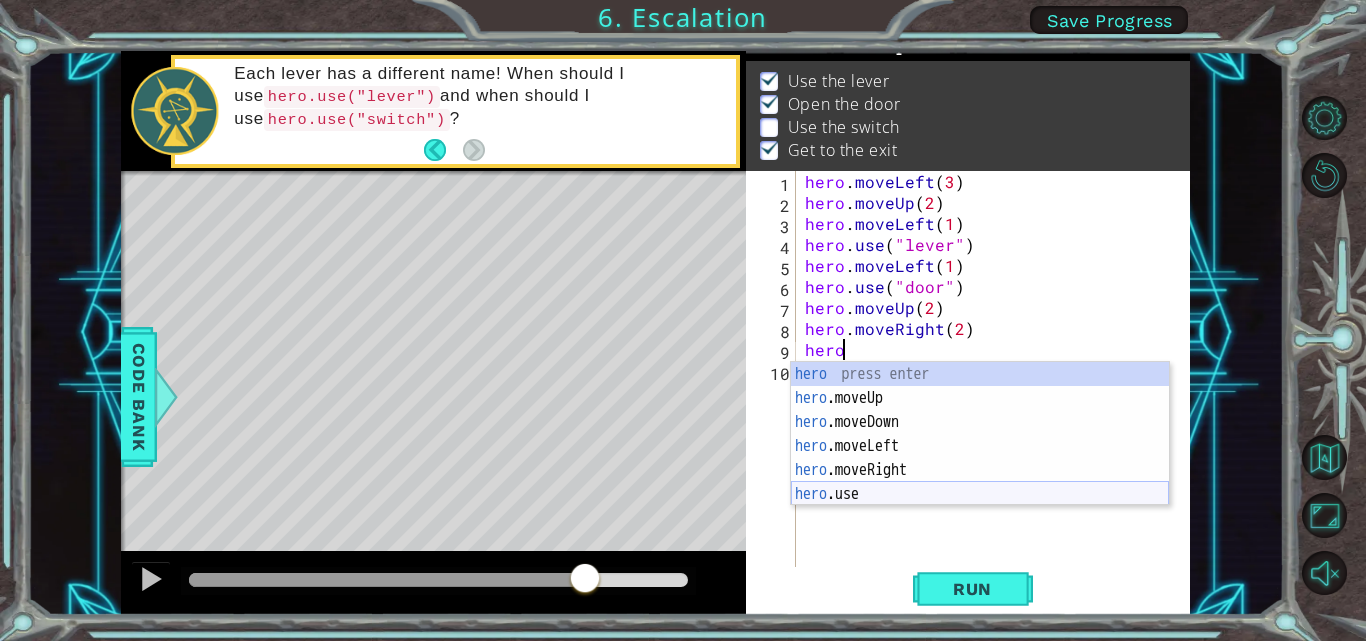 click on "hero press enter hero .moveUp press enter hero .moveDown press enter hero .moveLeft press enter hero .moveRight press enter hero .use press enter" at bounding box center (980, 458) 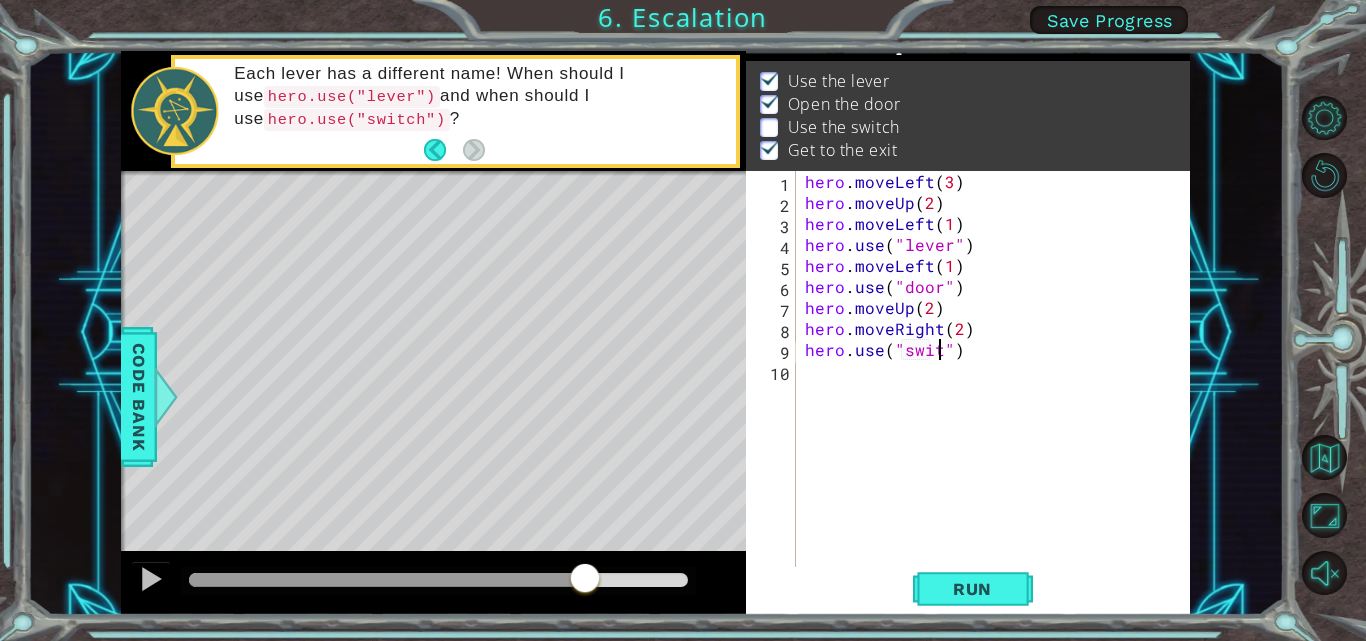 scroll, scrollTop: 0, scrollLeft: 9, axis: horizontal 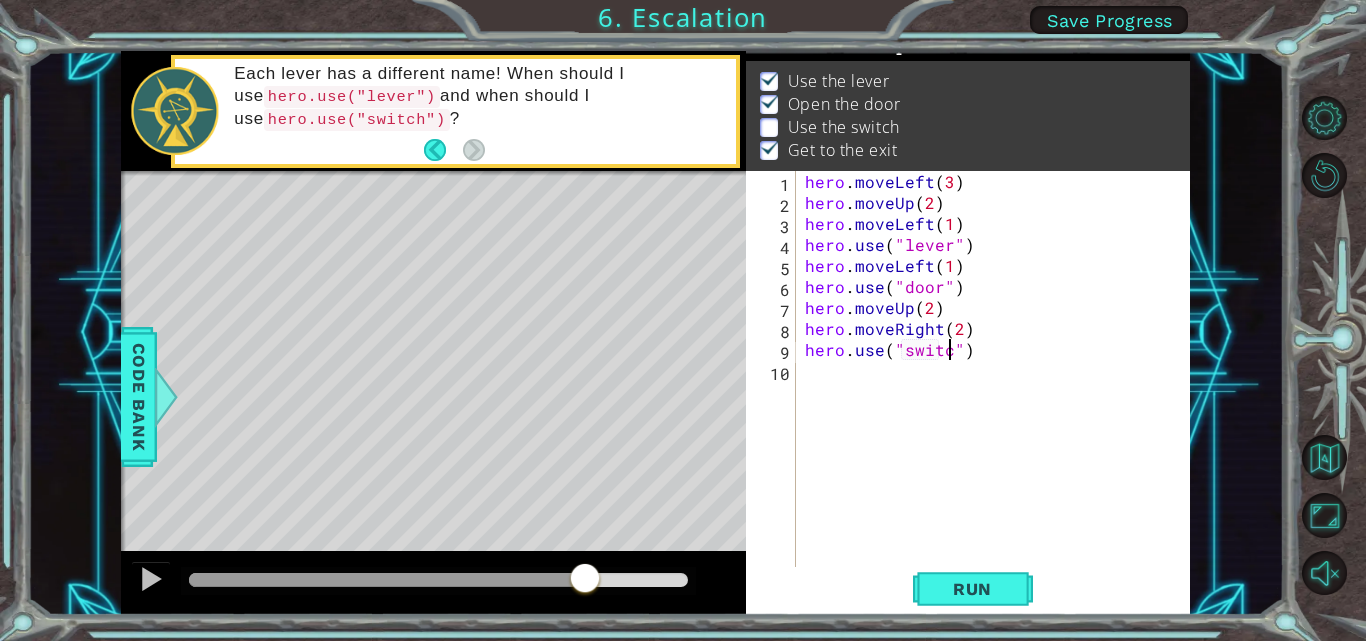 type on "hero.use("switch")" 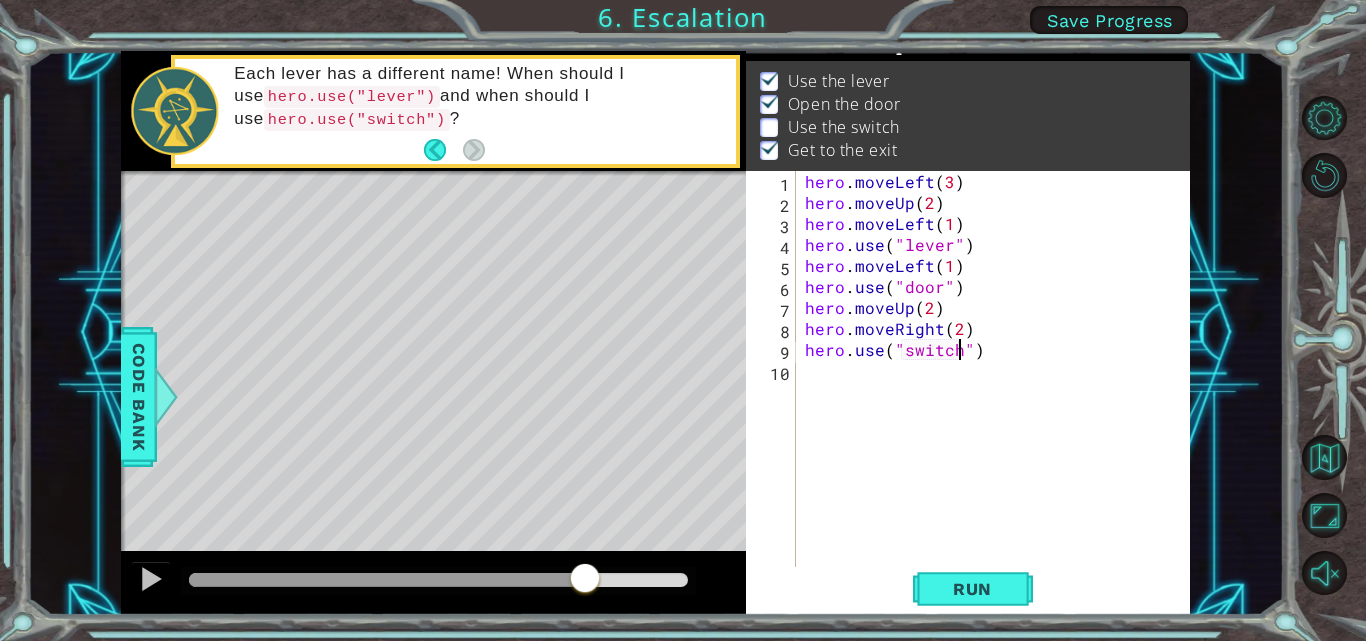 click on "hero . moveLeft ( 3 ) hero . moveUp ( 2 ) hero . moveLeft ( 1 ) hero . use ( "lever" ) hero . moveLeft ( 1 ) hero . use ( "door" ) hero . moveUp ( 2 ) hero . moveRight ( 2 ) hero . use ( "switch" )" at bounding box center (998, 391) 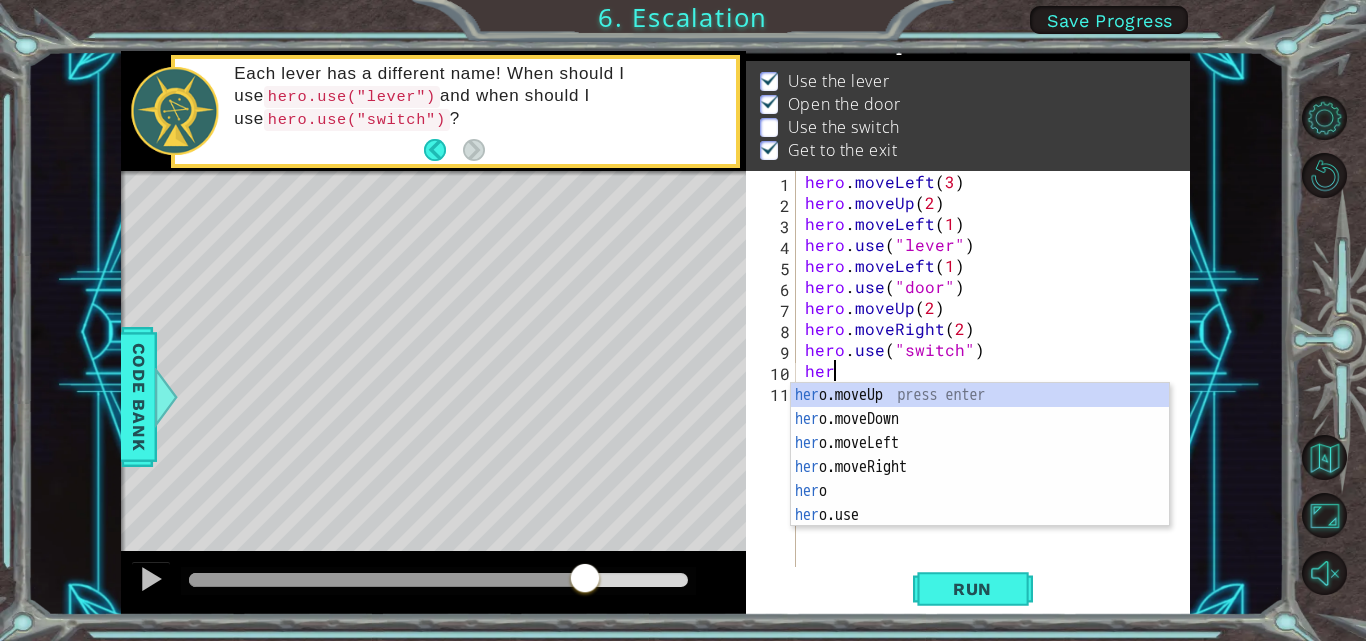 scroll, scrollTop: 0, scrollLeft: 1, axis: horizontal 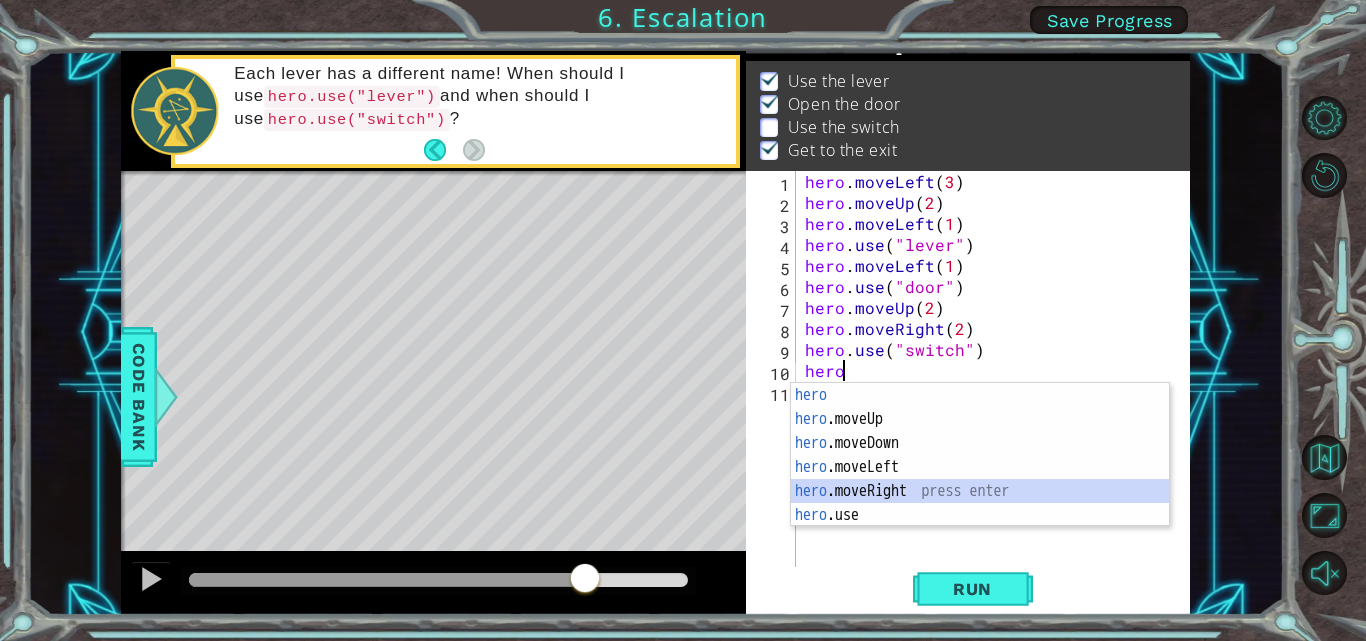 click on "hero press enter hero .moveUp press enter hero .moveDown press enter hero .moveLeft press enter hero .moveRight press enter hero .use press enter" at bounding box center (980, 479) 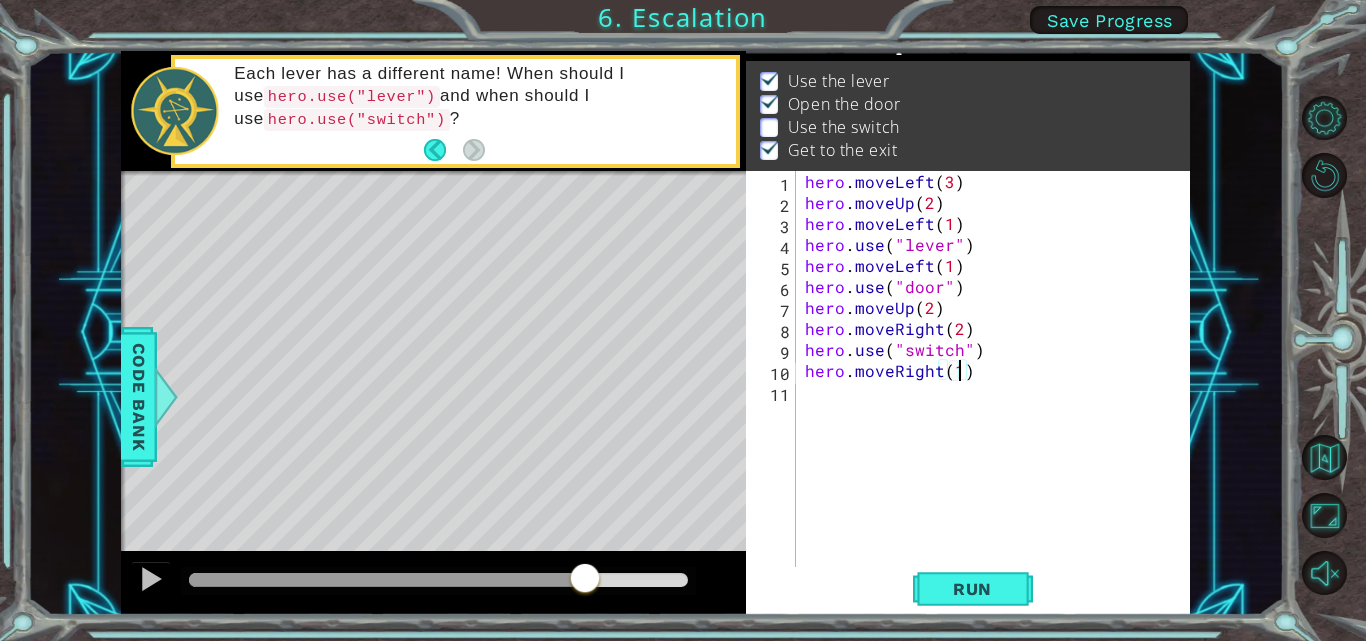 scroll, scrollTop: 0, scrollLeft: 9, axis: horizontal 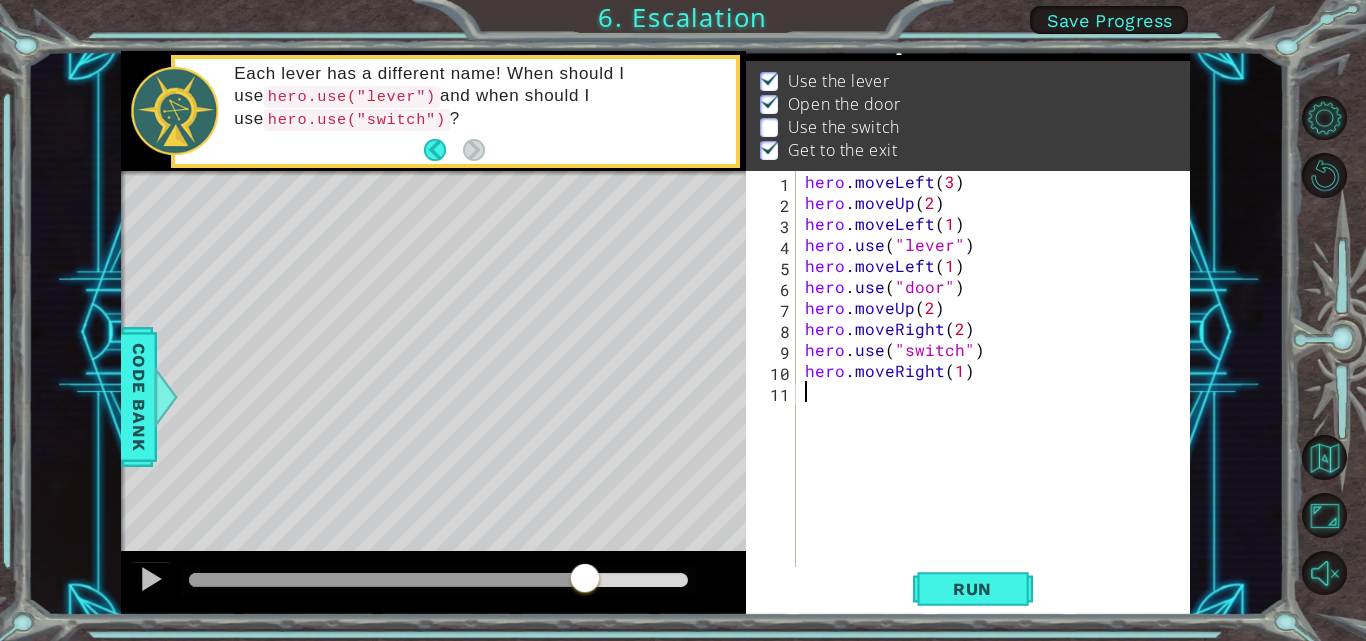 click on "hero . moveLeft ( 3 ) hero . moveUp ( 2 ) hero . moveLeft ( 1 ) hero . use ( "lever" ) hero . moveLeft ( 1 ) hero . use ( "door" ) hero . moveUp ( 2 ) hero . moveRight ( 2 ) hero . use ( "switch" ) hero . moveRight ( 1 )" at bounding box center [998, 391] 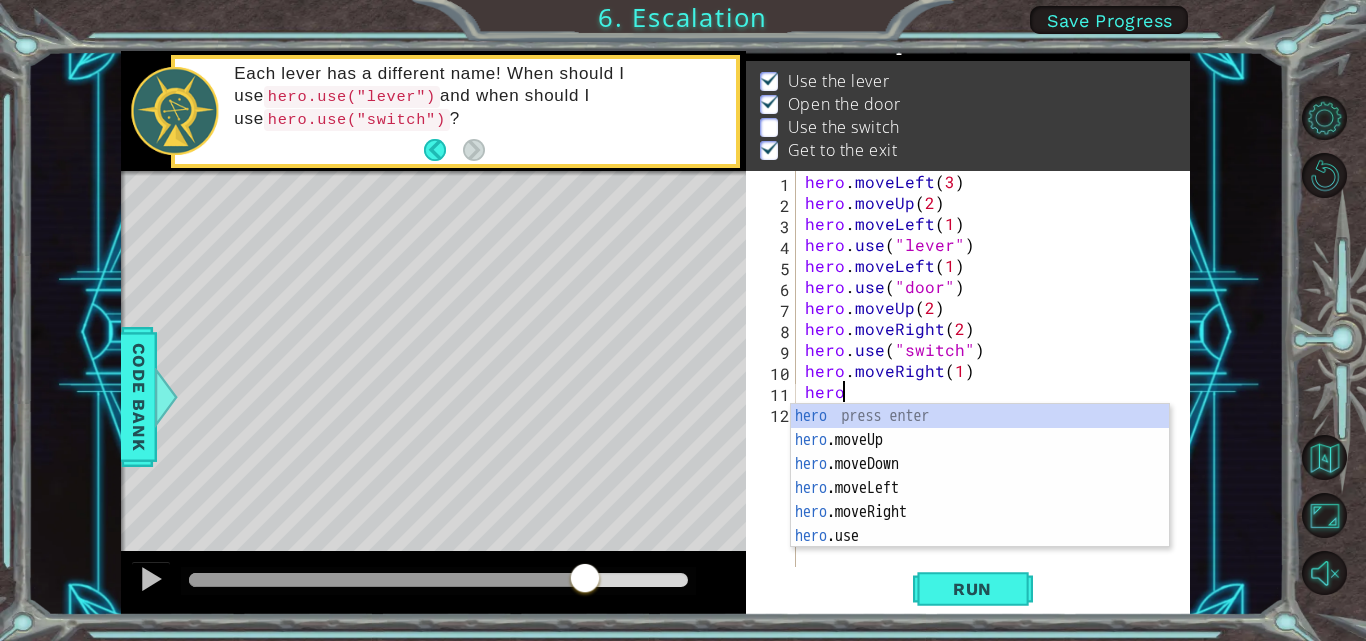 scroll, scrollTop: 0, scrollLeft: 1, axis: horizontal 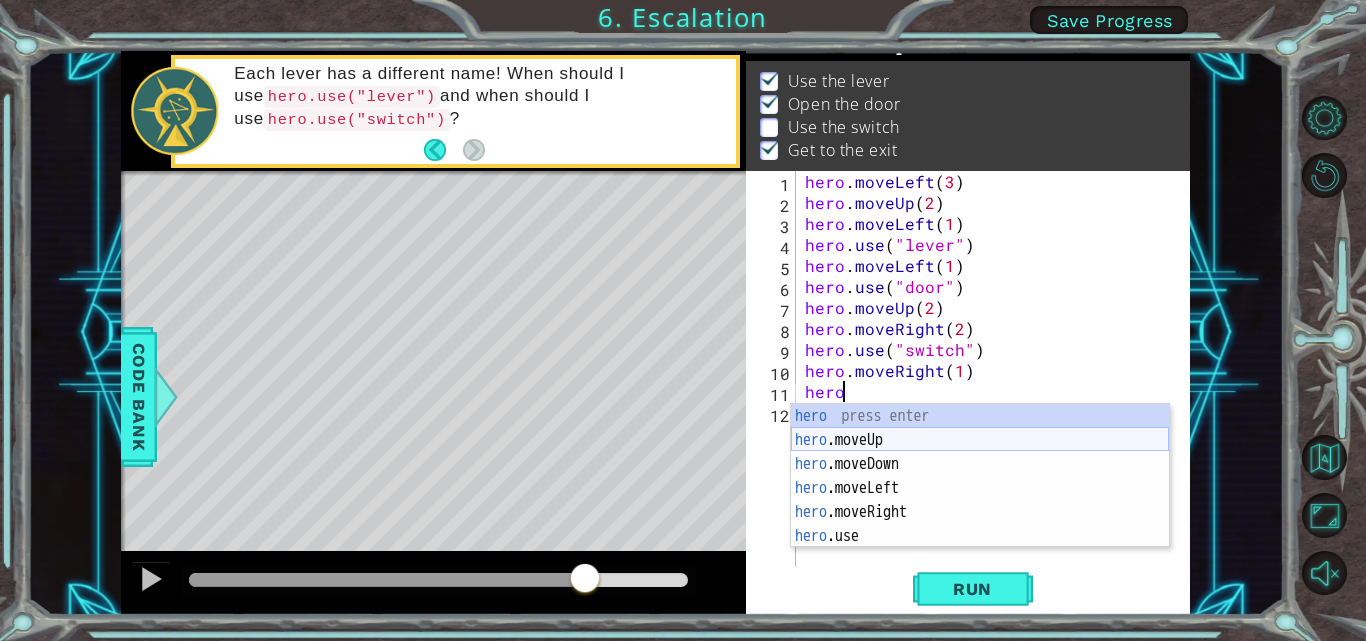 click on "hero press enter hero .moveUp press enter hero .moveDown press enter hero .moveLeft press enter hero .moveRight press enter hero .use press enter" at bounding box center [980, 500] 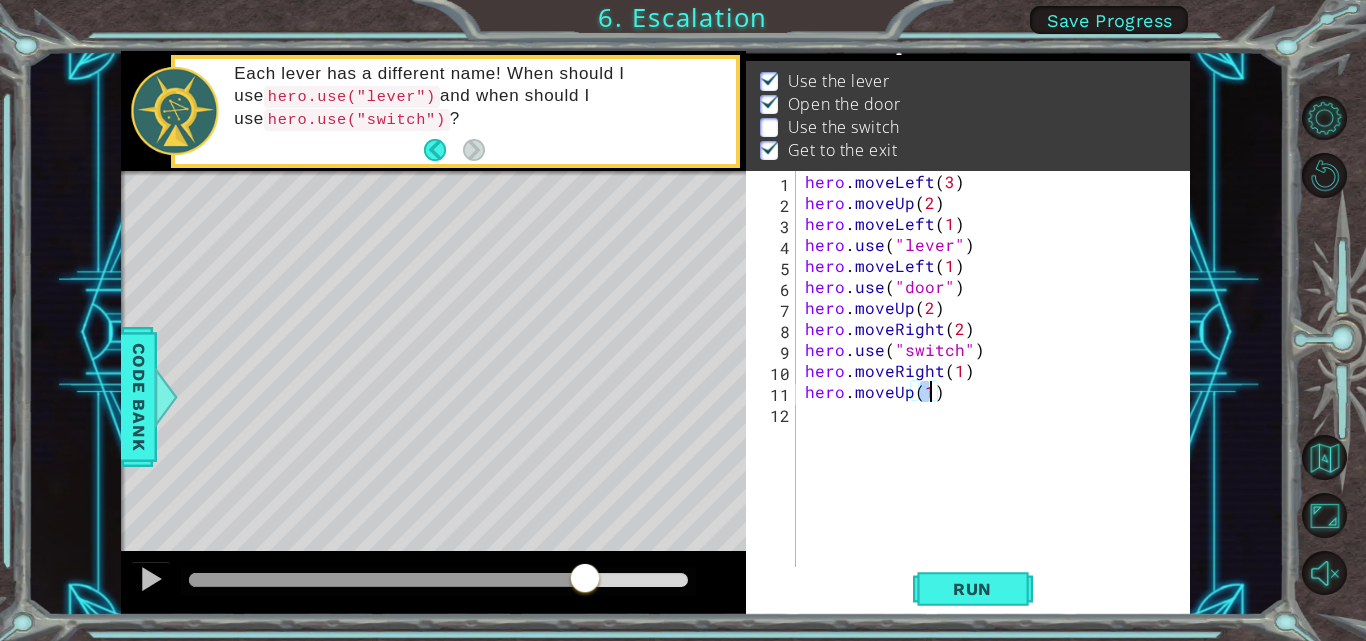 scroll, scrollTop: 0, scrollLeft: 7, axis: horizontal 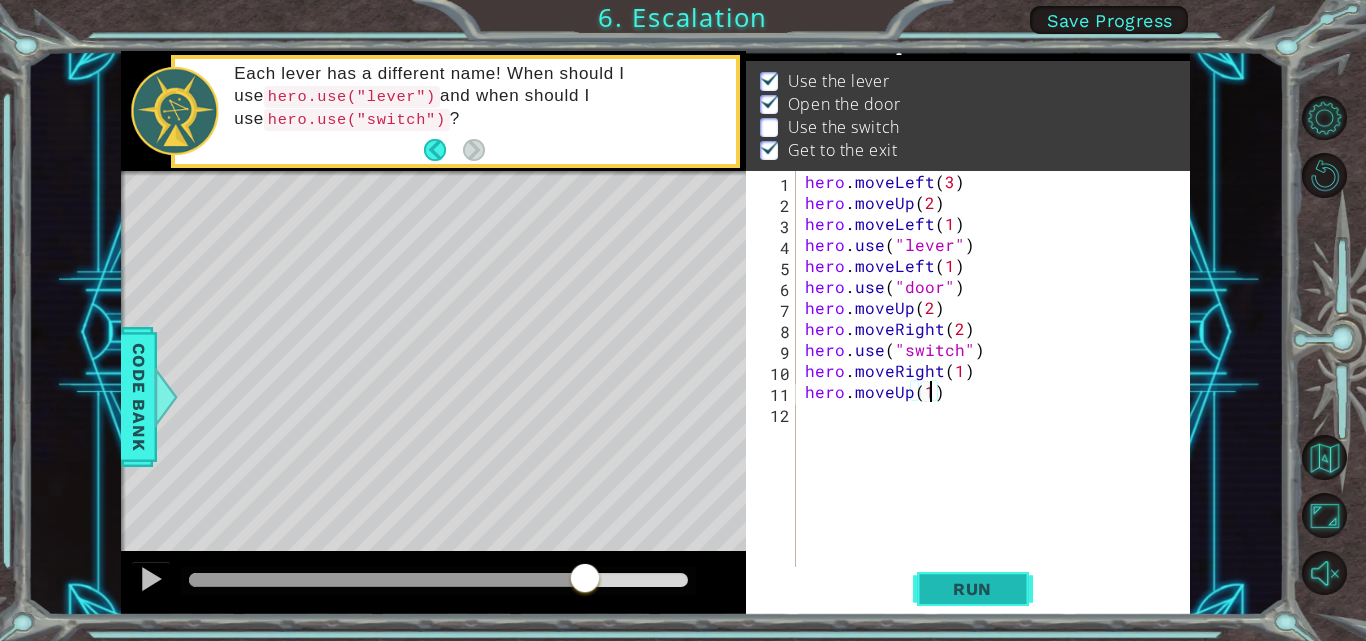 type on "hero.moveUp(1)" 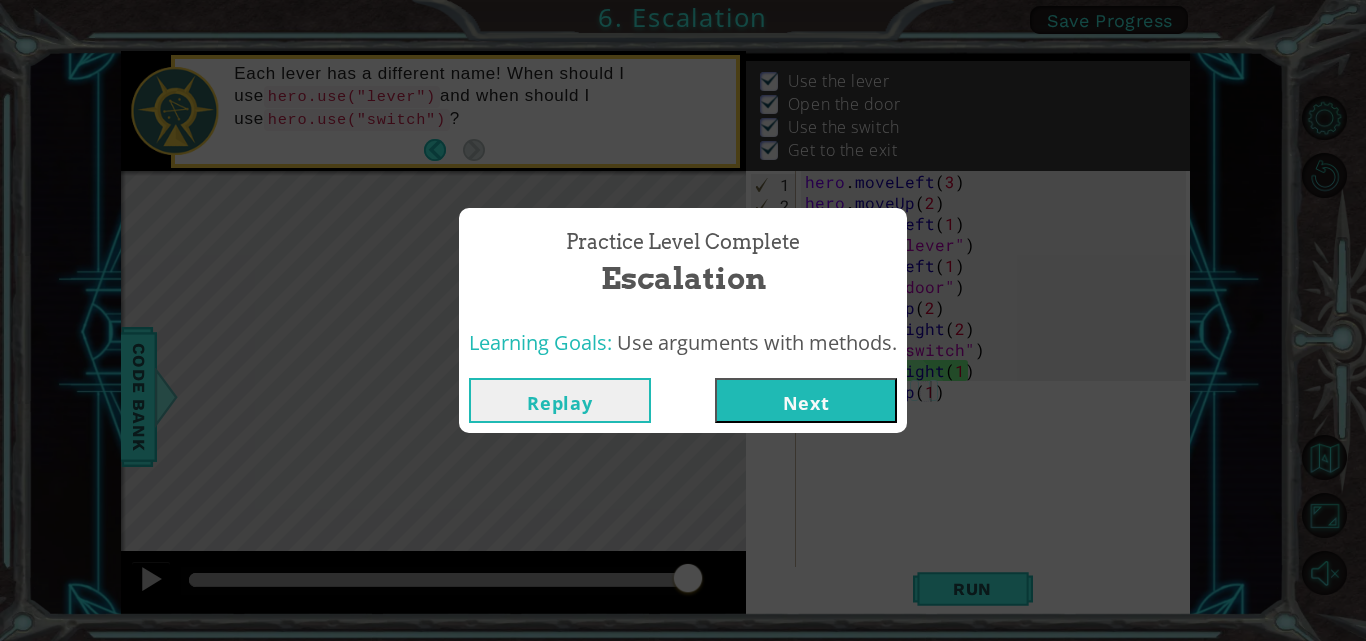 click on "Next" at bounding box center (806, 400) 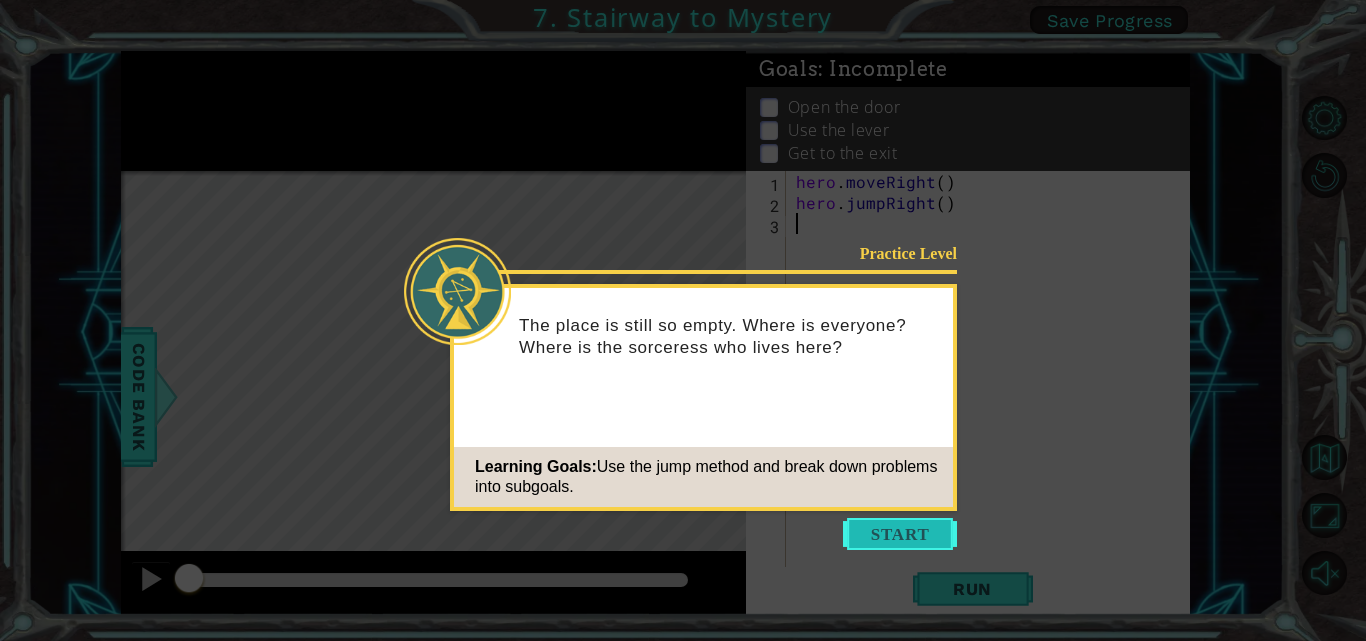 click at bounding box center (900, 534) 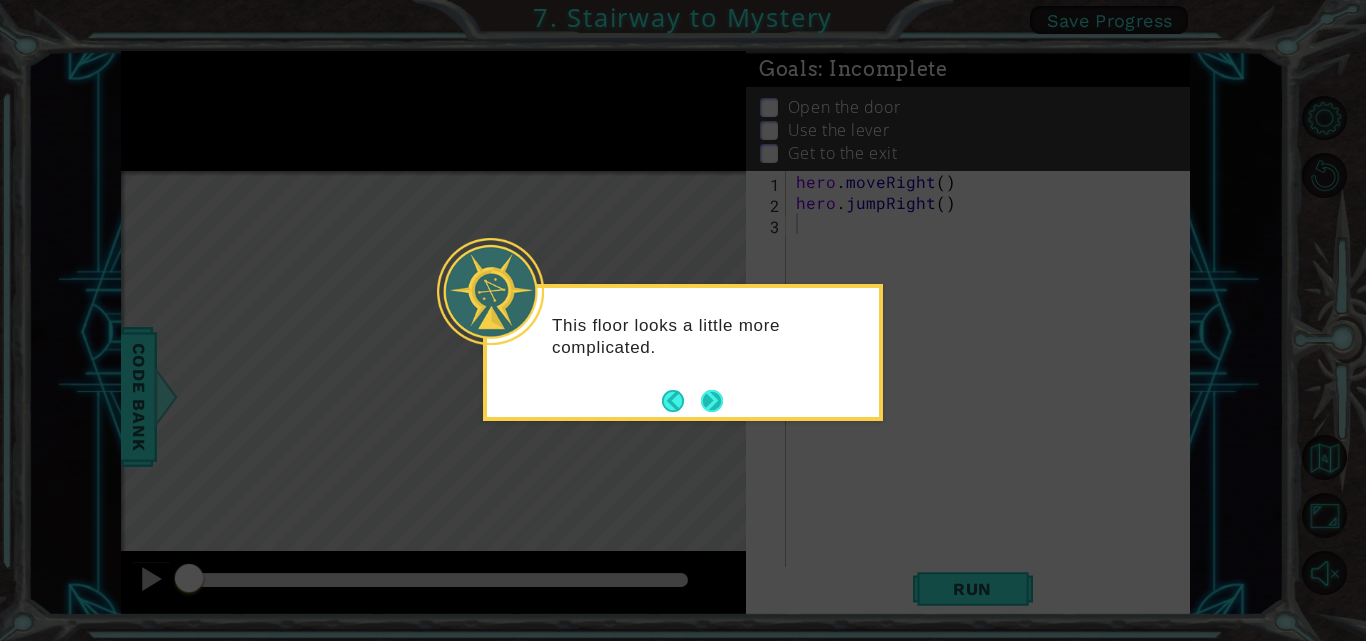 click at bounding box center [712, 401] 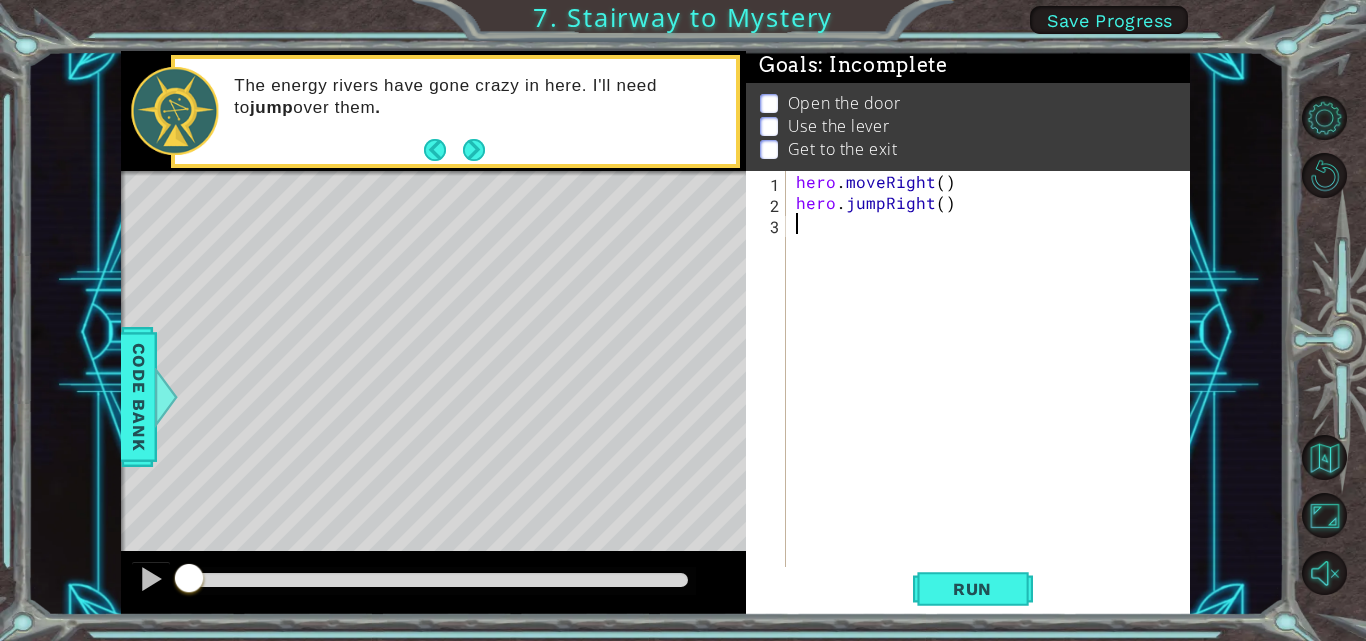 scroll, scrollTop: 29, scrollLeft: 0, axis: vertical 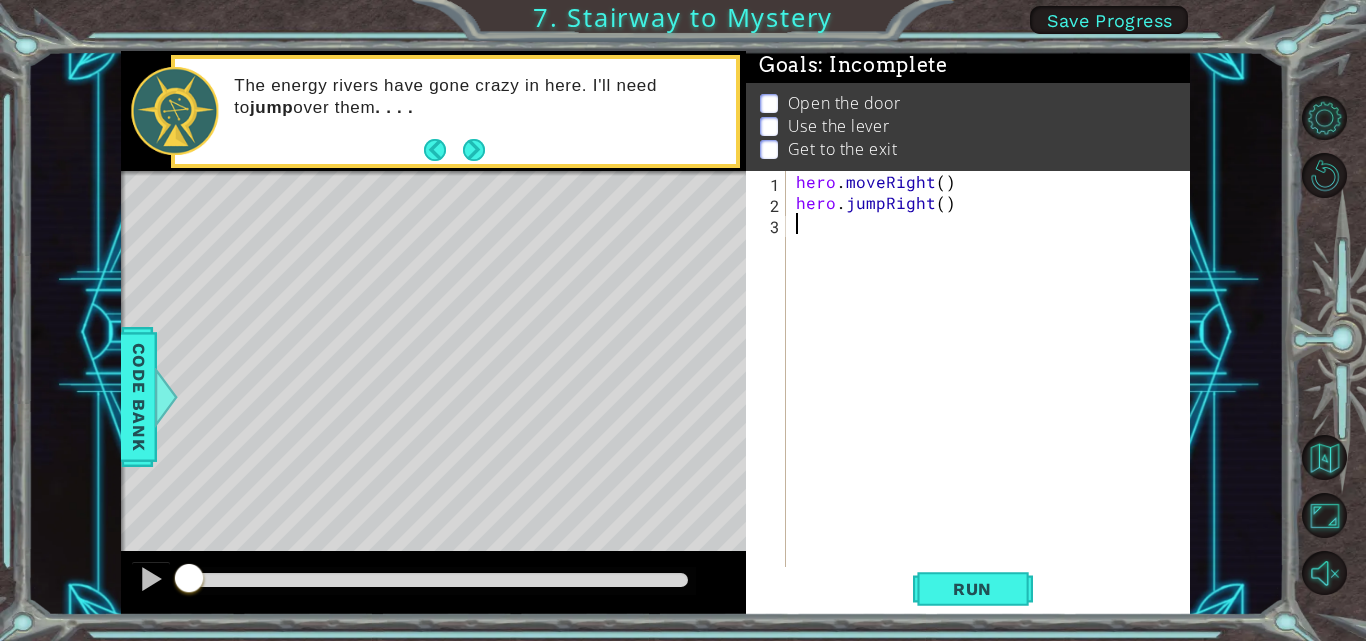 click on "hero . moveRight ( ) hero . jumpRight ( )" at bounding box center (994, 391) 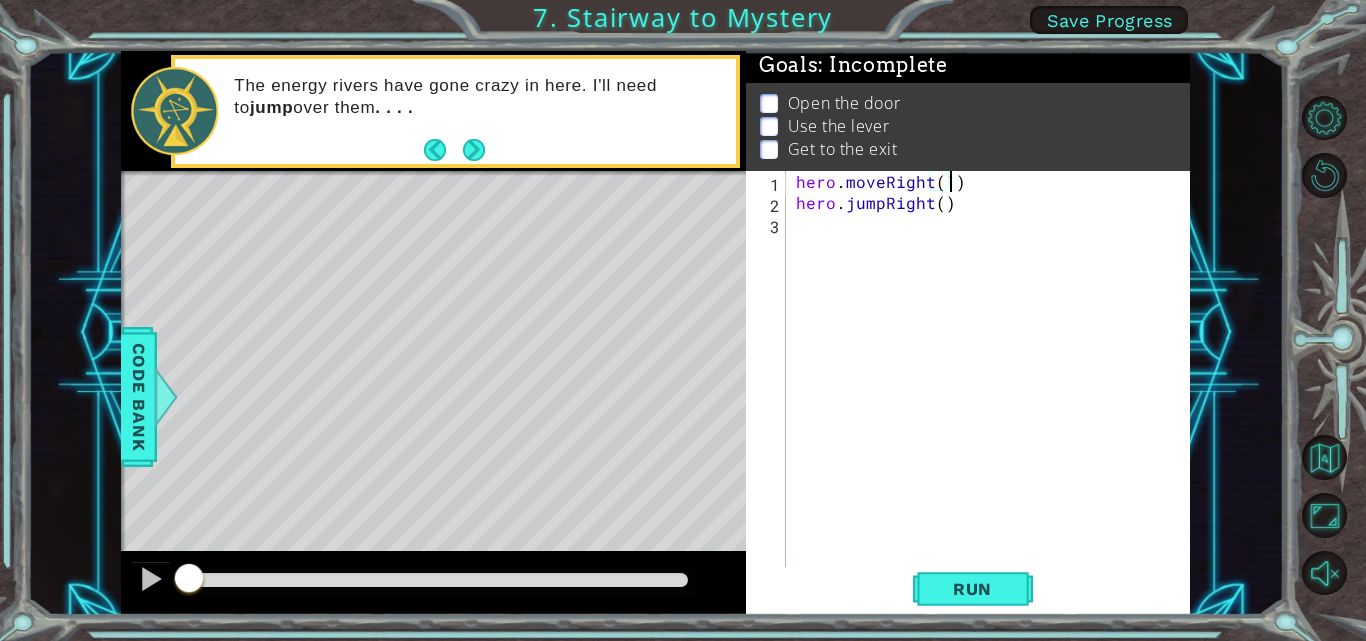 scroll, scrollTop: 0, scrollLeft: 9, axis: horizontal 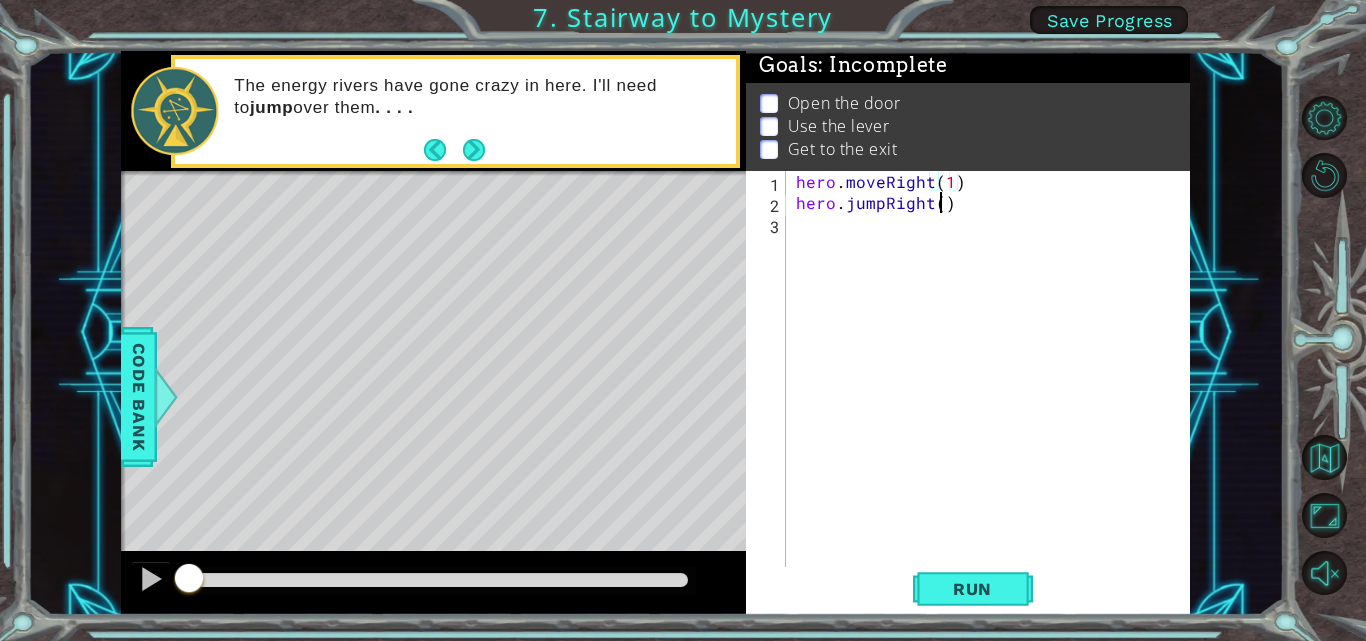 click on "hero . moveRight ( 1 ) hero . jumpRight ( )" at bounding box center (994, 391) 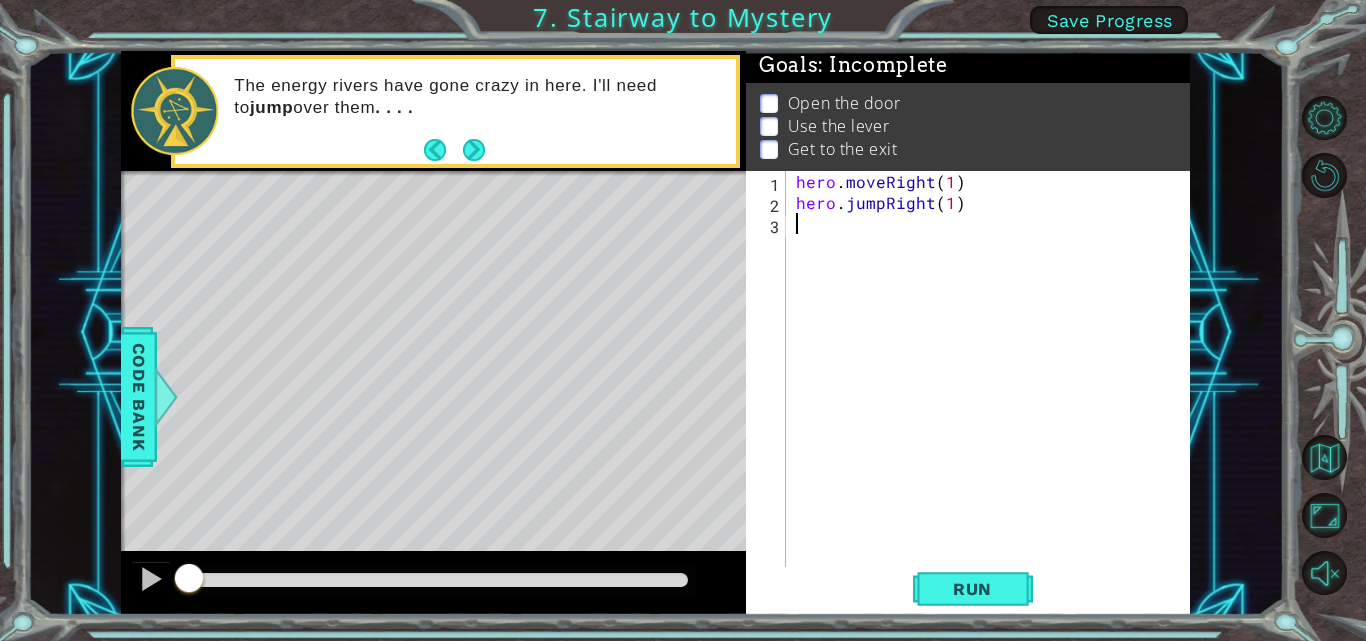 click on "hero . moveRight ( 1 ) hero . jumpRight ( 1 )" at bounding box center [994, 391] 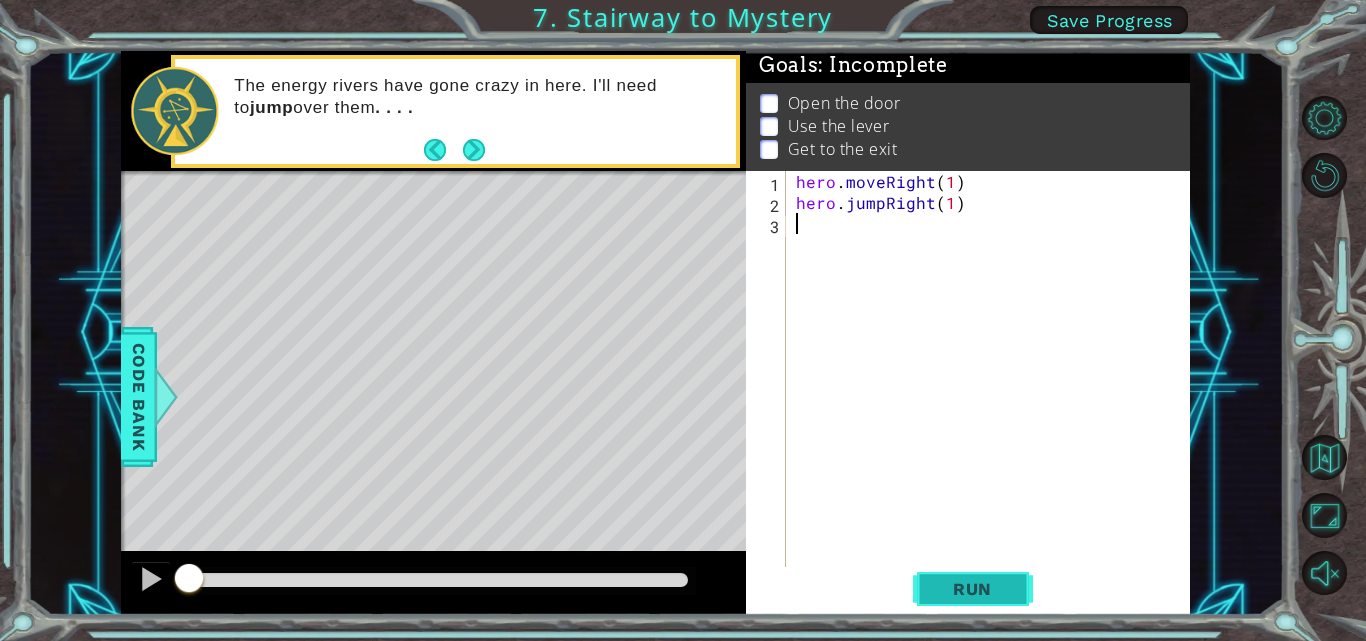 click on "Run" at bounding box center [972, 589] 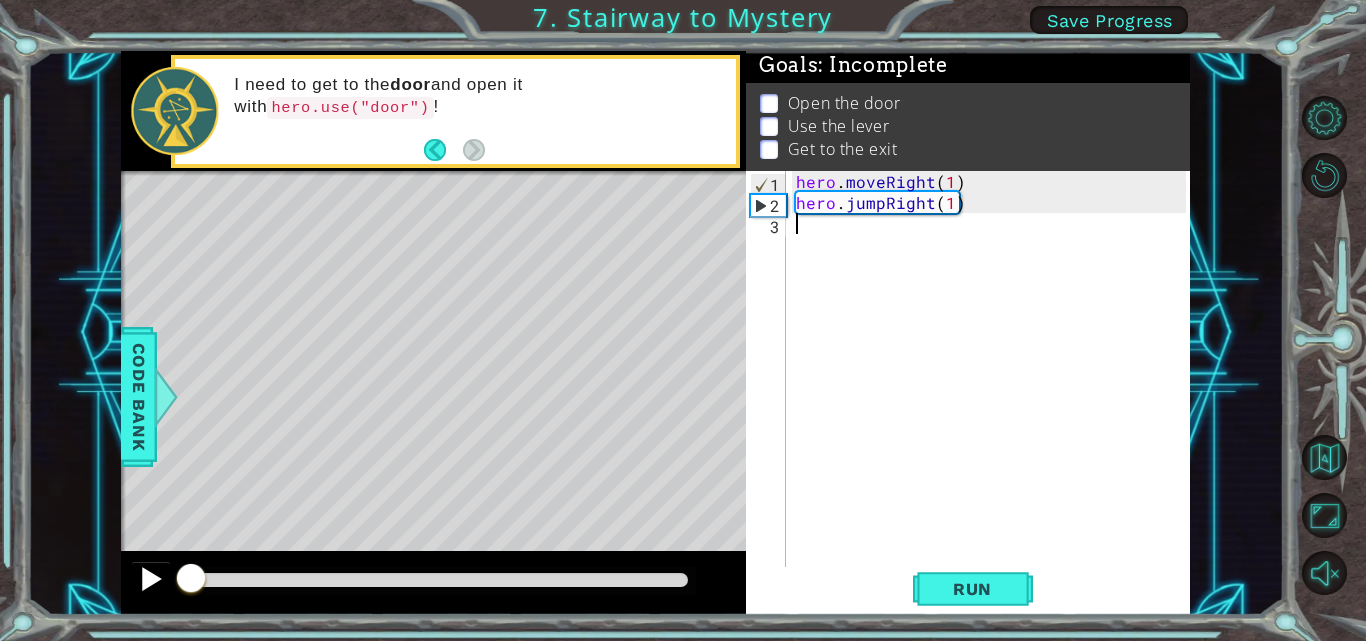 drag, startPoint x: 252, startPoint y: 572, endPoint x: 152, endPoint y: 572, distance: 100 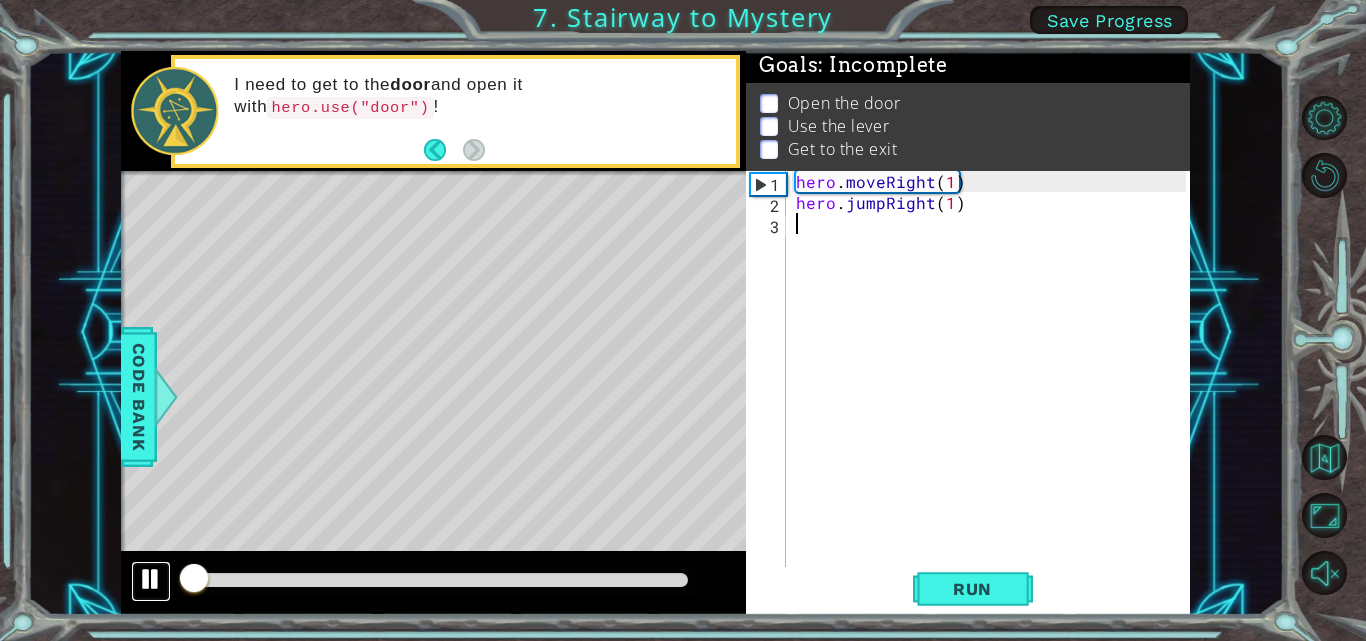 click at bounding box center (151, 579) 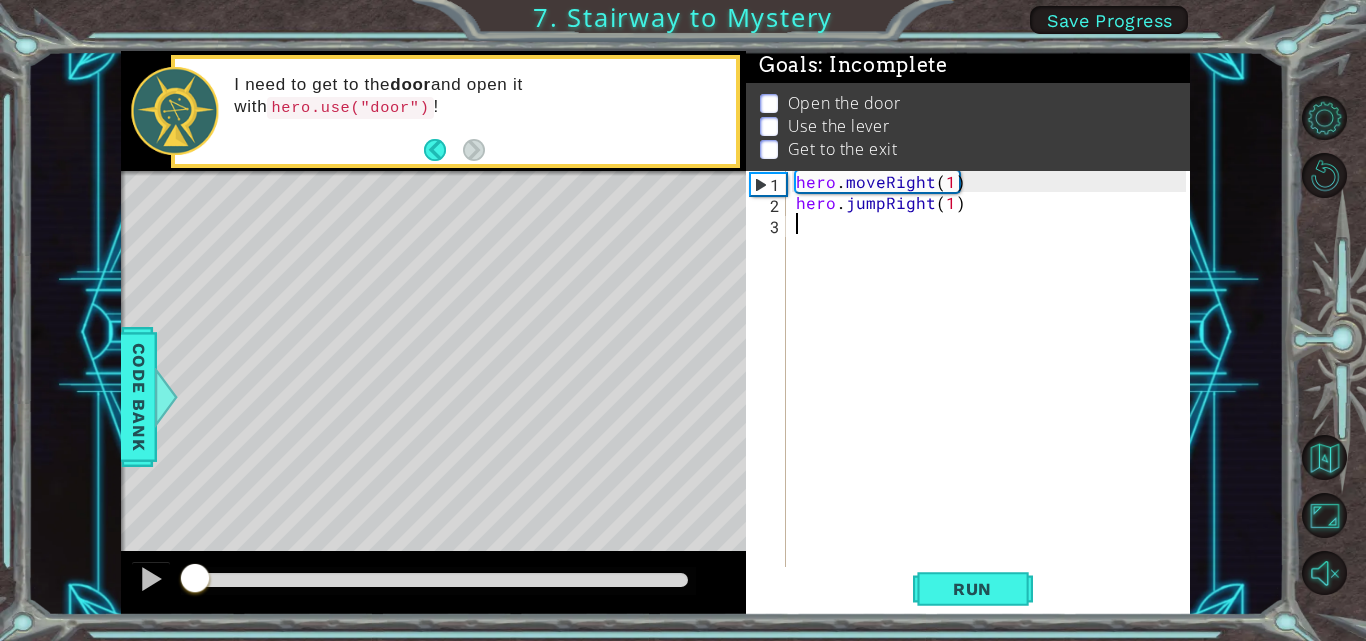 drag, startPoint x: 1033, startPoint y: 226, endPoint x: 738, endPoint y: 110, distance: 316.9874 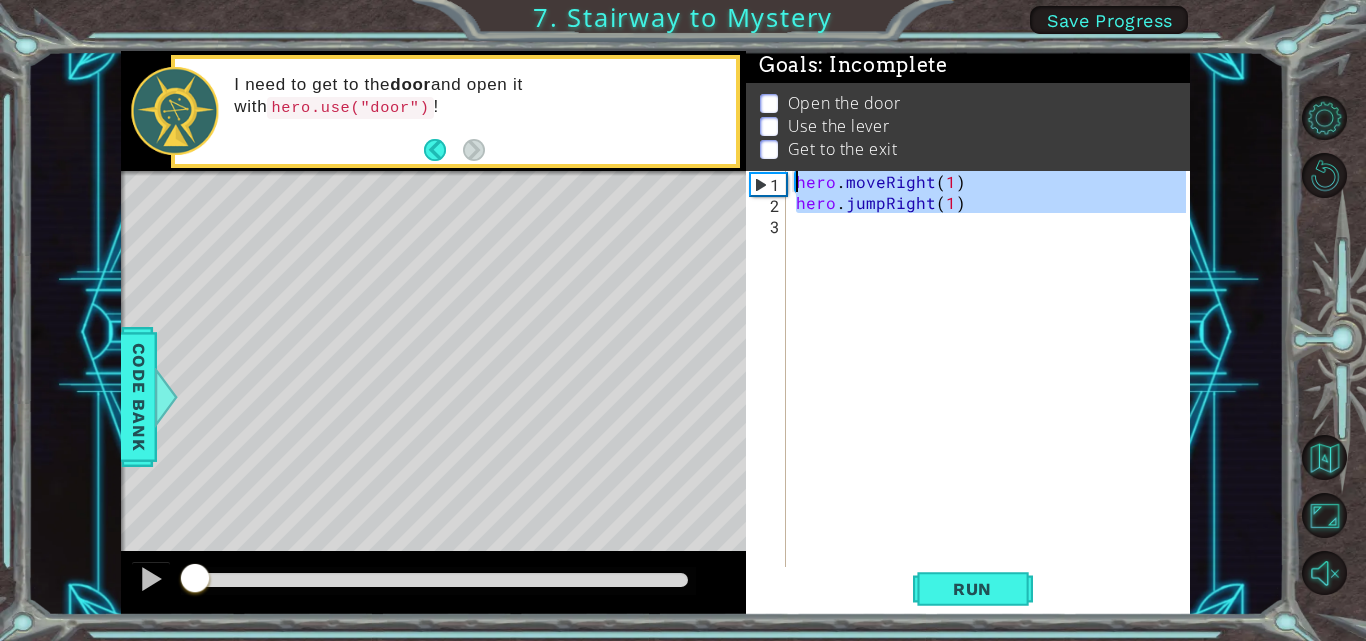 click on "hero . moveRight ( 1 ) hero . jumpRight ( 1 )" at bounding box center (989, 370) 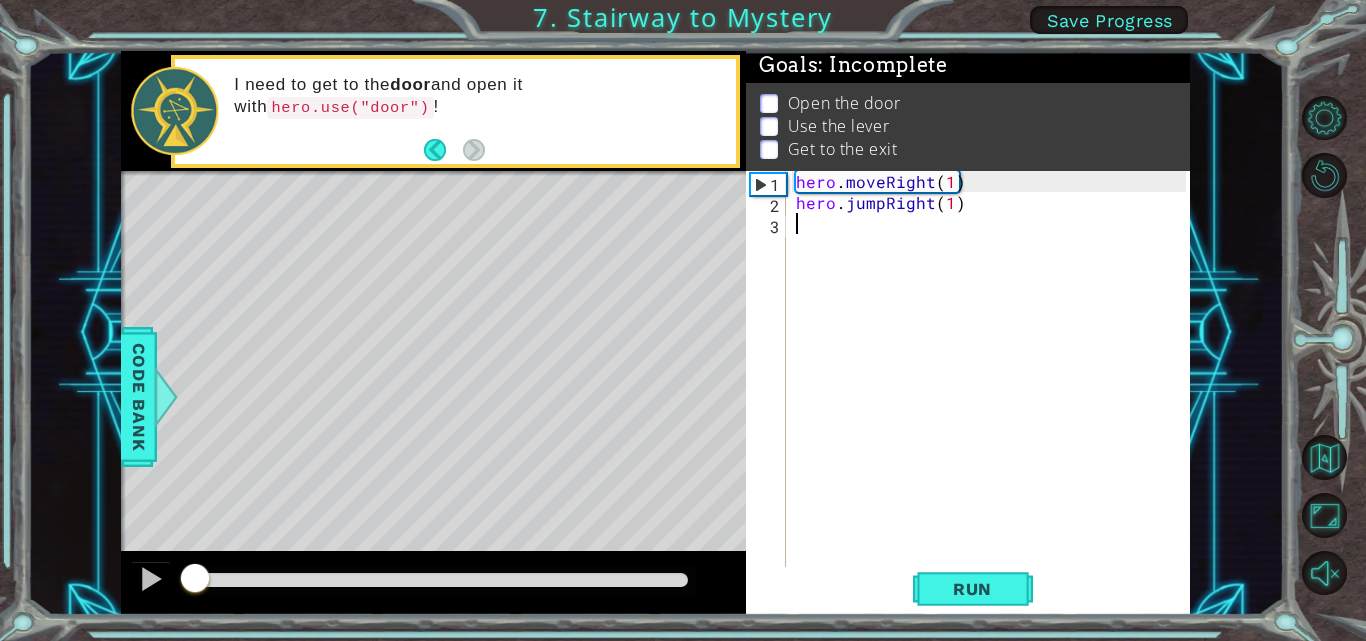 click on "hero . moveRight ( 1 ) hero . jumpRight ( 1 )" at bounding box center [994, 391] 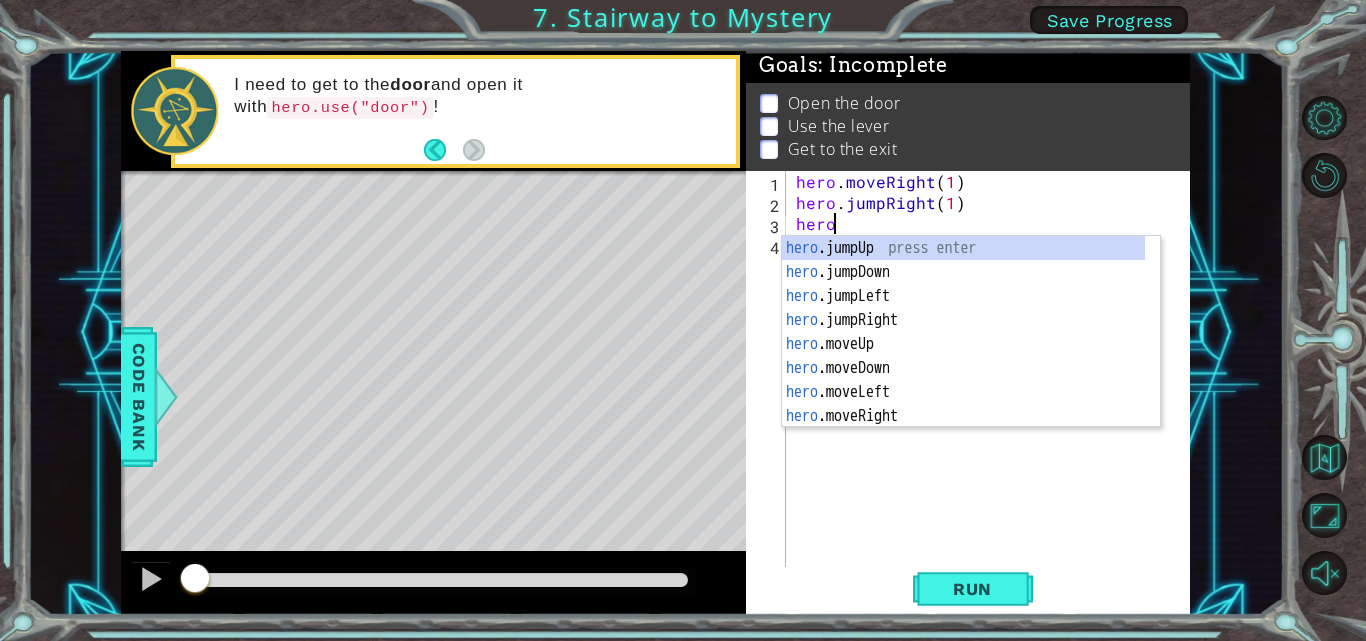 scroll, scrollTop: 0, scrollLeft: 2, axis: horizontal 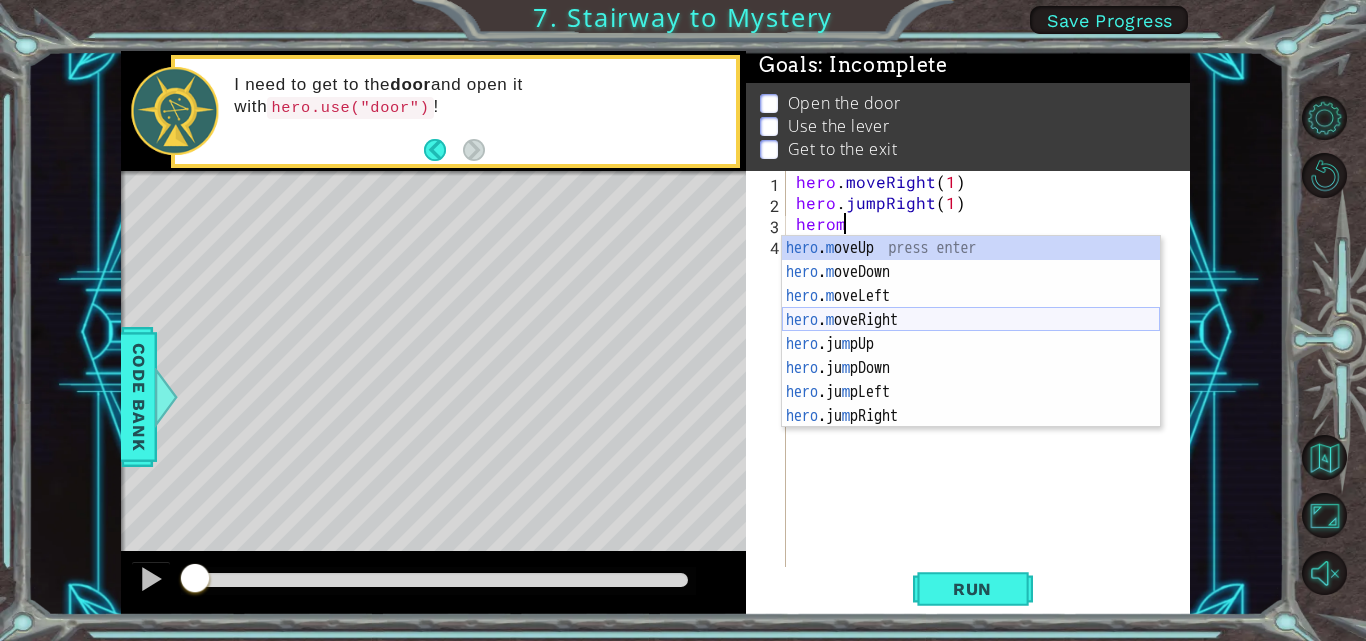 click on "hero . m oveUp press enter hero . m oveDown press enter hero . m oveLeft press enter hero . m oveRight press enter hero .ju m pUp press enter hero .ju m pDown press enter hero .ju m pLeft press enter hero .ju m pRight press enter" at bounding box center (971, 356) 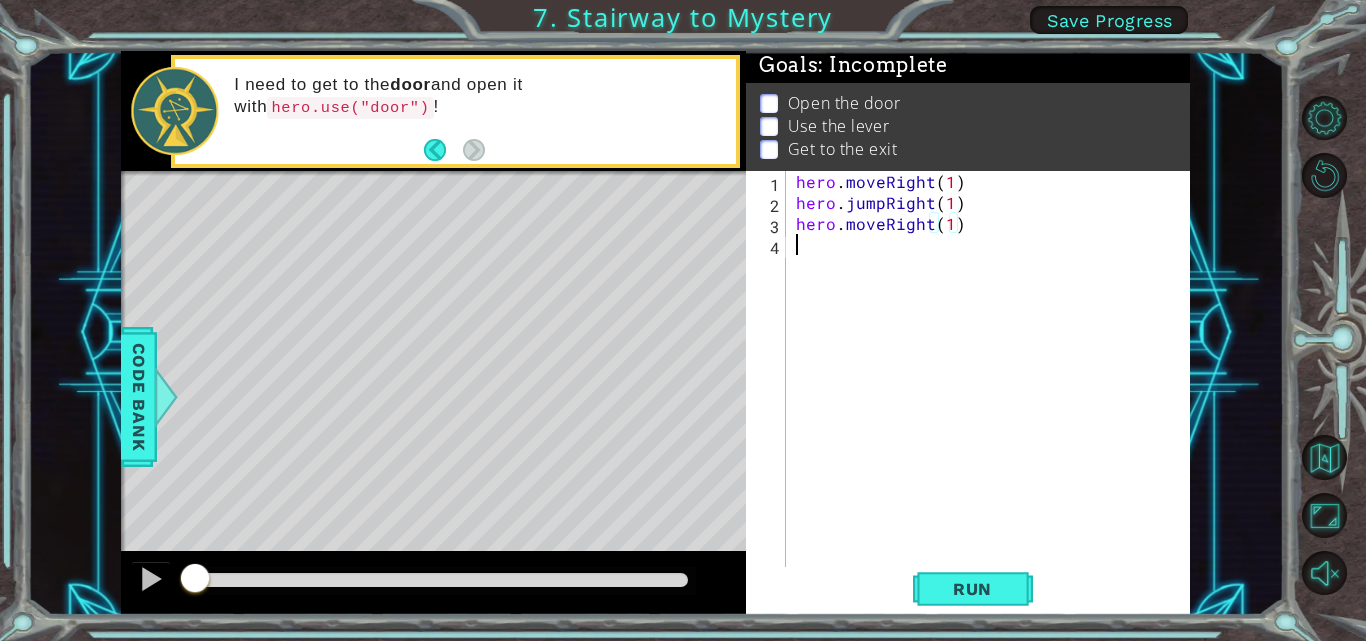 click on "hero . moveRight ( 1 ) hero . jumpRight ( 1 ) hero . moveRight ( 1 )" at bounding box center [994, 391] 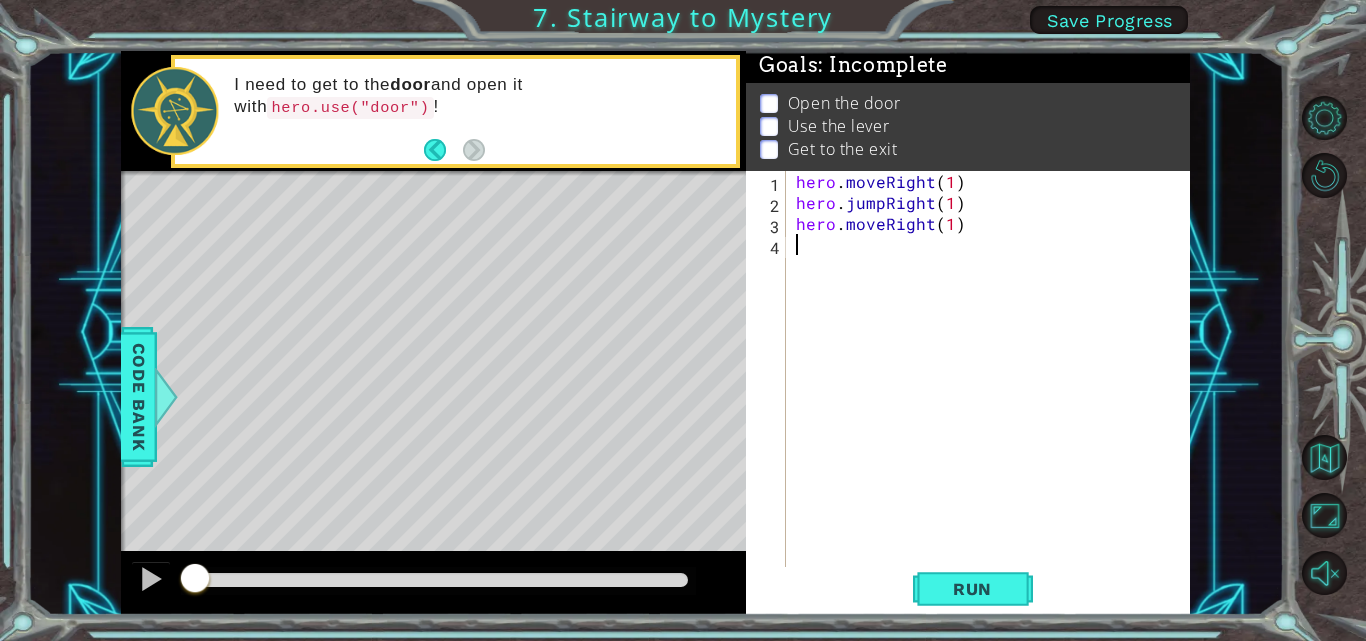 type on "m" 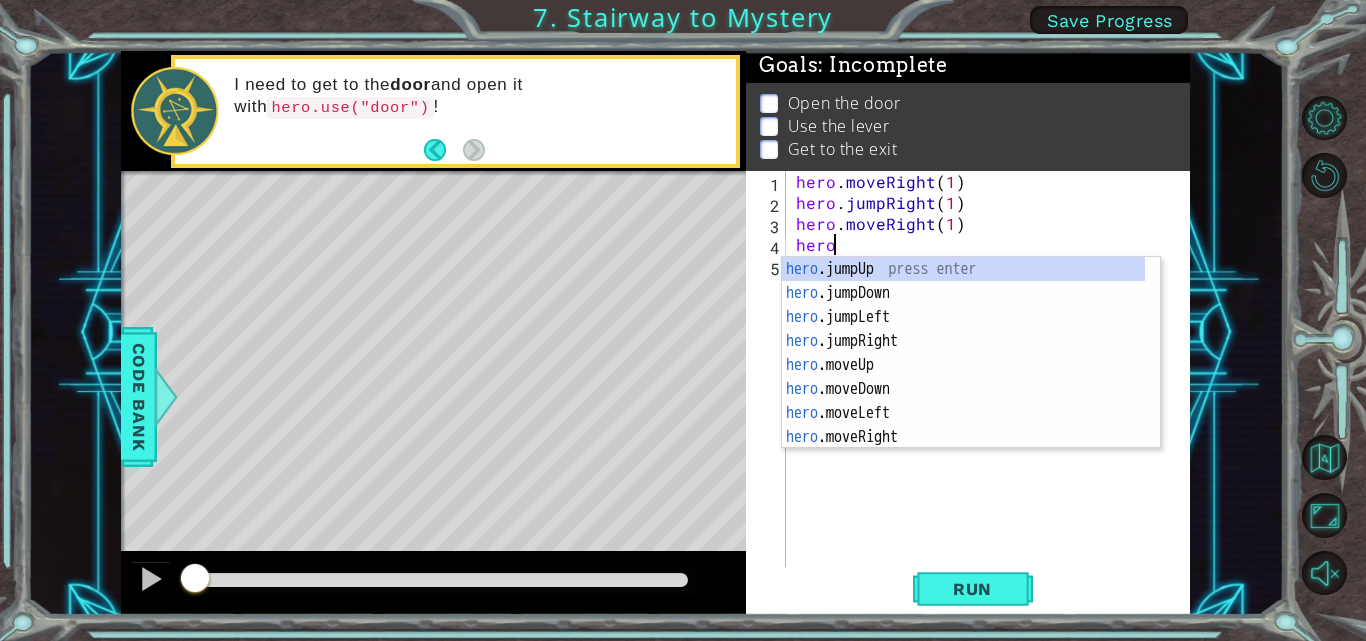 scroll, scrollTop: 0, scrollLeft: 1, axis: horizontal 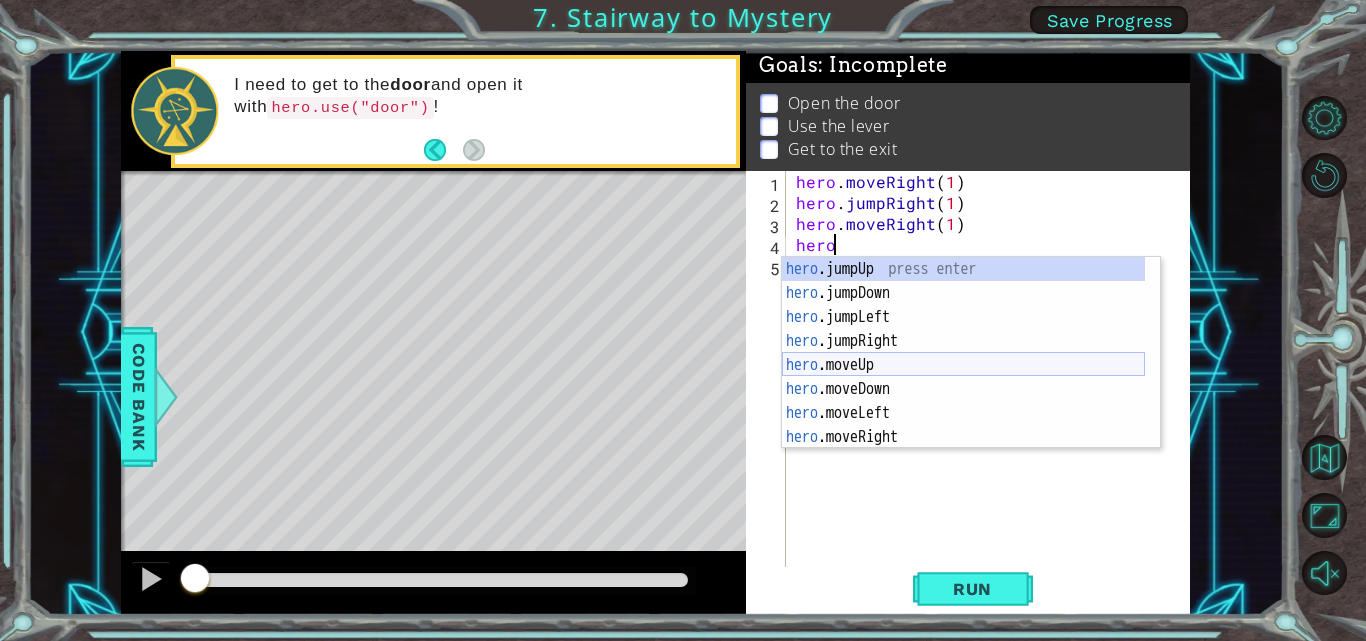 click on "hero .jumpUp press enter hero .jumpDown press enter hero .jumpLeft press enter hero .jumpRight press enter hero .moveUp press enter hero .moveDown press enter hero .moveLeft press enter hero .moveRight press enter hero .use press enter" at bounding box center [963, 377] 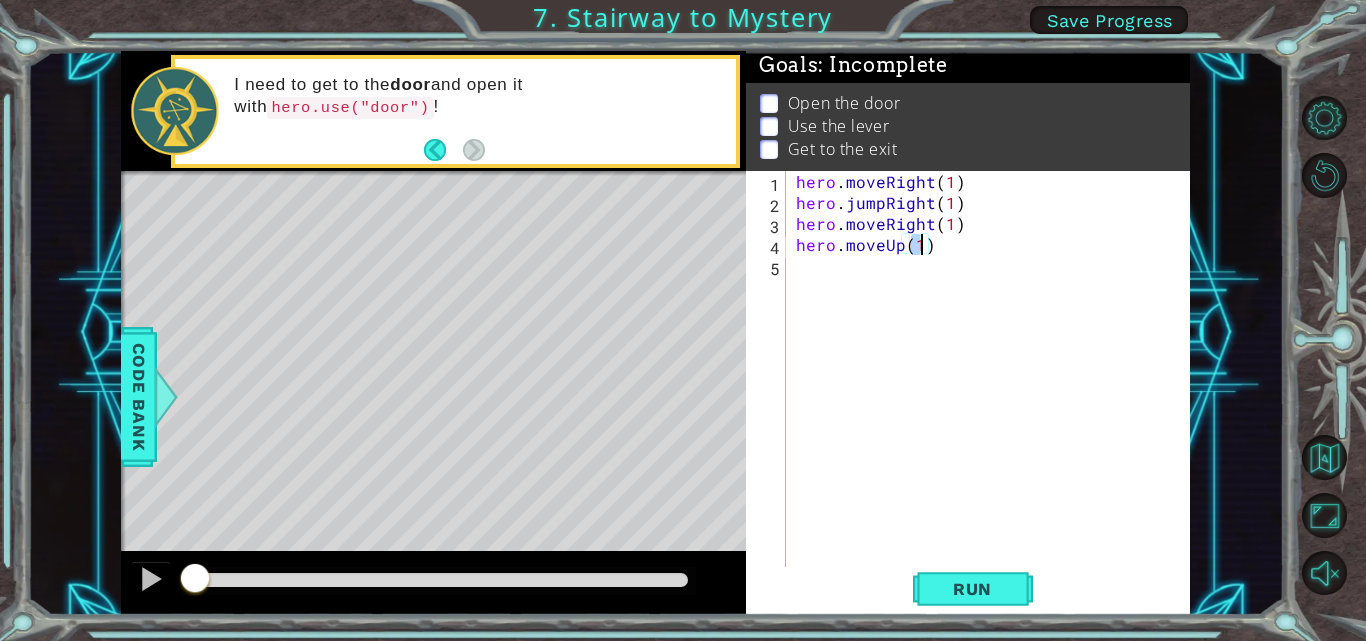 click on "hero . moveRight ( 1 ) hero . jumpRight ( 1 ) hero . moveRight ( 1 ) hero . moveUp ( 1 )" at bounding box center [994, 391] 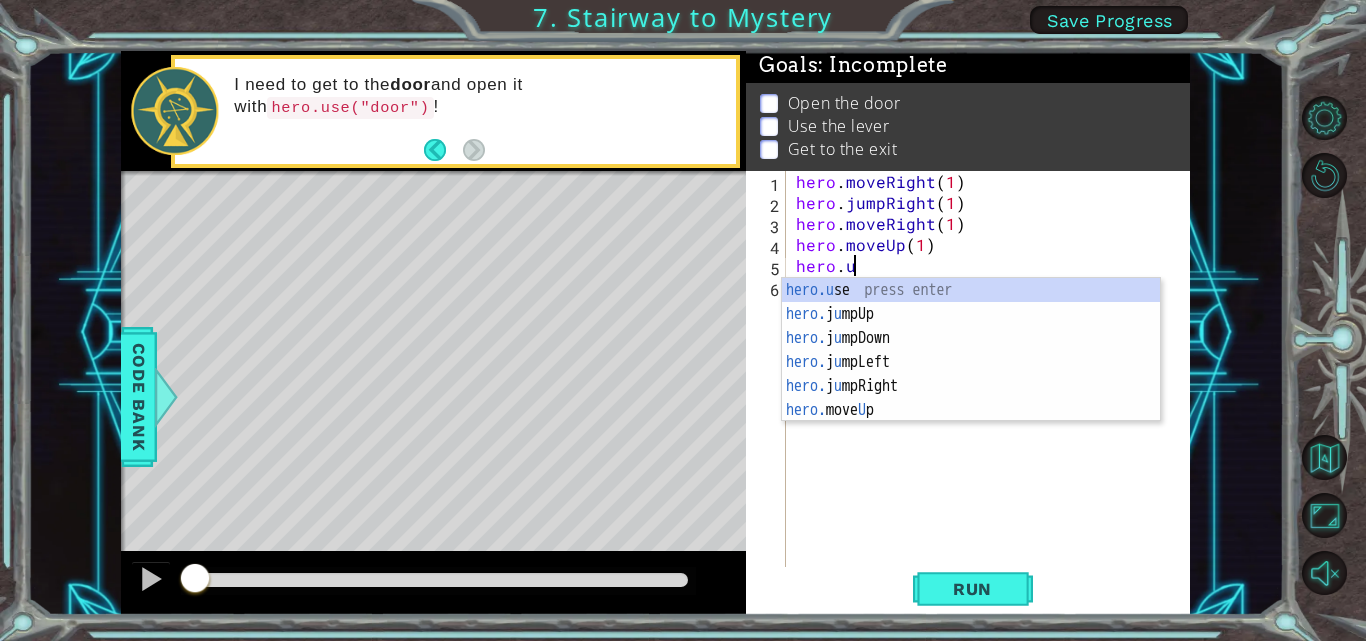 scroll, scrollTop: 0, scrollLeft: 4, axis: horizontal 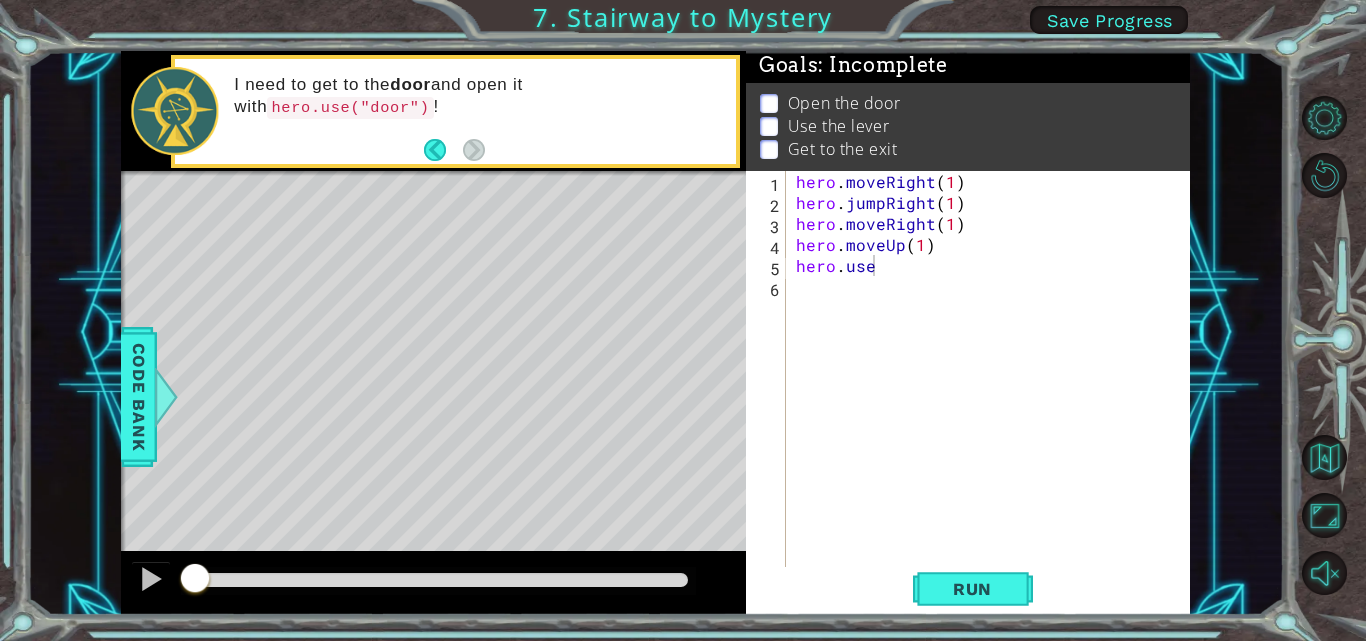 drag, startPoint x: 899, startPoint y: 301, endPoint x: 900, endPoint y: 290, distance: 11.045361 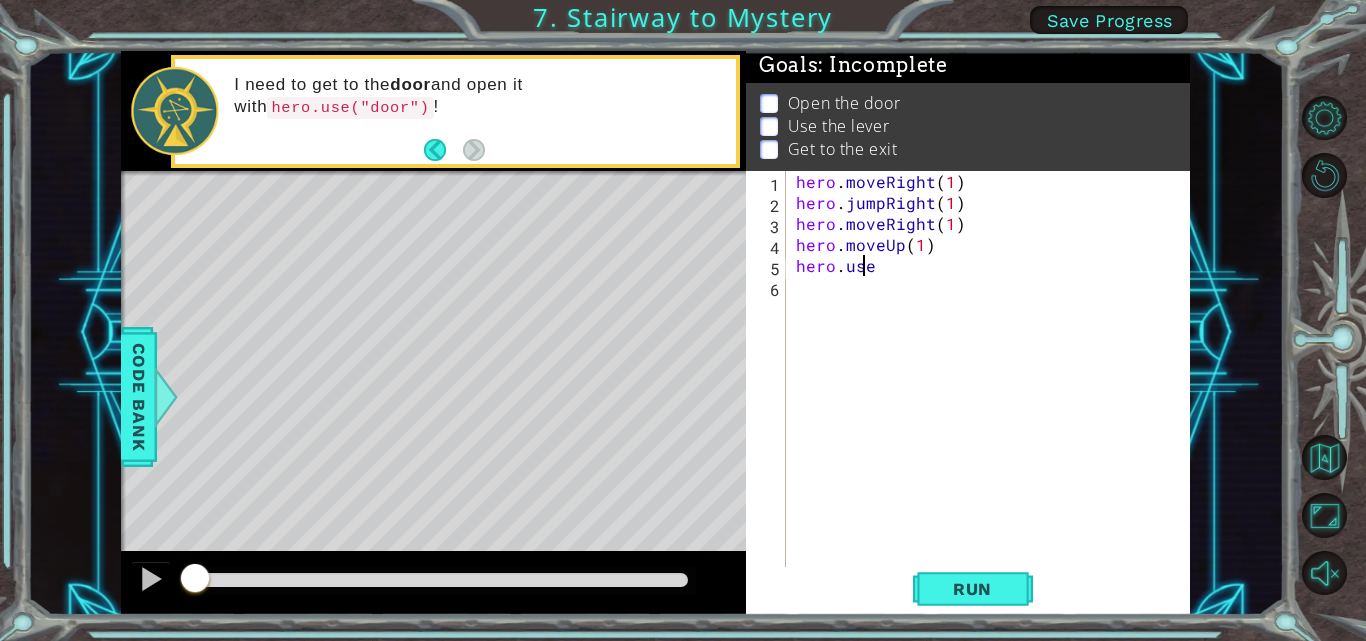 click on "hero . moveRight ( 1 ) hero . jumpRight ( 1 ) hero . moveRight ( 1 ) hero . moveUp ( 1 ) hero . use" at bounding box center (994, 391) 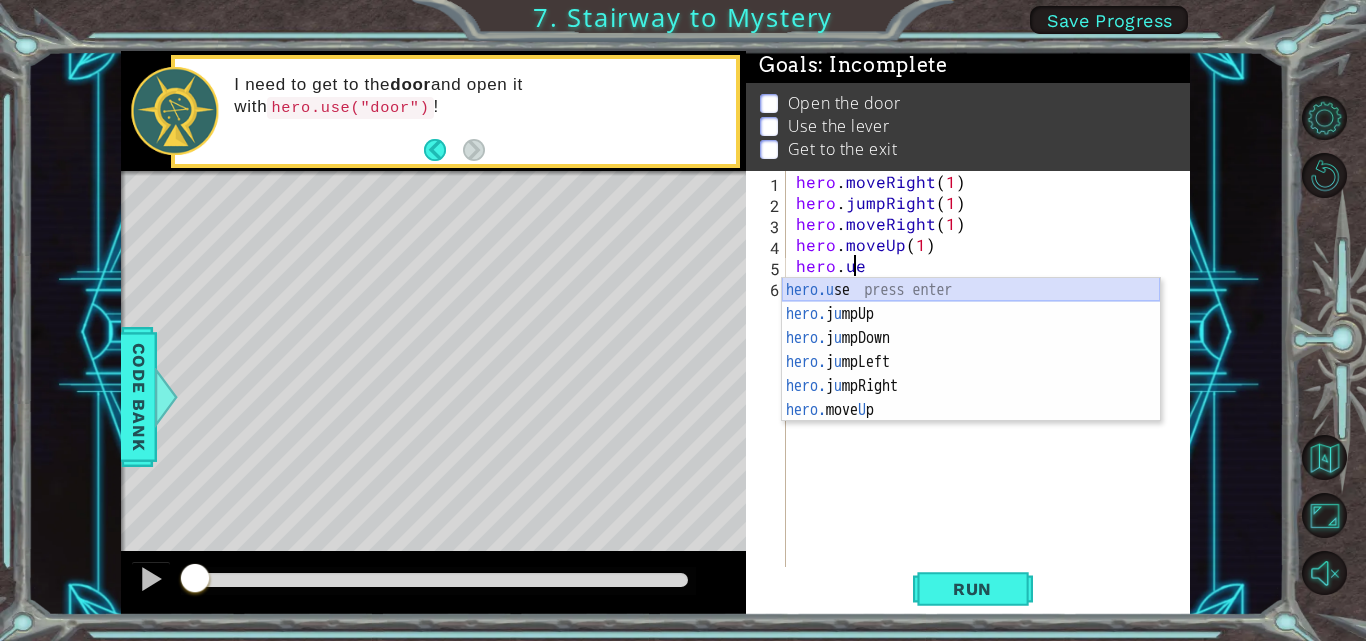 click on "hero.u se press enter hero. j u mpUp press enter hero. j u mpDown press enter hero. j u mpLeft press enter hero. j u mpRight press enter hero. move U p press enter" at bounding box center (971, 374) 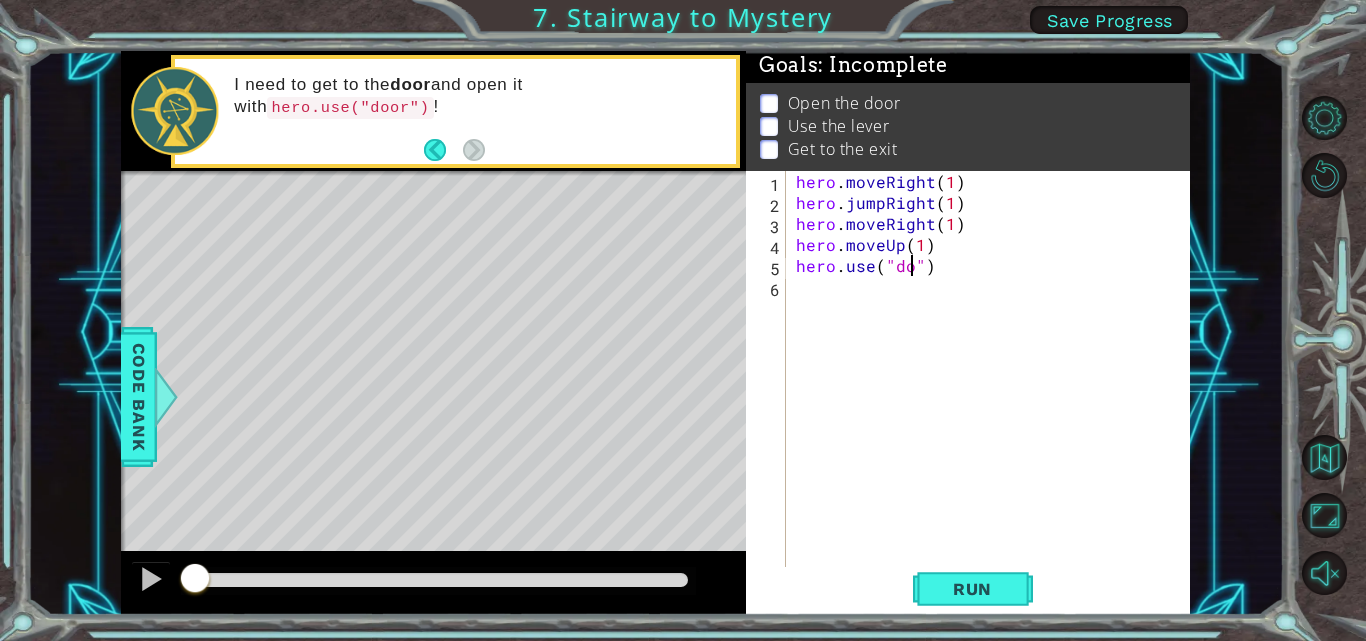 type on "hero.use("door")" 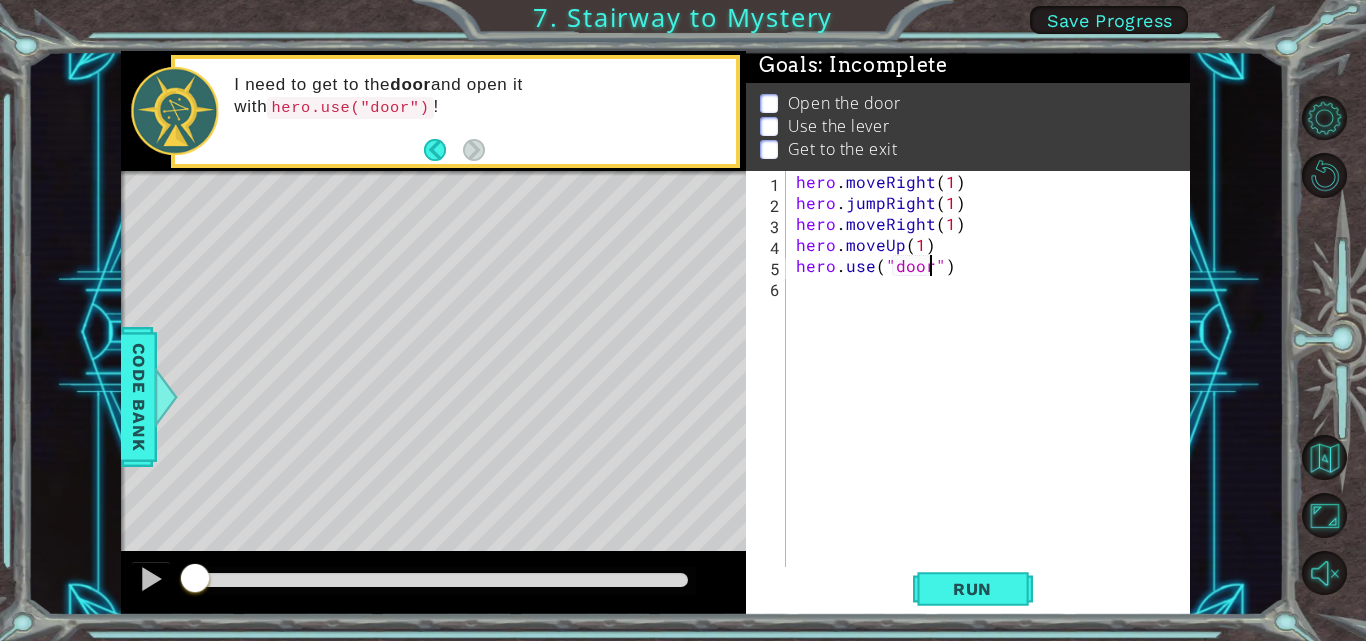 click on "hero . moveRight ( 1 ) hero . jumpRight ( 1 ) hero . moveRight ( 1 ) hero . moveUp ( 1 ) hero . use ( "door" )" at bounding box center [994, 391] 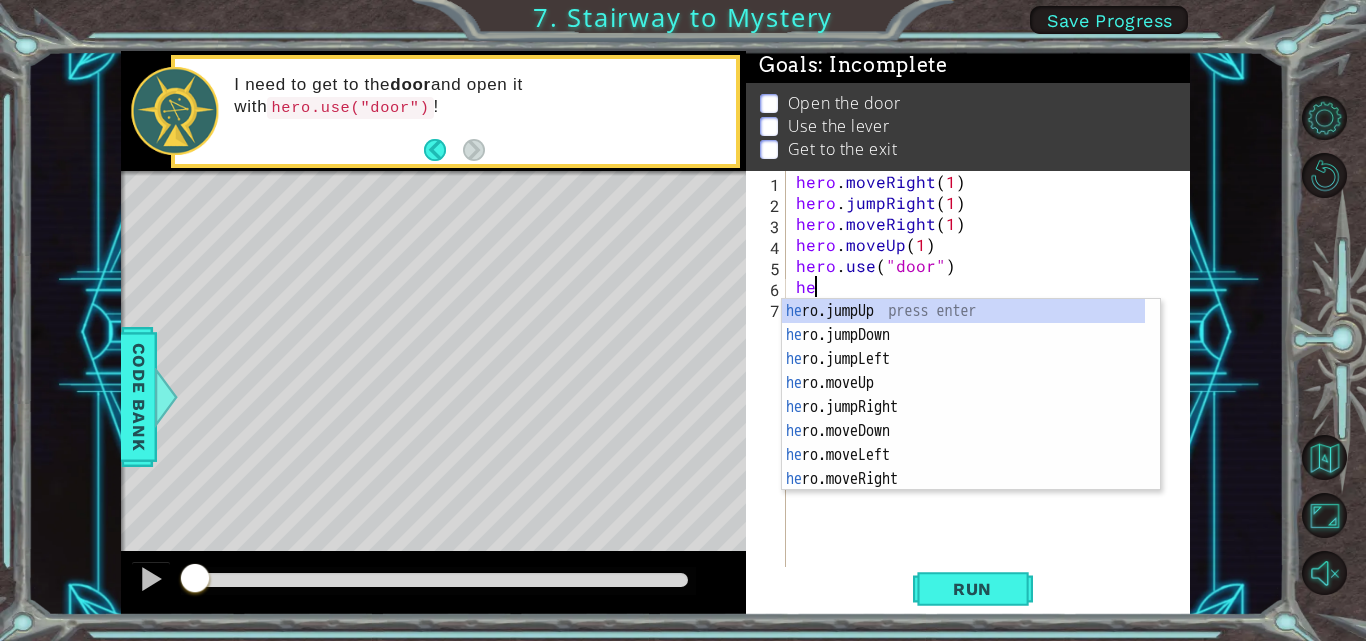 scroll, scrollTop: 0, scrollLeft: 1, axis: horizontal 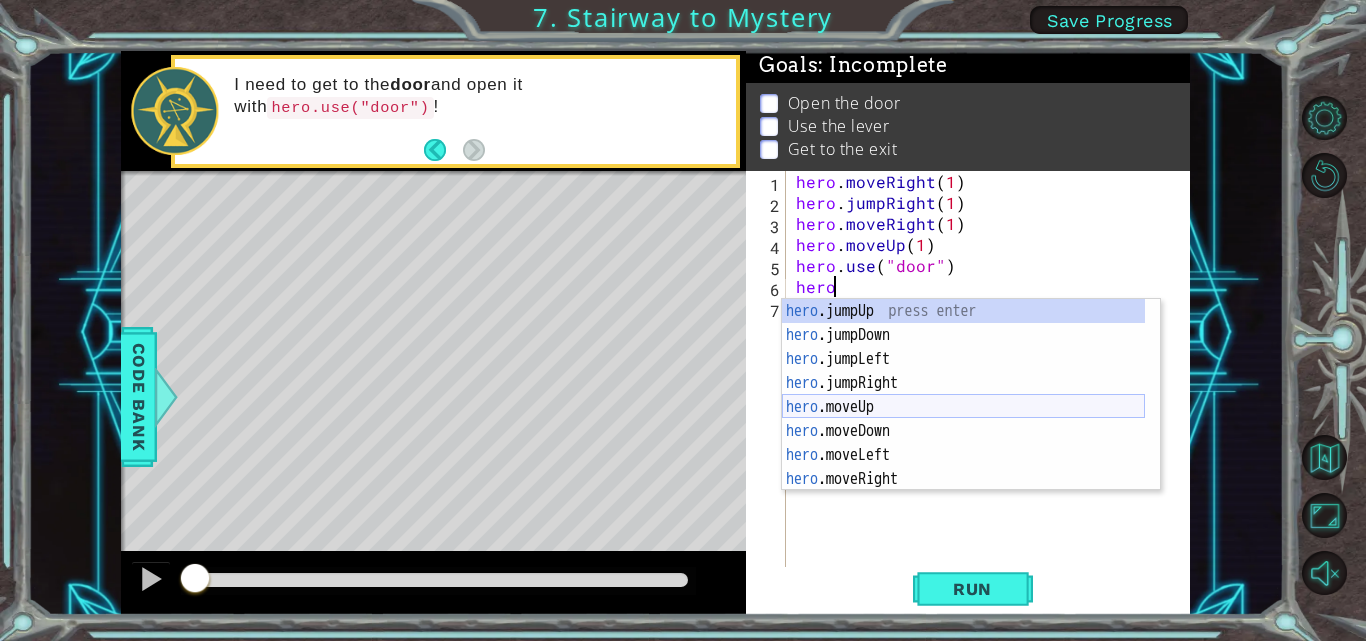 click on "hero .jumpUp press enter hero .jumpDown press enter hero .jumpLeft press enter hero .jumpRight press enter hero .moveUp press enter hero .moveDown press enter hero .moveLeft press enter hero .moveRight press enter hero .use press enter" at bounding box center [963, 419] 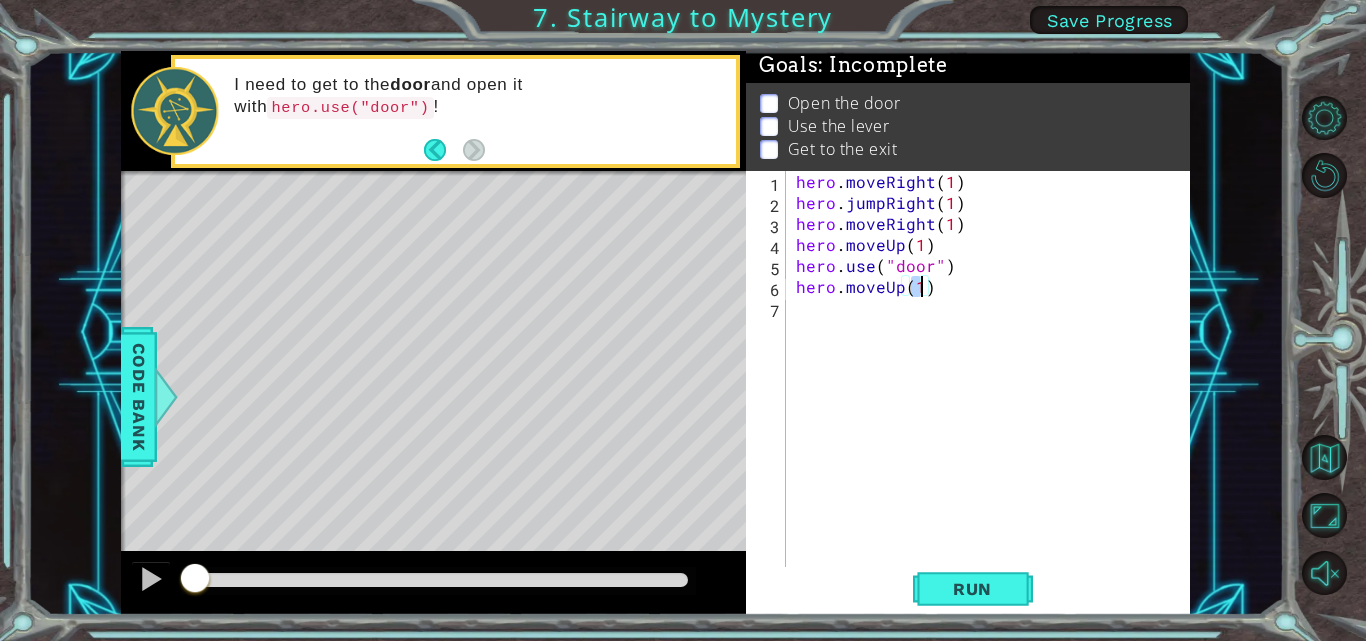 type on "hero.moveUp(2)" 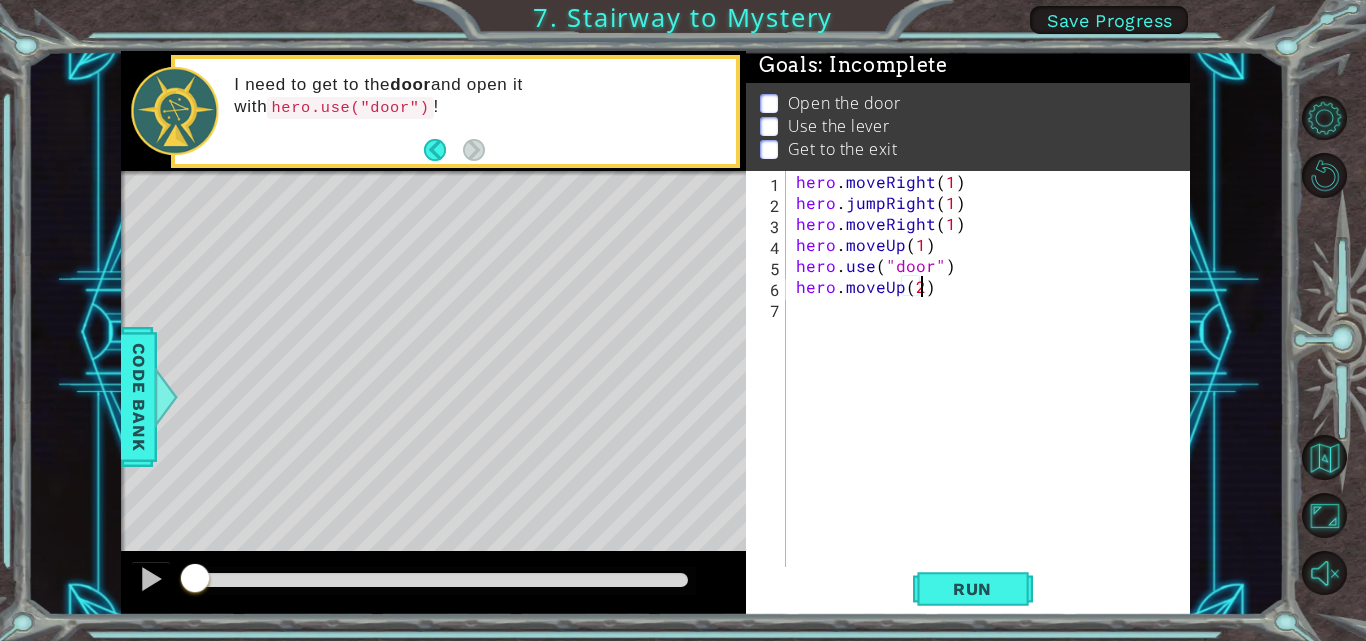 scroll, scrollTop: 0, scrollLeft: 7, axis: horizontal 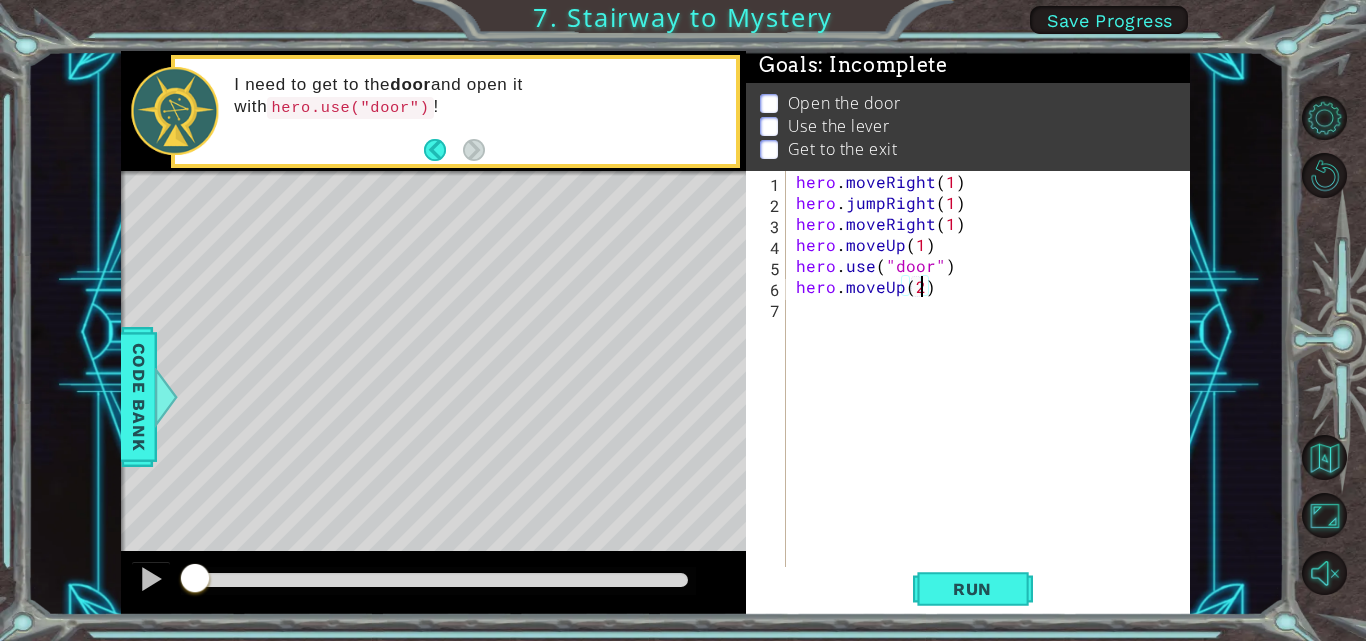 click on "hero . moveRight ( 1 ) hero . jumpRight ( 1 ) hero . moveRight ( 1 ) hero . moveUp ( 1 ) hero . use ( "door" ) hero . moveUp ( 2 )" at bounding box center (994, 391) 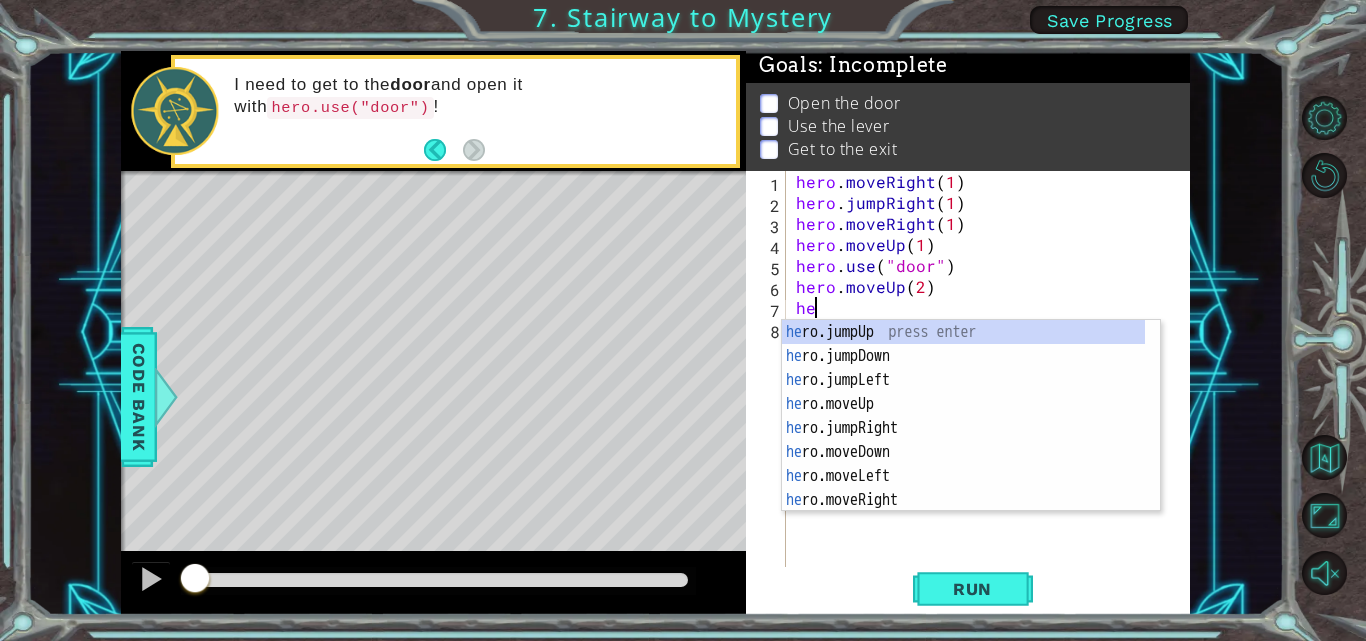 scroll, scrollTop: 0, scrollLeft: 1, axis: horizontal 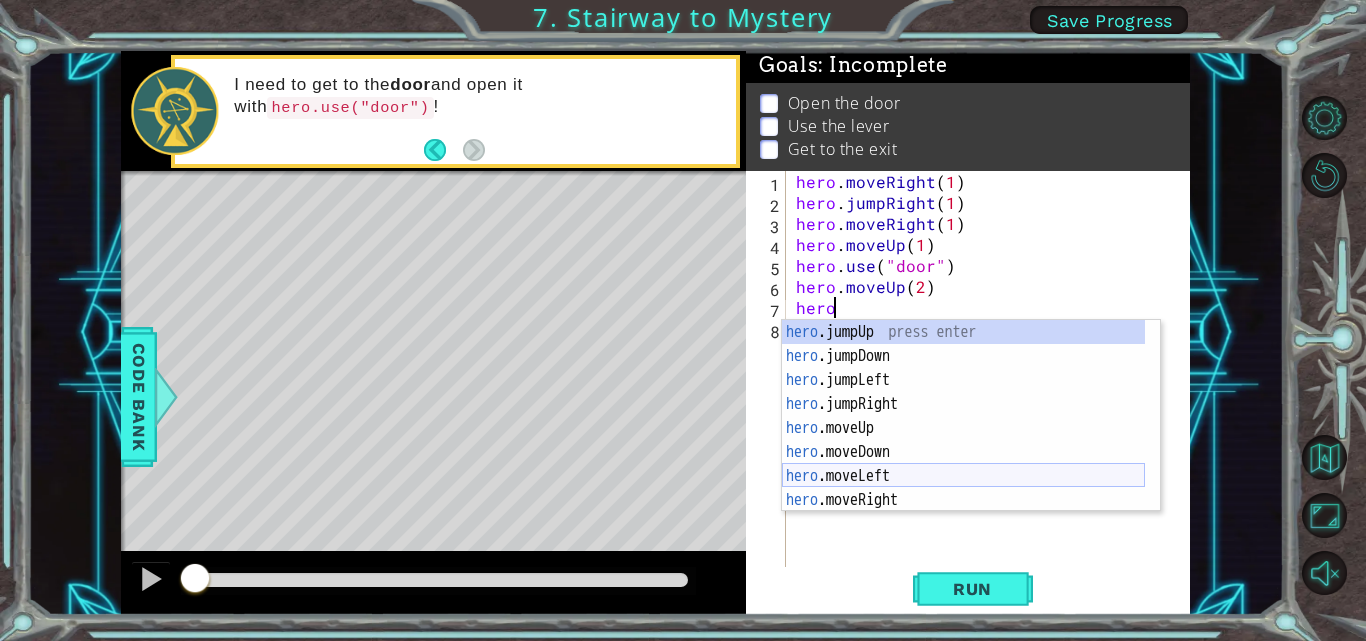 click on "hero .jumpUp press enter hero .jumpDown press enter hero .jumpLeft press enter hero .jumpRight press enter hero .moveUp press enter hero .moveDown press enter hero .moveLeft press enter hero .moveRight press enter hero .use press enter" at bounding box center (963, 440) 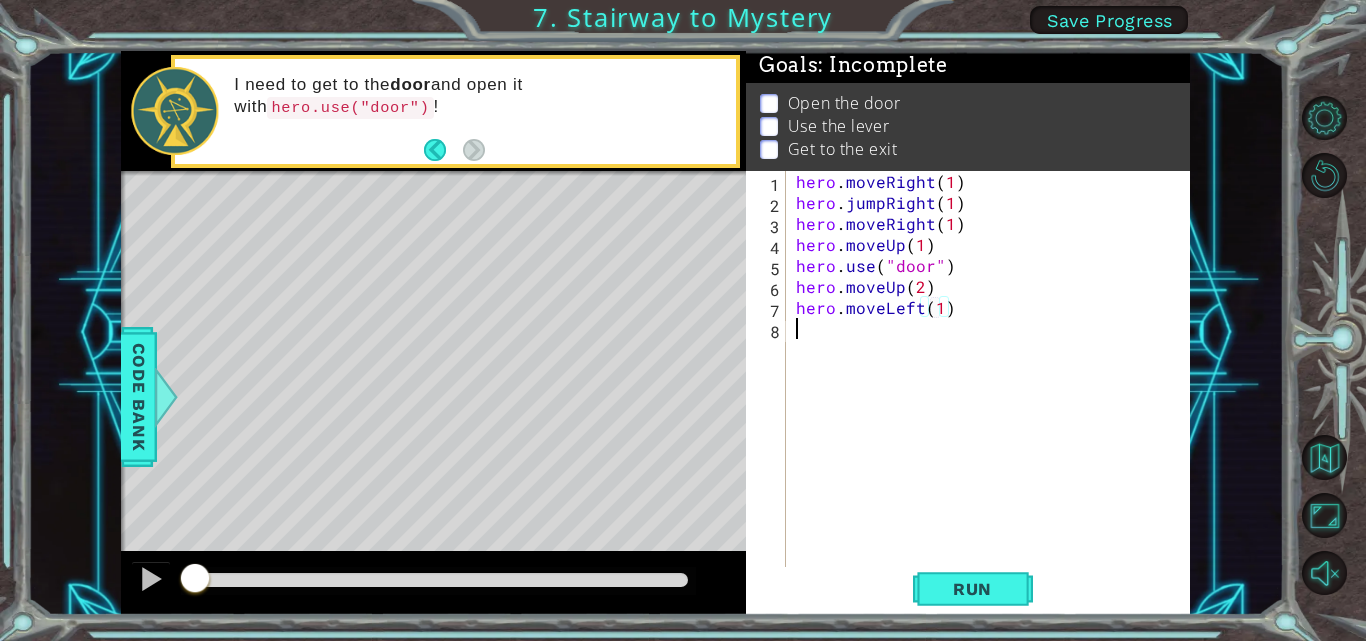 click on "hero . moveRight ( 1 ) hero . jumpRight ( 1 ) hero . moveRight ( 1 ) hero . moveUp ( 1 ) hero . use ( "door" ) hero . moveUp ( 2 ) hero . moveLeft ( 1 )" at bounding box center [994, 391] 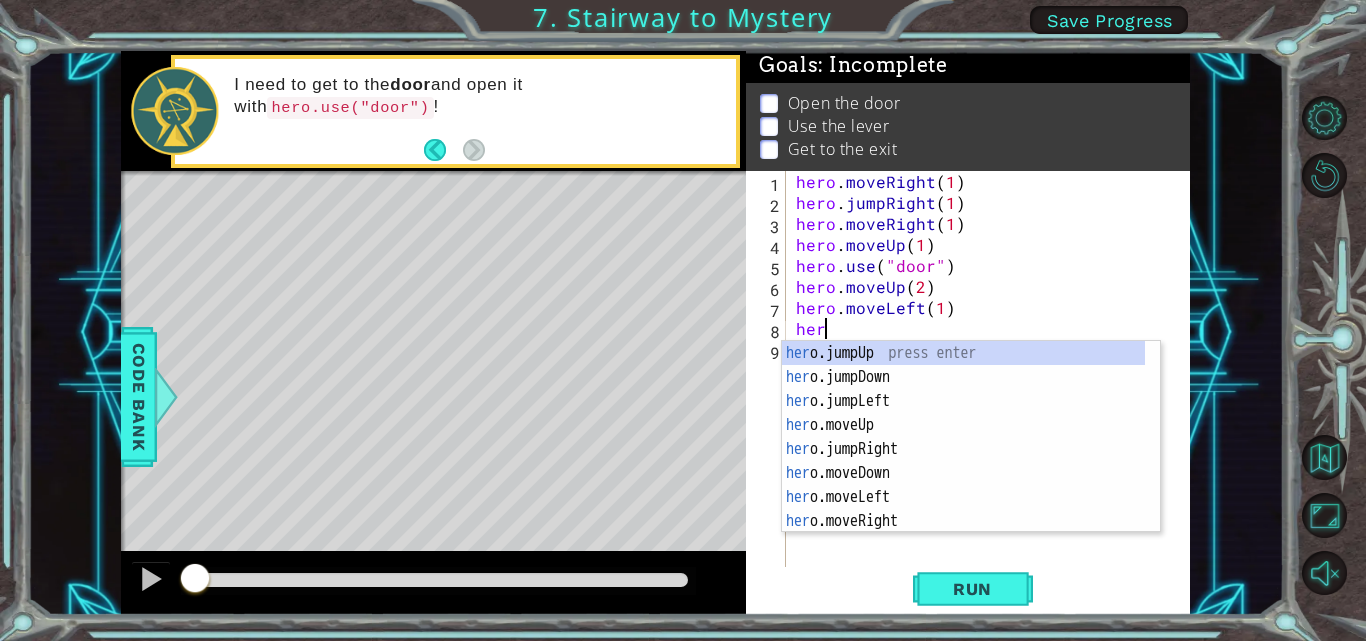 scroll, scrollTop: 0, scrollLeft: 1, axis: horizontal 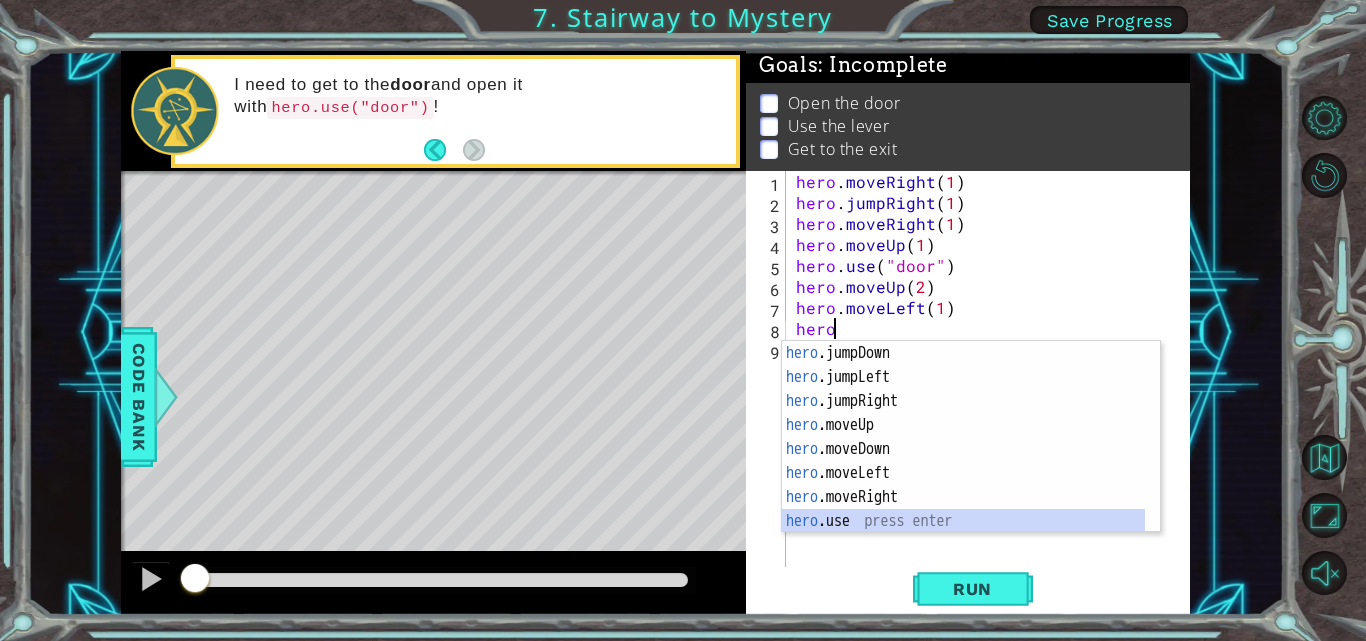 click on "hero .jumpDown press enter hero .jumpLeft press enter hero .jumpRight press enter hero .moveUp press enter hero .moveDown press enter hero .moveLeft press enter hero .moveRight press enter hero .use press enter" at bounding box center (963, 461) 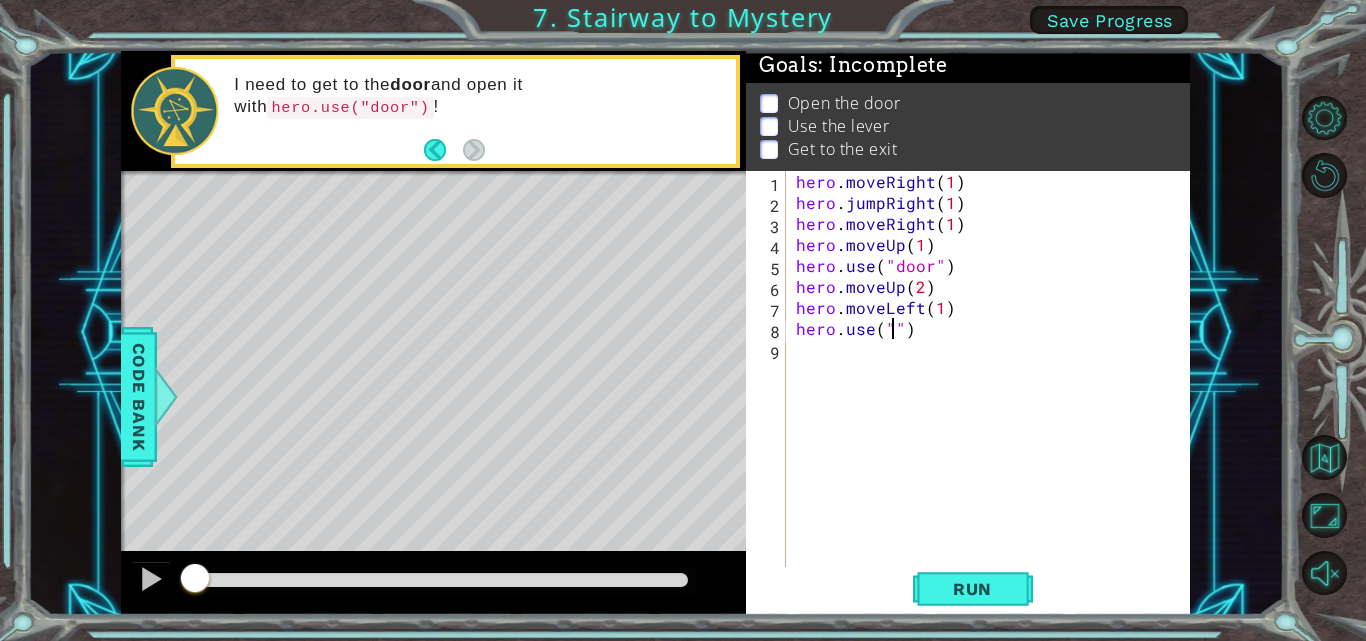 scroll, scrollTop: 0, scrollLeft: 7, axis: horizontal 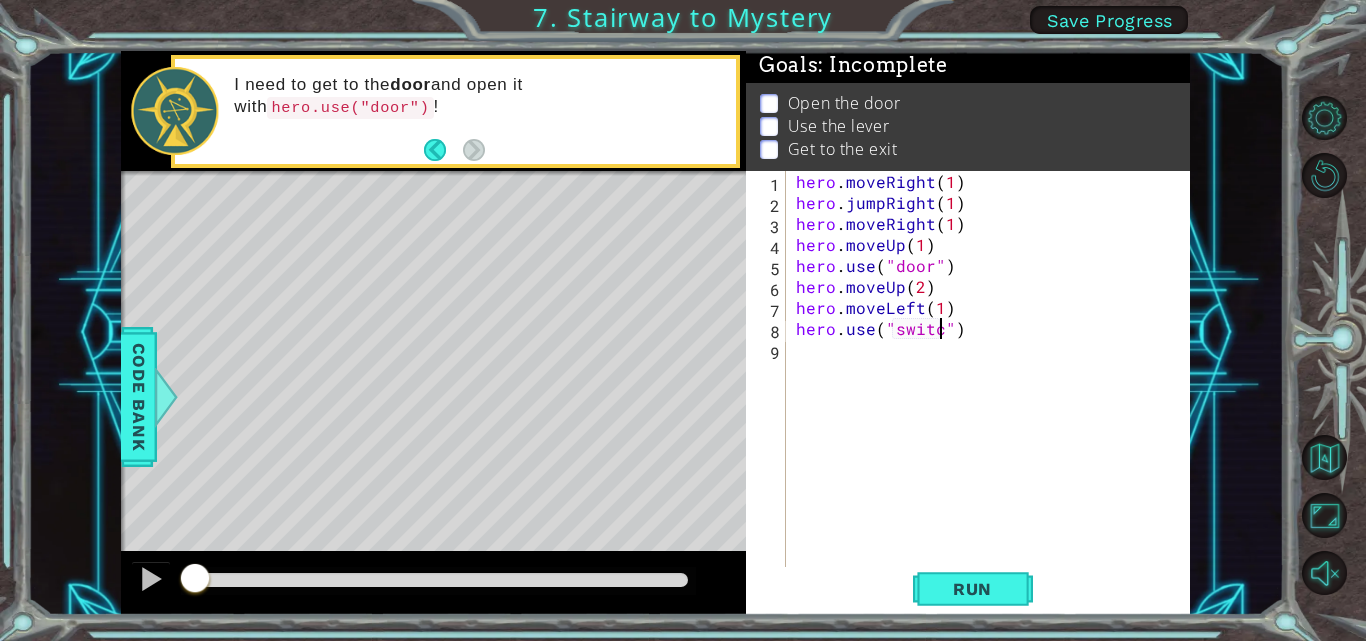 type on "hero.use("switch")" 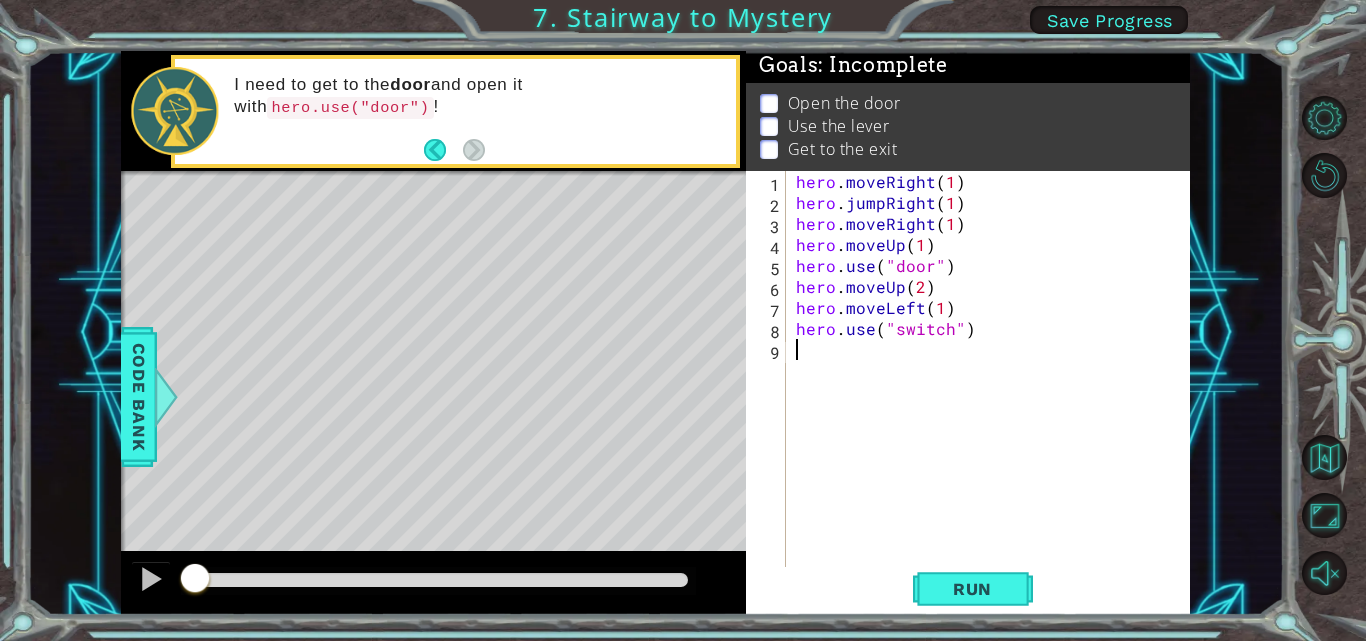 click on "hero . moveRight ( 1 ) hero . jumpRight ( 1 ) hero . moveRight ( 1 ) hero . moveUp ( 1 ) hero . use ( "door" ) hero . moveUp ( 2 ) hero . moveLeft ( 1 ) hero . use ( "switch" )" at bounding box center [994, 391] 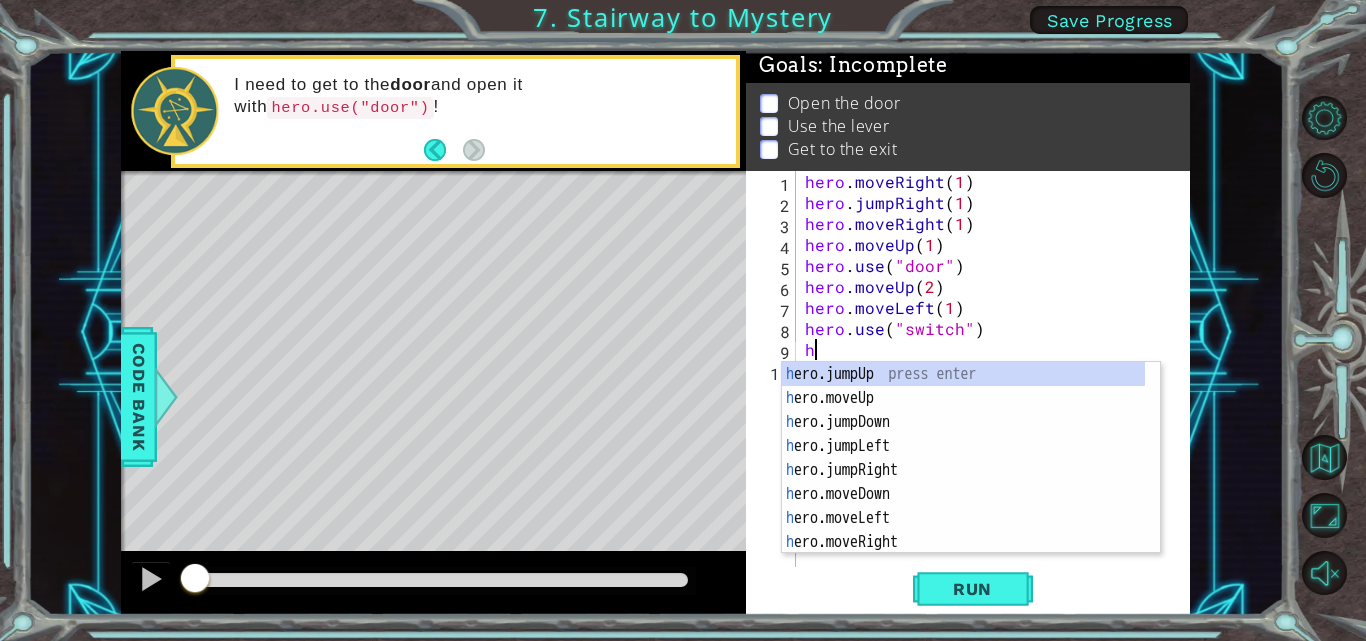 scroll, scrollTop: 0, scrollLeft: 0, axis: both 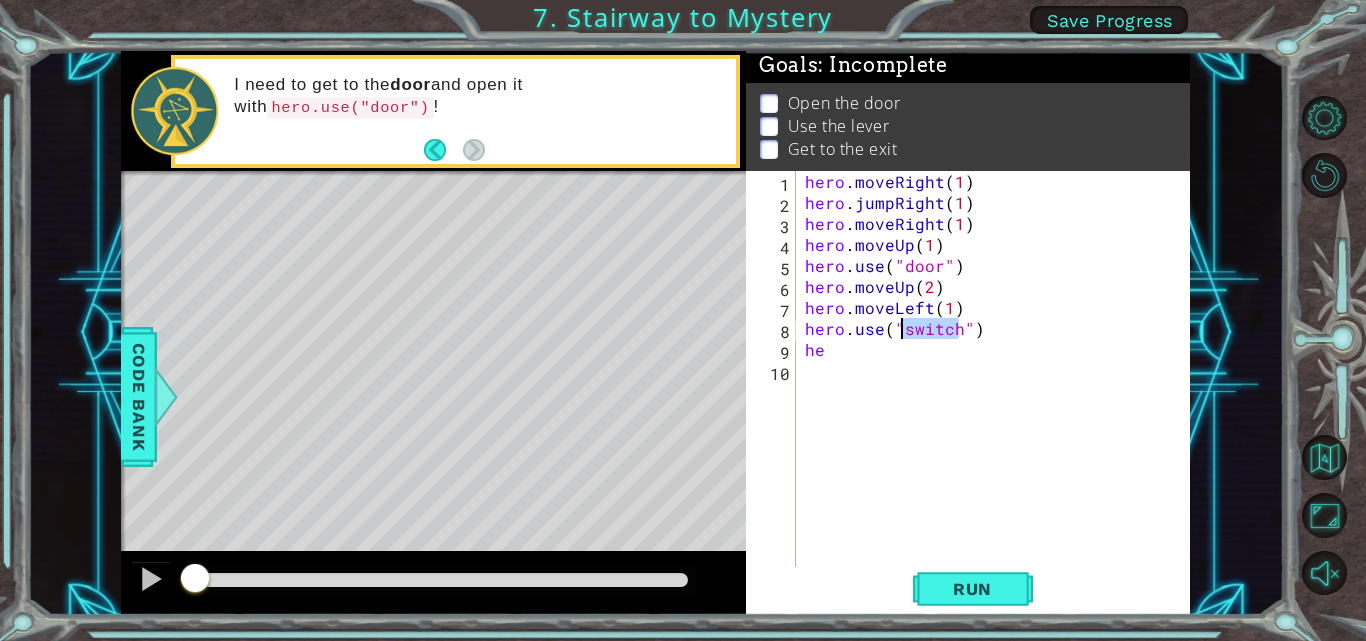 drag, startPoint x: 947, startPoint y: 334, endPoint x: 902, endPoint y: 332, distance: 45.044422 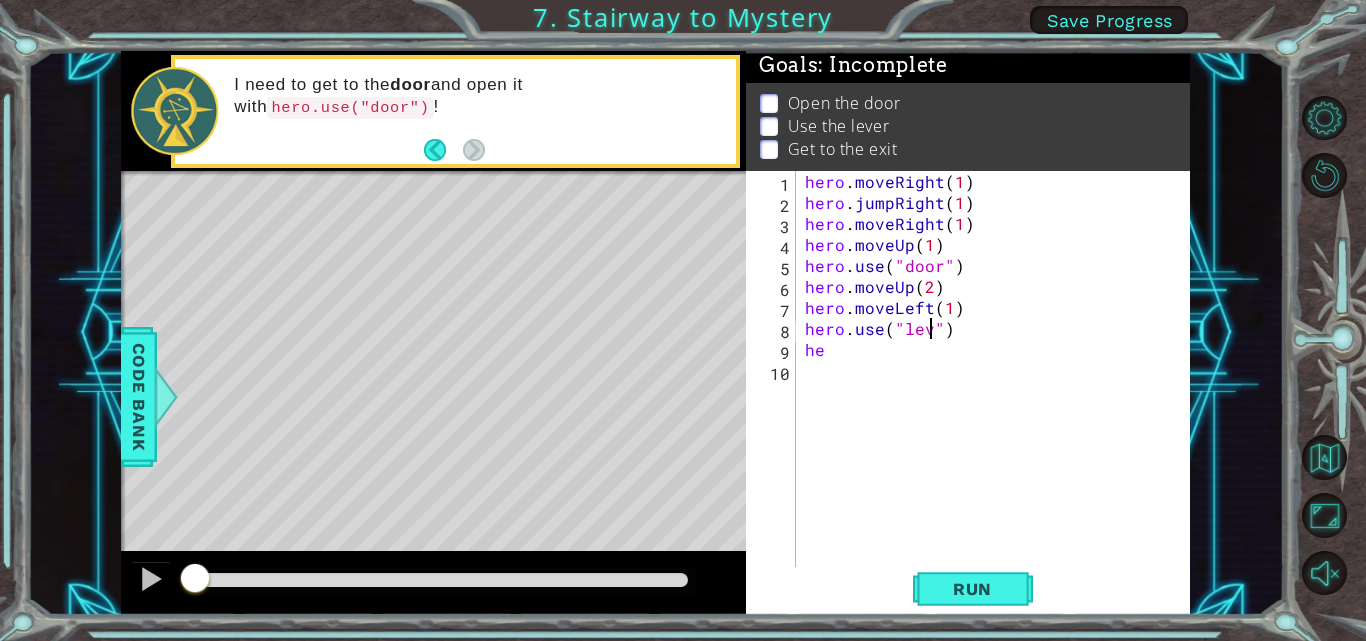 scroll, scrollTop: 0, scrollLeft: 9, axis: horizontal 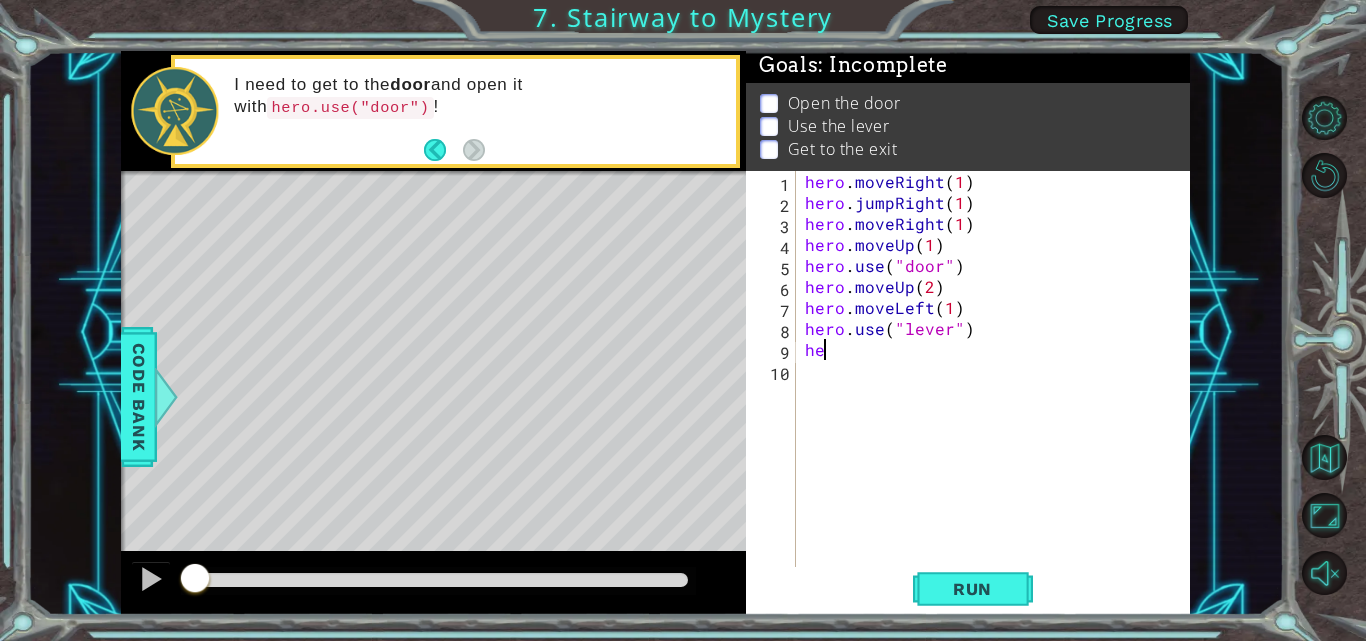 click on "hero . moveRight ( 1 ) hero . jumpRight ( 1 ) hero . moveRight ( 1 ) hero . moveUp ( 1 ) hero . use ( "door" ) hero . moveUp ( 2 ) hero . moveLeft ( 1 ) hero . use ( "lever" ) he" at bounding box center [998, 391] 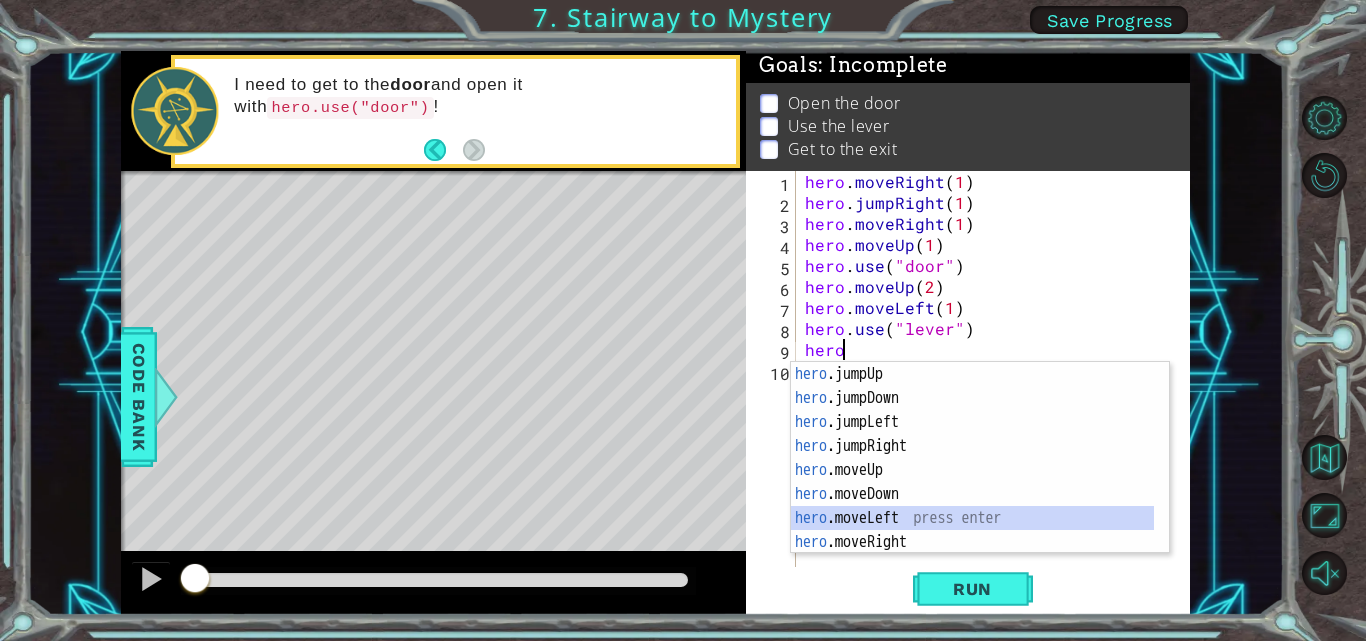 click on "hero .jumpUp press enter hero .jumpDown press enter hero .jumpLeft press enter hero .jumpRight press enter hero .moveUp press enter hero .moveDown press enter hero .moveLeft press enter hero .moveRight press enter hero .use press enter" at bounding box center [972, 482] 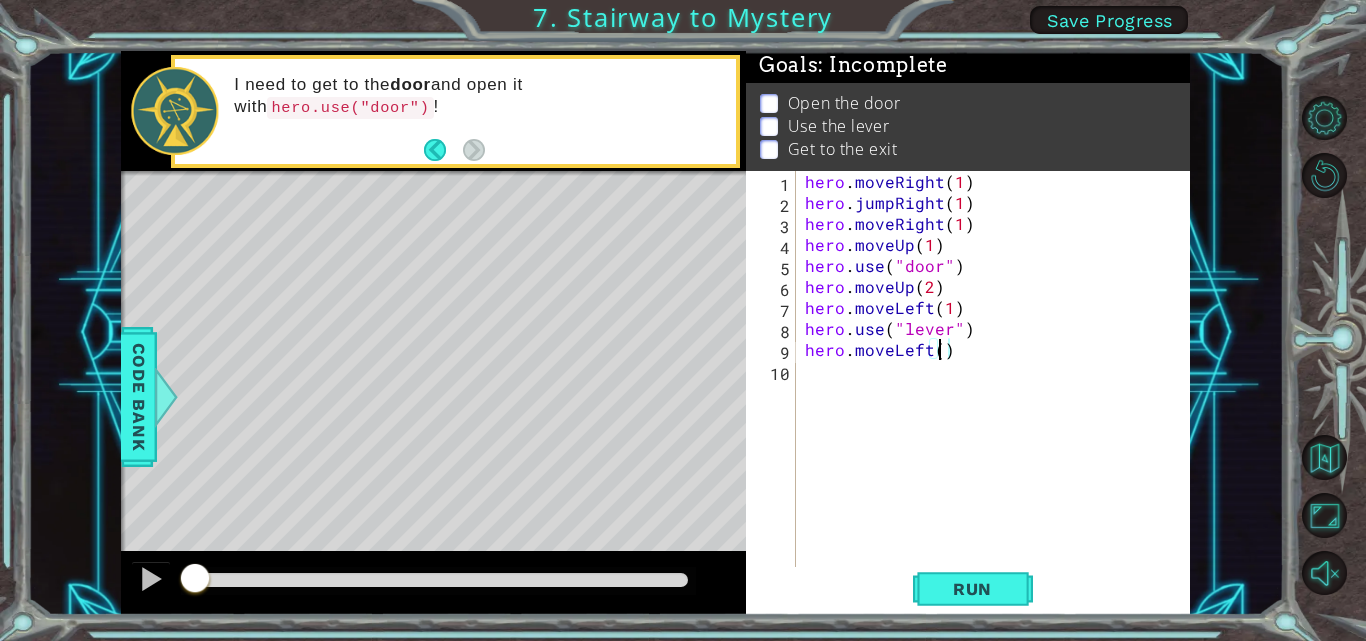 type on "hero.moveLeft(2)" 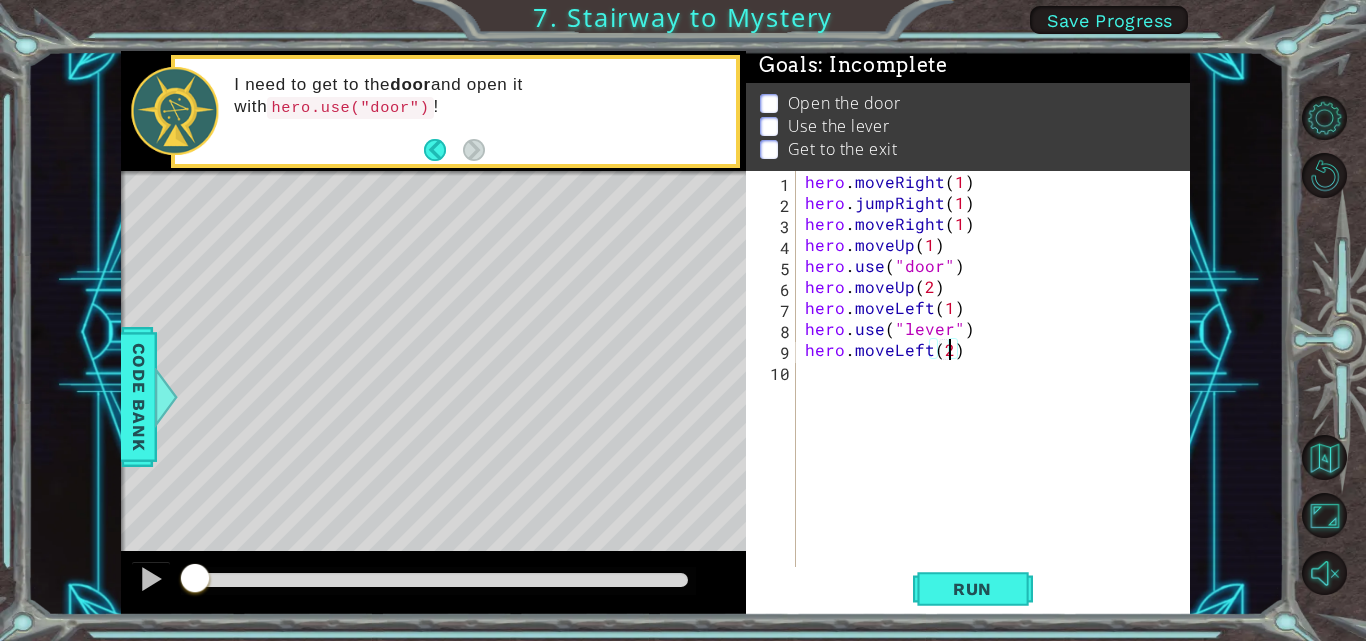 click on "hero . moveRight ( 1 ) hero . jumpRight ( 1 ) hero . moveRight ( 1 ) hero . moveUp ( 1 ) hero . use ( "door" ) hero . moveUp ( 2 ) hero . moveLeft ( 1 ) hero . use ( "lever" ) hero . moveLeft ( 2 )" at bounding box center [998, 391] 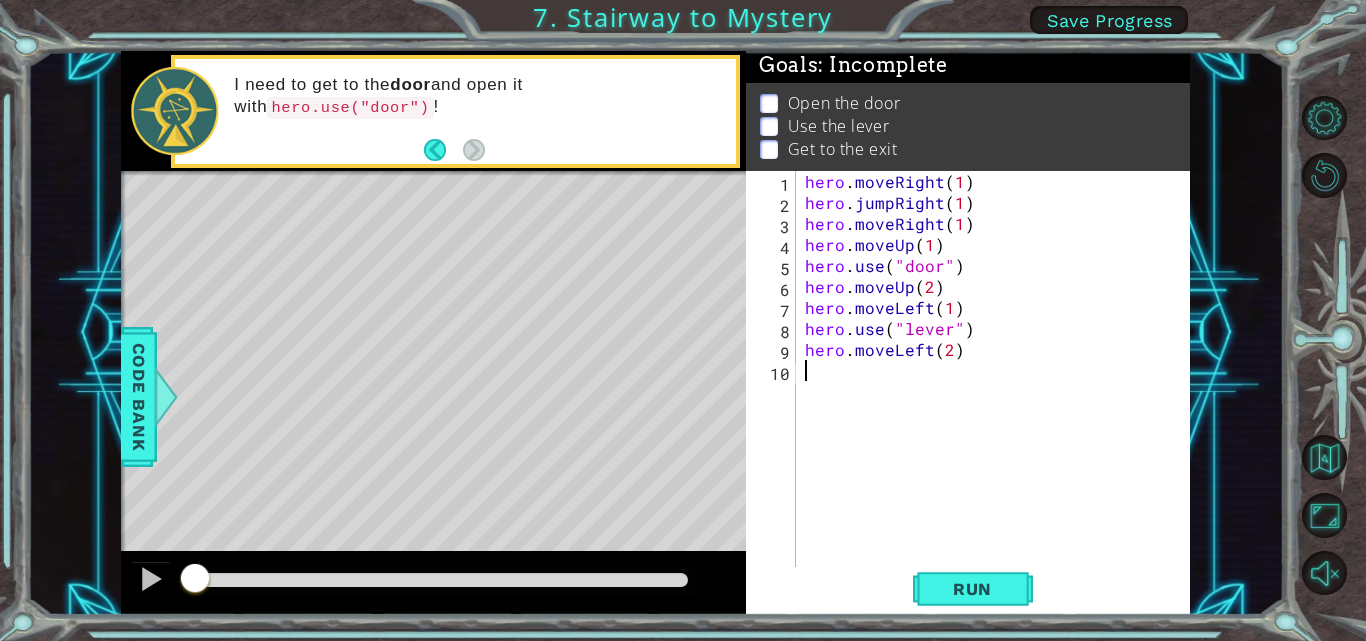 scroll, scrollTop: 0, scrollLeft: 0, axis: both 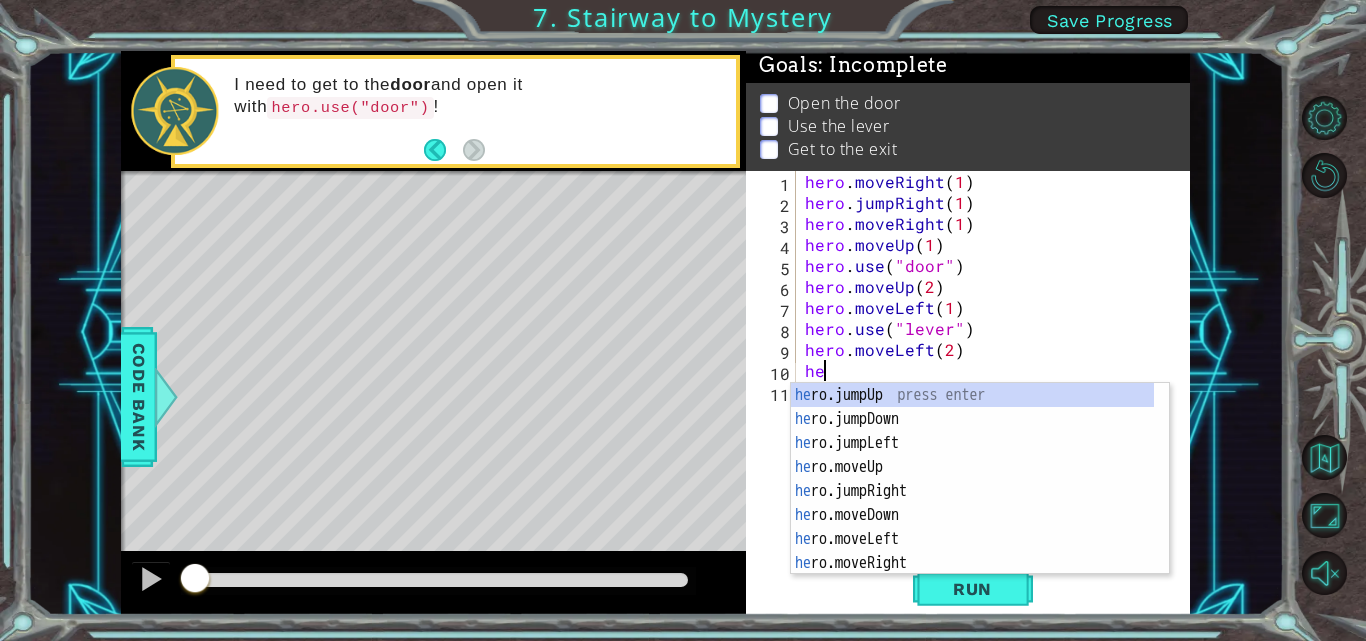 type on "hero" 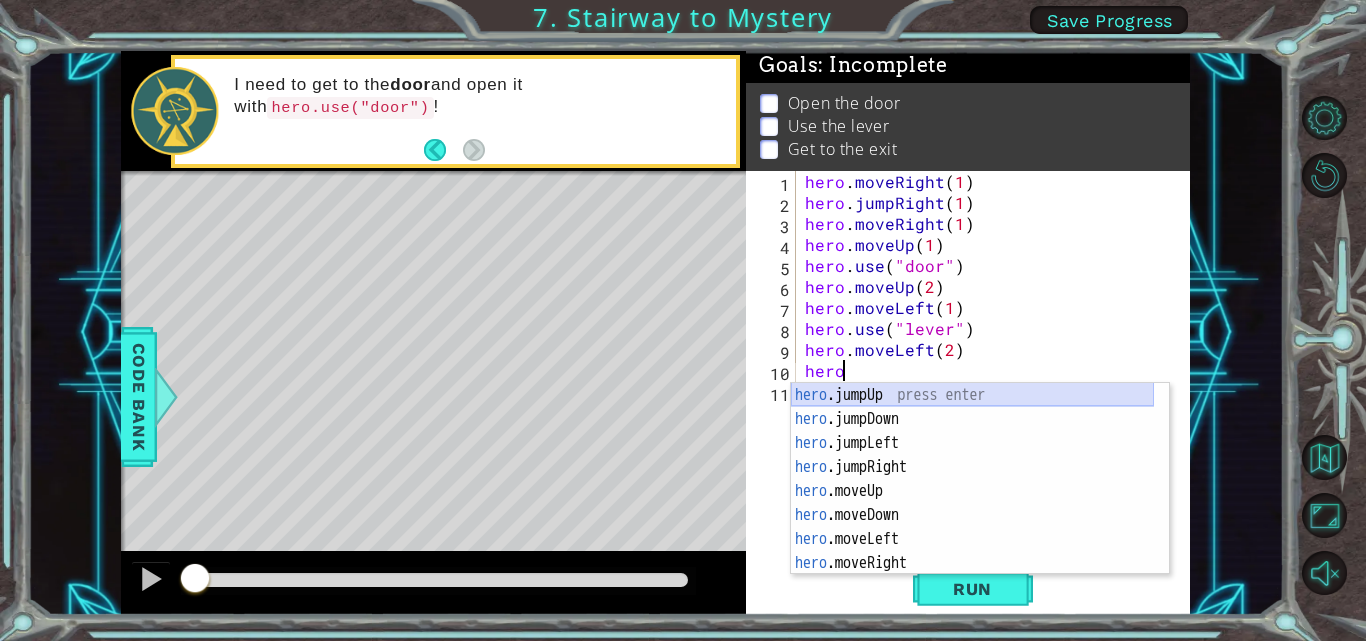 click on "hero .jumpUp press enter hero .jumpDown press enter hero .jumpLeft press enter hero .jumpRight press enter hero .moveUp press enter hero .moveDown press enter hero .moveLeft press enter hero .moveRight press enter hero .use press enter" at bounding box center (972, 503) 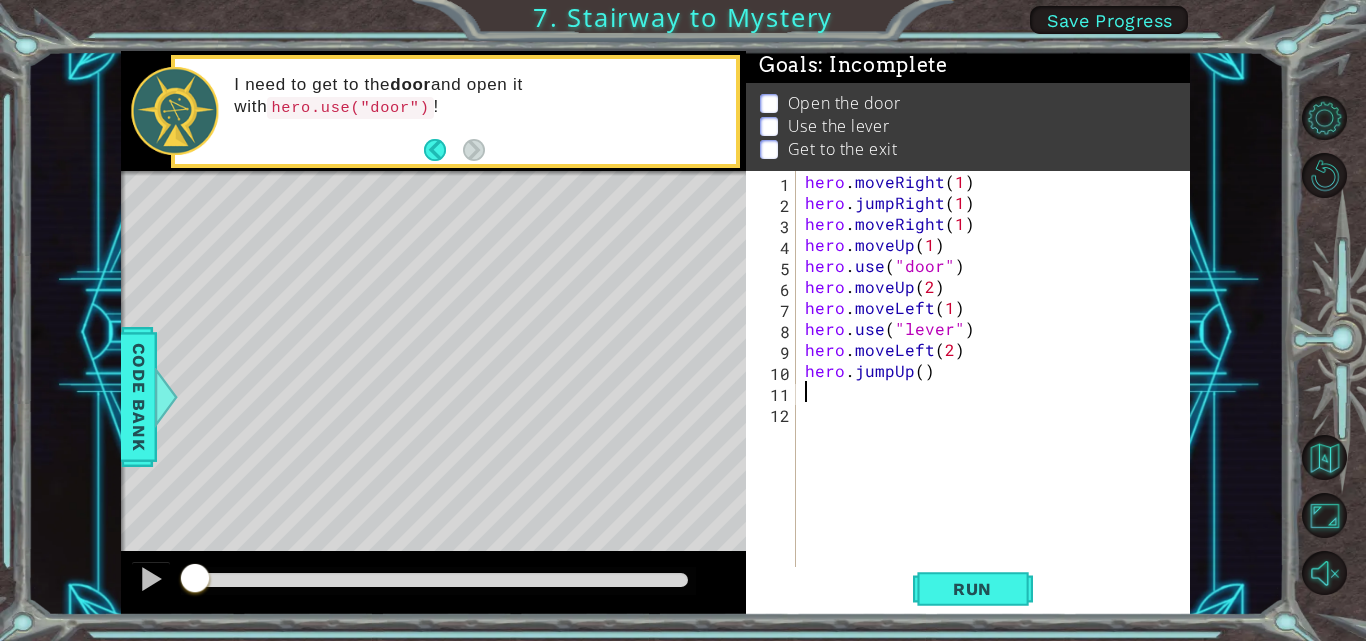 click on "hero . moveRight ( 1 ) hero . jumpRight ( 1 ) hero . moveRight ( 1 ) hero . moveUp ( 1 ) hero . use ( "door" ) hero . moveUp ( 2 ) hero . moveLeft ( 1 ) hero . use ( "lever" ) hero . moveLeft ( 2 ) hero . jumpUp ( )" at bounding box center (998, 391) 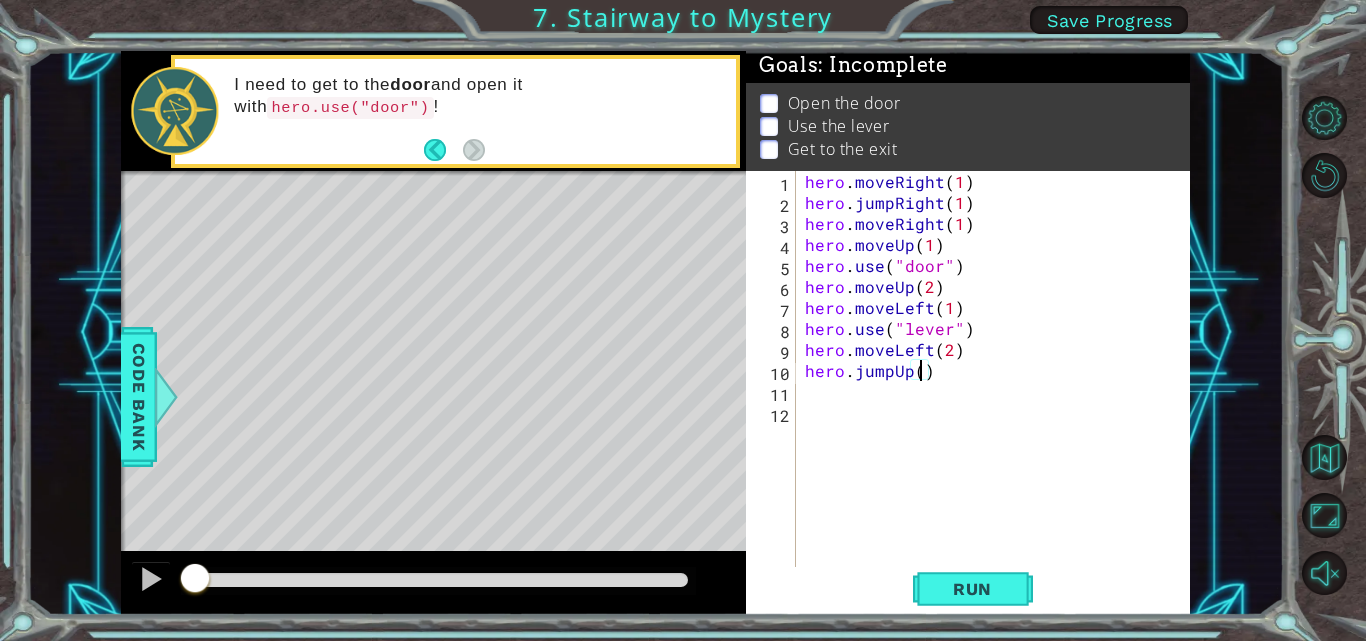 type on "hero.jumpUp(1)" 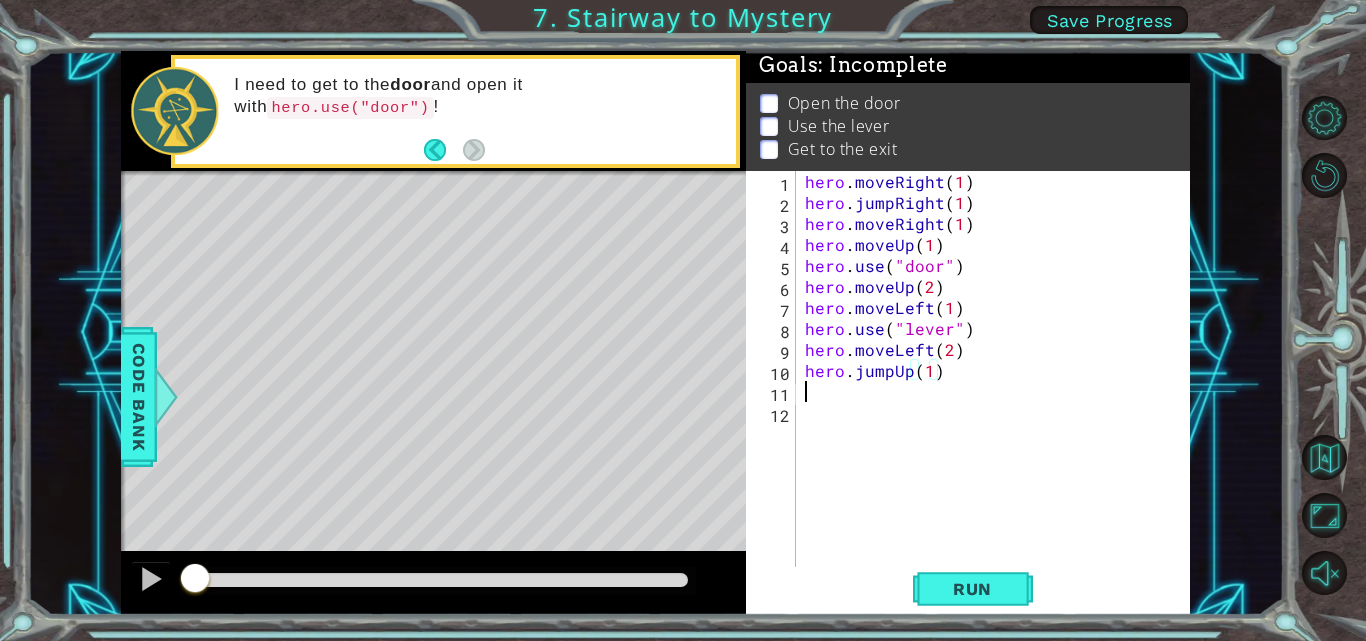 click on "hero . moveRight ( 1 ) hero . jumpRight ( 1 ) hero . moveRight ( 1 ) hero . moveUp ( 1 ) hero . use ( "door" ) hero . moveUp ( 2 ) hero . moveLeft ( 1 ) hero . use ( "lever" ) hero . moveLeft ( 2 ) hero . jumpUp ( 1 )" at bounding box center [998, 391] 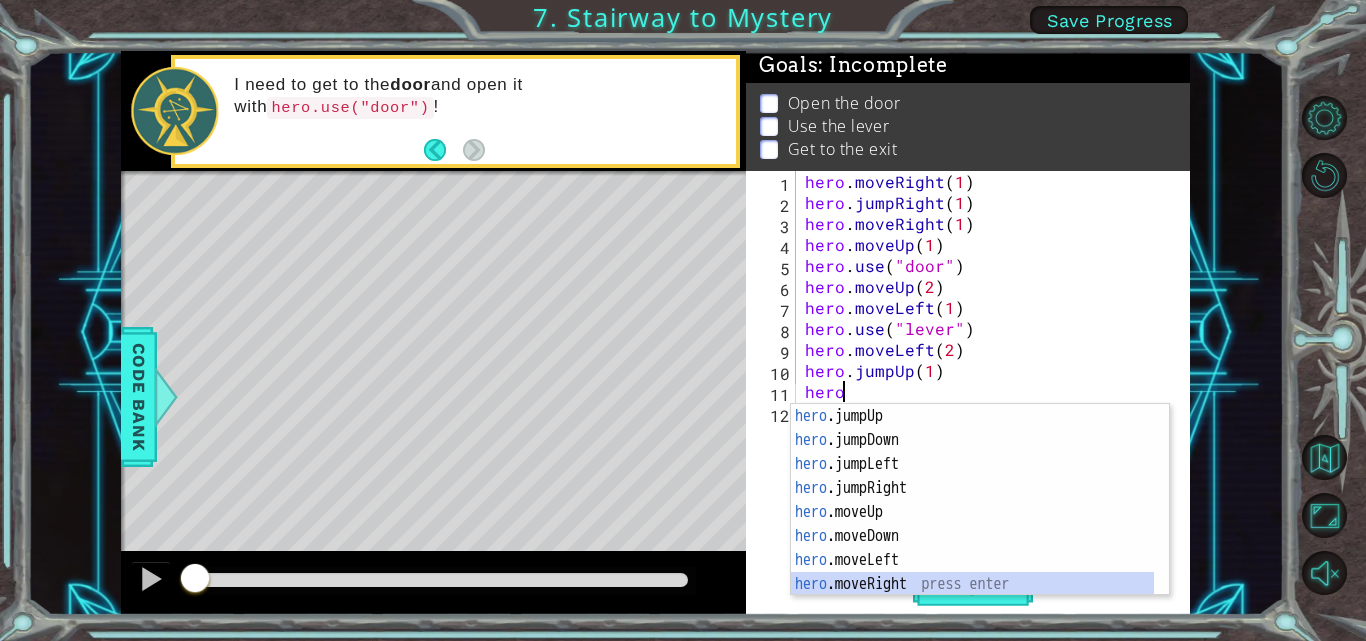 click on "hero .jumpUp press enter hero .jumpDown press enter hero .jumpLeft press enter hero .jumpRight press enter hero .moveUp press enter hero .moveDown press enter hero .moveLeft press enter hero .moveRight press enter hero .use press enter" at bounding box center (972, 524) 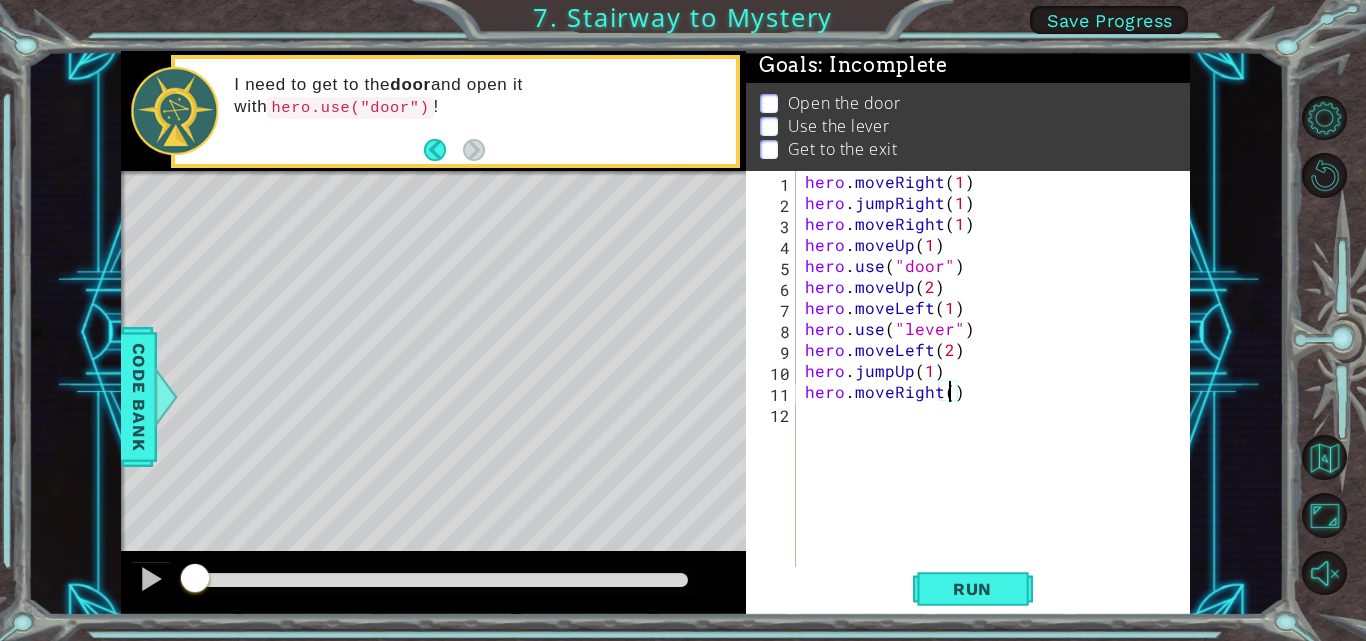 scroll, scrollTop: 0, scrollLeft: 9, axis: horizontal 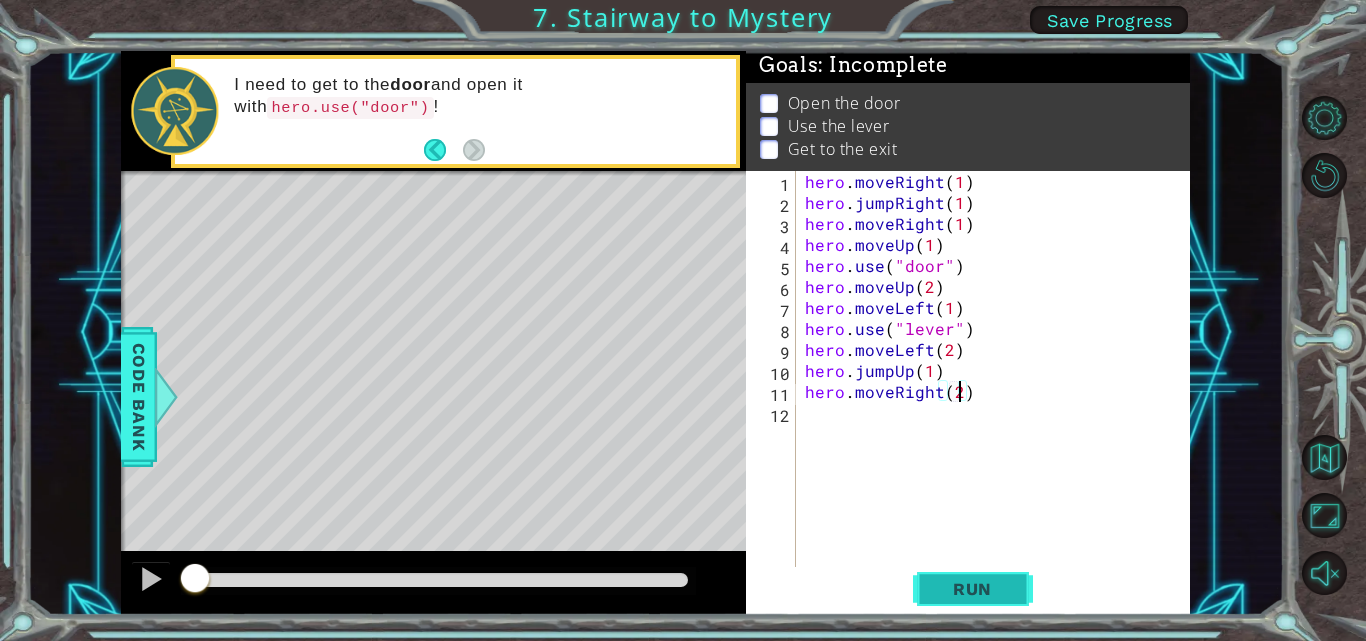 type on "hero.moveRight(2)" 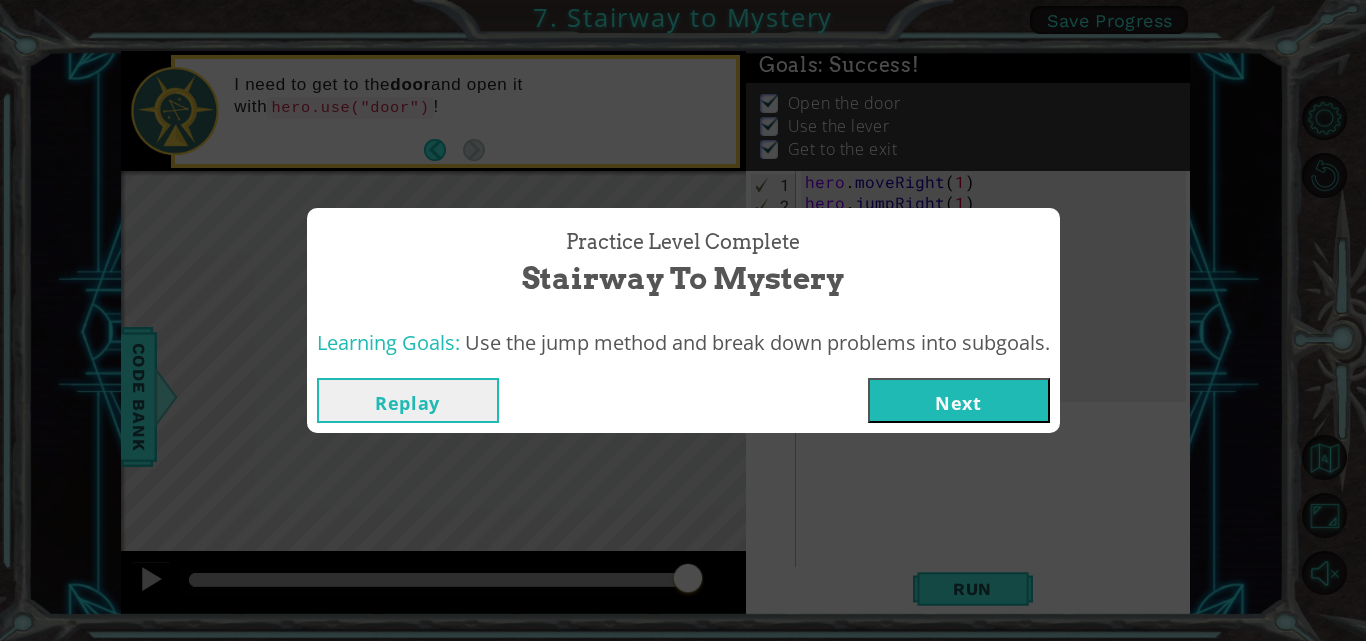 click on "Next" at bounding box center (959, 400) 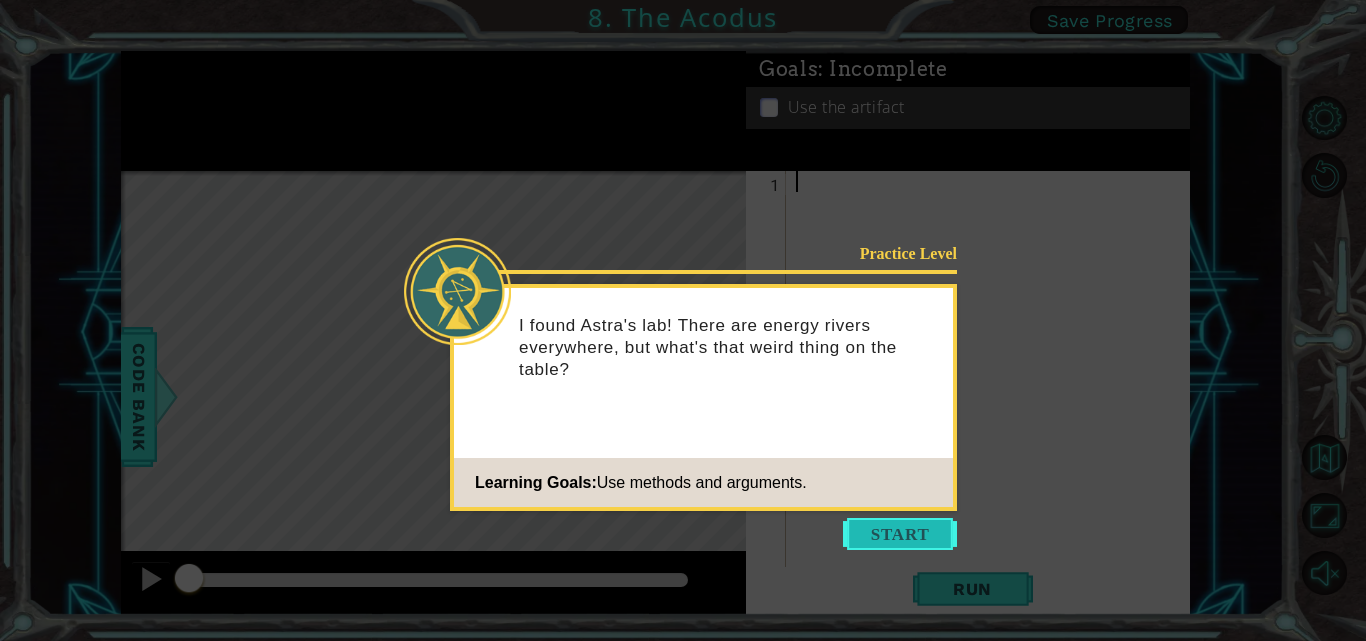 click at bounding box center [900, 534] 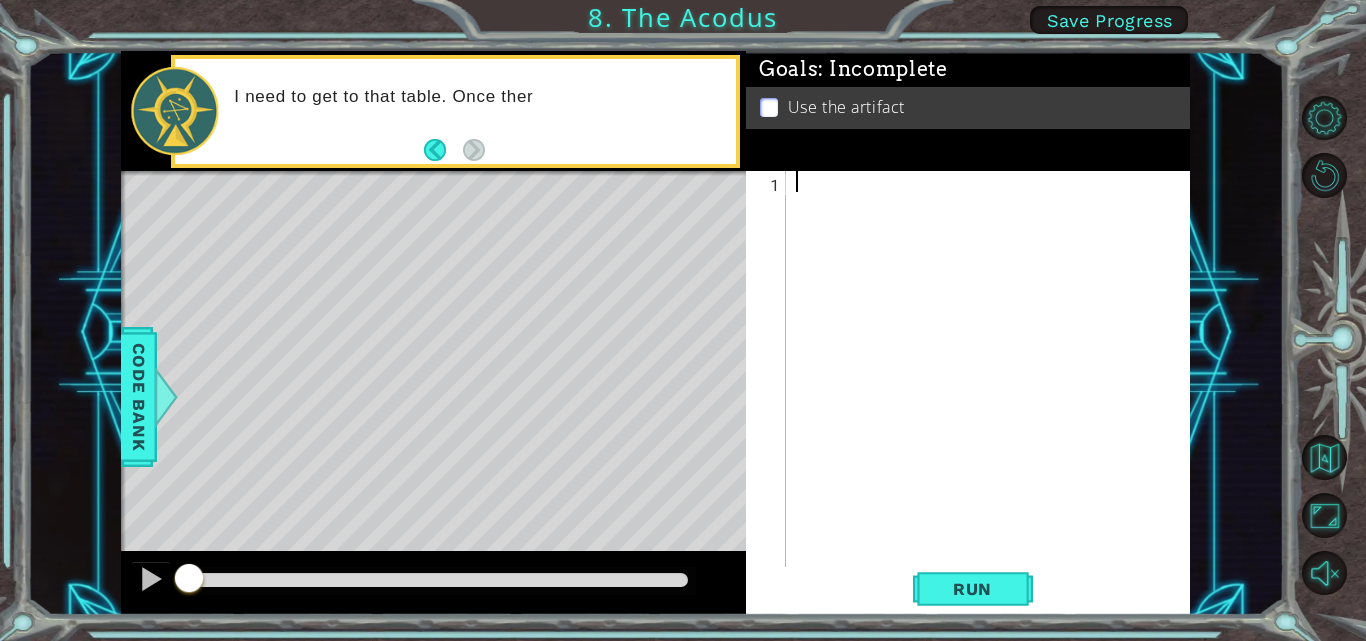 click at bounding box center [994, 391] 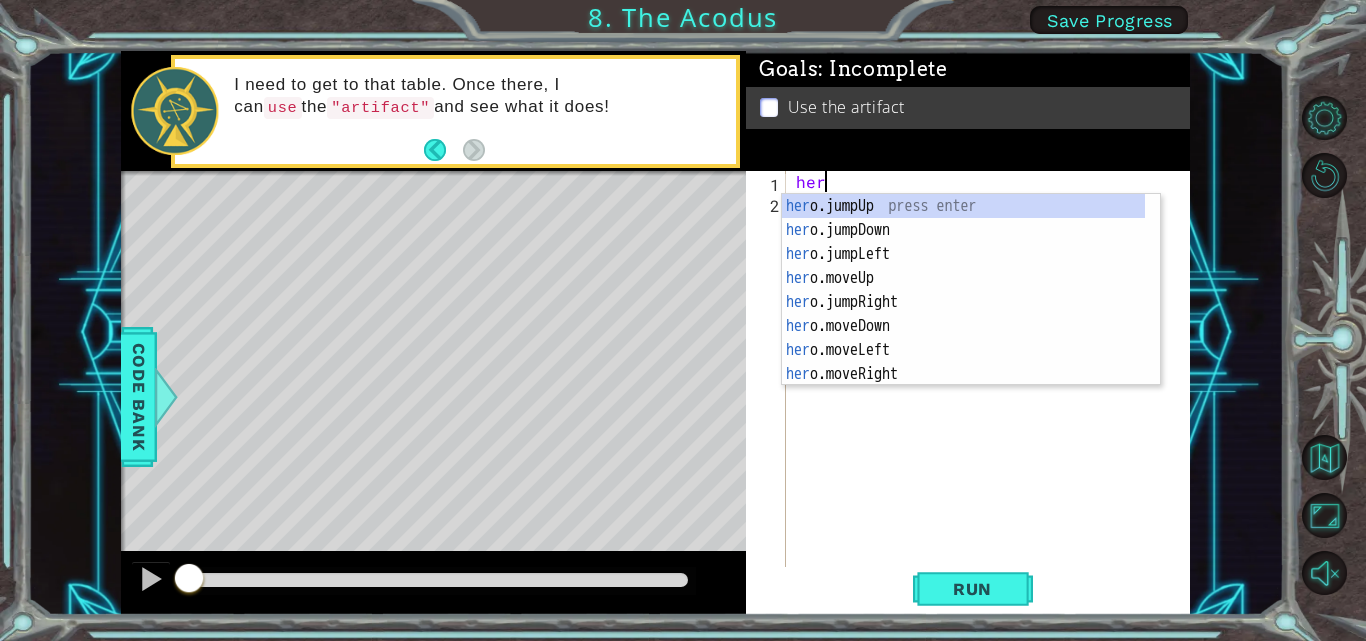 scroll, scrollTop: 0, scrollLeft: 1, axis: horizontal 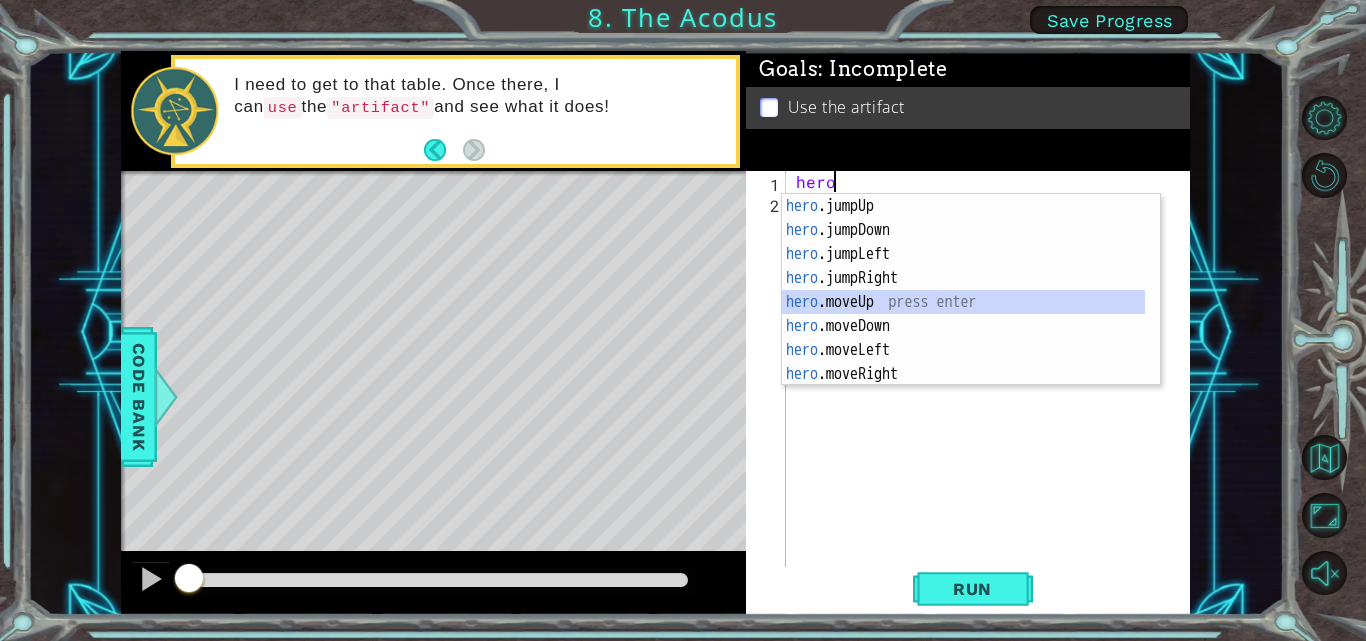 click on "hero .jumpUp press enter hero .jumpDown press enter hero .jumpLeft press enter hero .jumpRight press enter hero .moveUp press enter hero .moveDown press enter hero .moveLeft press enter hero .moveRight press enter hero .use press enter" at bounding box center (963, 314) 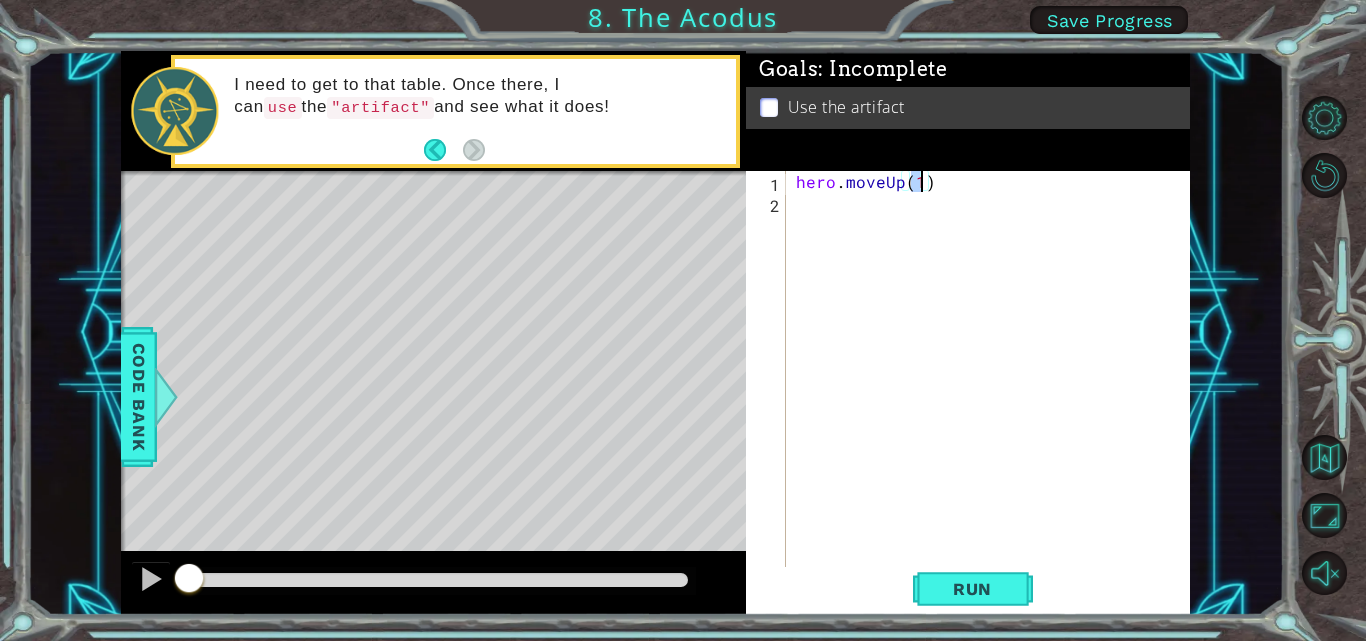 type on "hero.moveUp(2)" 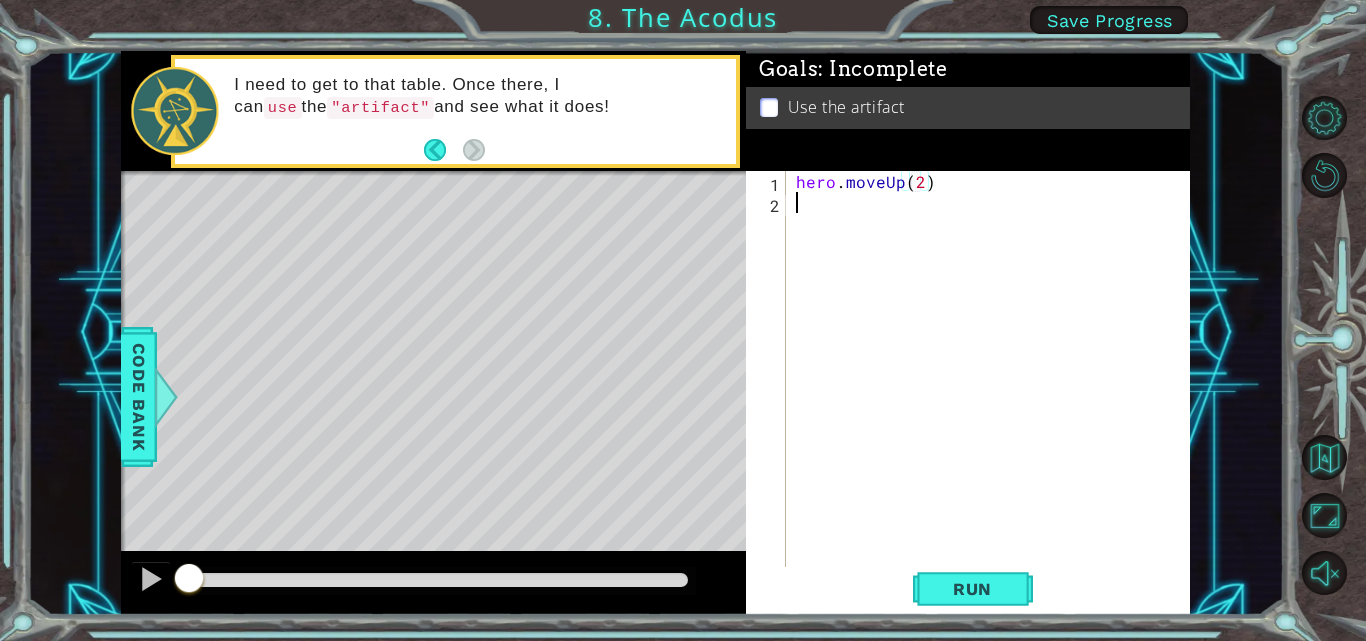 click on "hero . moveUp ( 2 )" at bounding box center (994, 391) 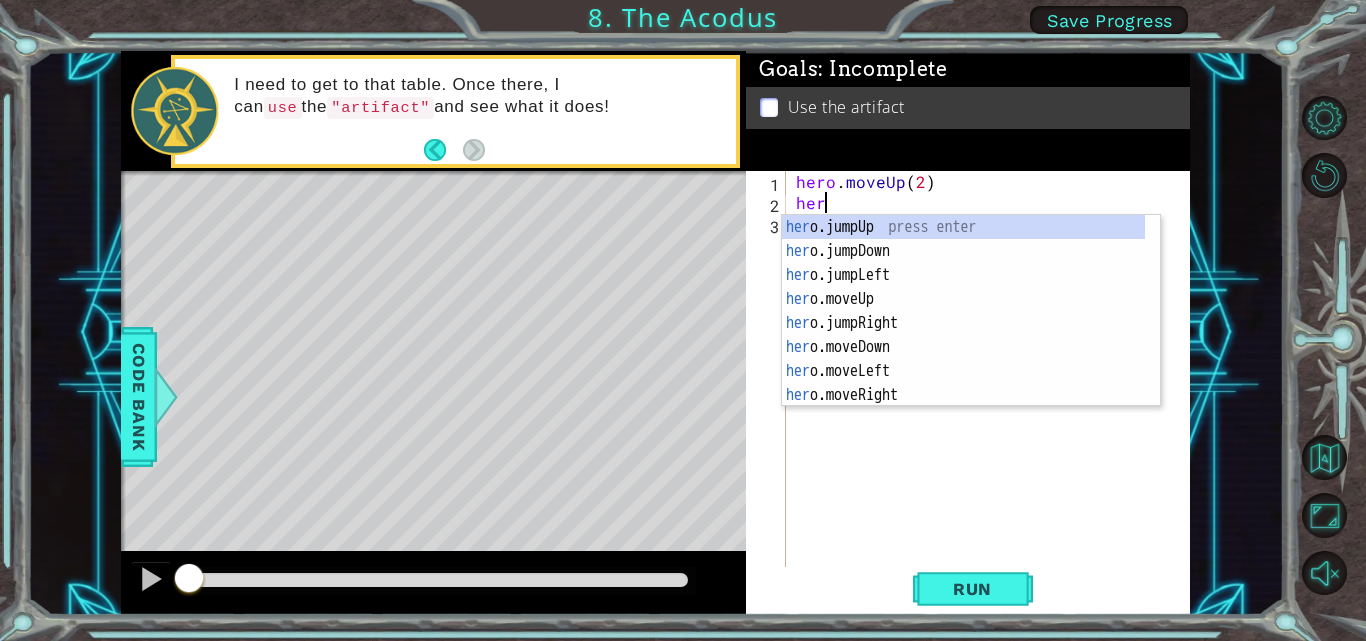 scroll, scrollTop: 0, scrollLeft: 1, axis: horizontal 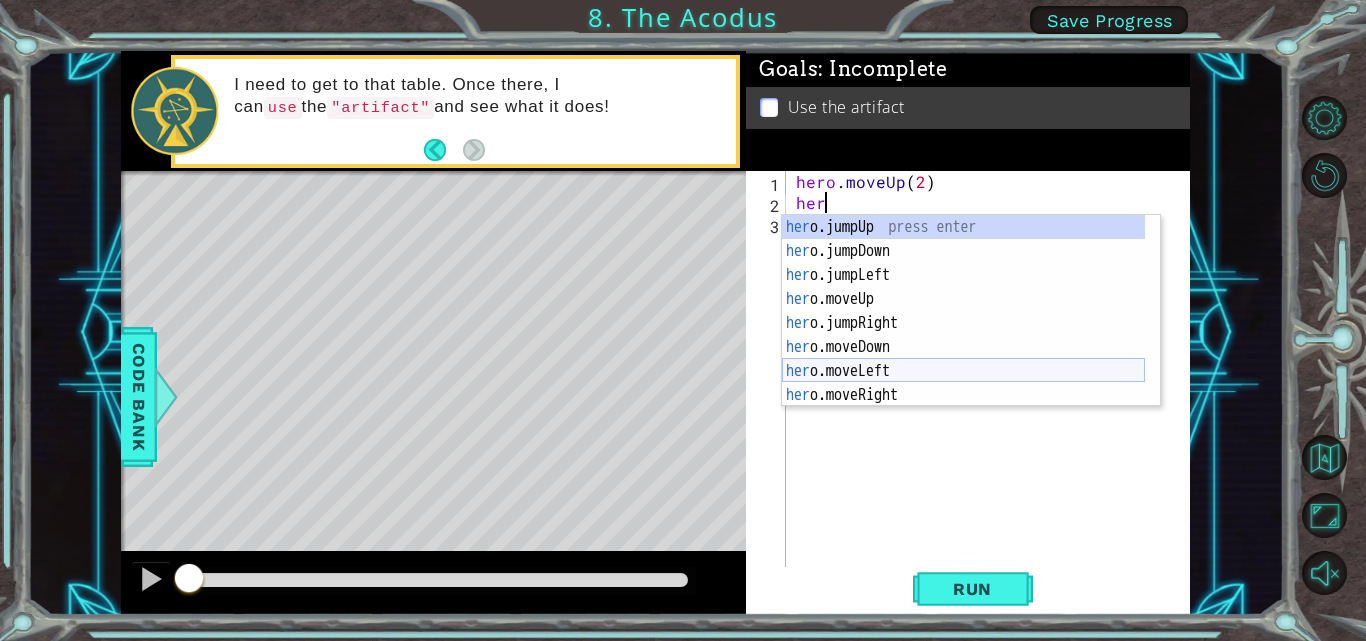 click on "her o.jumpUp press enter her o.jumpDown press enter her o.jumpLeft press enter her o.moveUp press enter her o.jumpRight press enter her o.moveDown press enter her o.moveLeft press enter her o.moveRight press enter her o.use press enter" at bounding box center (963, 335) 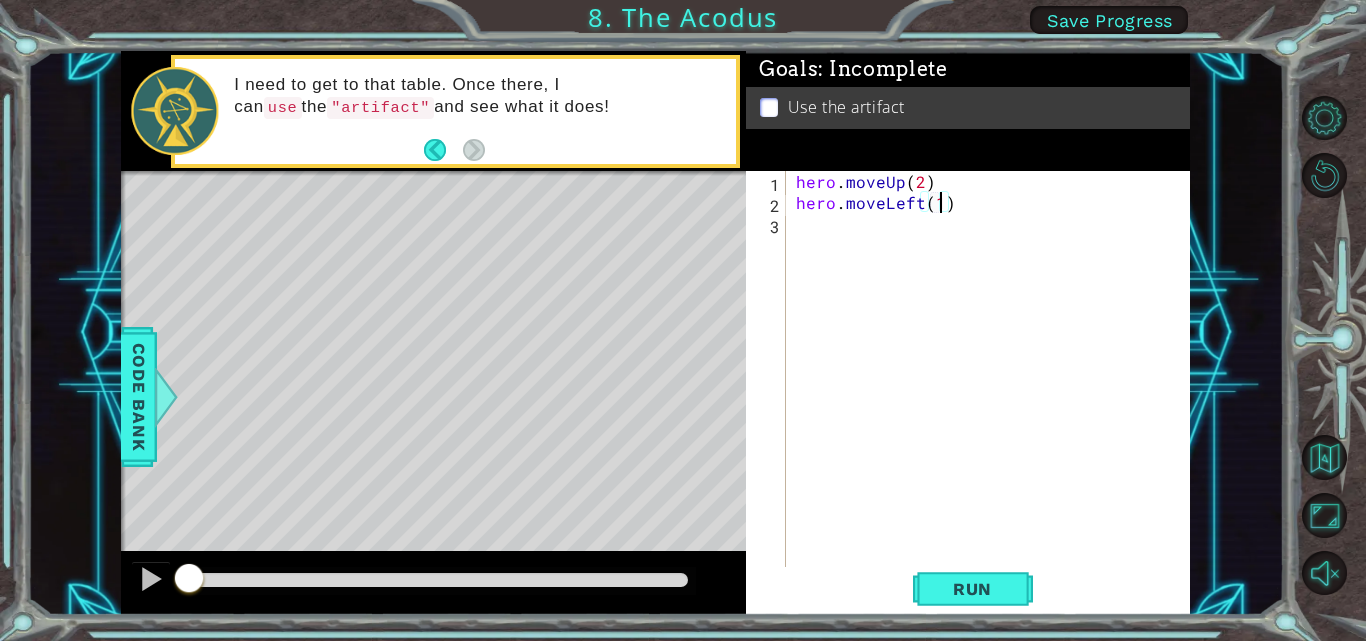 scroll, scrollTop: 0, scrollLeft: 9, axis: horizontal 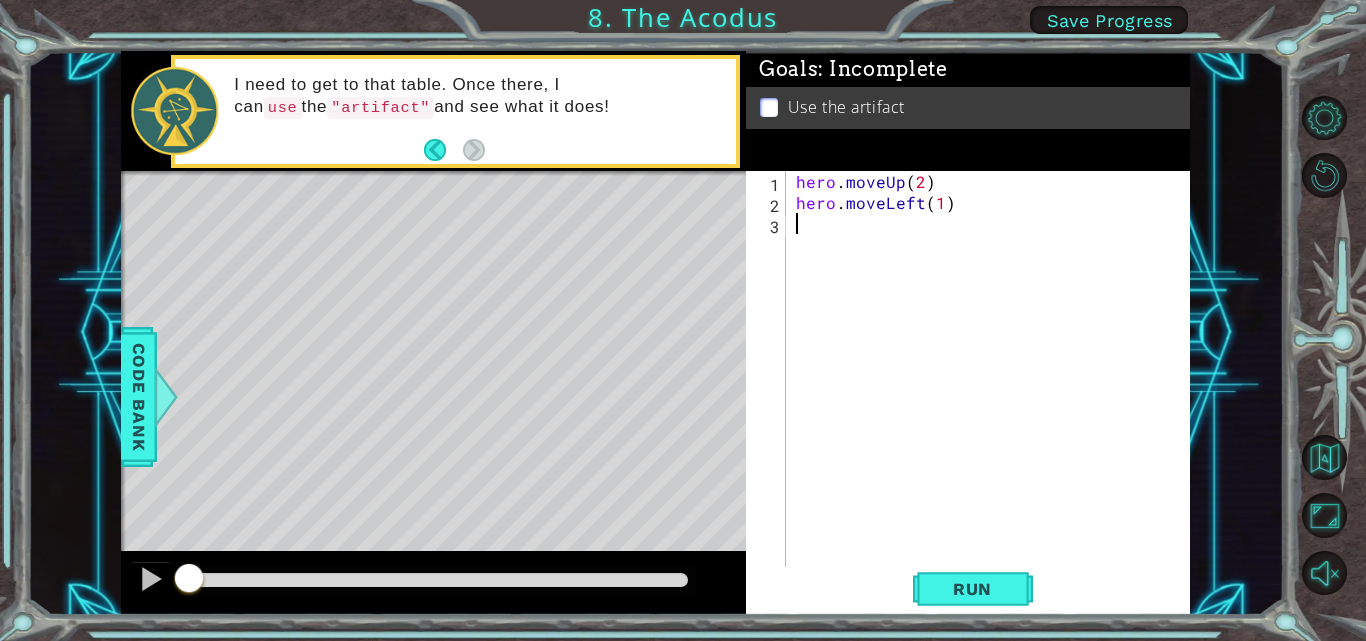 click on "hero . moveUp ( 2 ) hero . moveLeft ( 1 )" at bounding box center [994, 391] 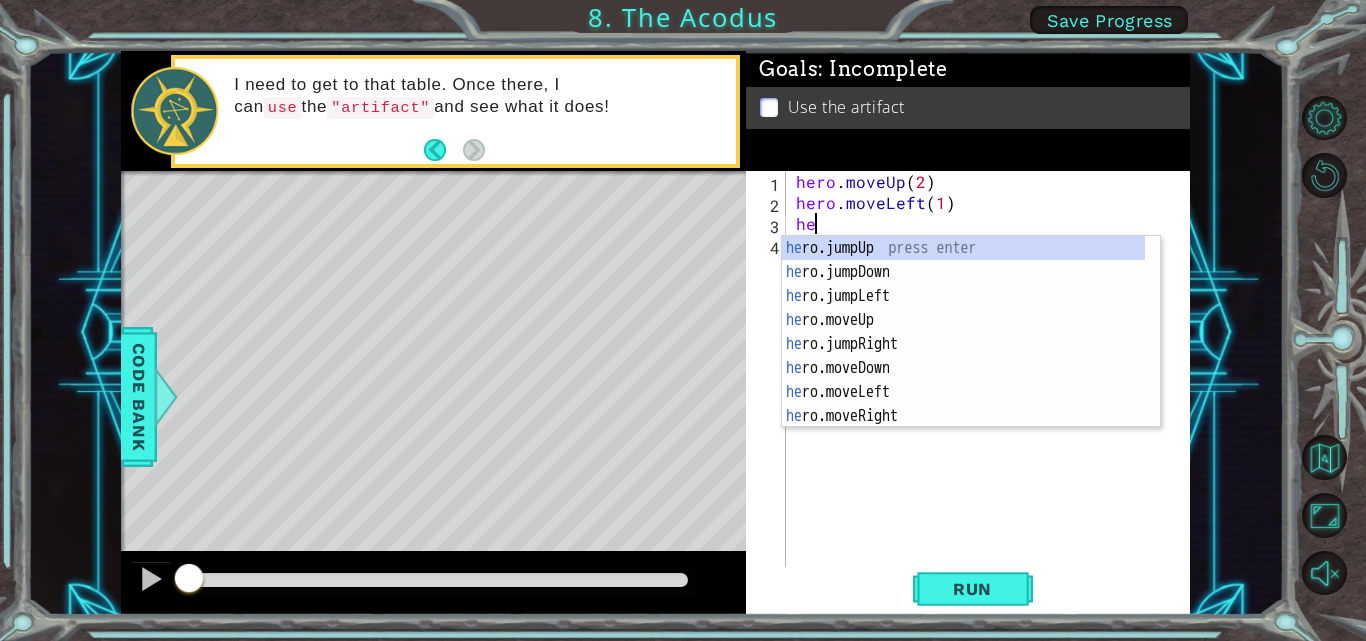scroll, scrollTop: 0, scrollLeft: 1, axis: horizontal 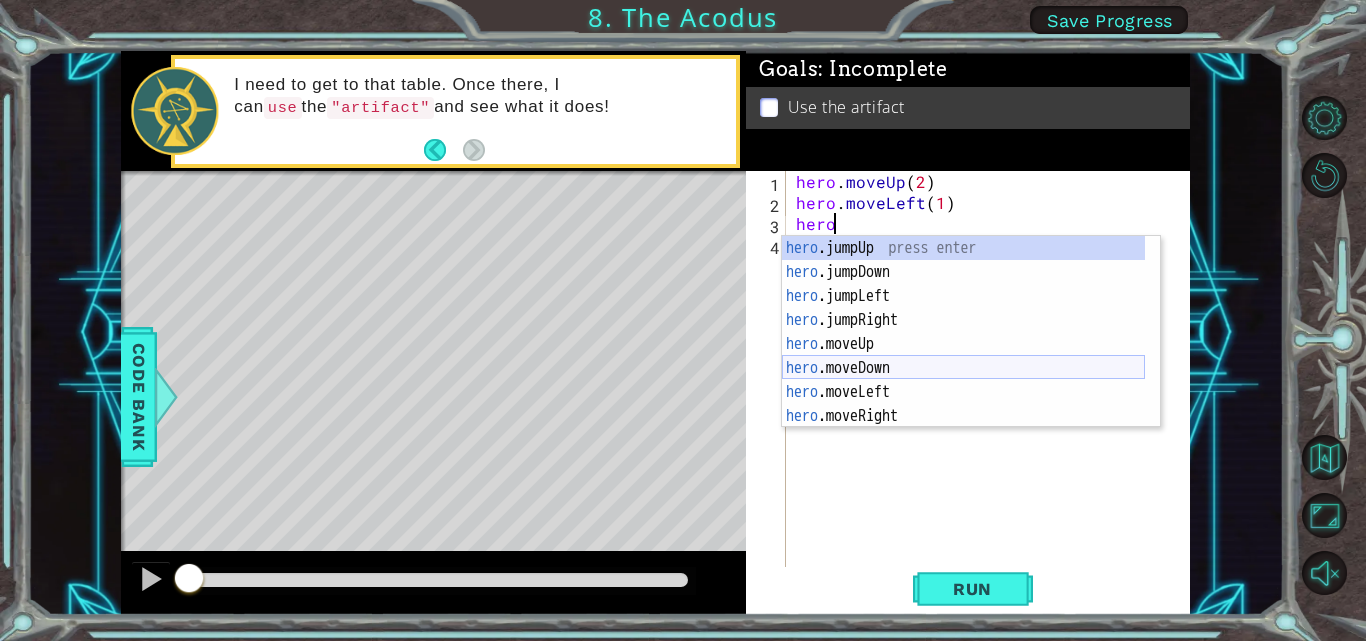 click on "hero .jumpUp press enter hero .jumpDown press enter hero .jumpLeft press enter hero .jumpRight press enter hero .moveUp press enter hero .moveDown press enter hero .moveLeft press enter hero .moveRight press enter hero .use press enter" at bounding box center (963, 356) 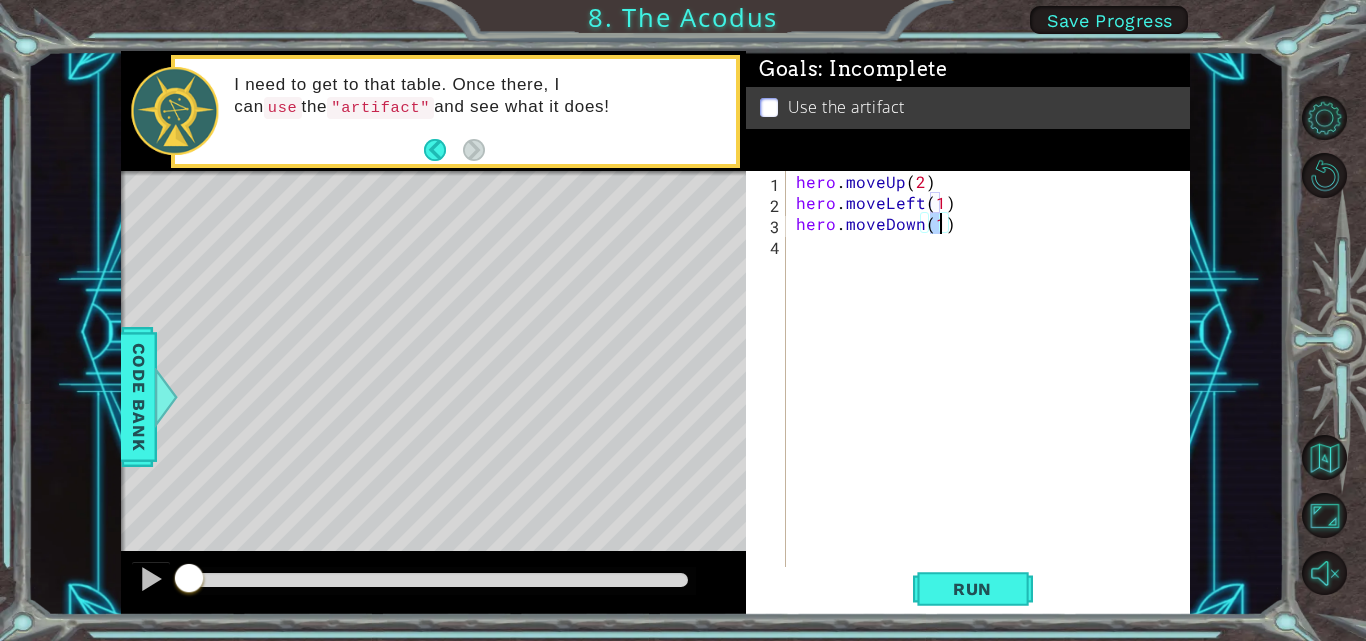 type on "hero.moveDown(2)" 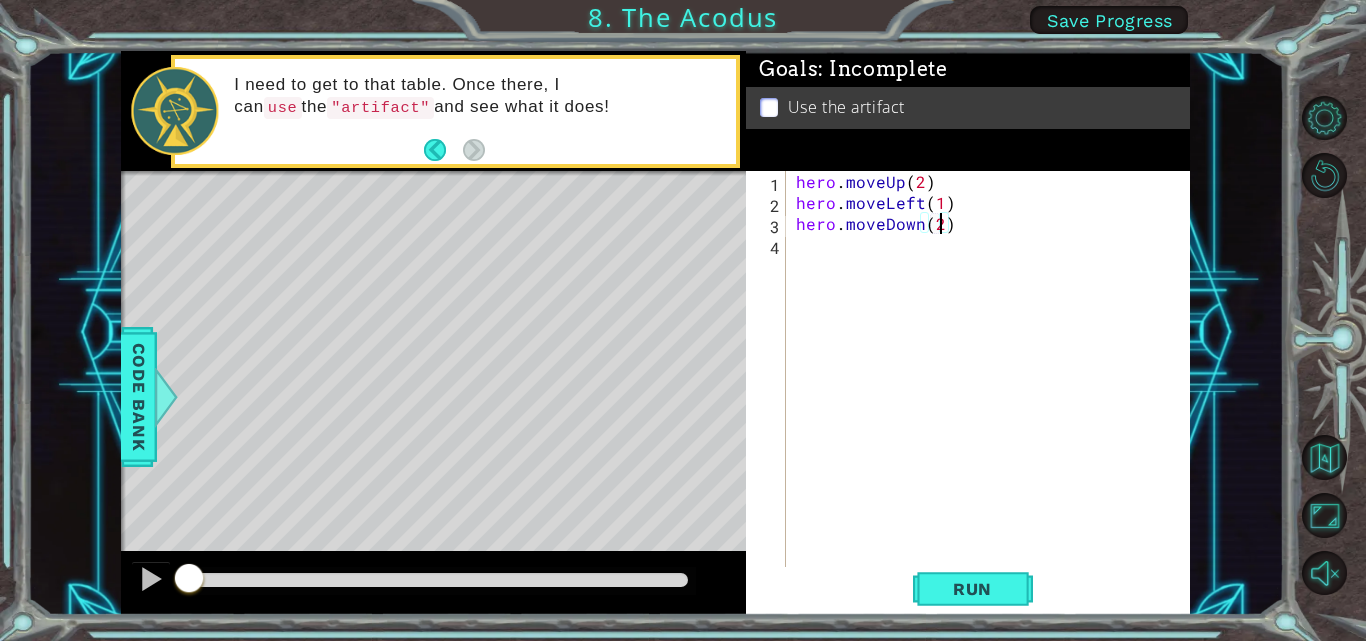 scroll, scrollTop: 0, scrollLeft: 9, axis: horizontal 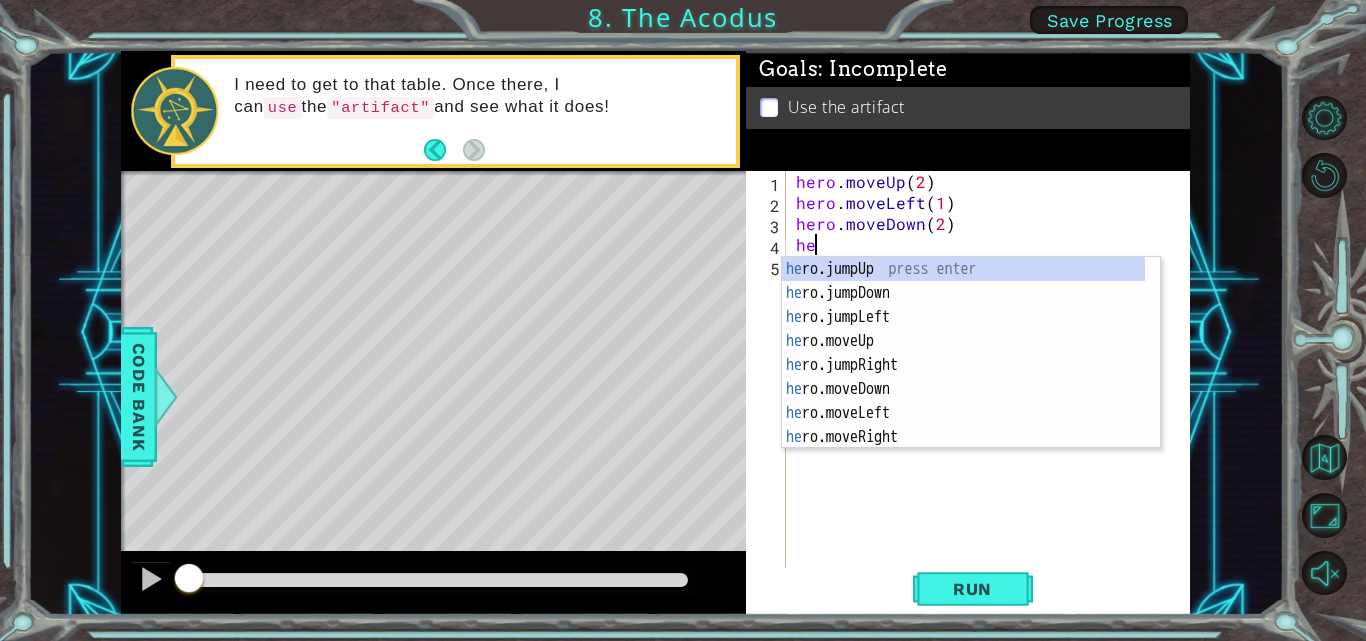 type on "hero" 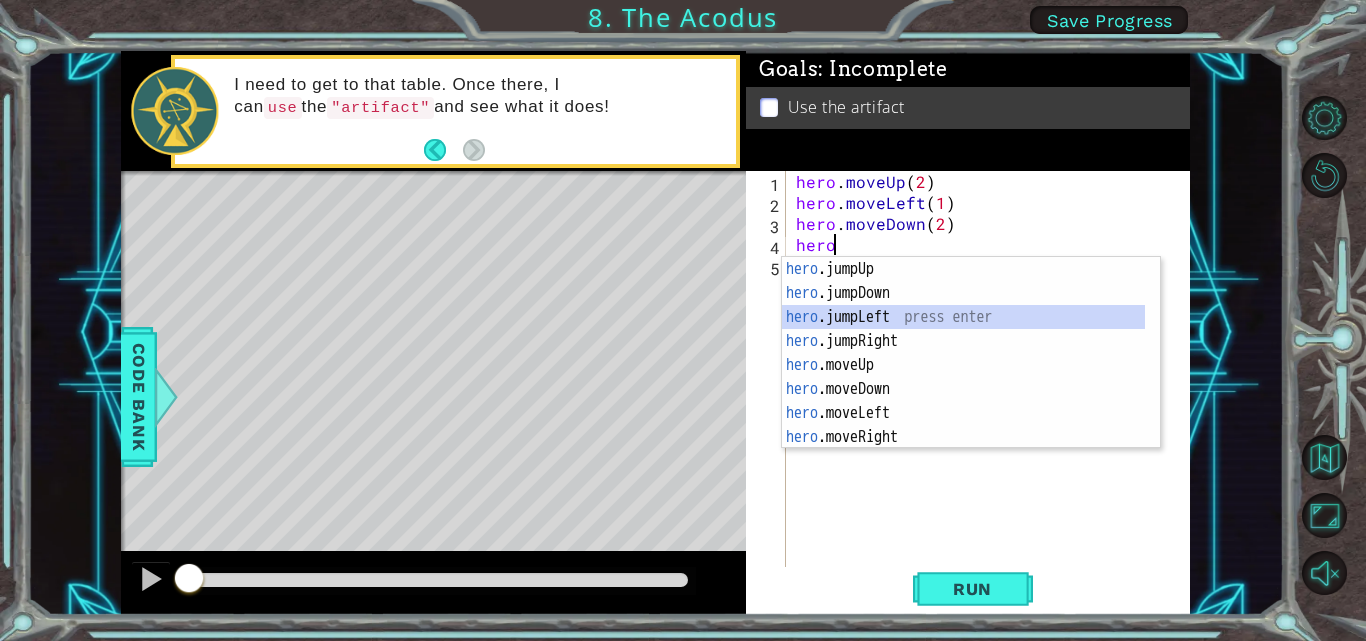 click on "hero .jumpUp press enter hero .jumpDown press enter hero .jumpLeft press enter hero .jumpRight press enter hero .moveUp press enter hero .moveDown press enter hero .moveLeft press enter hero .moveRight press enter hero .use press enter" at bounding box center [963, 377] 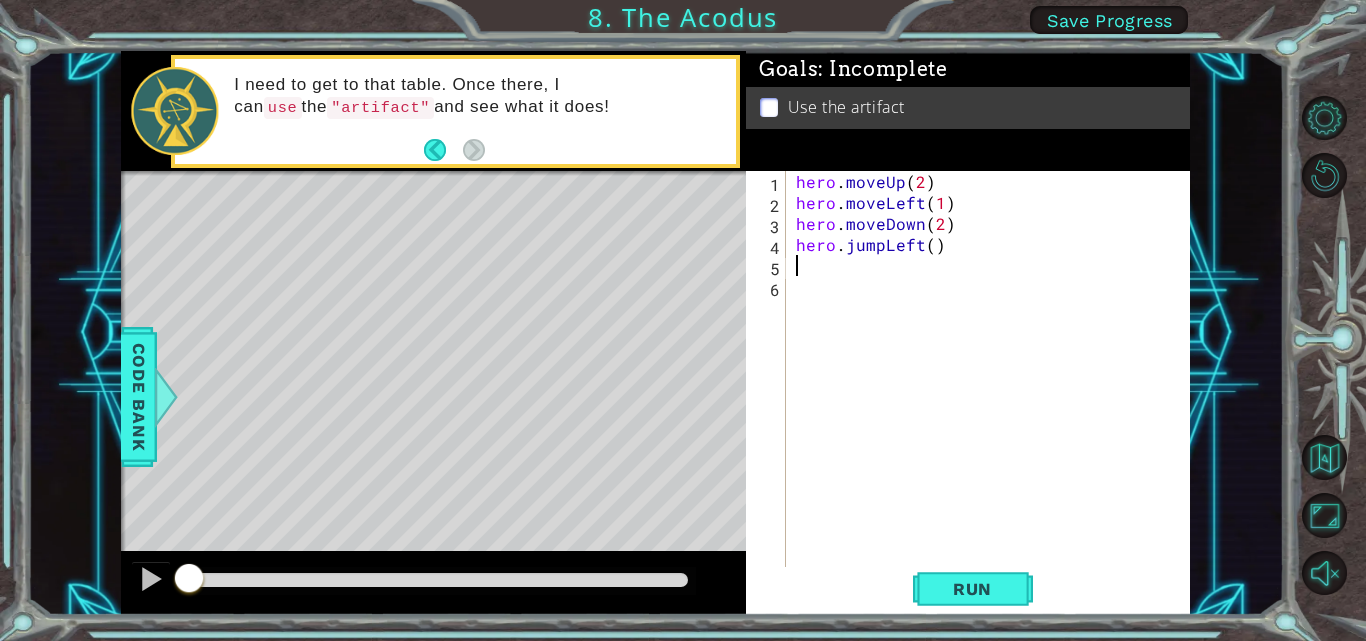 click on "hero . moveUp ( 2 ) hero . moveLeft ( 1 ) hero . moveDown ( 2 ) hero . jumpLeft ( )" at bounding box center [994, 391] 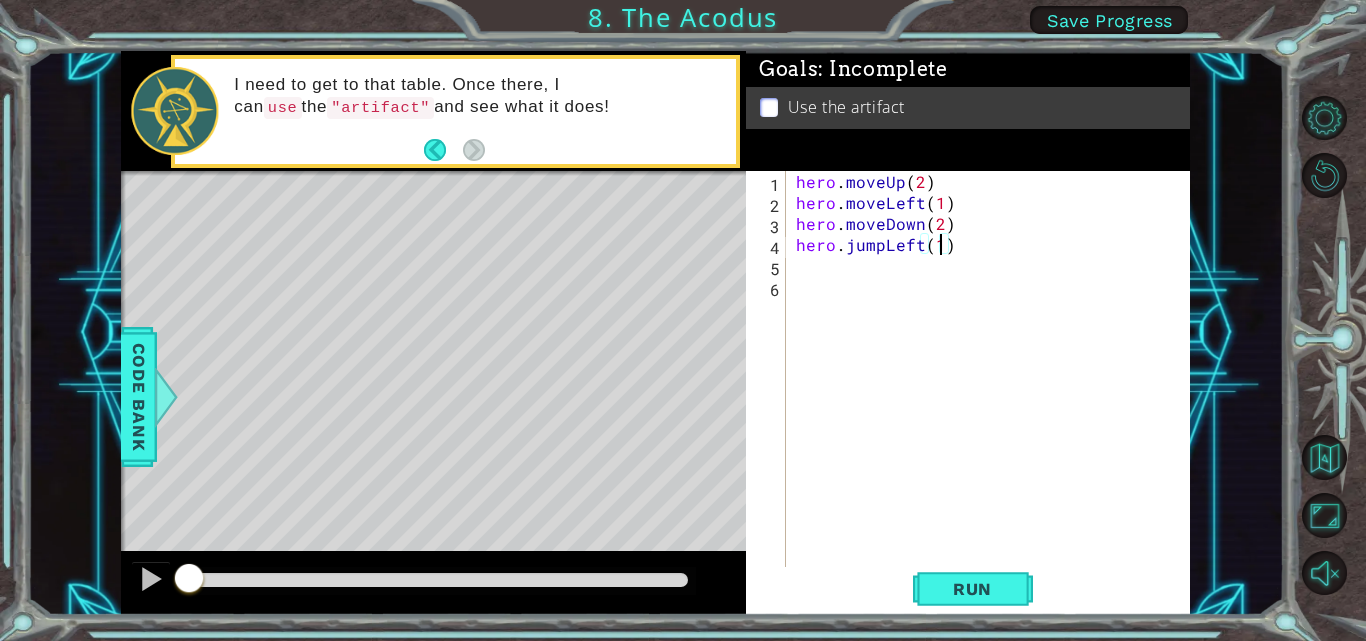 scroll, scrollTop: 0, scrollLeft: 9, axis: horizontal 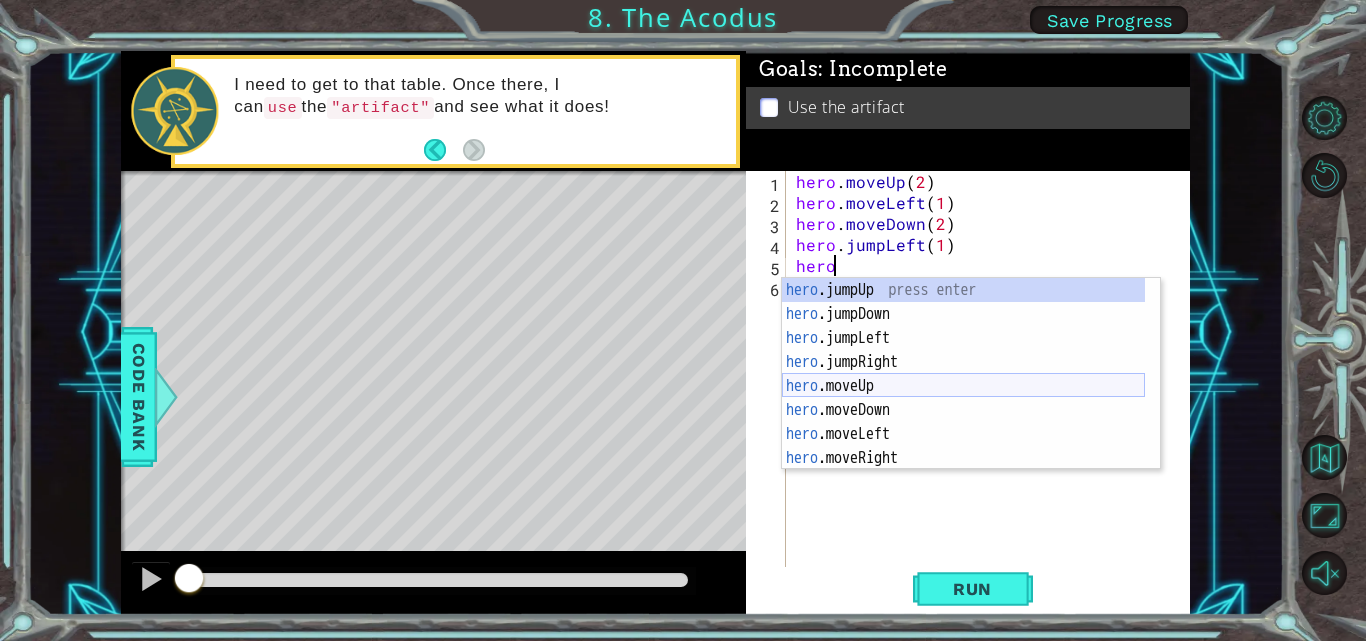 click on "hero .jumpUp press enter hero .jumpDown press enter hero .jumpLeft press enter hero .jumpRight press enter hero .moveUp press enter hero .moveDown press enter hero .moveLeft press enter hero .moveRight press enter hero .use press enter" at bounding box center (963, 398) 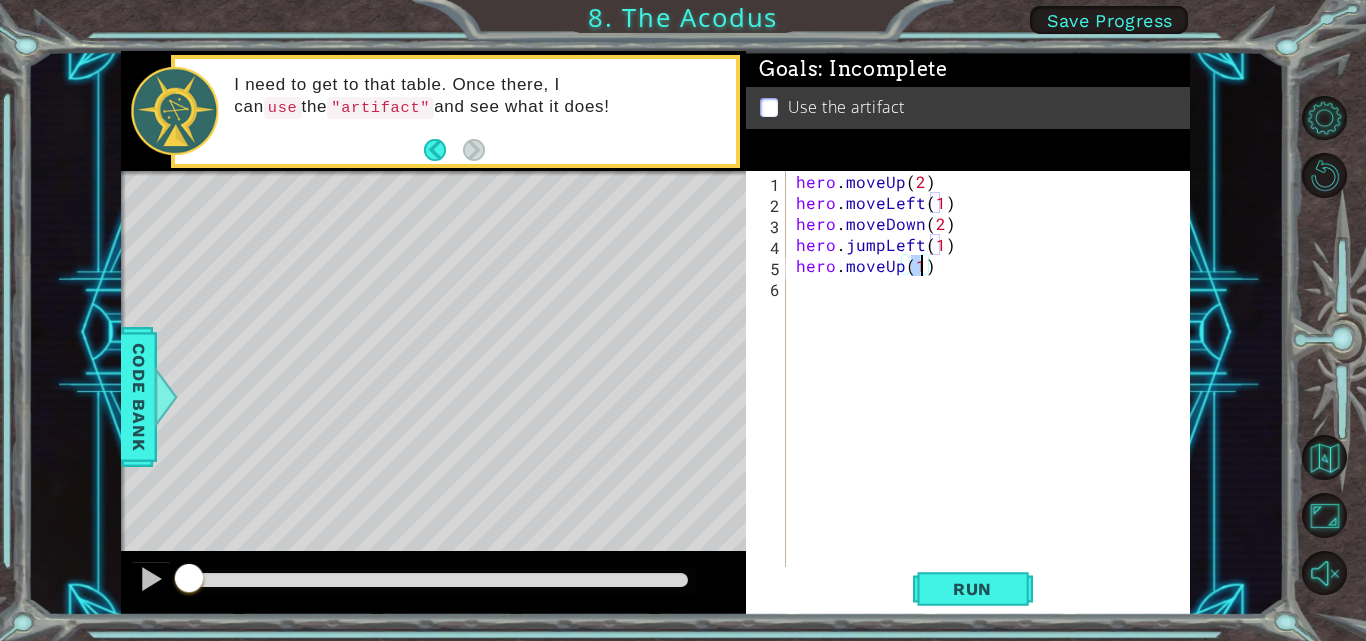 type on "hero.moveUp(2)" 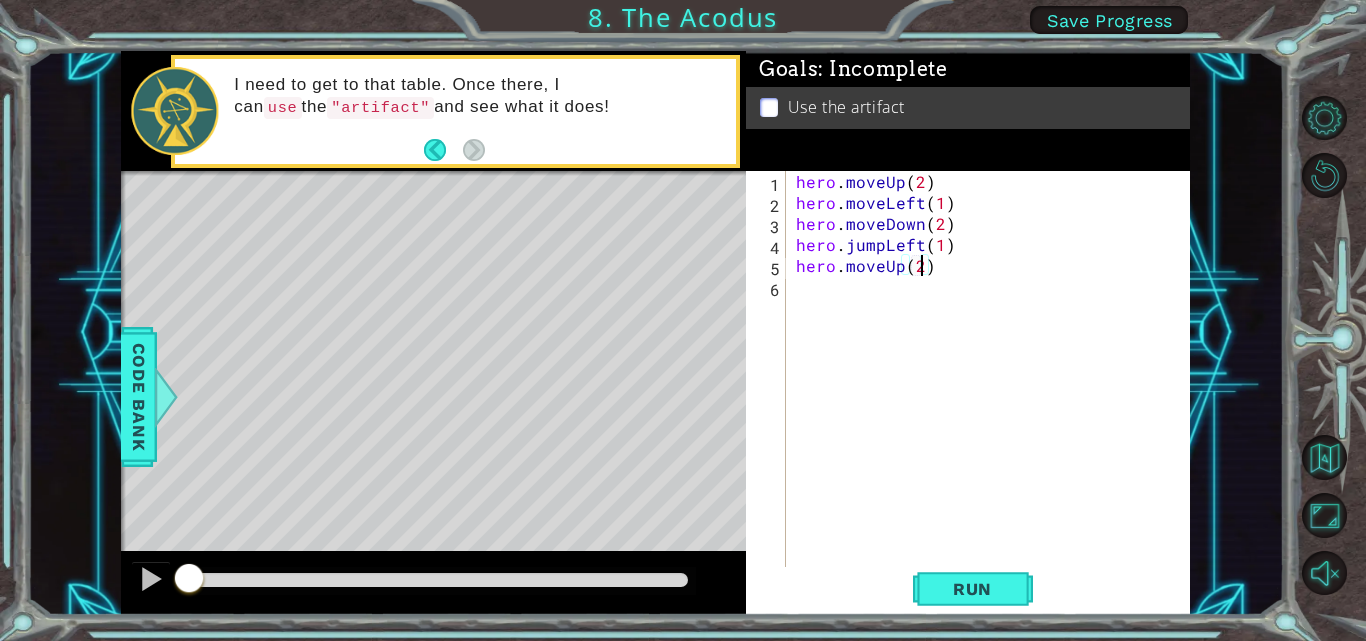 click on "hero . moveUp ( 2 ) hero . moveLeft ( 1 ) hero . moveDown ( 2 ) hero . jumpLeft ( 1 ) hero . moveUp ( 2 )" at bounding box center [994, 391] 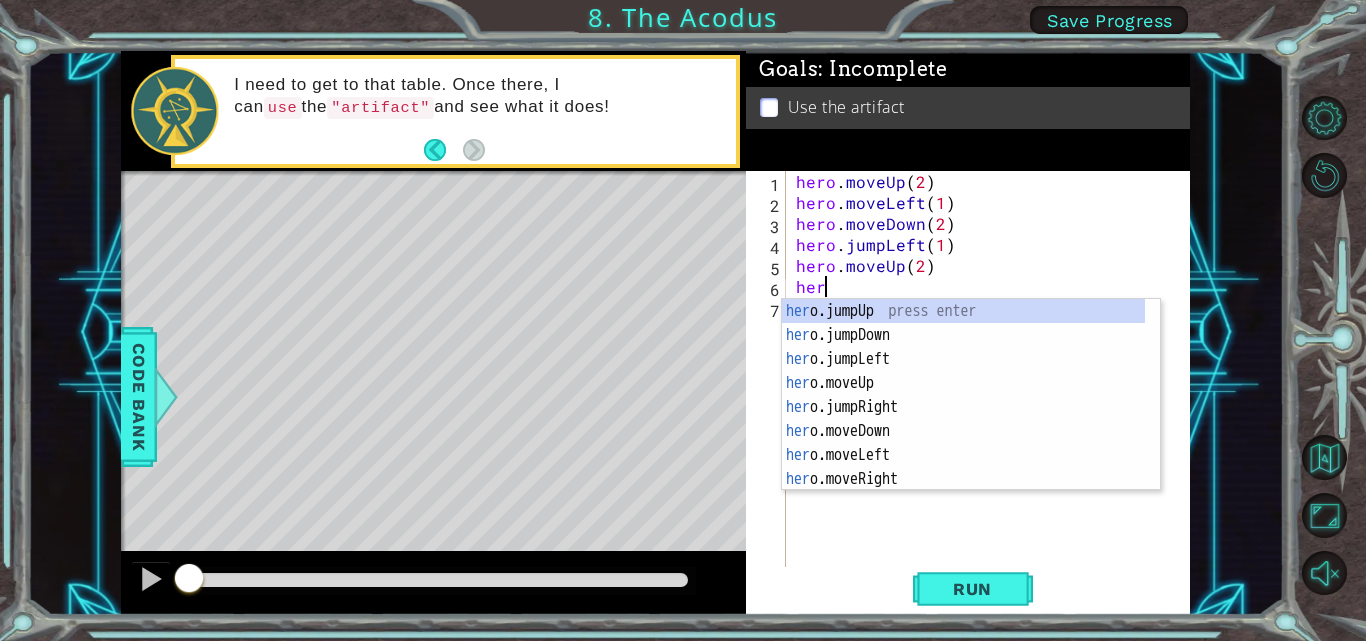 scroll, scrollTop: 0, scrollLeft: 1, axis: horizontal 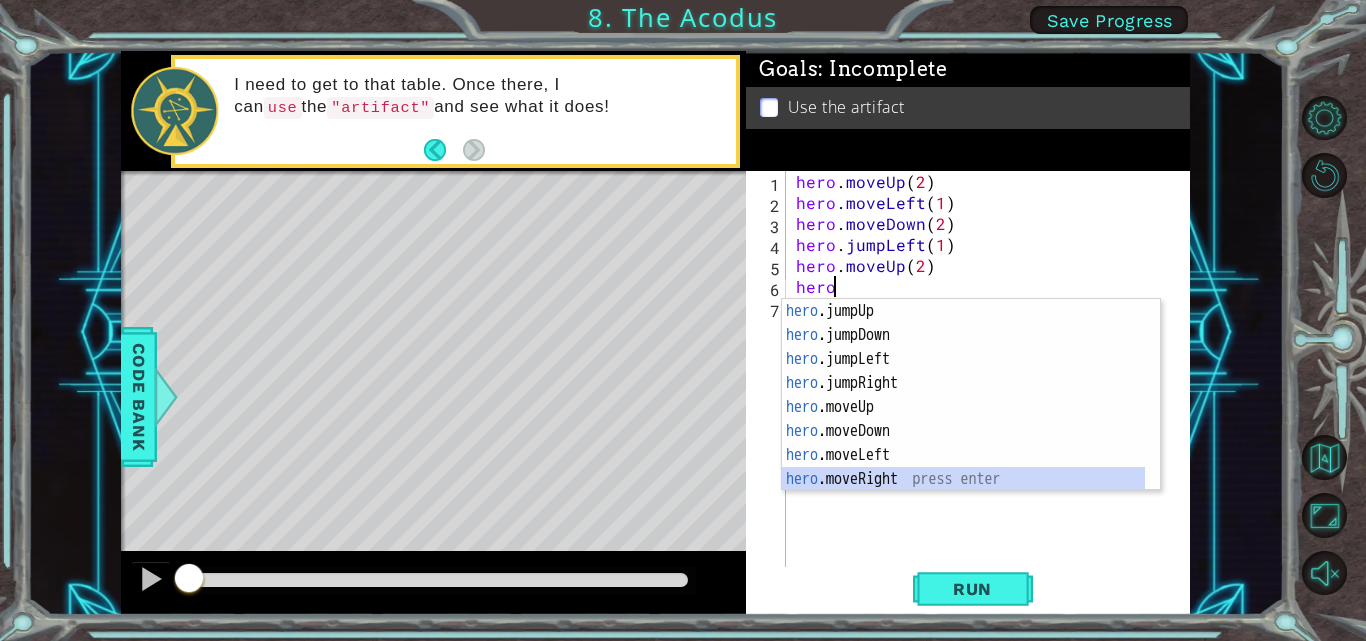 click on "hero .jumpUp press enter hero .jumpDown press enter hero .jumpLeft press enter hero .jumpRight press enter hero .moveUp press enter hero .moveDown press enter hero .moveLeft press enter hero .moveRight press enter hero .use press enter" at bounding box center [963, 419] 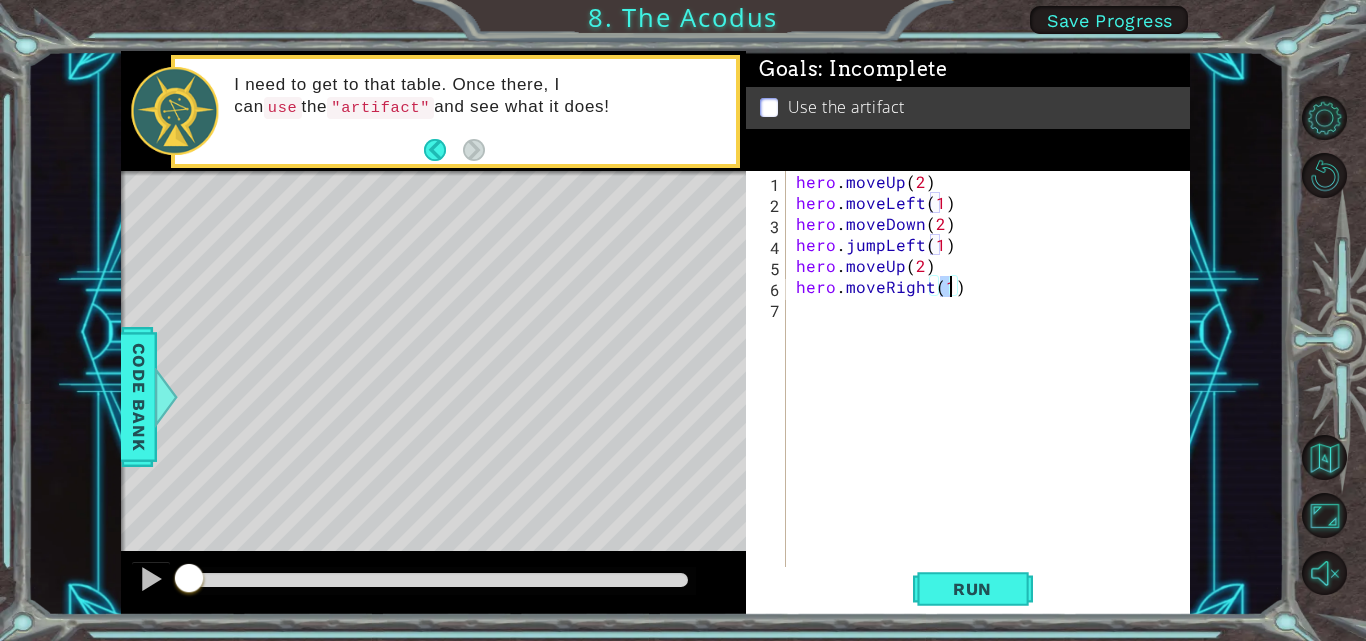 type on "hero.moveRight(1)" 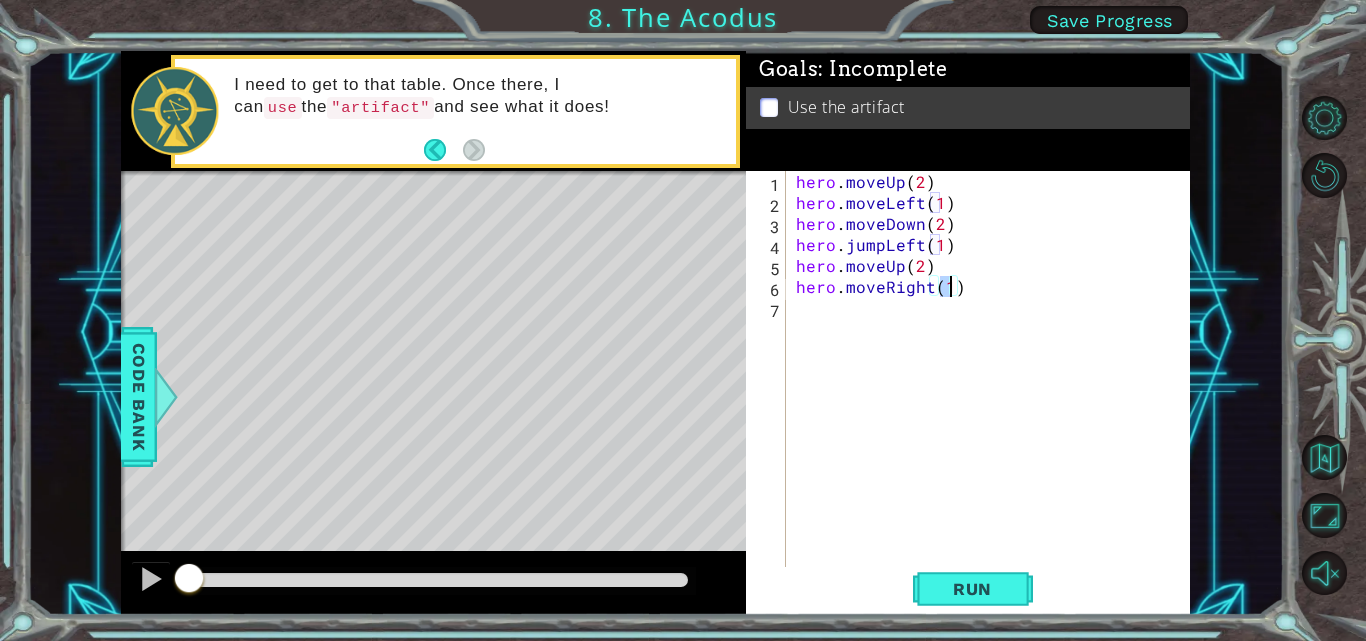 click on "hero . moveUp ( 2 ) hero . moveLeft ( 1 ) hero . moveDown ( 2 ) hero . jumpLeft ( 1 ) hero . moveUp ( 2 ) hero . moveRight ( 1 )" at bounding box center (989, 370) 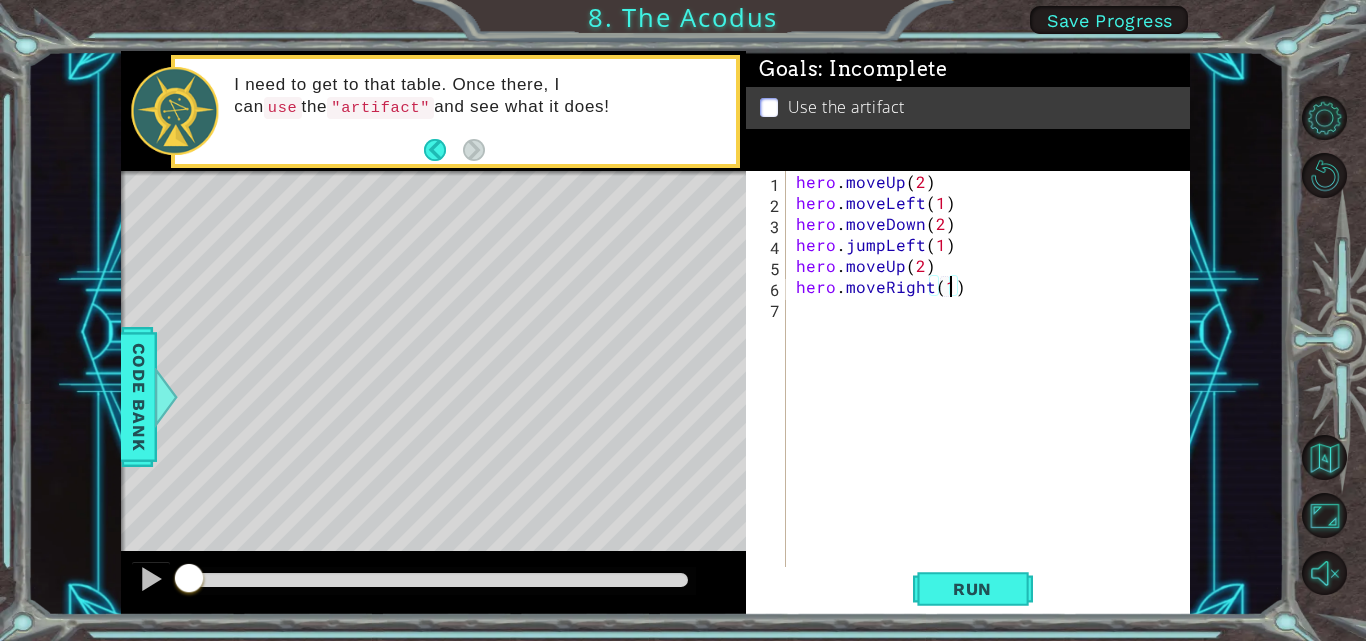 click on "hero . moveUp ( 2 ) hero . moveLeft ( 1 ) hero . moveDown ( 2 ) hero . jumpLeft ( 1 ) hero . moveUp ( 2 ) hero . moveRight ( 1 )" at bounding box center [994, 391] 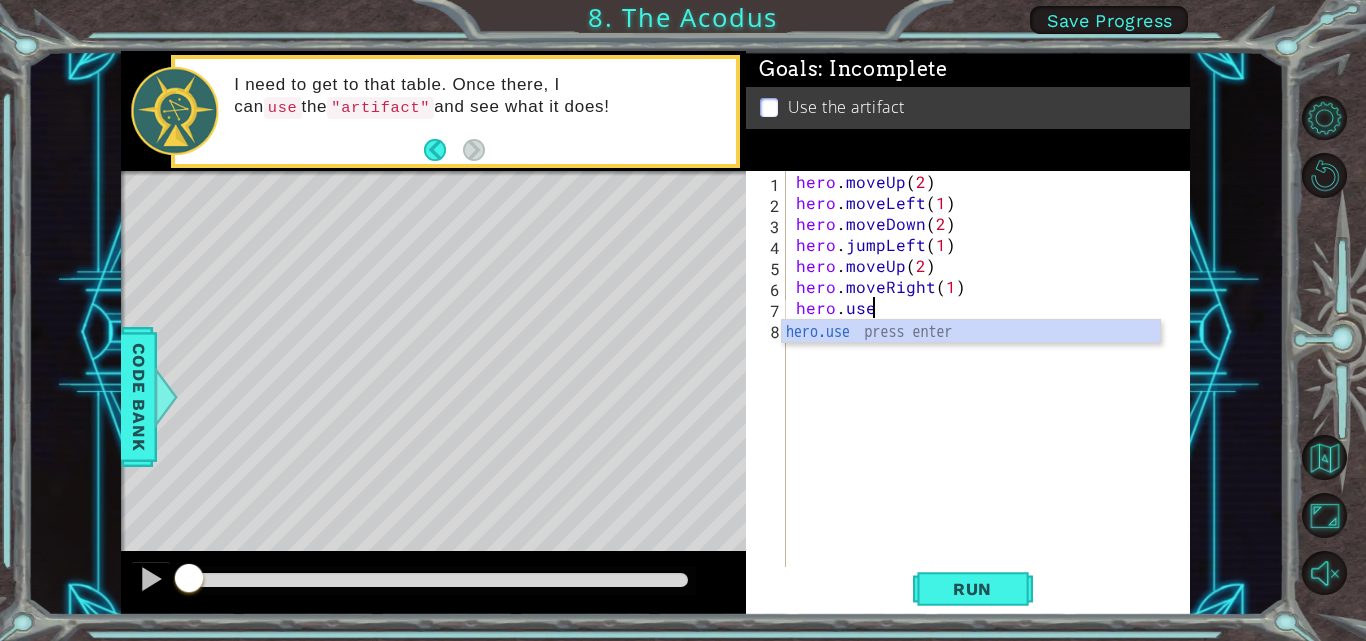scroll, scrollTop: 0, scrollLeft: 4, axis: horizontal 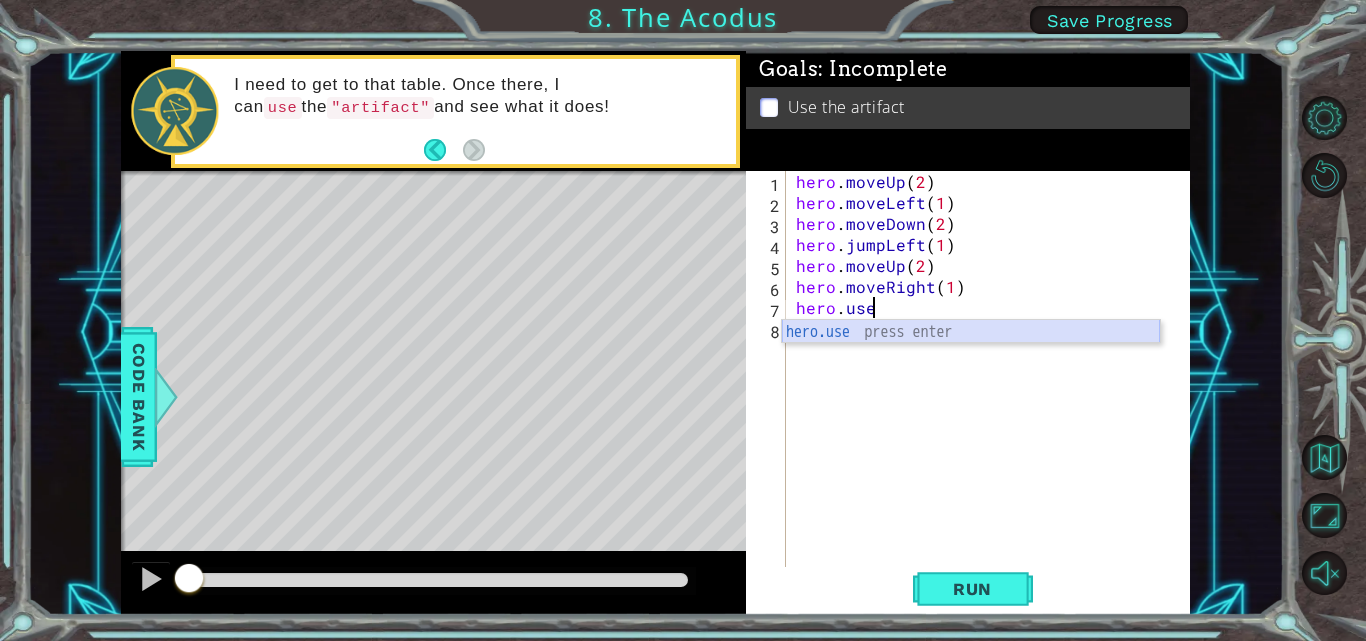 click on "hero.use press enter" at bounding box center (971, 356) 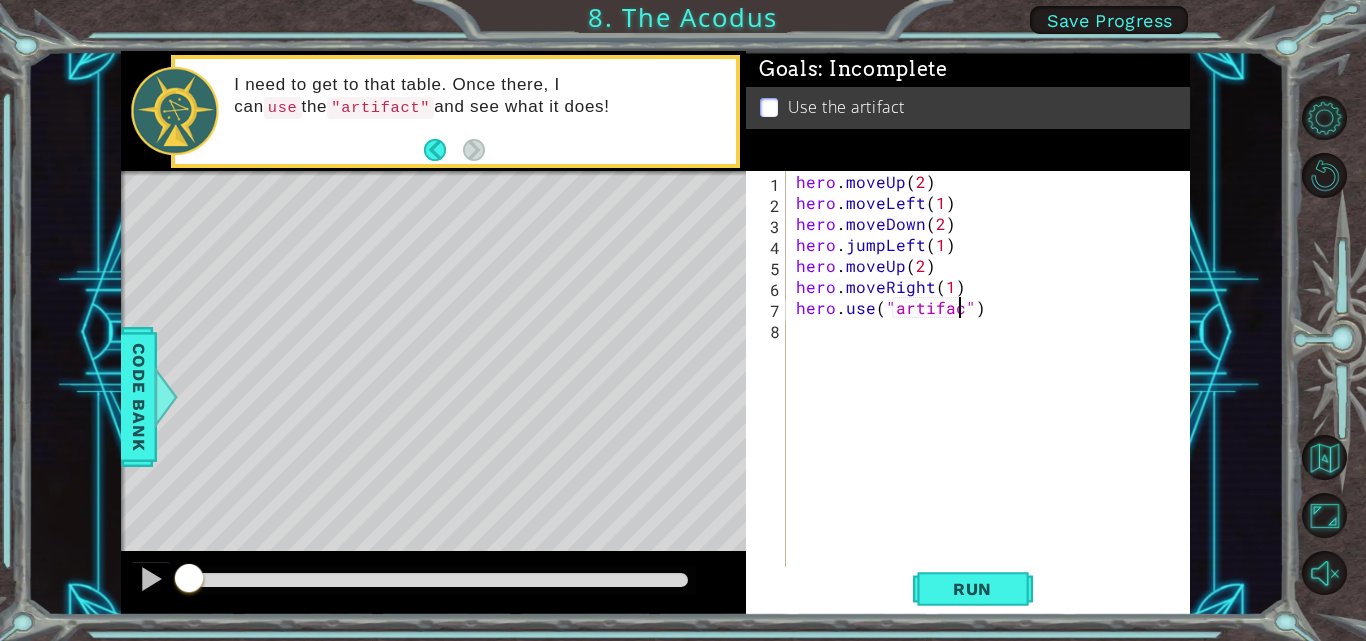 scroll, scrollTop: 0, scrollLeft: 11, axis: horizontal 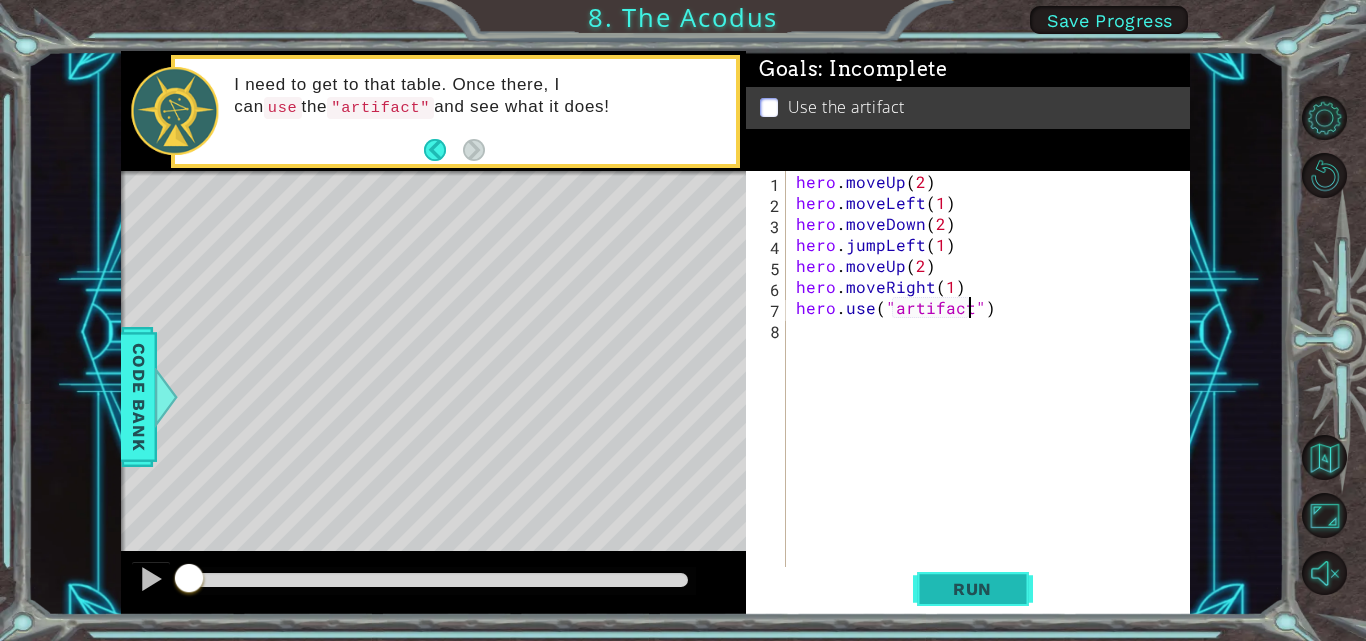 type on "hero.use("artifact")" 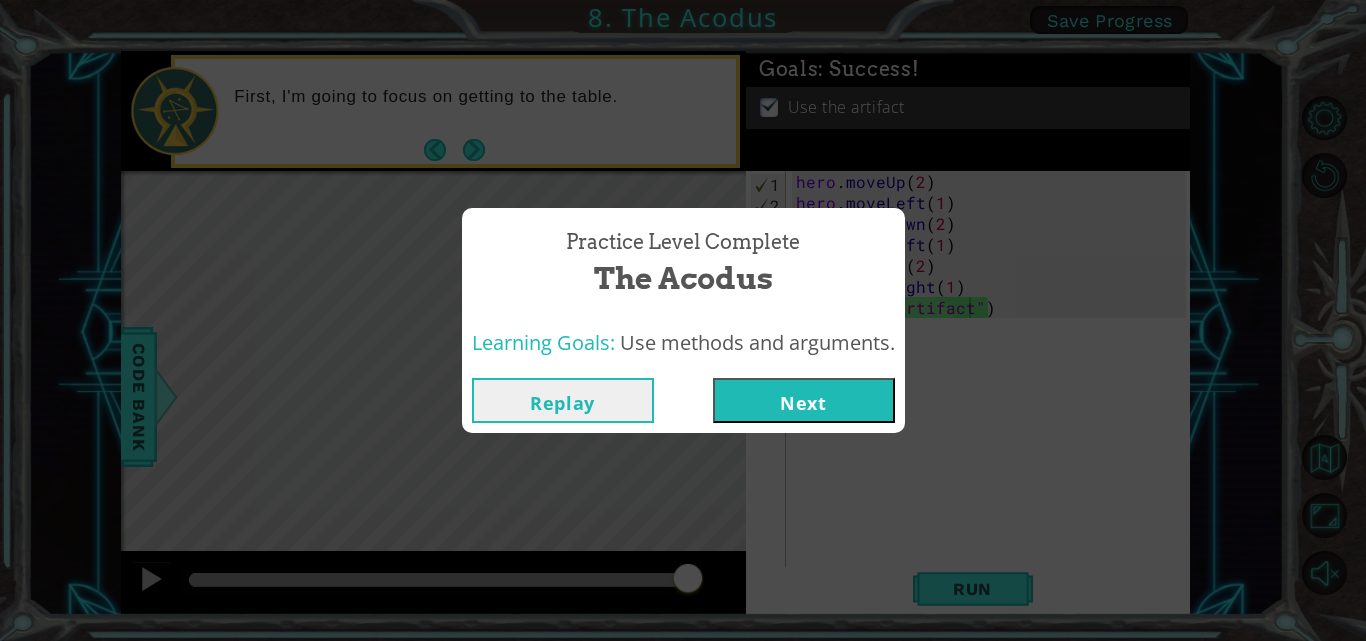 click on "Next" at bounding box center (804, 400) 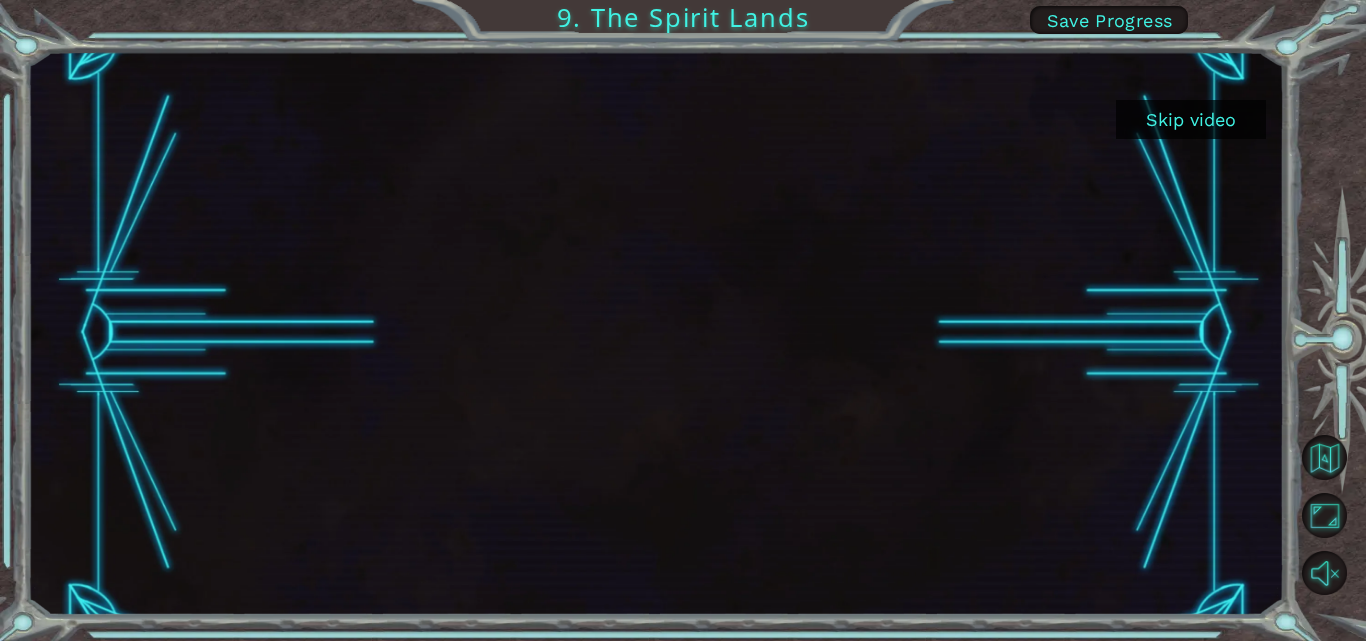 click on "Skip video" at bounding box center [1191, 119] 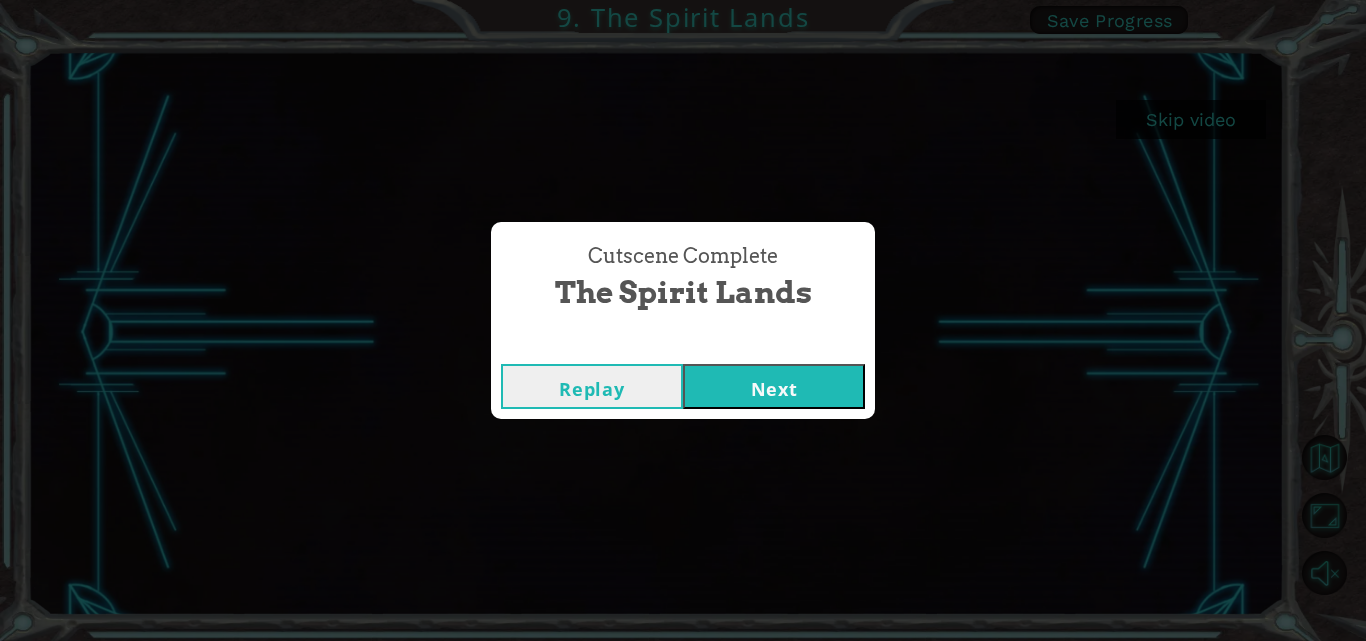 click on "Next" at bounding box center [774, 386] 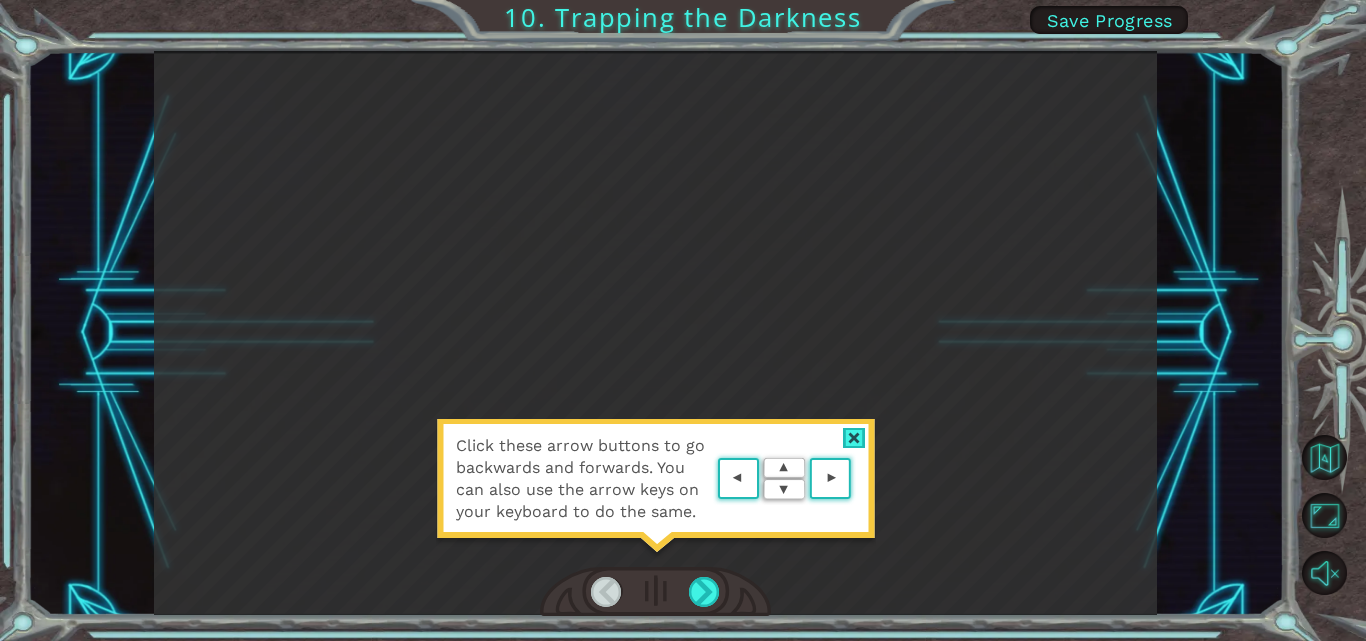 click at bounding box center [854, 438] 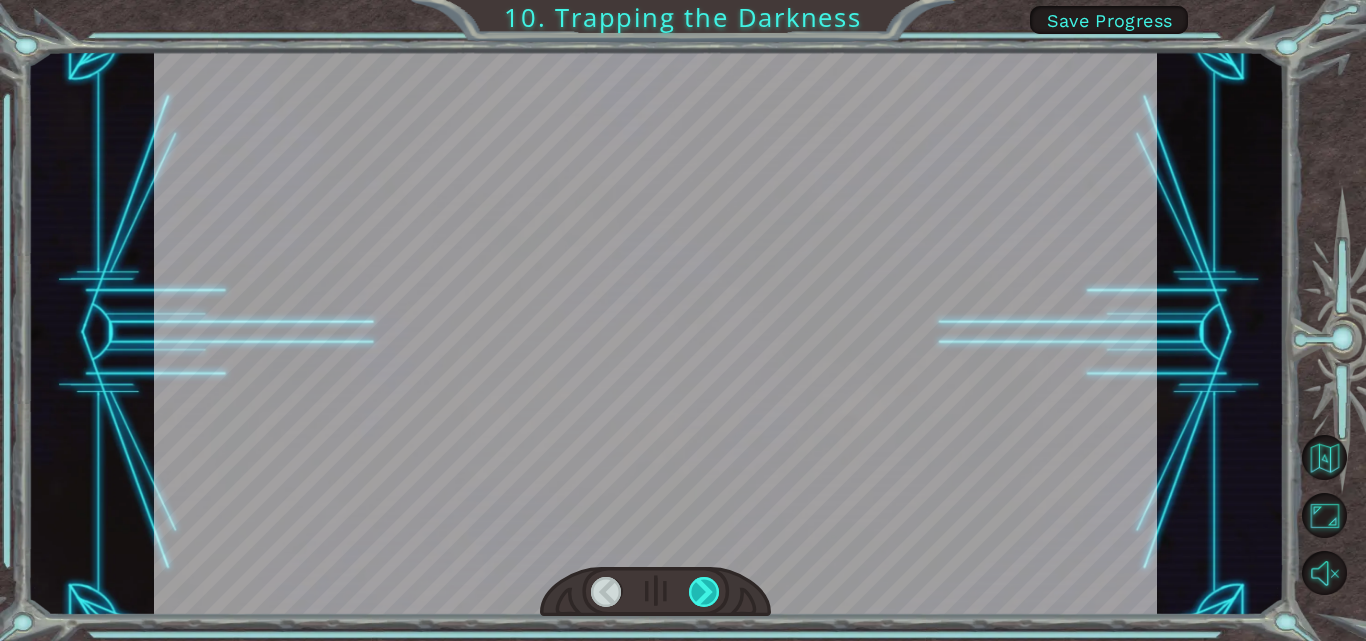 click at bounding box center (704, 592) 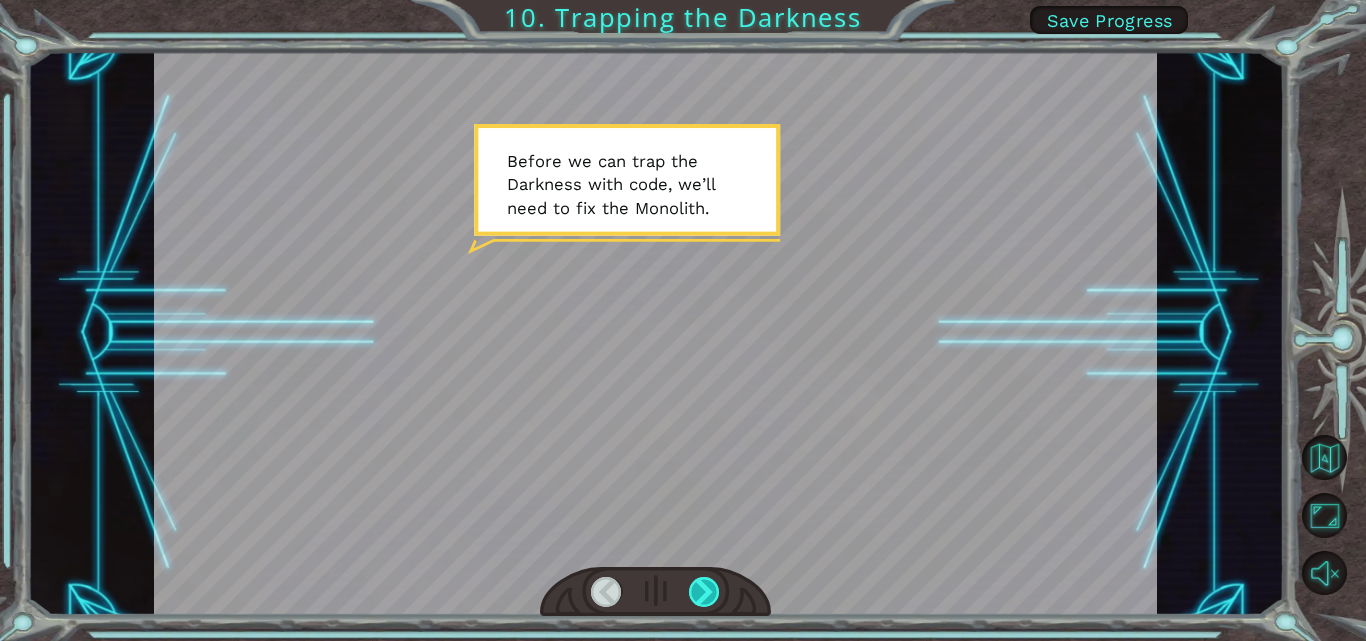 click at bounding box center (704, 592) 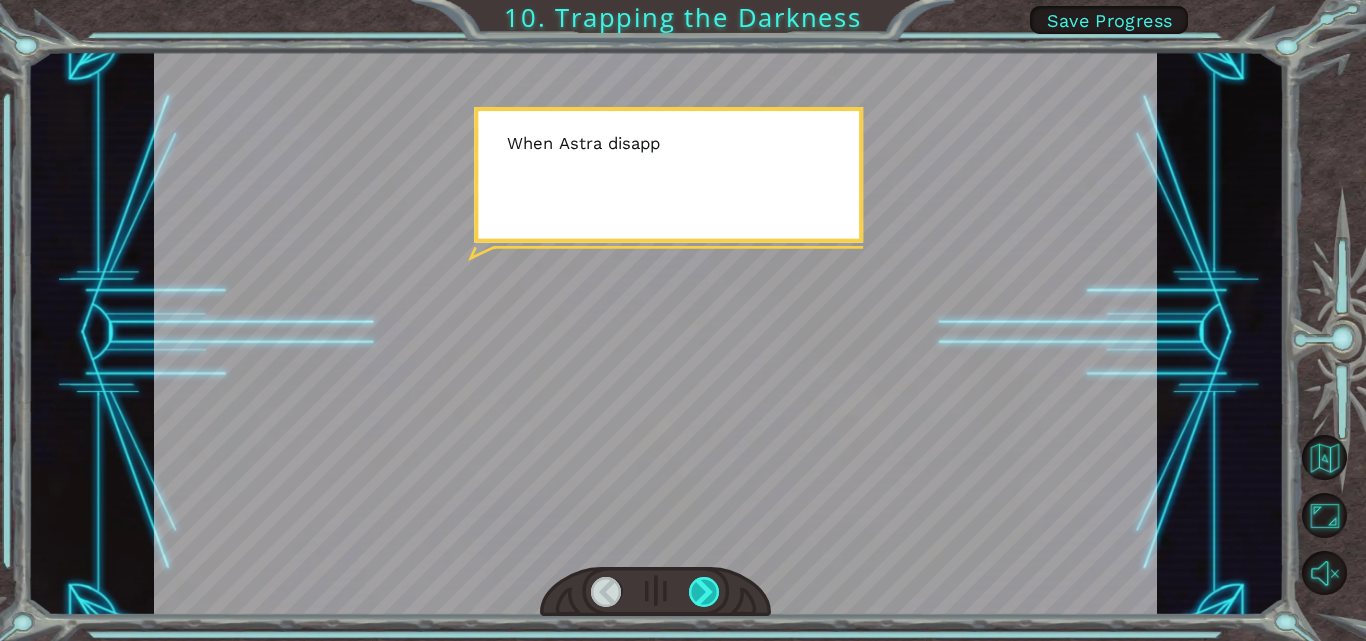 click at bounding box center (704, 592) 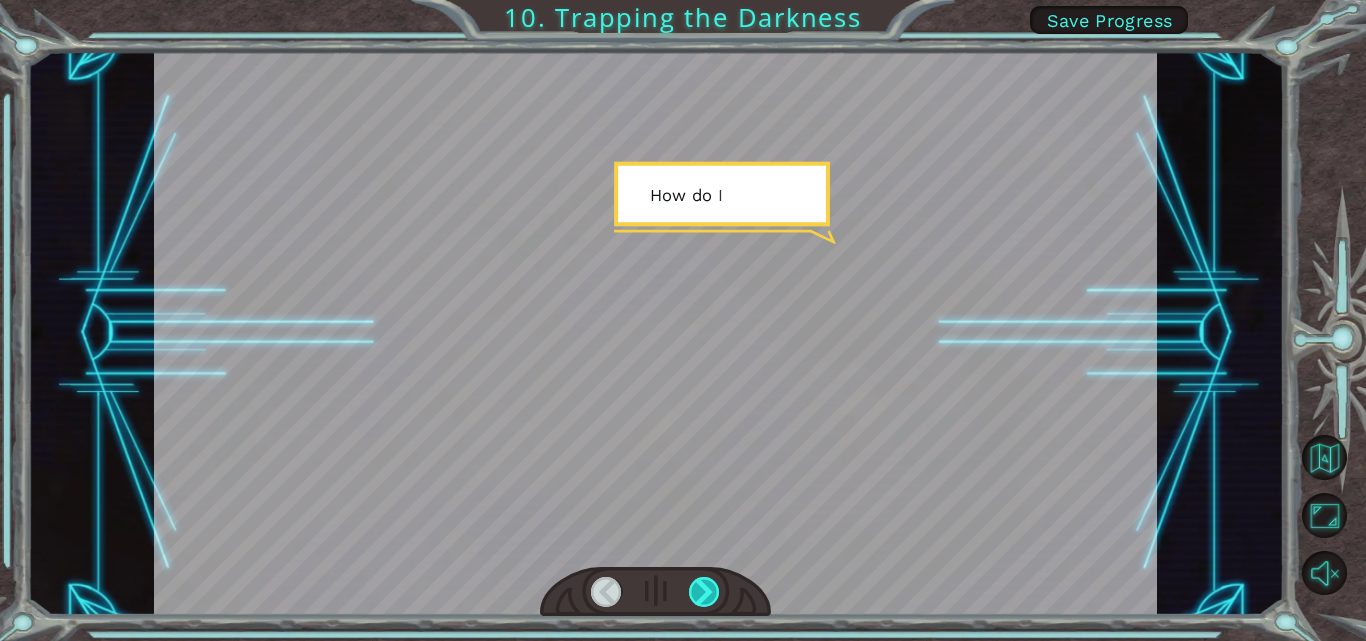 click at bounding box center (704, 592) 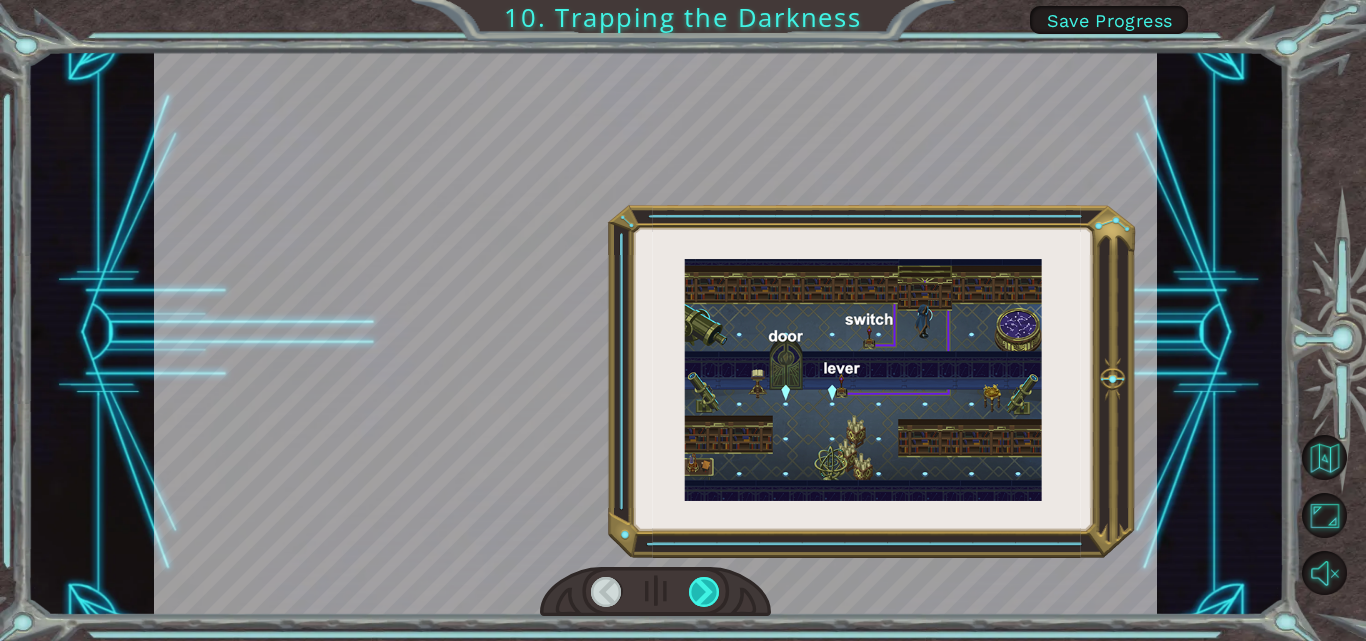 click at bounding box center [704, 592] 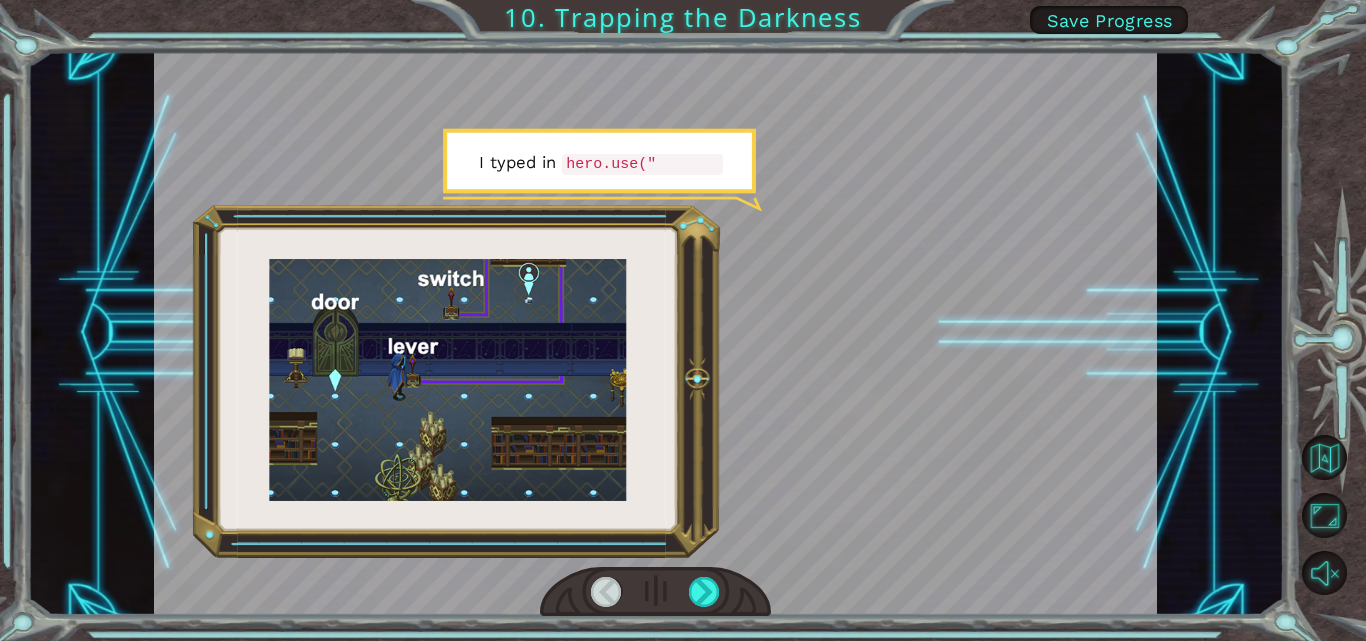 click at bounding box center [606, 592] 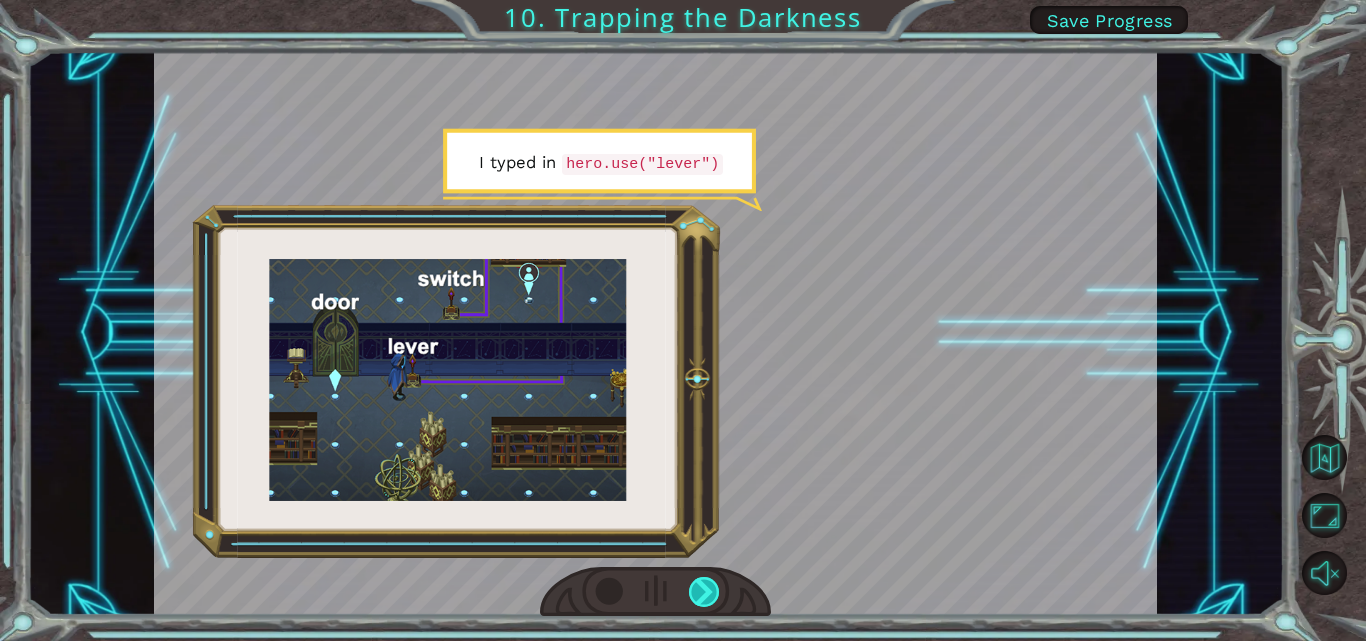 click at bounding box center (704, 592) 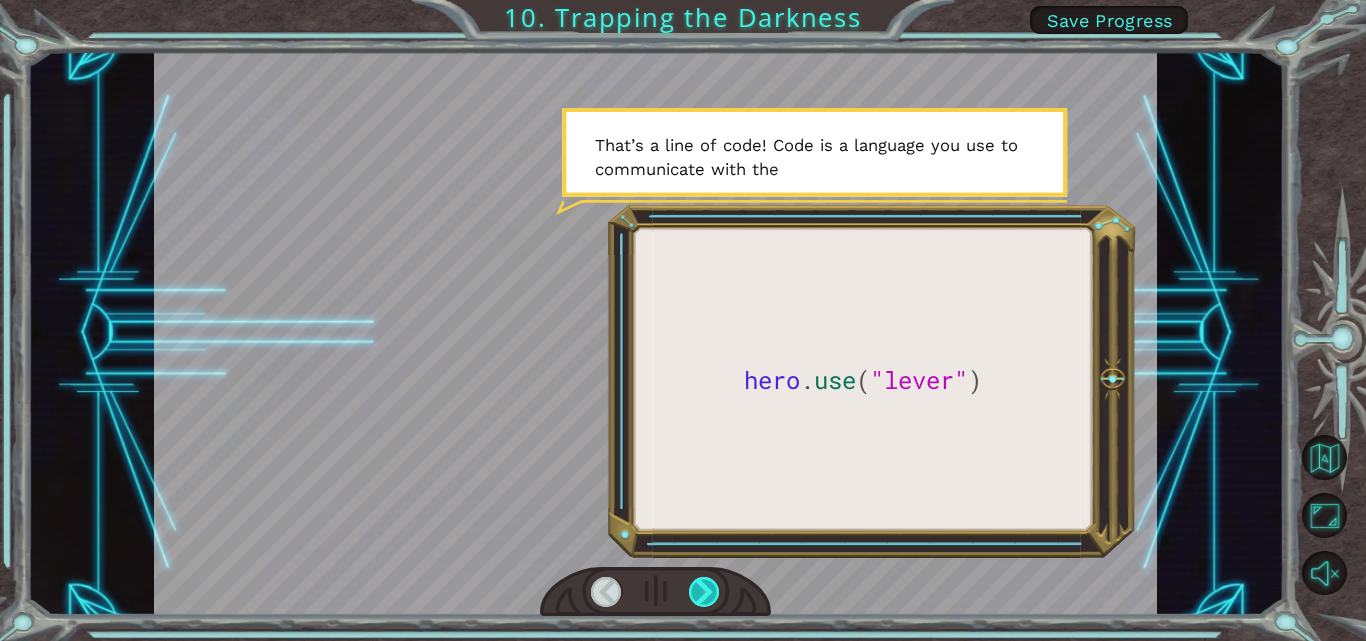 click at bounding box center [704, 592] 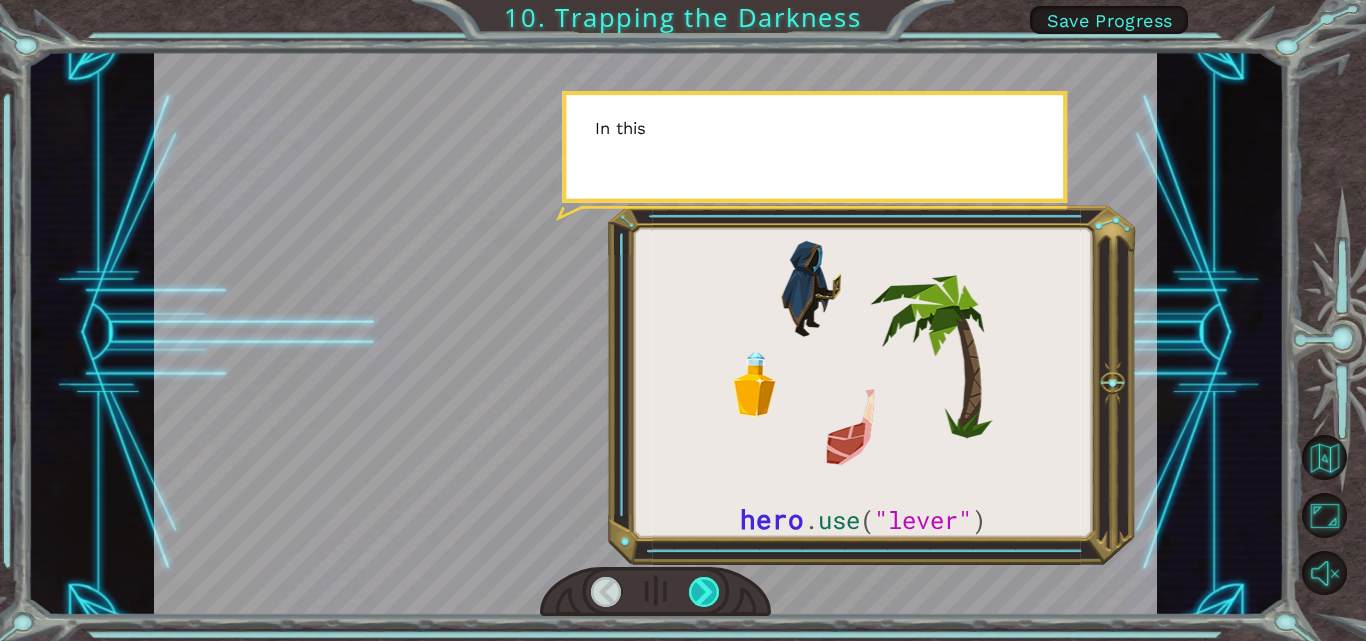 click at bounding box center (704, 592) 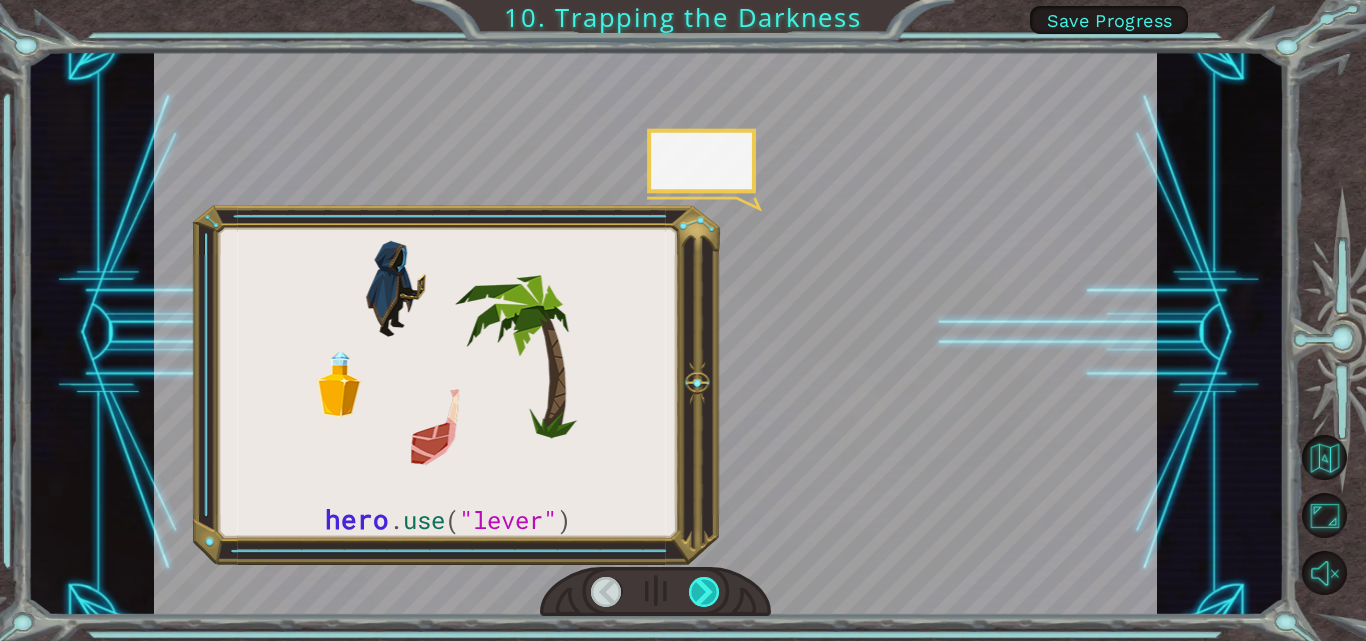 click at bounding box center (704, 592) 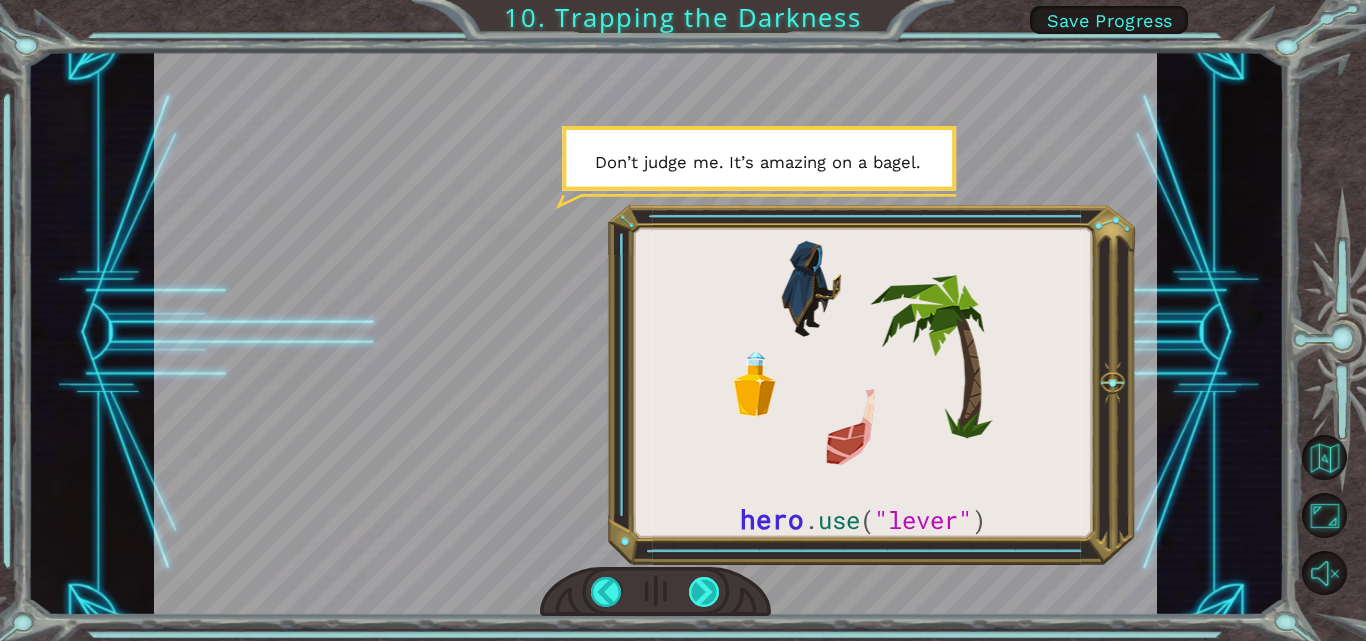 click at bounding box center (704, 592) 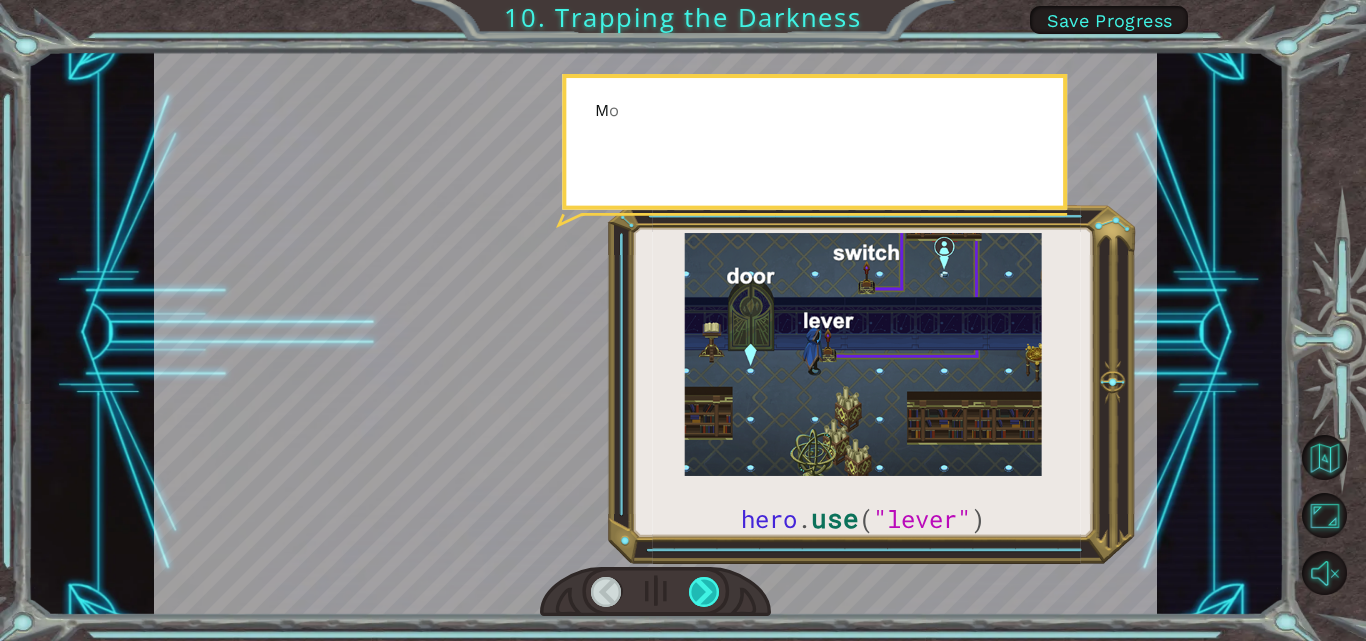 click at bounding box center [704, 592] 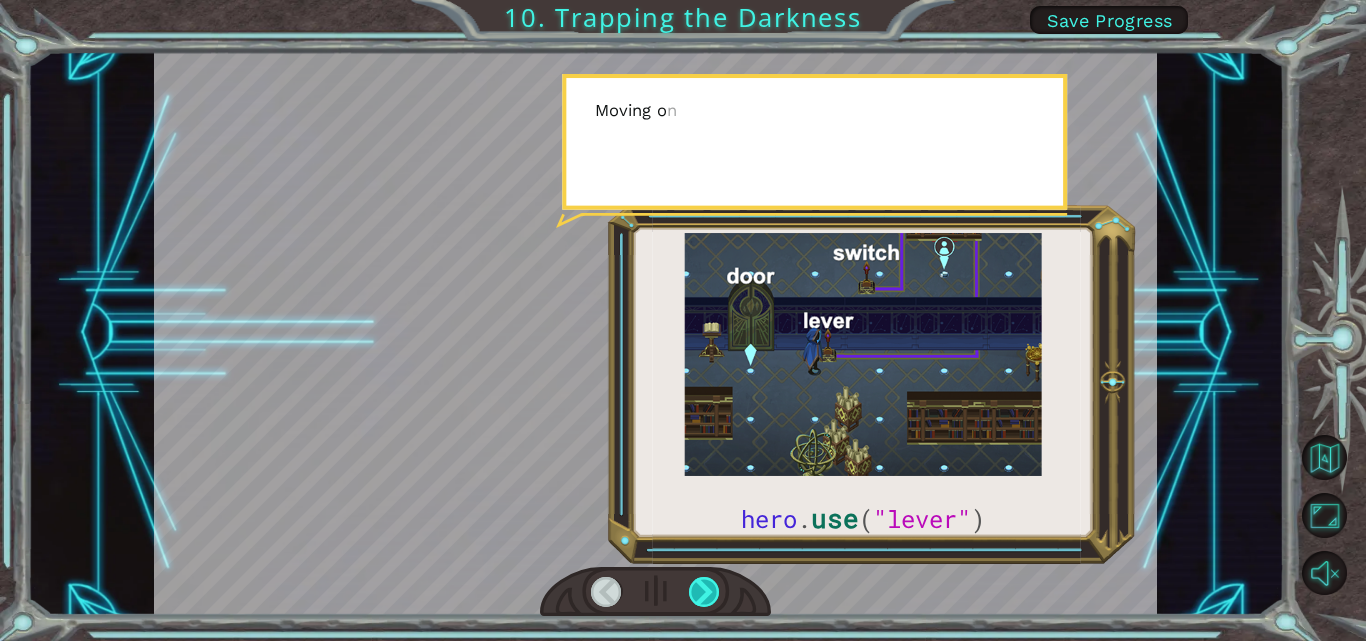 click at bounding box center [704, 592] 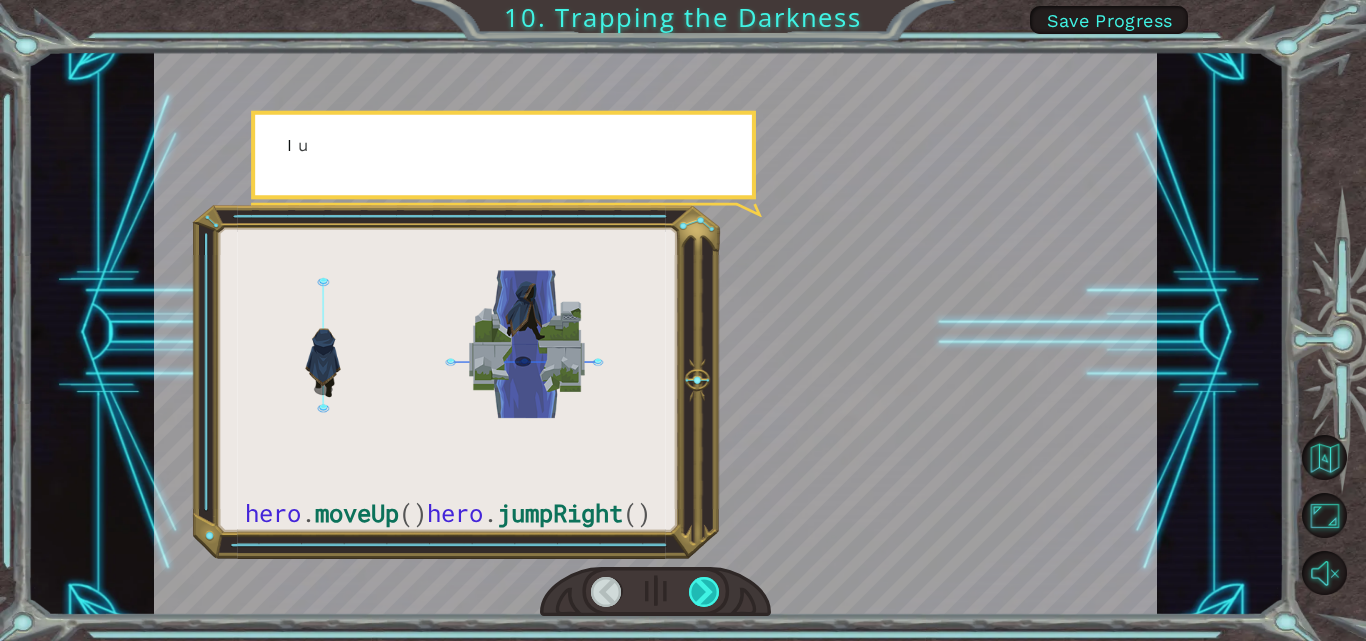 click at bounding box center [704, 592] 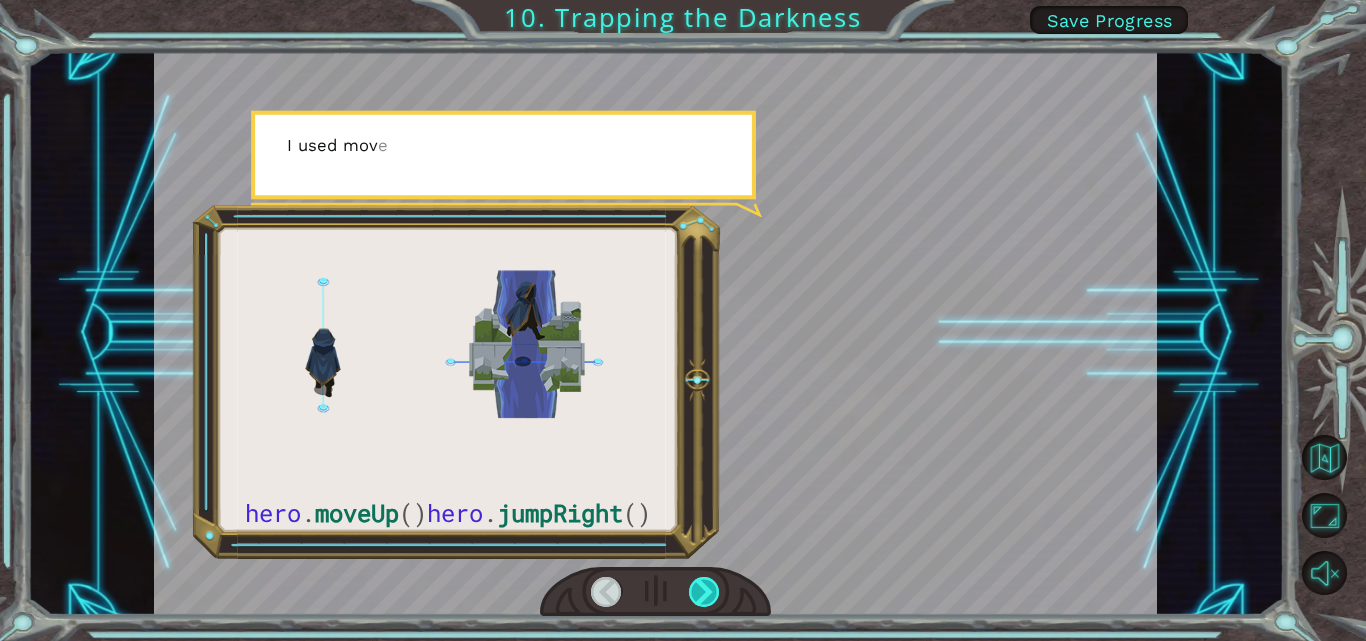 click at bounding box center [704, 592] 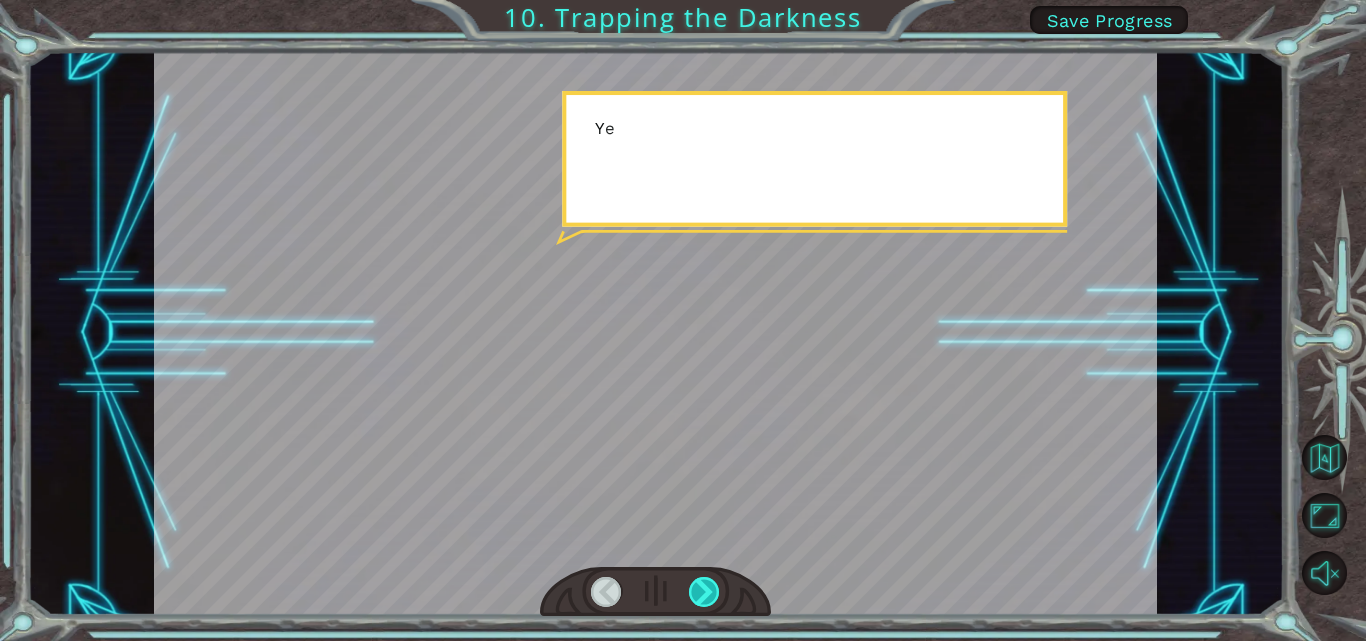 click at bounding box center (704, 592) 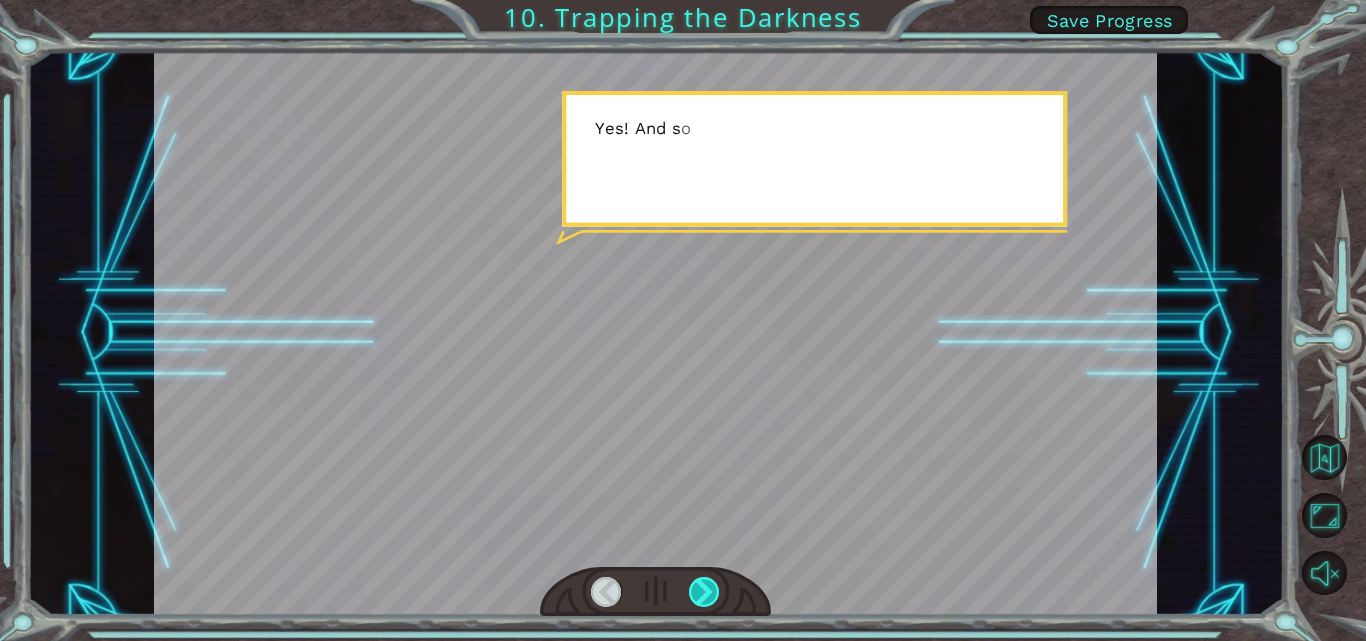 click at bounding box center [704, 592] 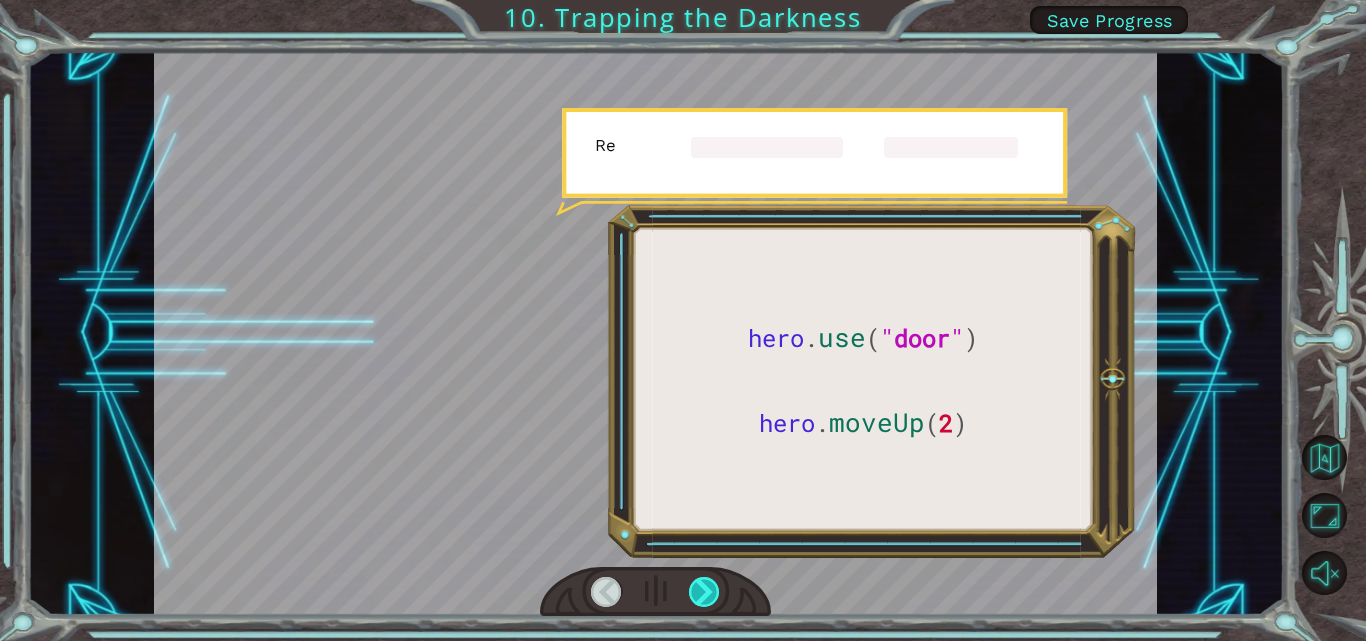 click at bounding box center (704, 592) 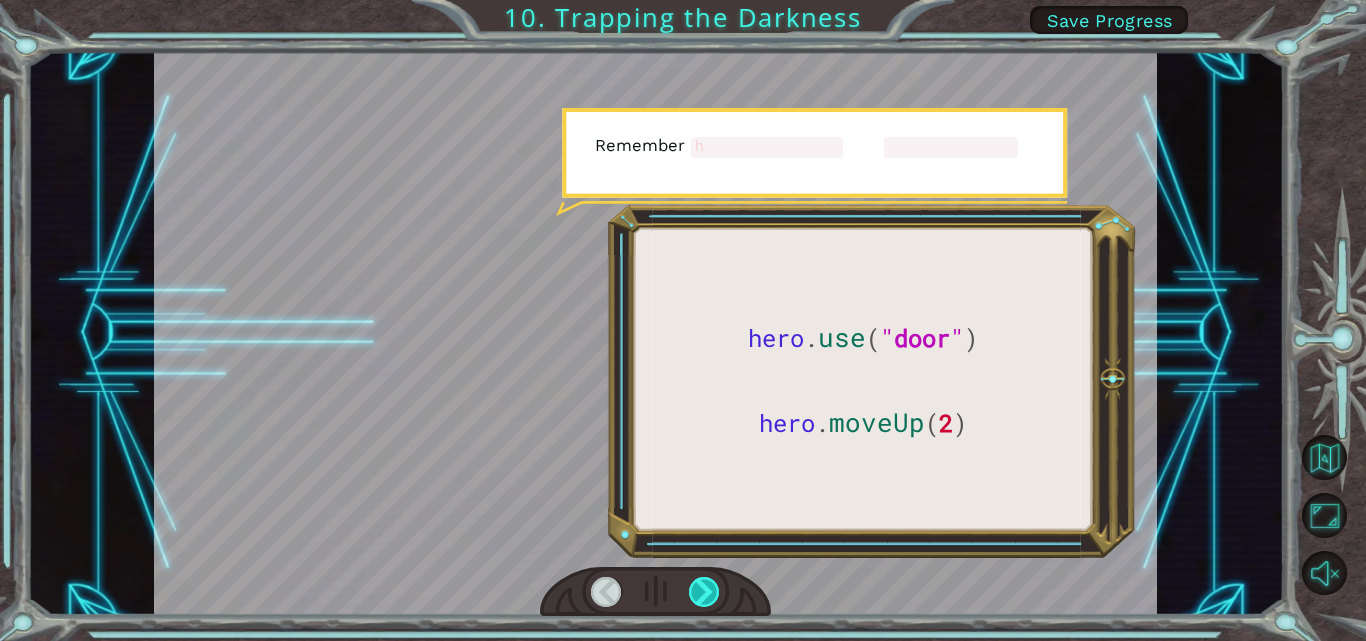 click at bounding box center (704, 592) 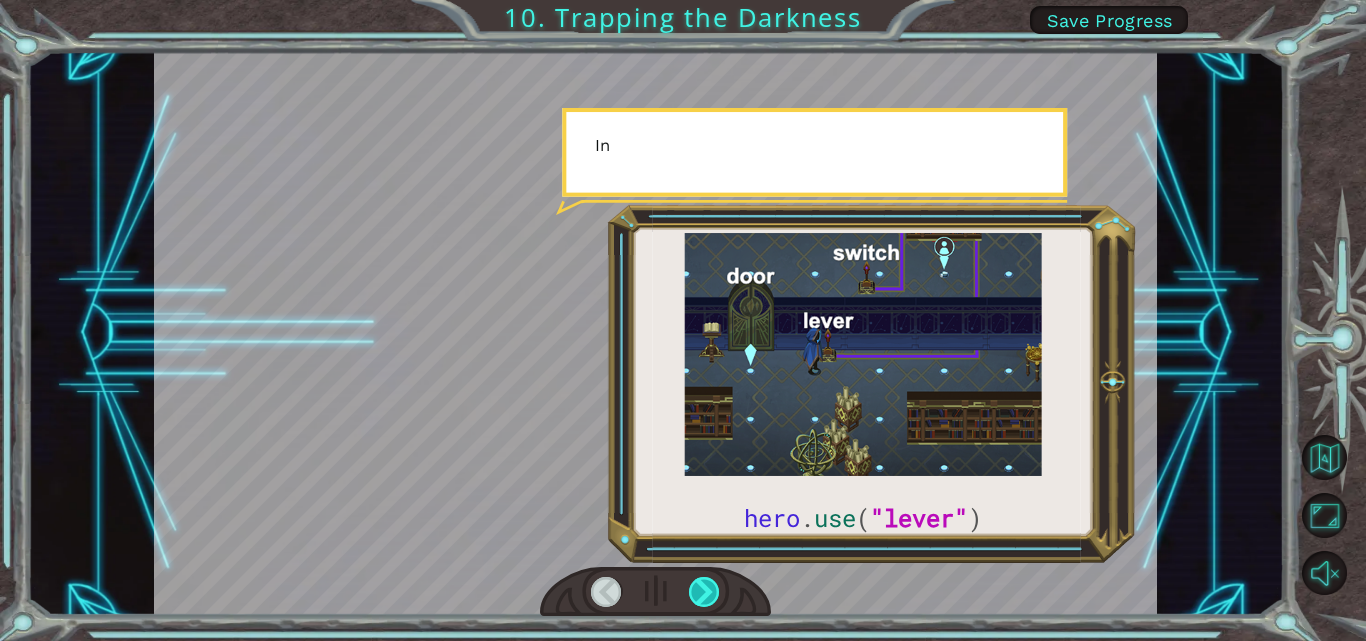click at bounding box center (704, 592) 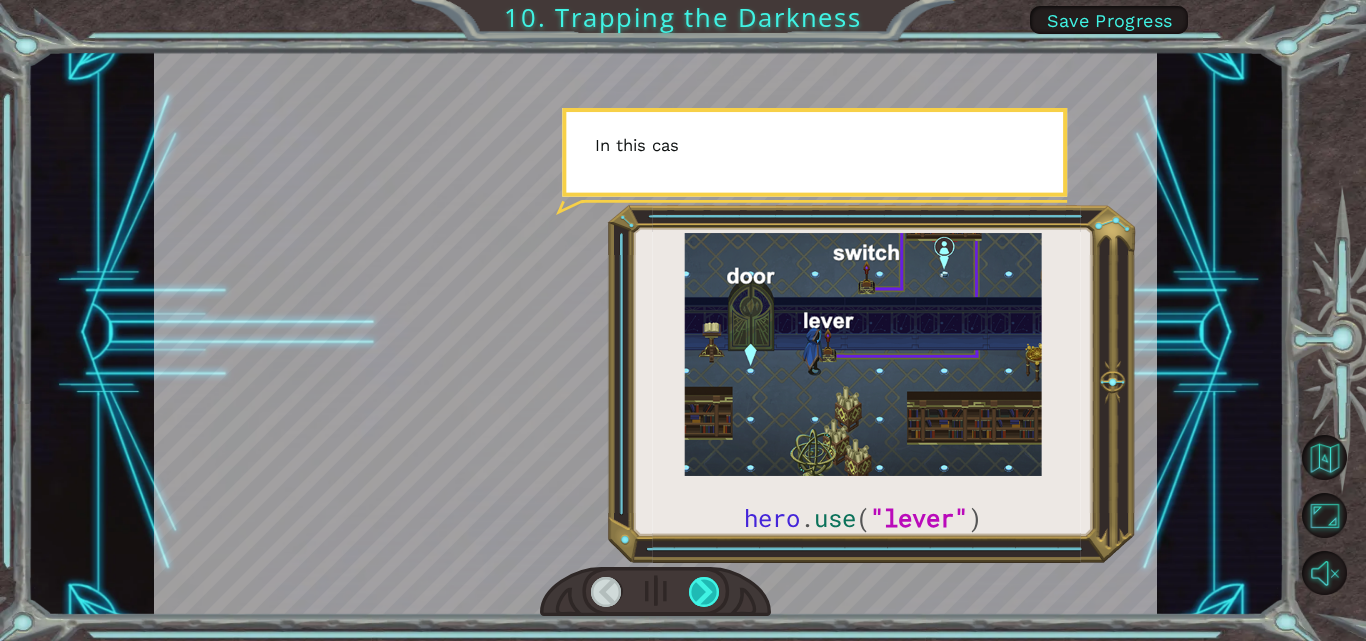 click at bounding box center (704, 592) 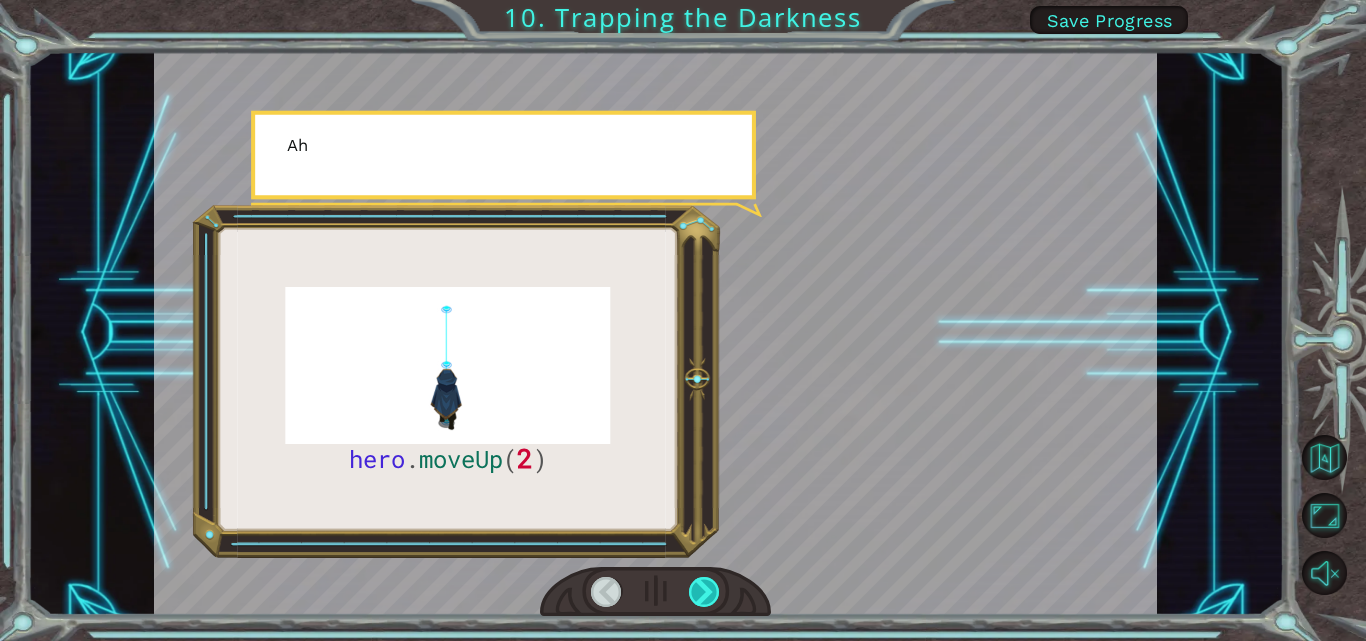 click at bounding box center (704, 592) 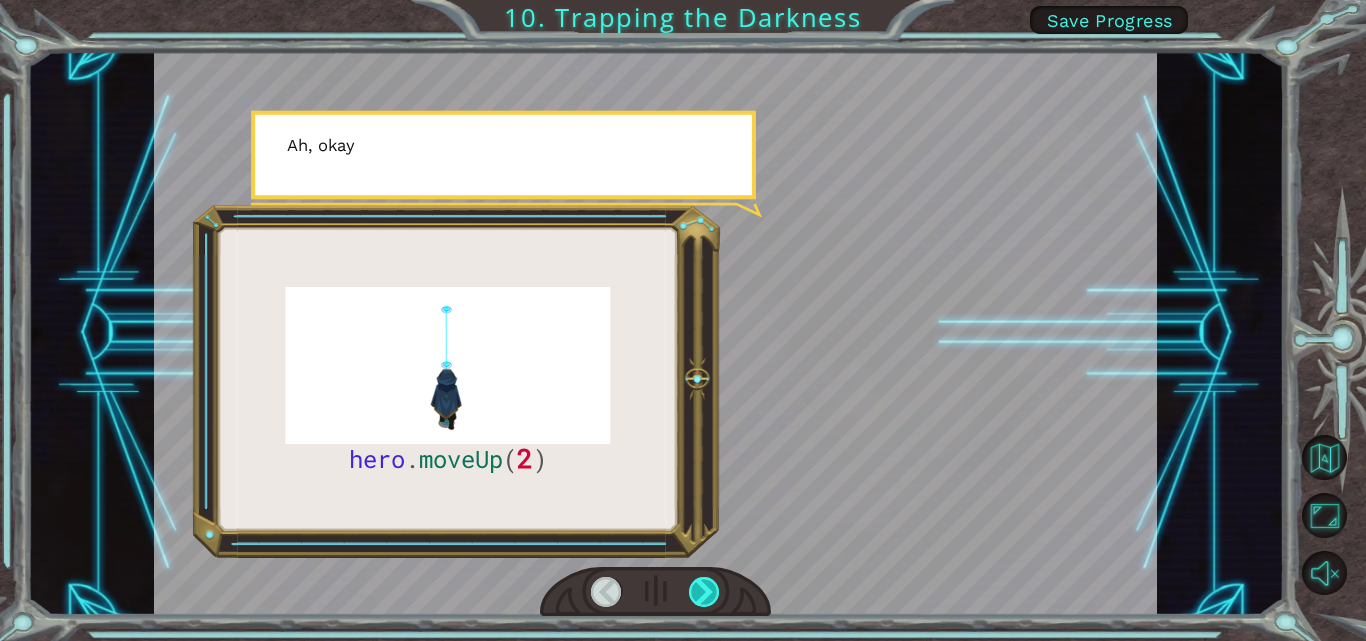 click at bounding box center [704, 592] 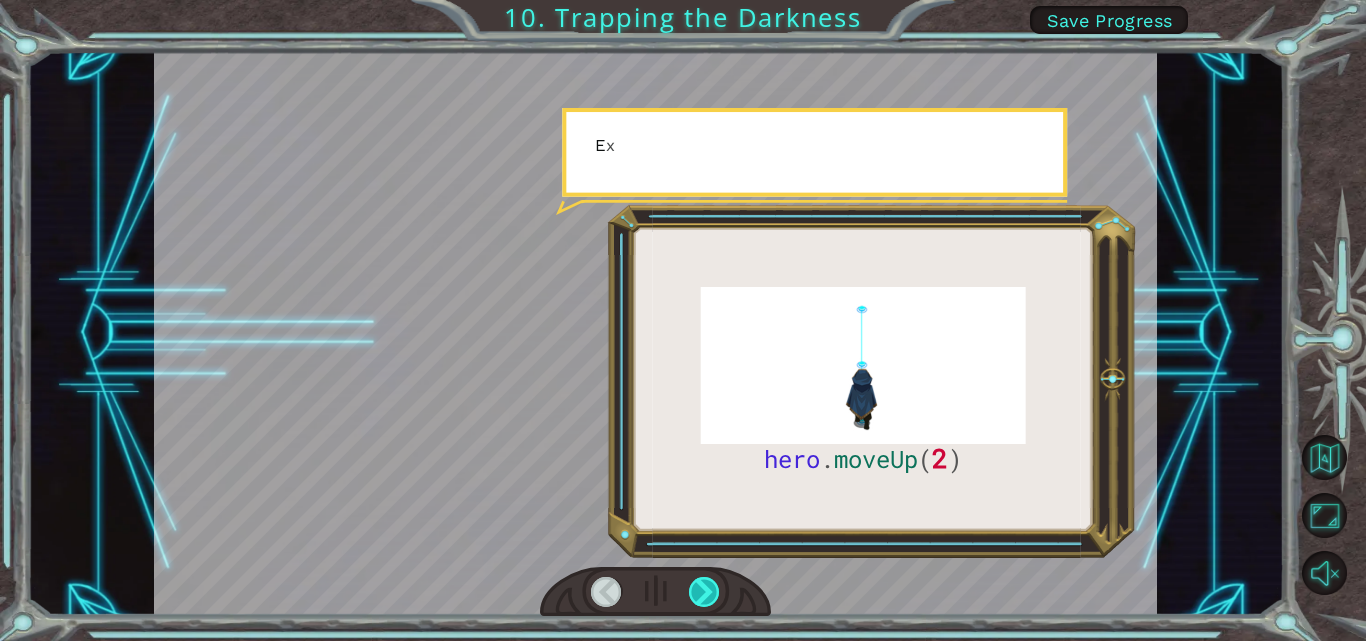 click at bounding box center [704, 592] 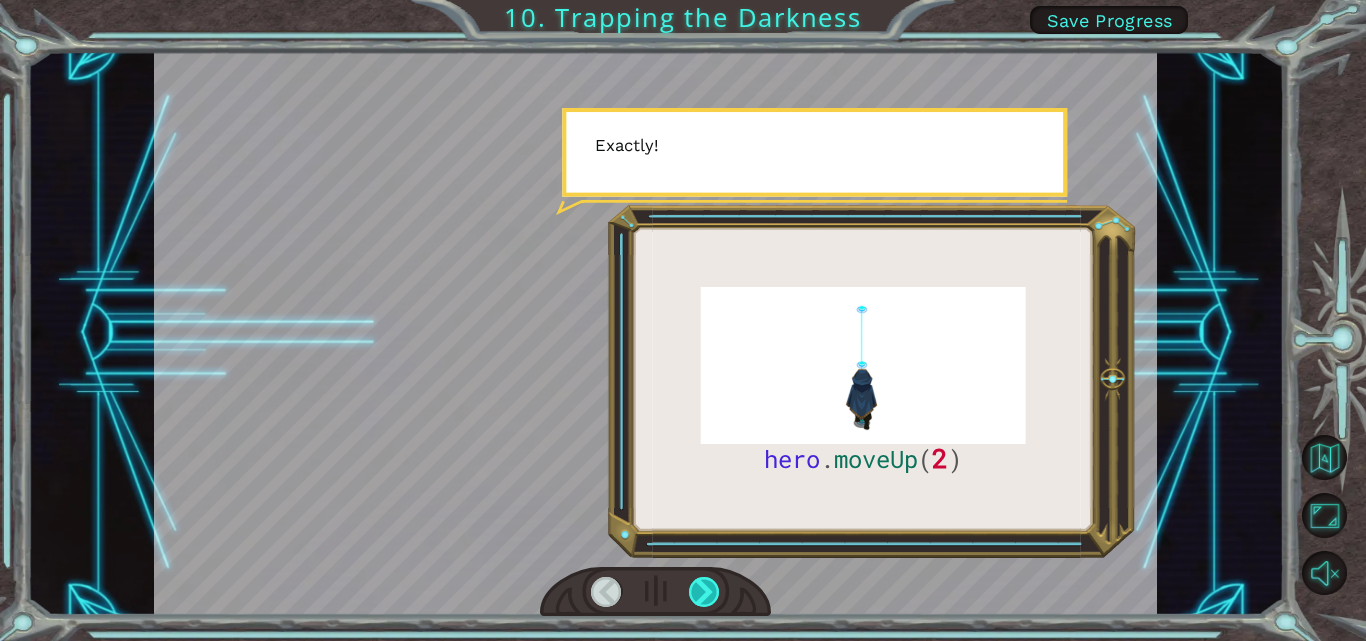 click at bounding box center [704, 592] 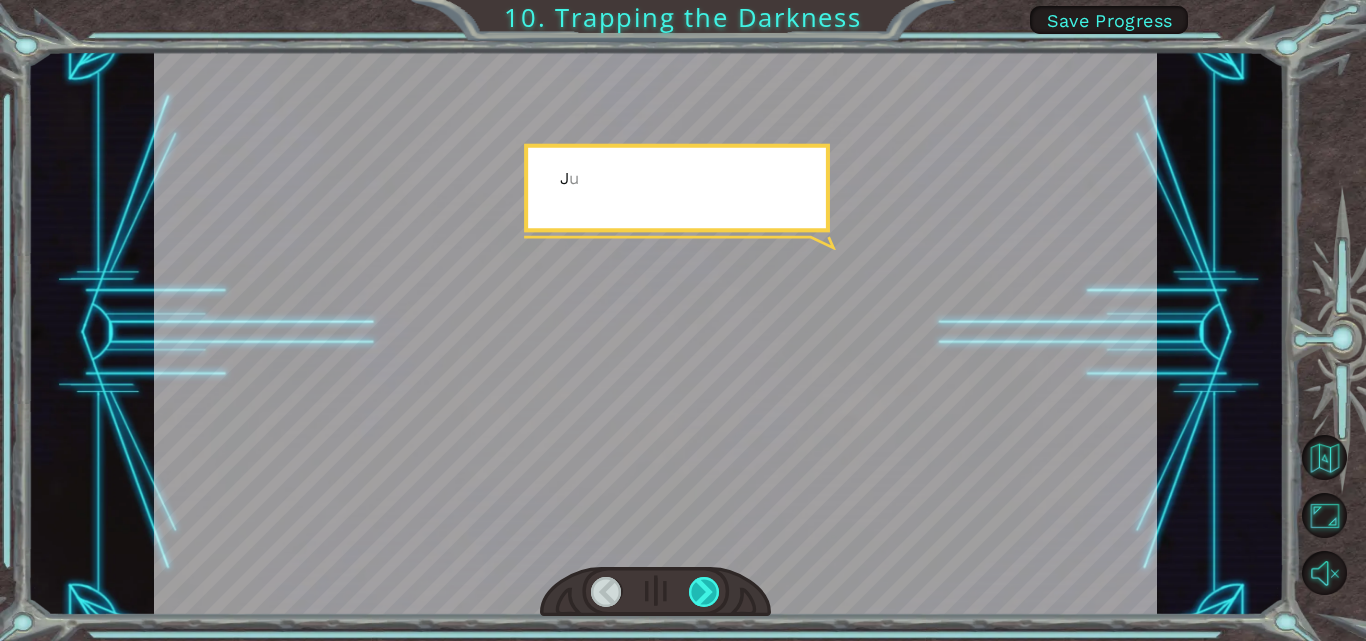 click at bounding box center (704, 592) 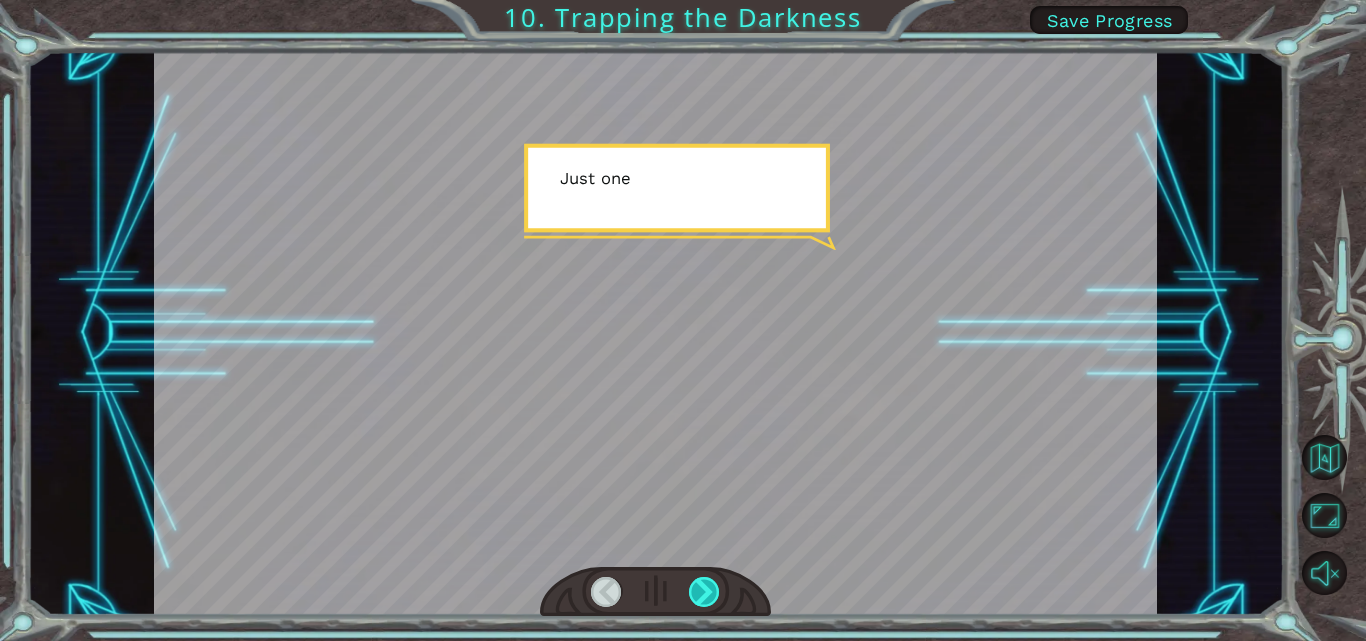 click at bounding box center [704, 592] 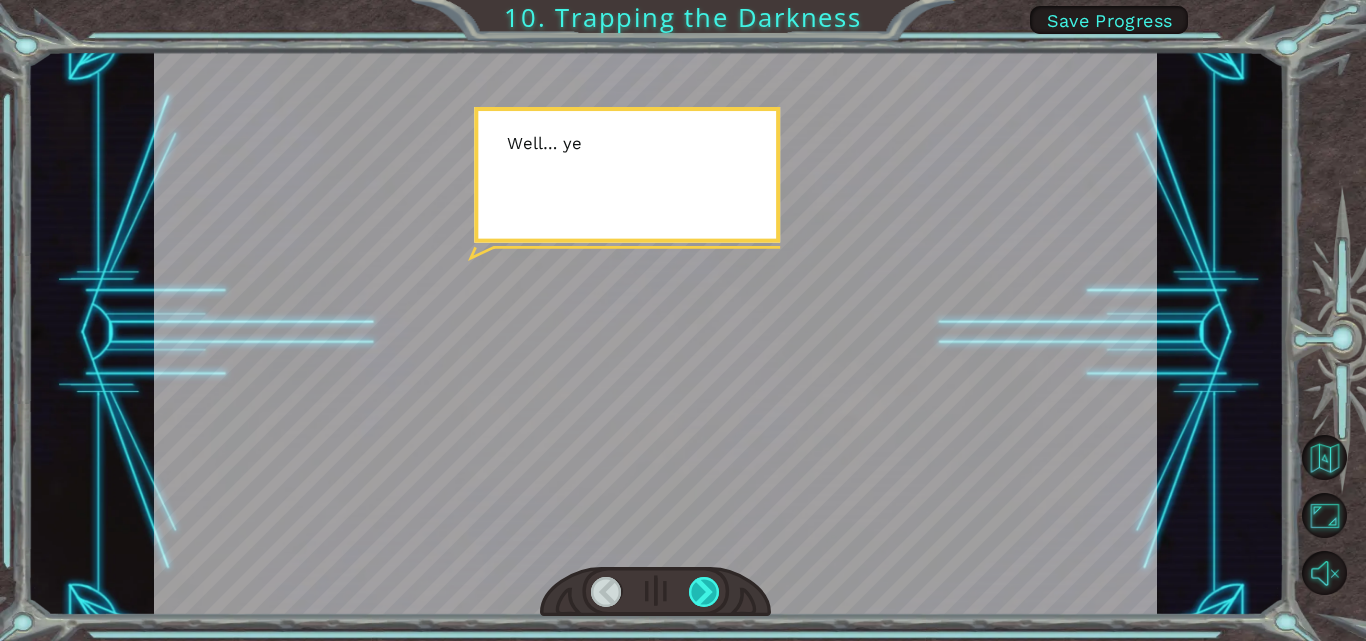 click at bounding box center [704, 592] 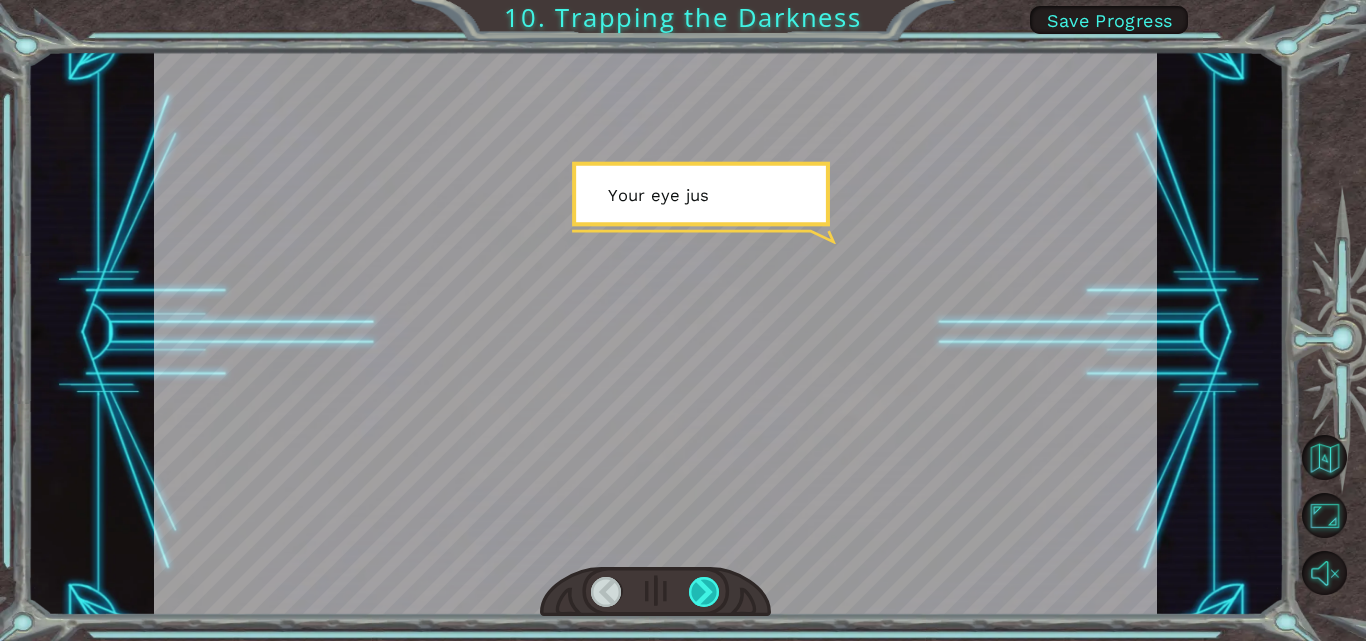 click at bounding box center [704, 592] 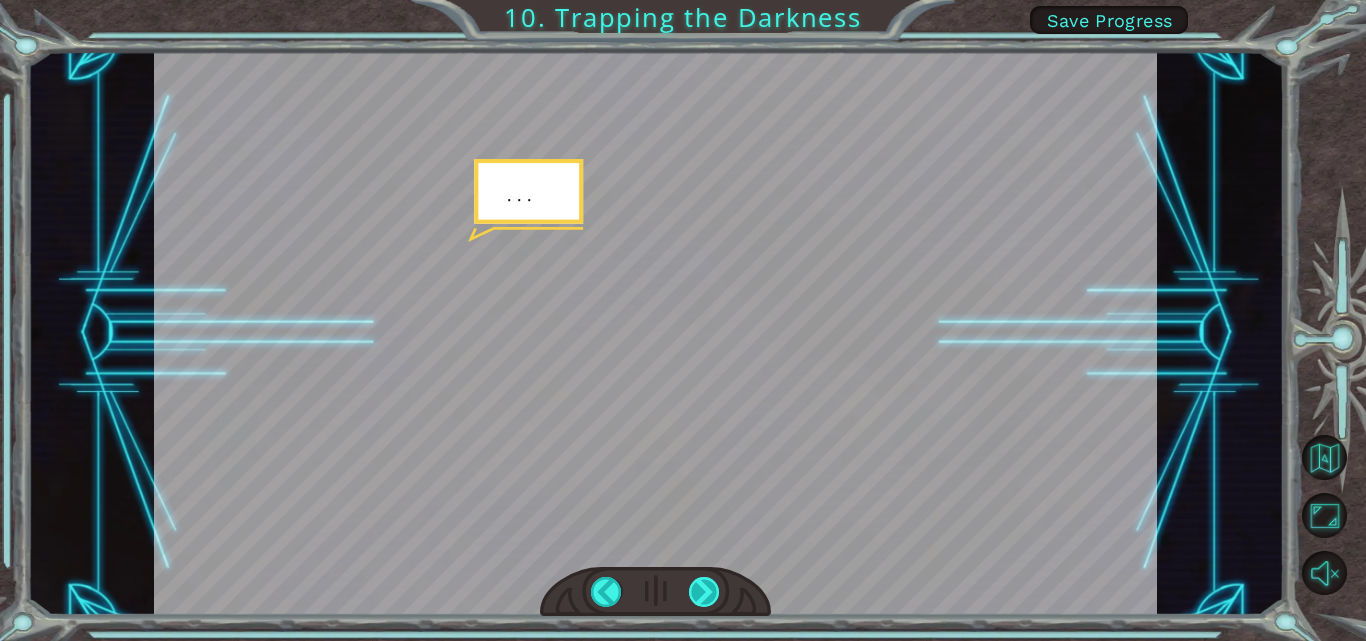 click at bounding box center (704, 592) 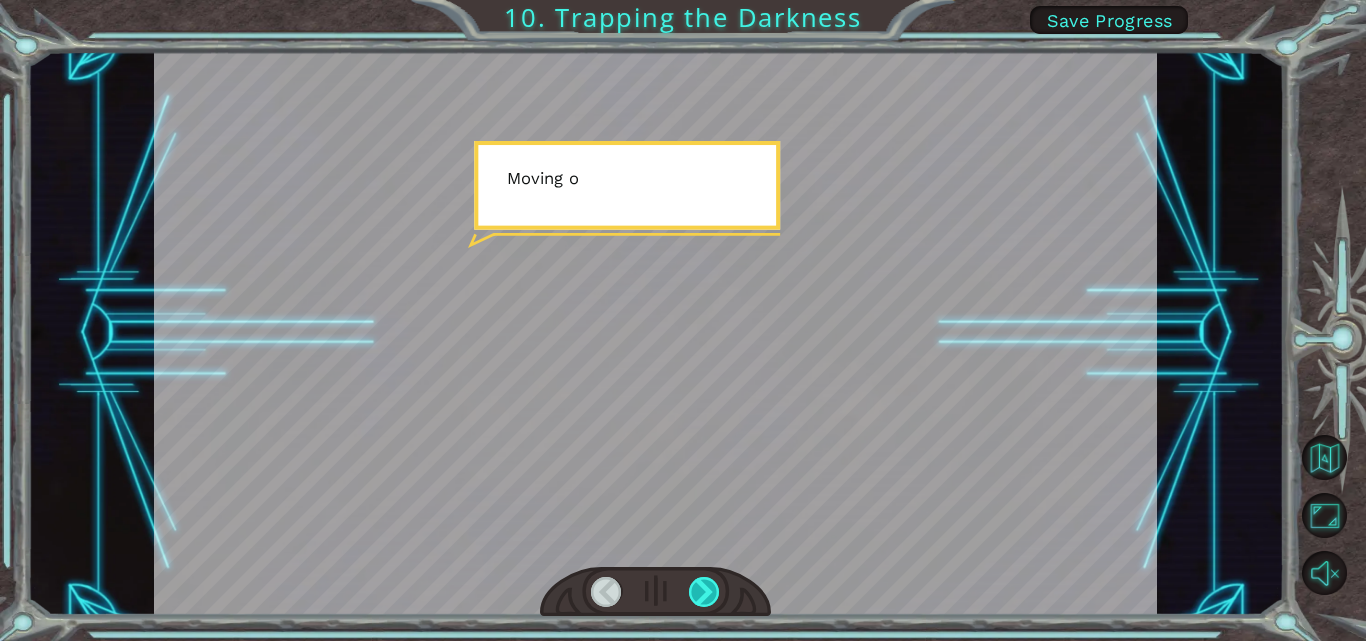 click at bounding box center [704, 592] 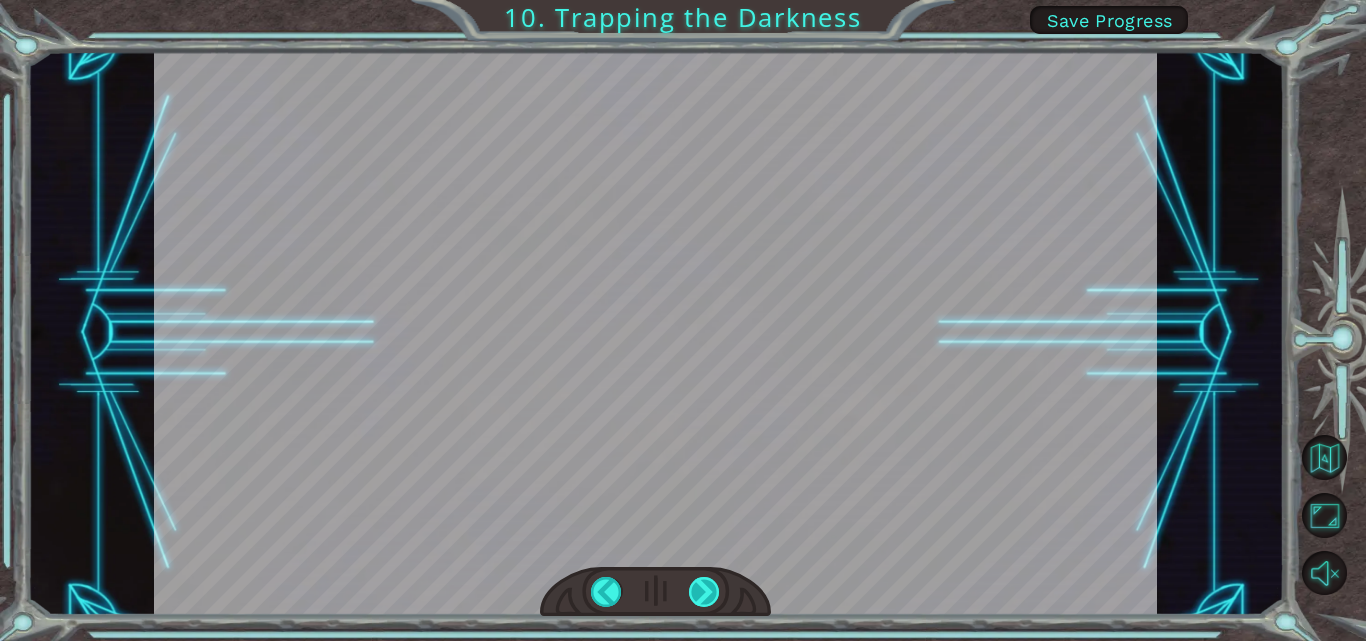 click at bounding box center (704, 592) 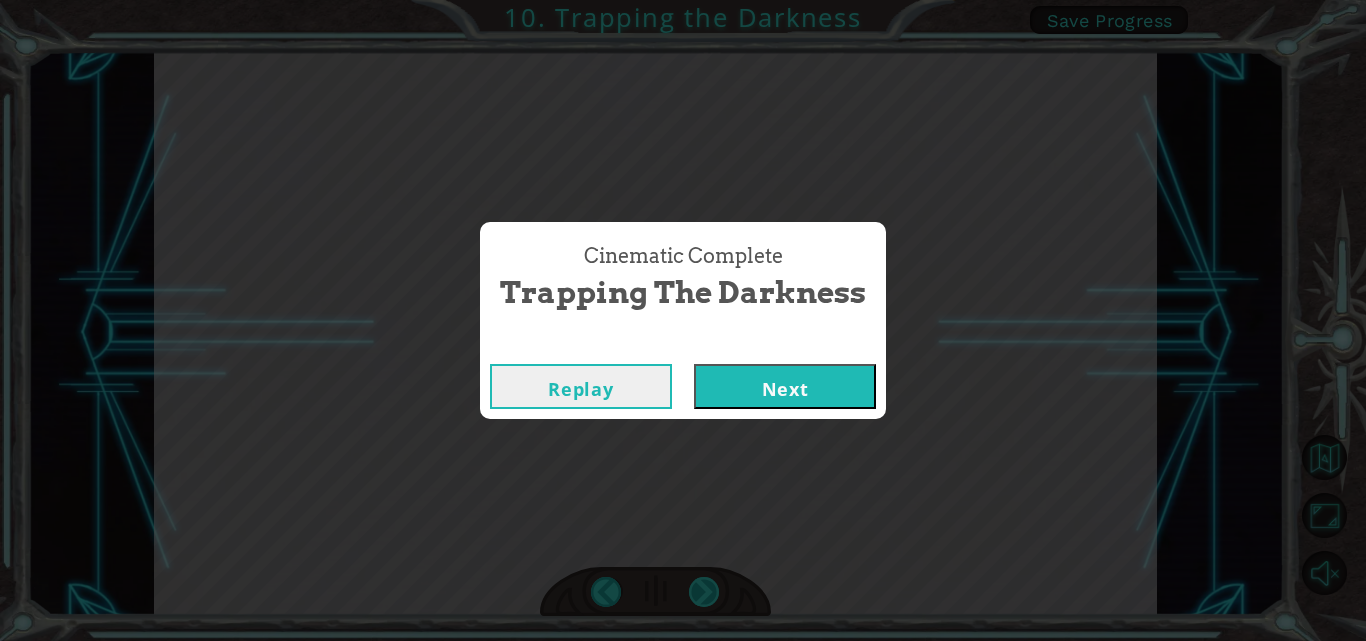 click on "hero . moveUp ( 2 )       B e f o r e   w e   c a n   t r a p   t h e   D a r k n e s s   w i t h   c o d e ,   w e ’ l l   n e e d   t o   f i x   t h e   M o n o l i t h . W h e n   A s t r a   d i s a p p e a r e d ,   t h e   D a r k n e s s   d e s t r o y e d   m o s t   o f   t h e   M o n o l i t h .   I t   c a n   o n l y   b e   r e p a i r e d   b y   y o u   a n d   t h e   A c o d u s . H o w   d o   I   d o   t h a t ? W i t h   c o d e .   F o r   e x a m p l e ,   w h e n   y o u   w e n t   u p   t h e   t o w e r ,   h o w   d i d   y o u   o p e n   t h e   s t a i r w e l l s ? I   t y p e d   i n   h e r o . u s e ( " l e v e r " ) T h a t ’ s   a   l i n e   o f   c o d e !   C o d e   i s   a   l a n g u a g e   y o u   u s e   t o   c o m m u n i c a t e   w i t h   t h e   A c o d u s . I n   t h i s   c o m m a n d ,   h e r o   i s   t h e   o b j e c t .   O b j e c t s   a r e   e v e r y t h i n g   y o u   s e e   i n   t h e   w o r l d ,   f r o m   c h a r a c t" at bounding box center [683, 0] 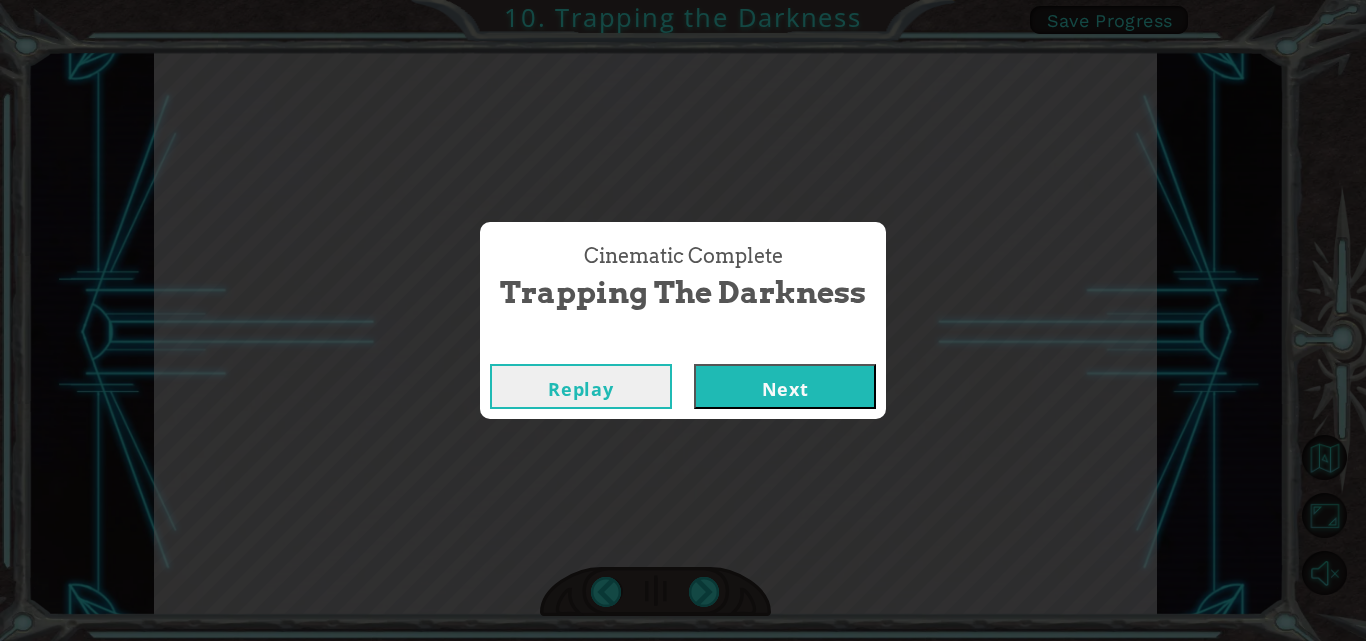 click on "Next" at bounding box center [785, 386] 